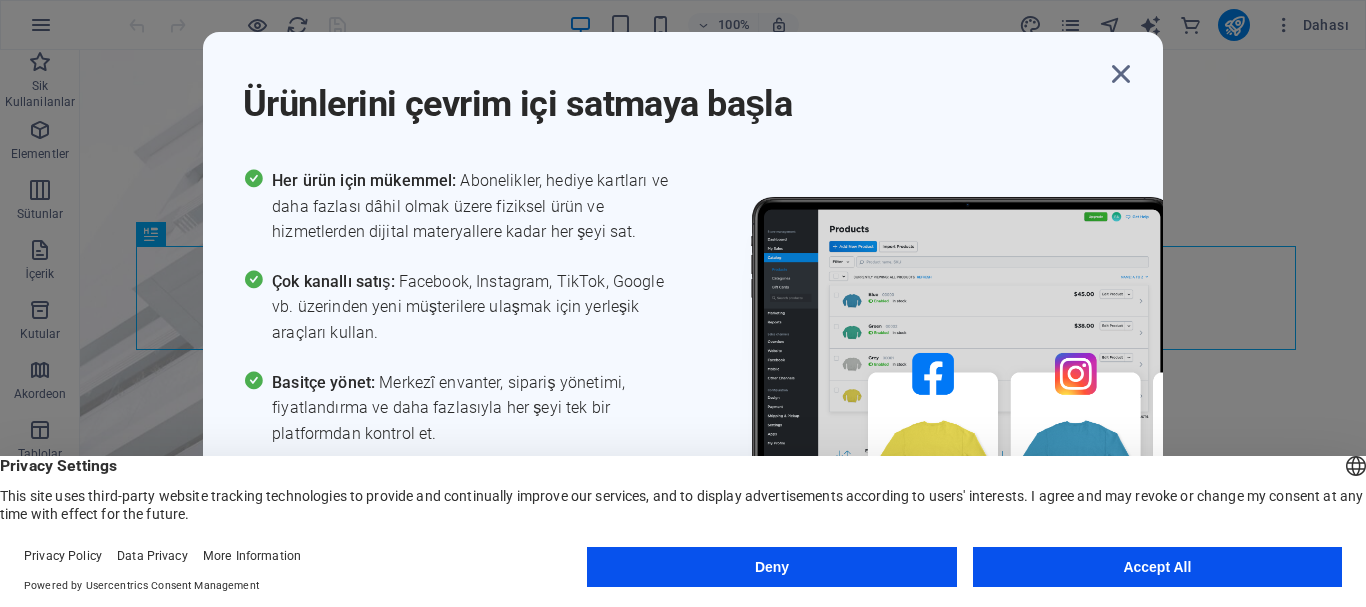 scroll, scrollTop: 0, scrollLeft: 0, axis: both 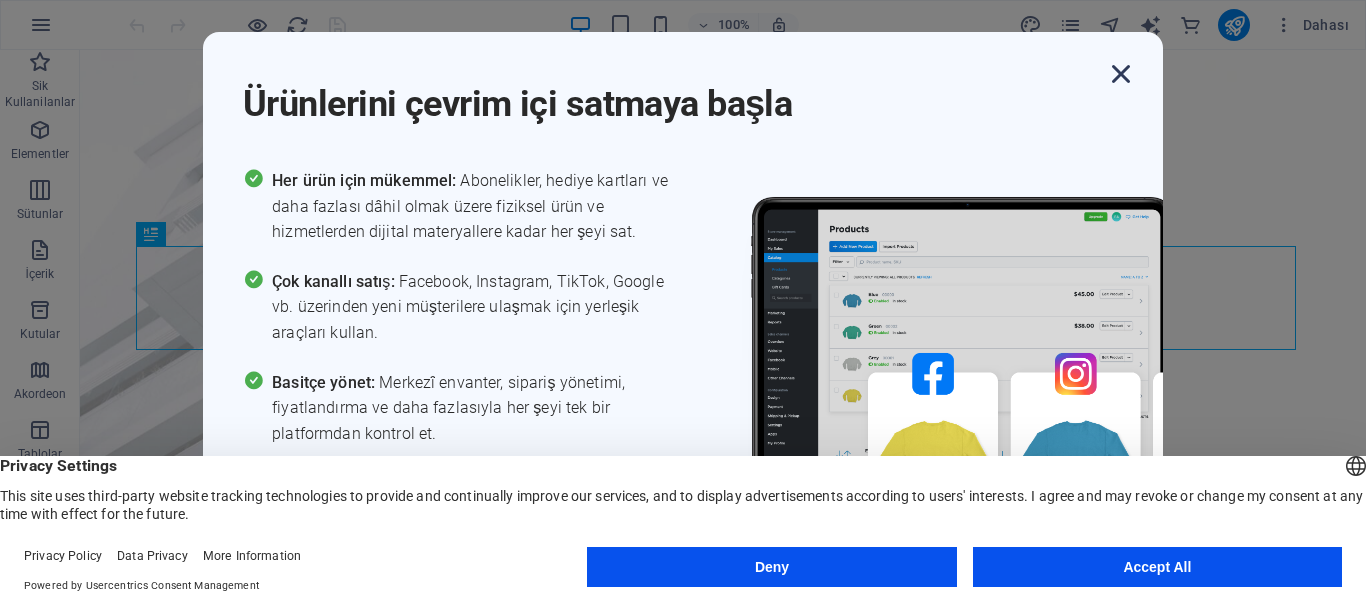 click at bounding box center (1121, 74) 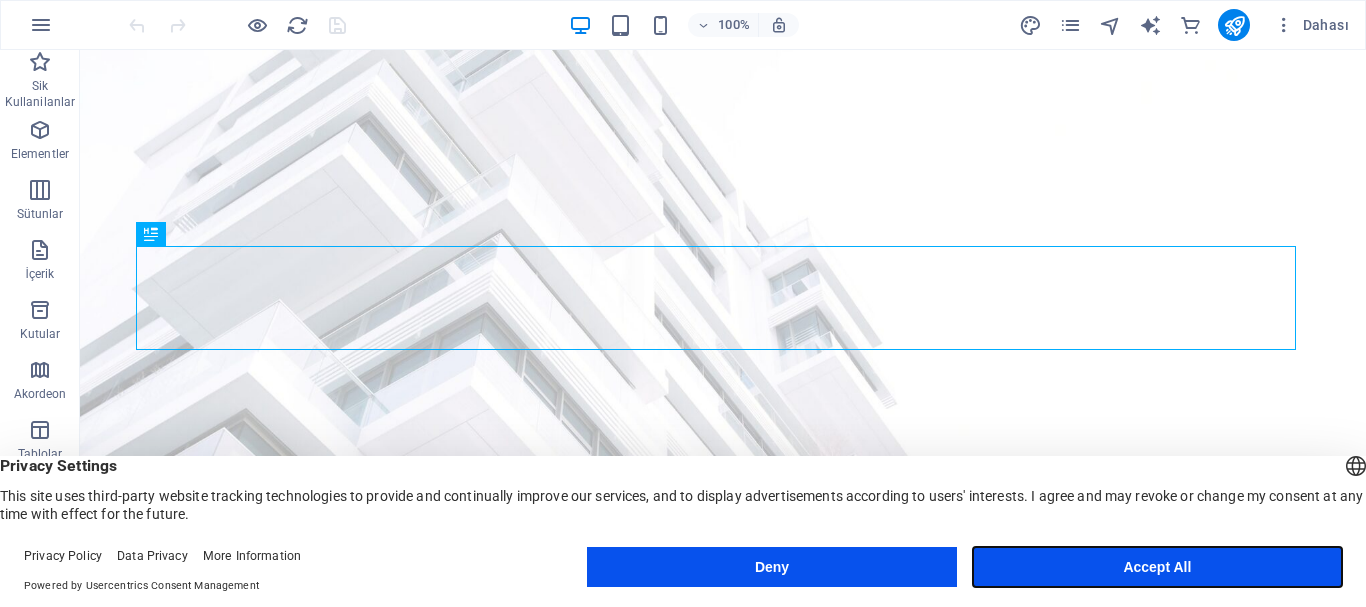 drag, startPoint x: 1164, startPoint y: 562, endPoint x: 1062, endPoint y: 506, distance: 116.3615 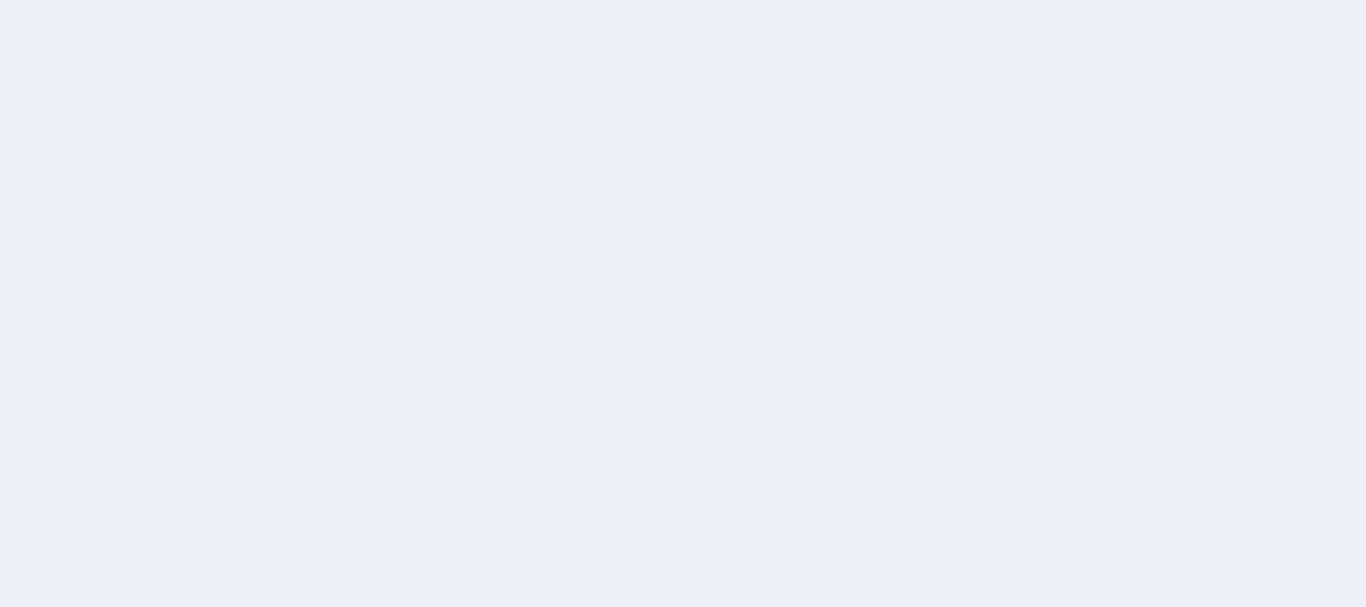 scroll, scrollTop: 0, scrollLeft: 0, axis: both 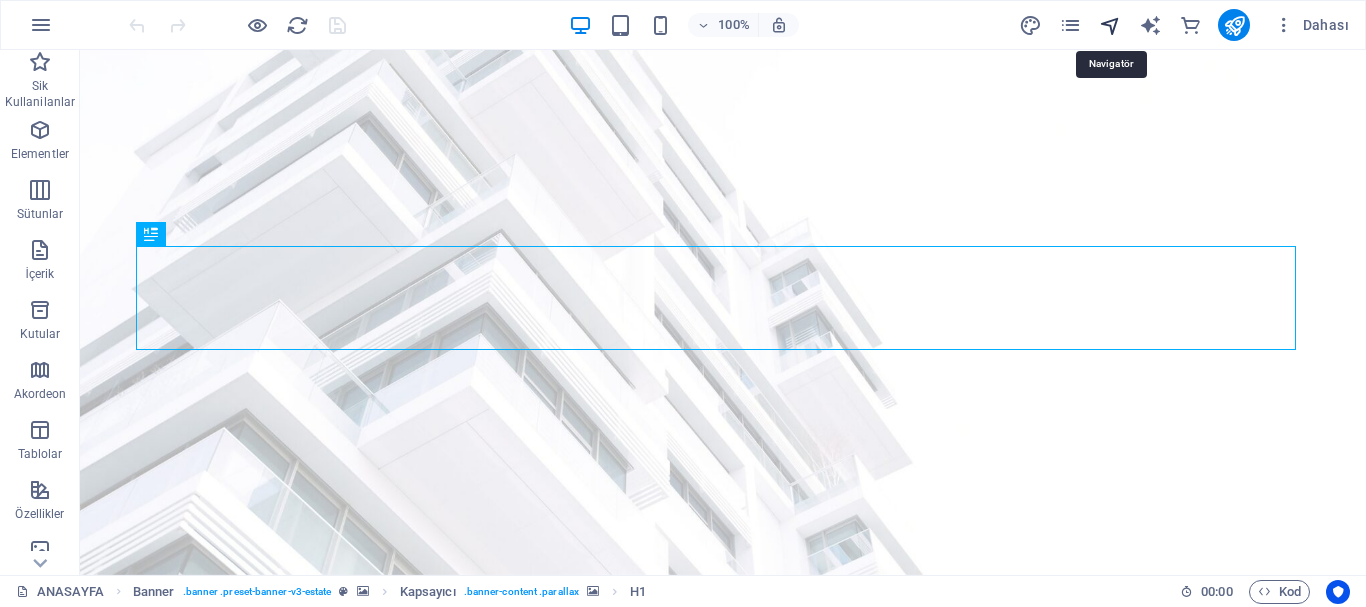 click at bounding box center (1110, 25) 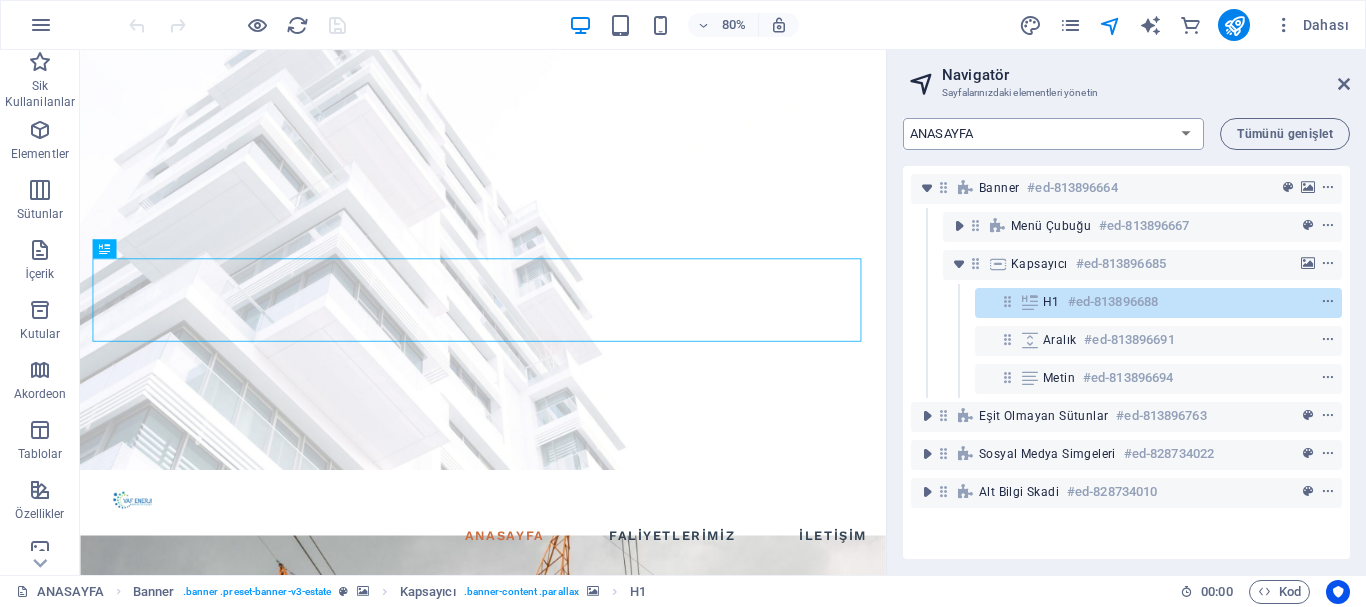 click on "ANASAYFA  FALİYETLERİMİZ  İLETİŞİM  işller: Tek Sayfa Düzeni" at bounding box center [1053, 134] 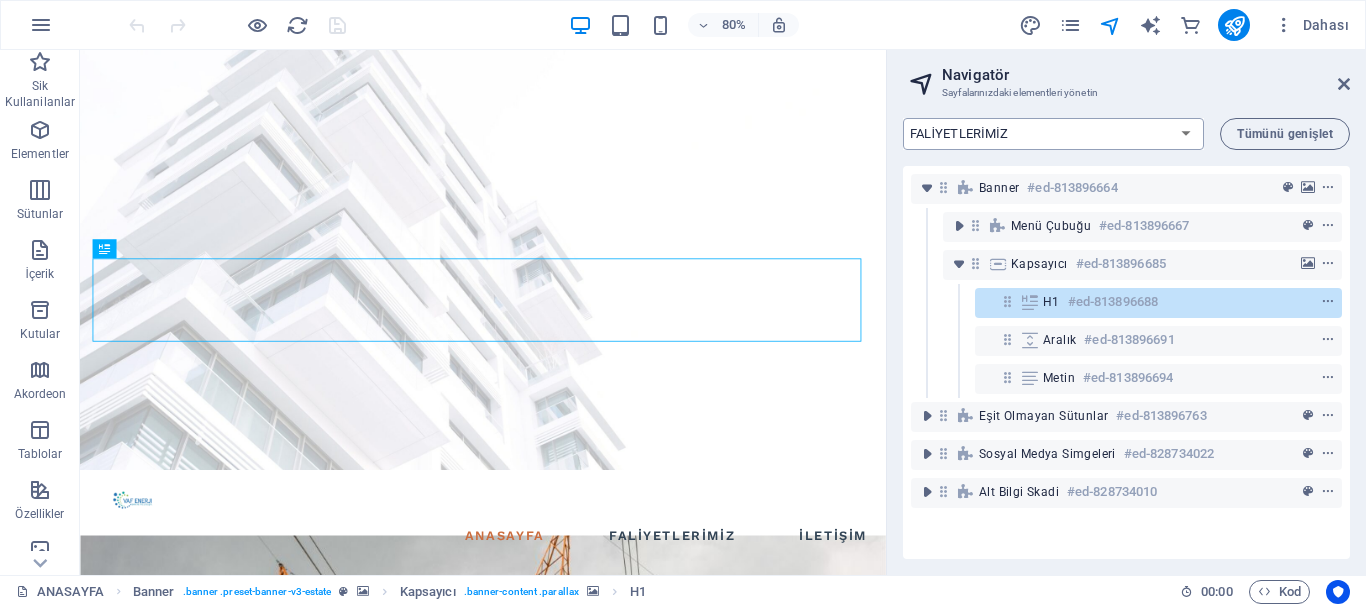 click on "ANASAYFA  FALİYETLERİMİZ  İLETİŞİM  işller: Tek Sayfa Düzeni" at bounding box center (1053, 134) 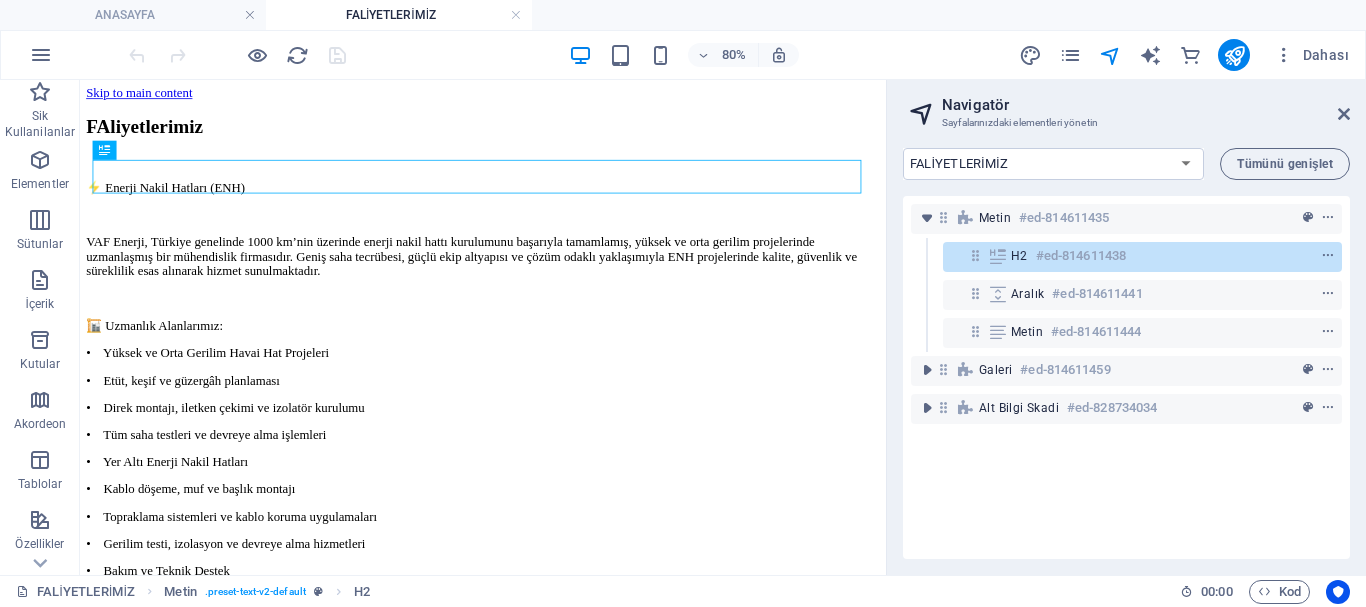 scroll, scrollTop: 0, scrollLeft: 0, axis: both 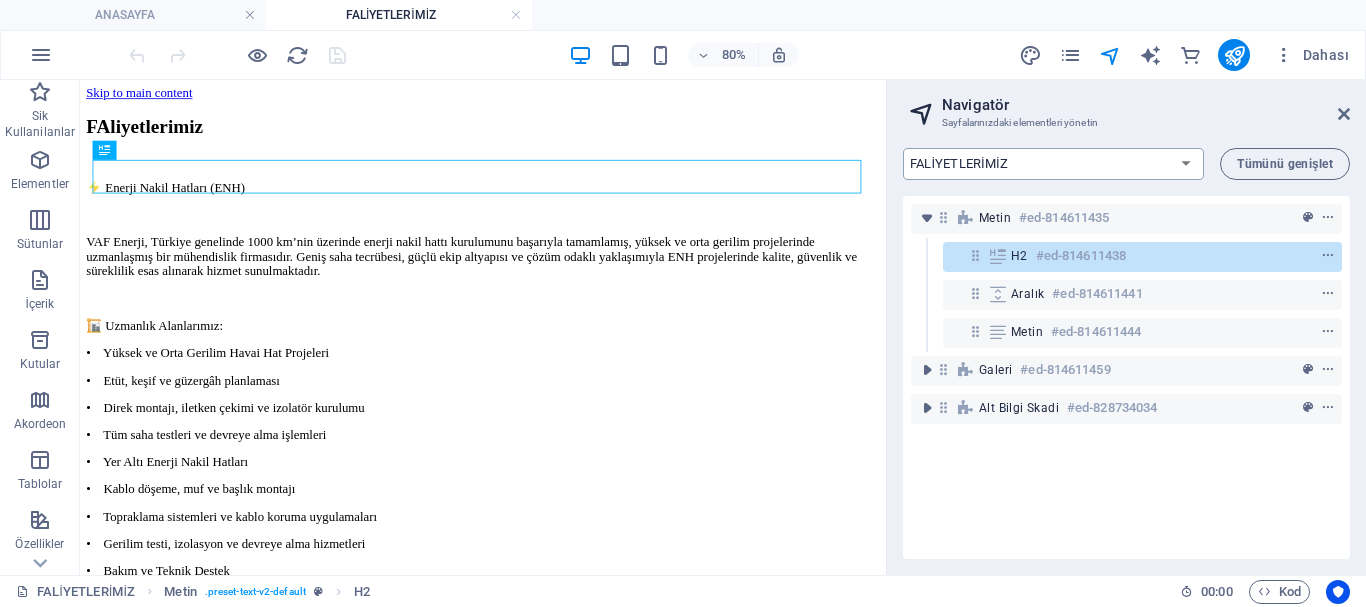click on "ANASAYFA  FALİYETLERİMİZ  İLETİŞİM  işller: Tek Sayfa Düzeni" at bounding box center (1053, 164) 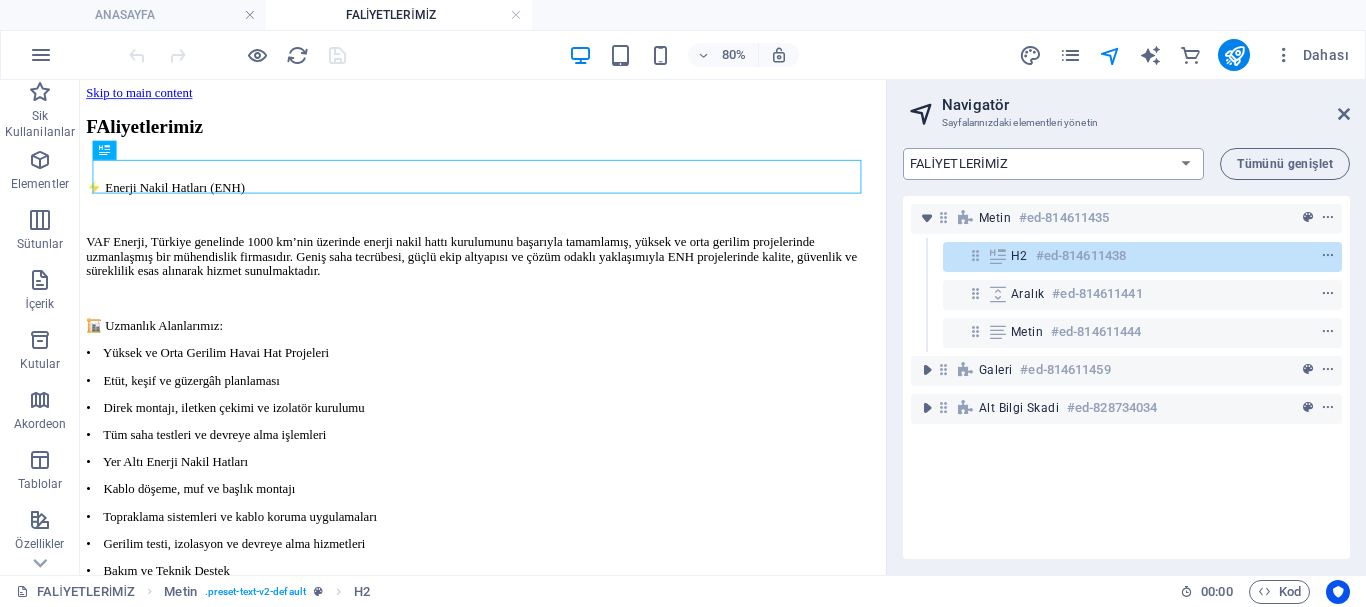 select on "15686025-tr" 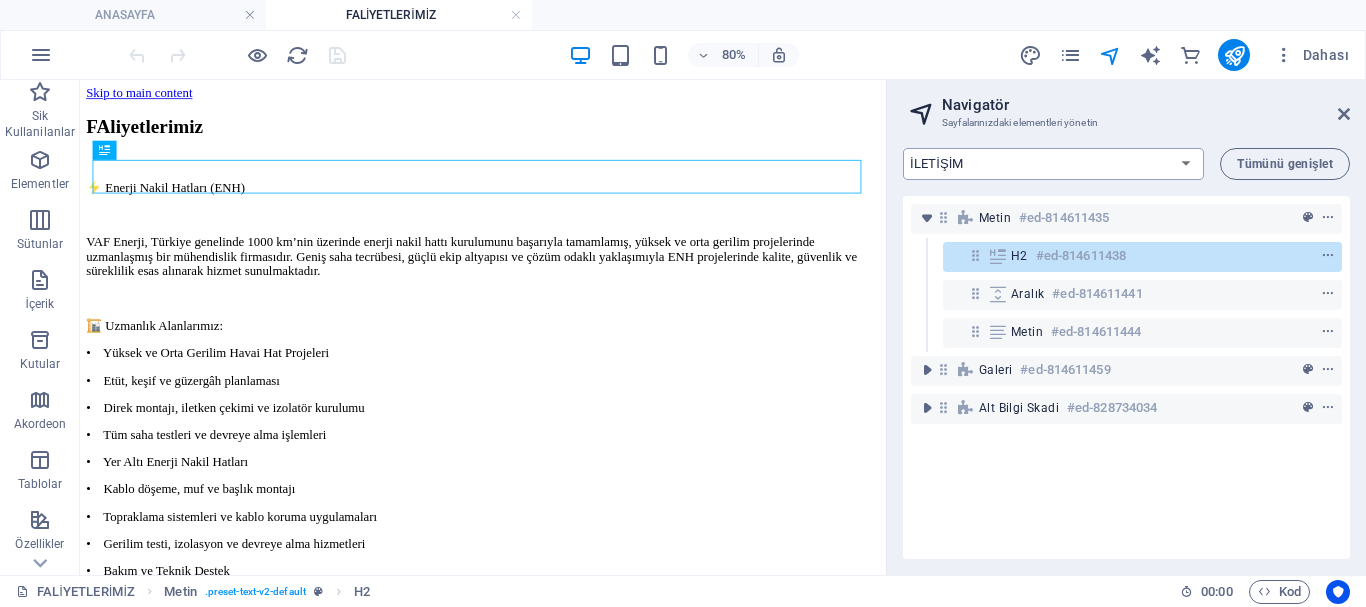 click on "ANASAYFA  FALİYETLERİMİZ  İLETİŞİM  işller: Tek Sayfa Düzeni" at bounding box center (1053, 164) 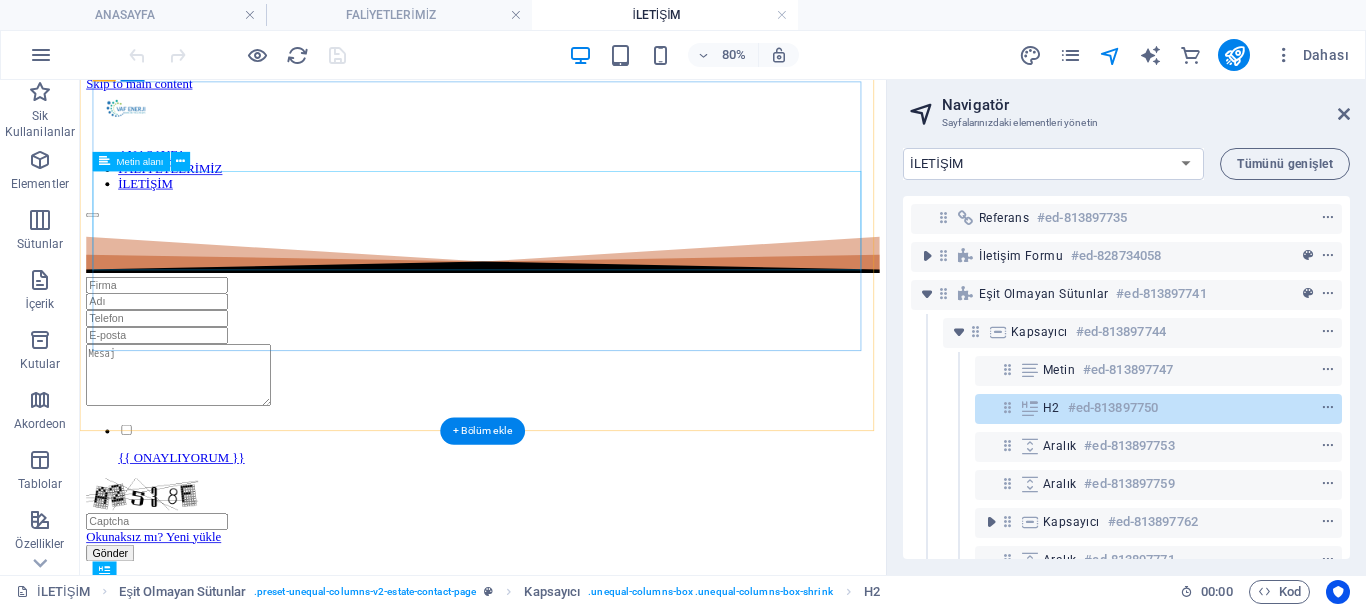 scroll, scrollTop: 0, scrollLeft: 0, axis: both 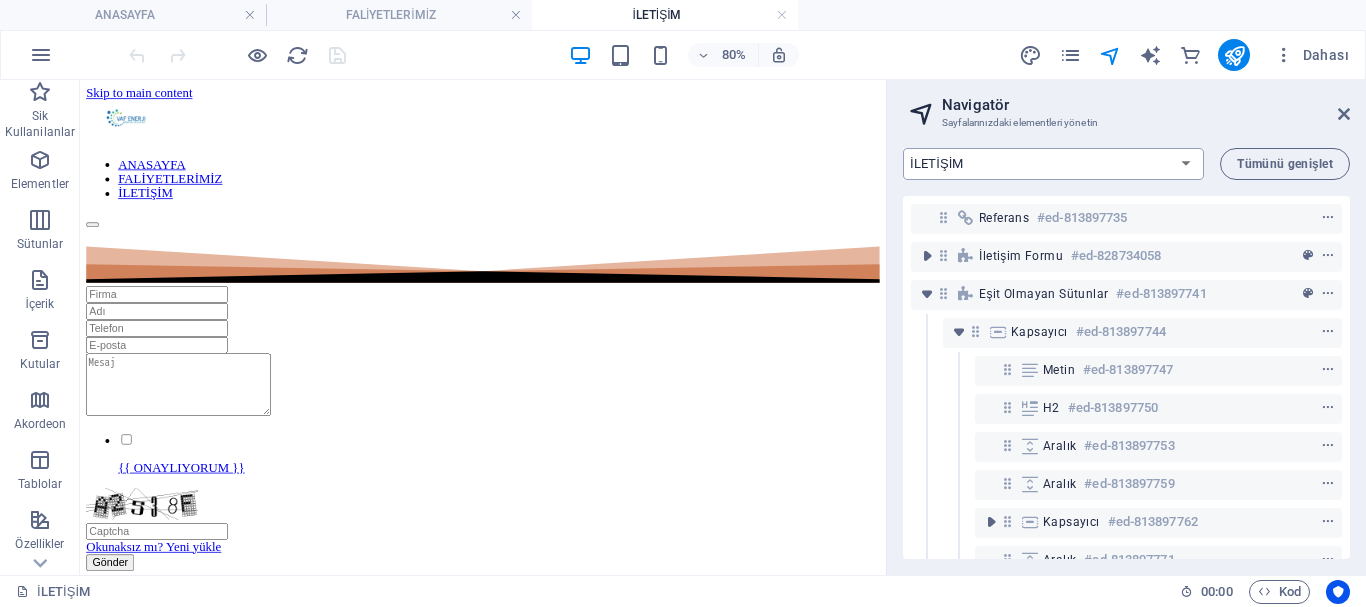 click on "ANASAYFA  FALİYETLERİMİZ  İLETİŞİM  işller: Tek Sayfa Düzeni" at bounding box center [1053, 164] 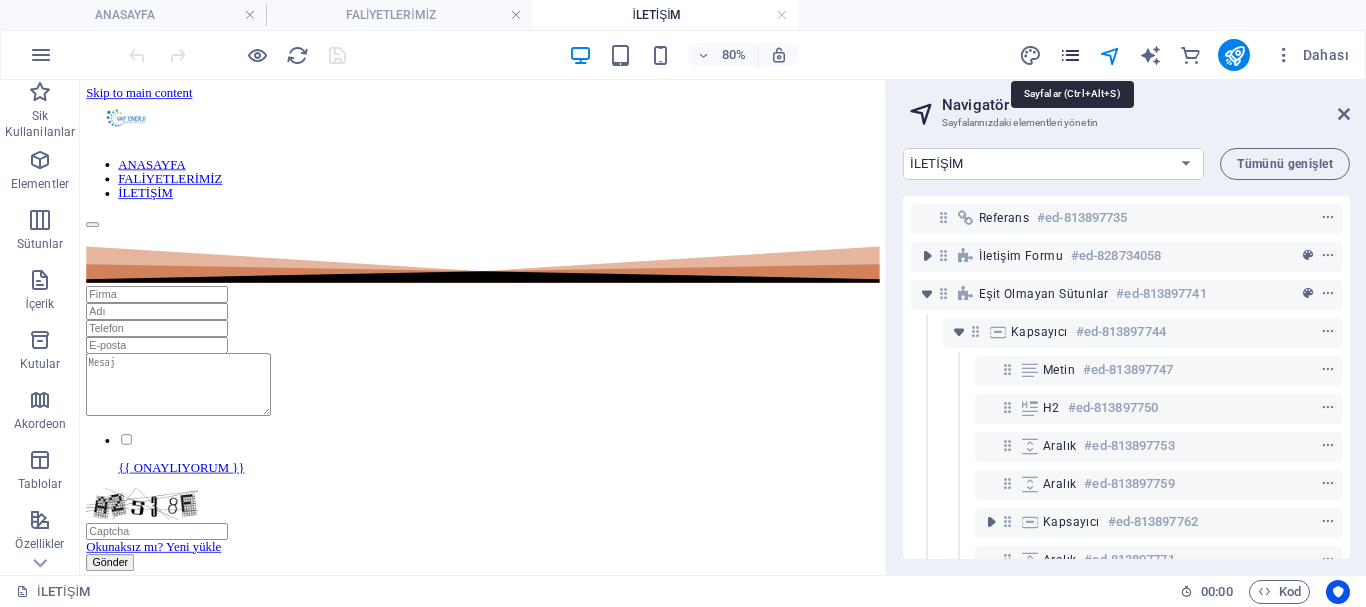 click at bounding box center [1070, 55] 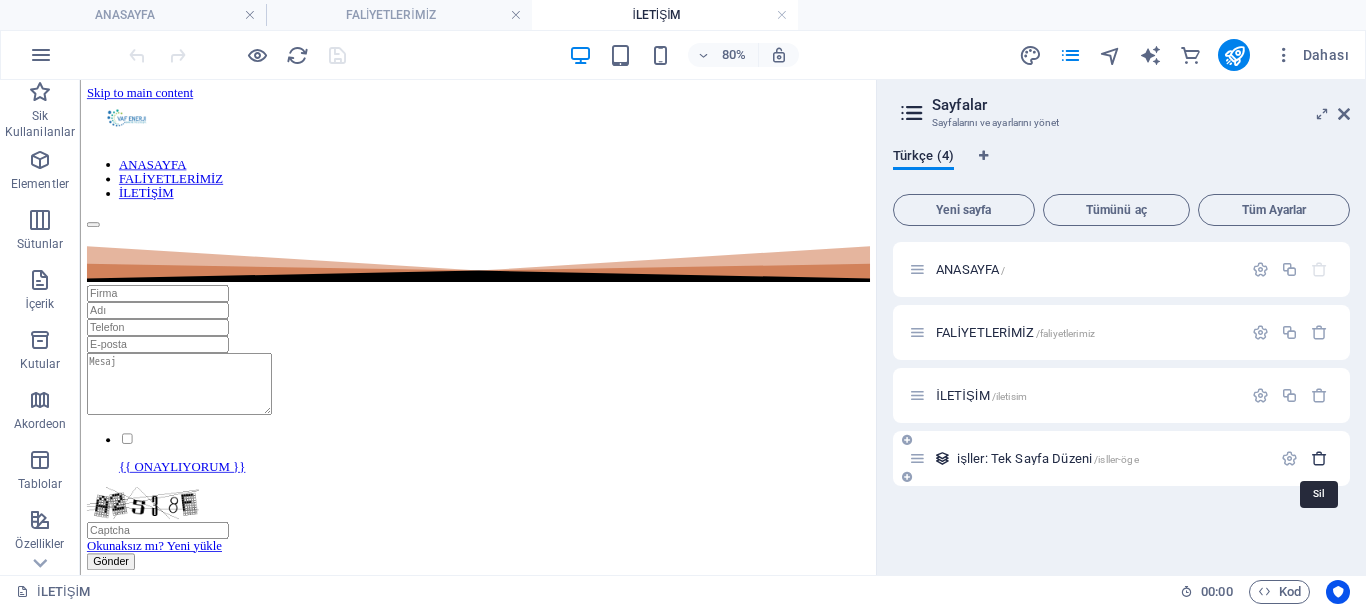 click at bounding box center (1319, 458) 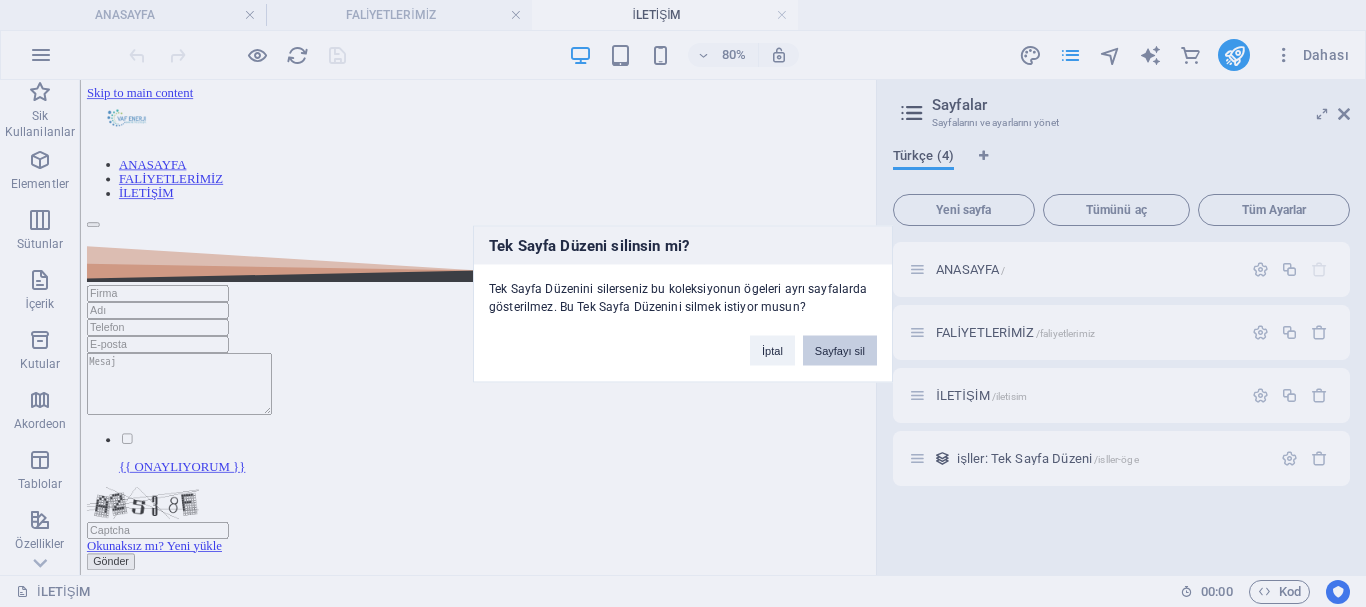 click on "Sayfayı sil" at bounding box center [840, 350] 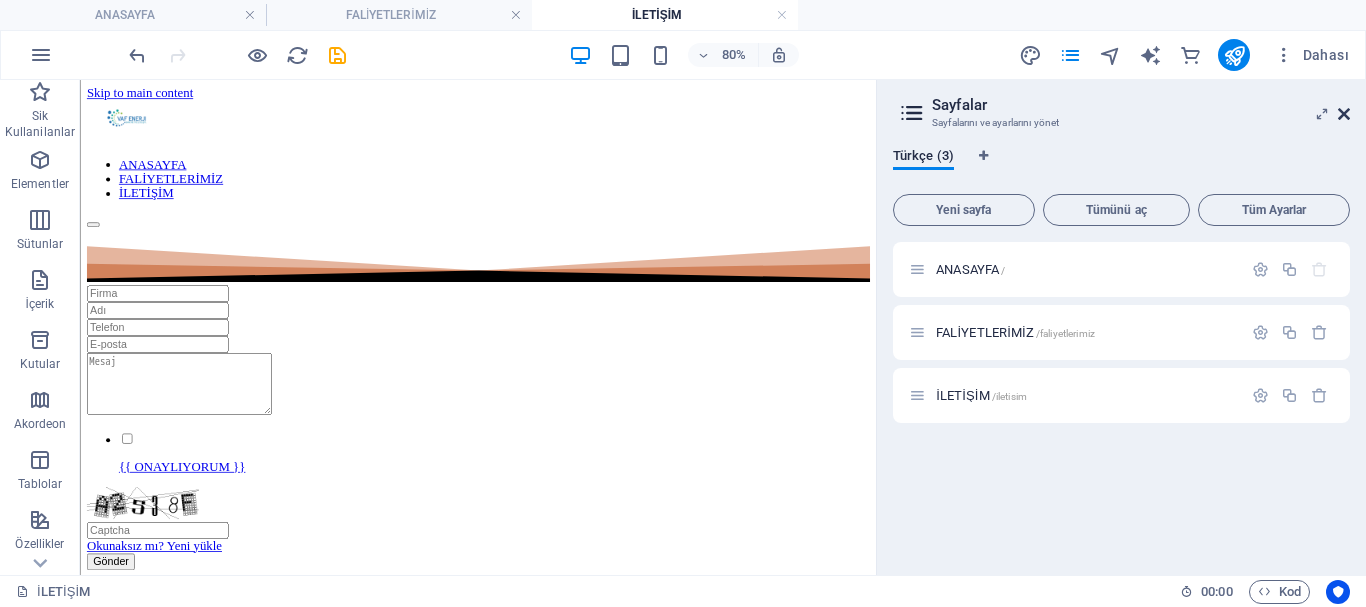 click at bounding box center [1344, 114] 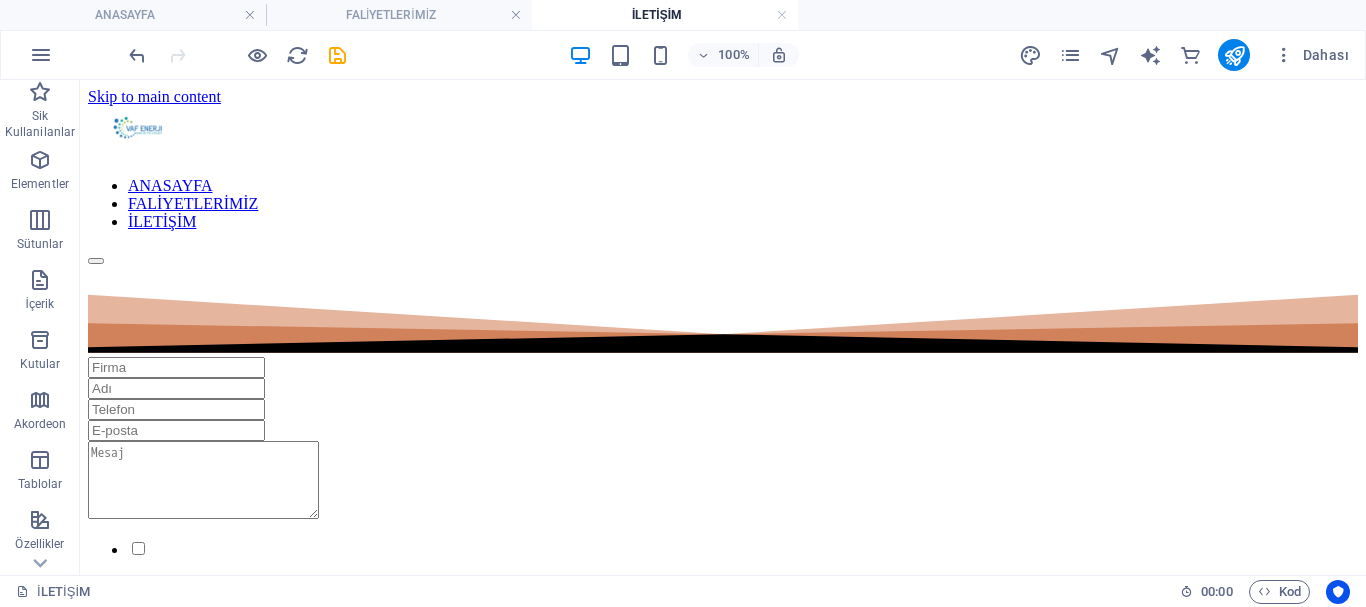 click at bounding box center [1234, 55] 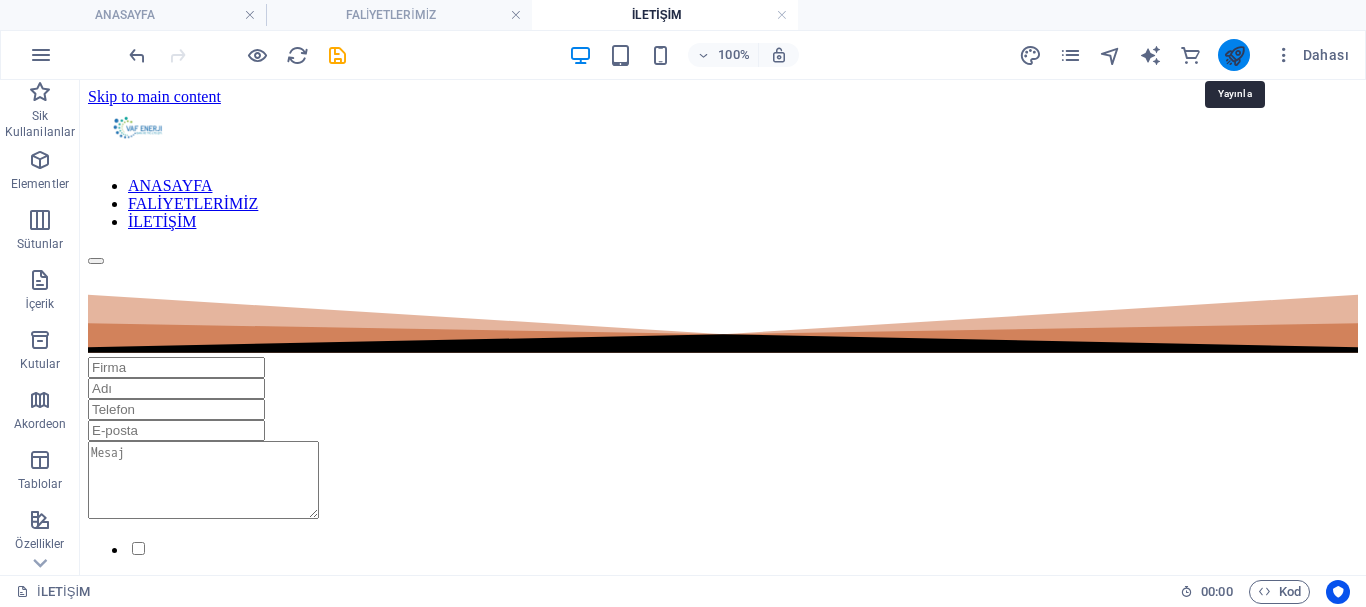click at bounding box center (1234, 55) 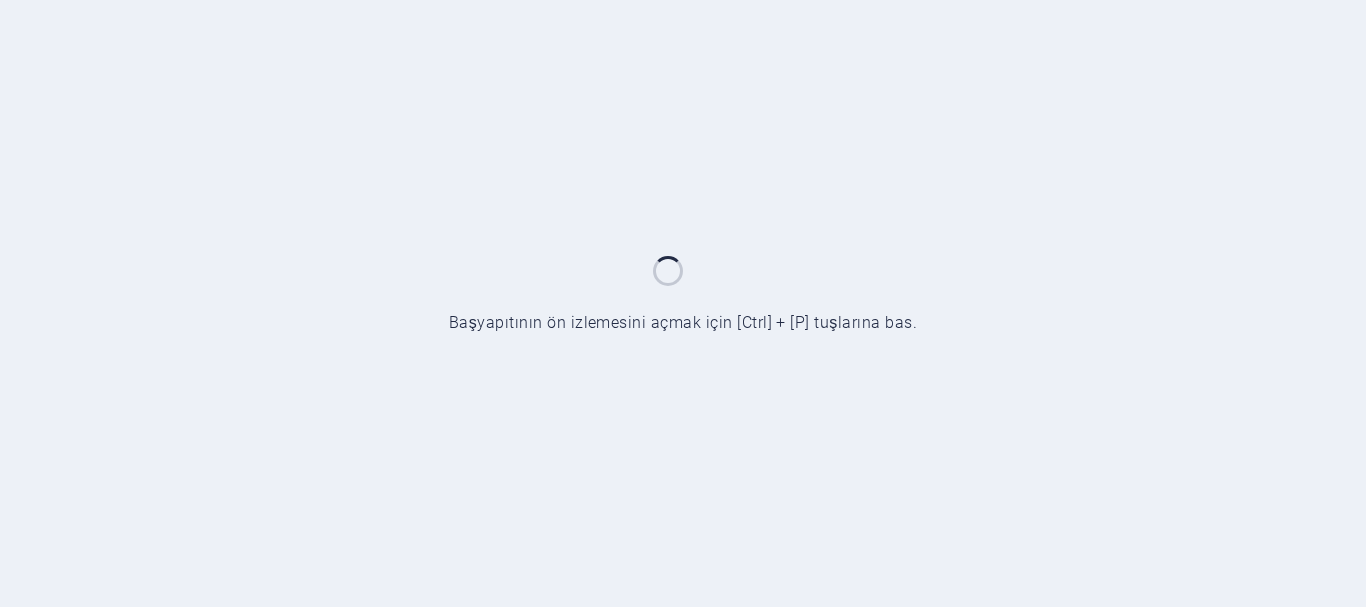 scroll, scrollTop: 0, scrollLeft: 0, axis: both 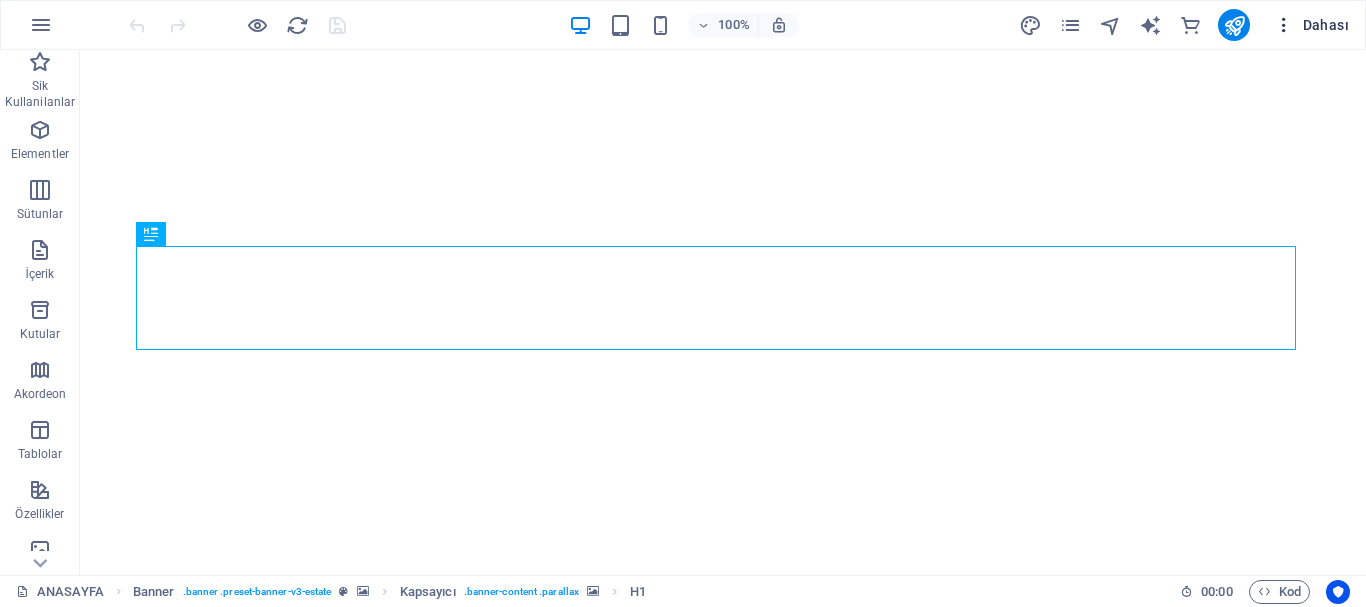 click at bounding box center [1284, 25] 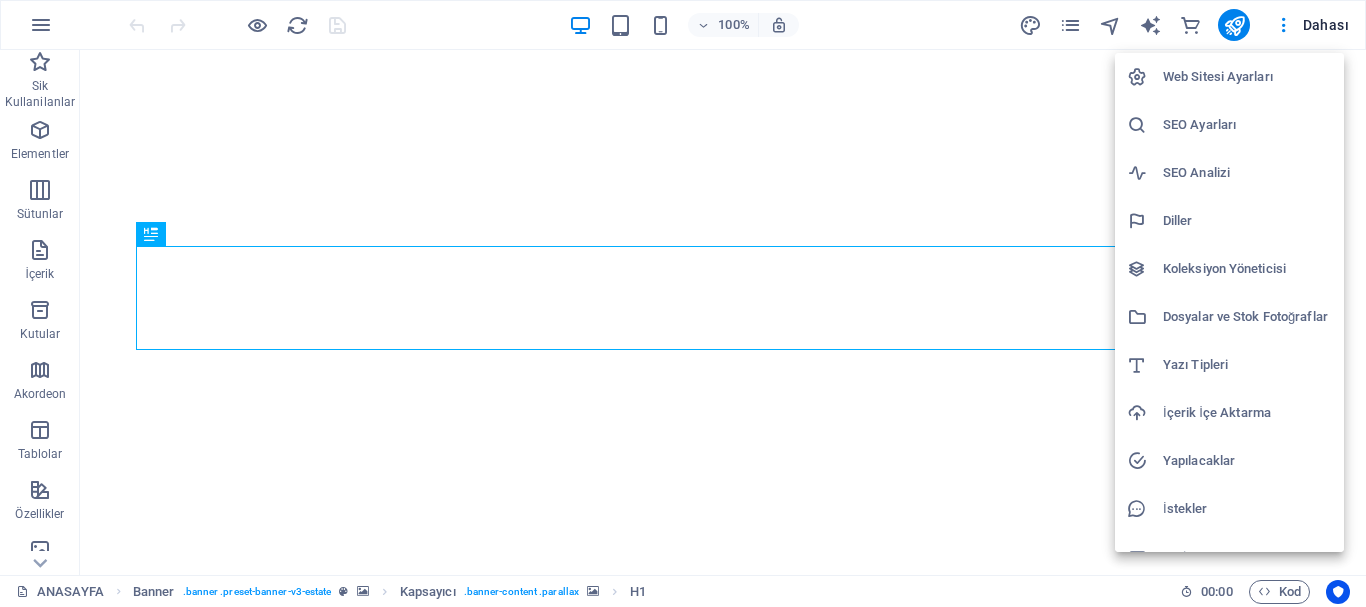 click on "Web Sitesi Ayarları" at bounding box center (1247, 77) 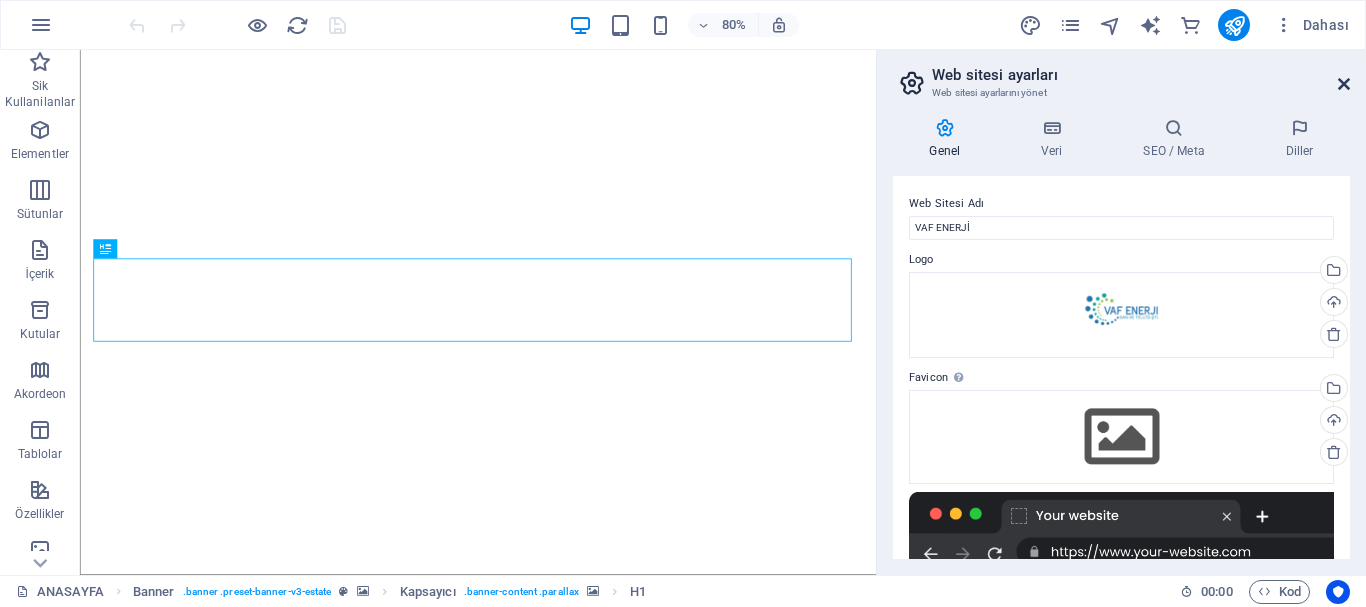 click at bounding box center [1344, 84] 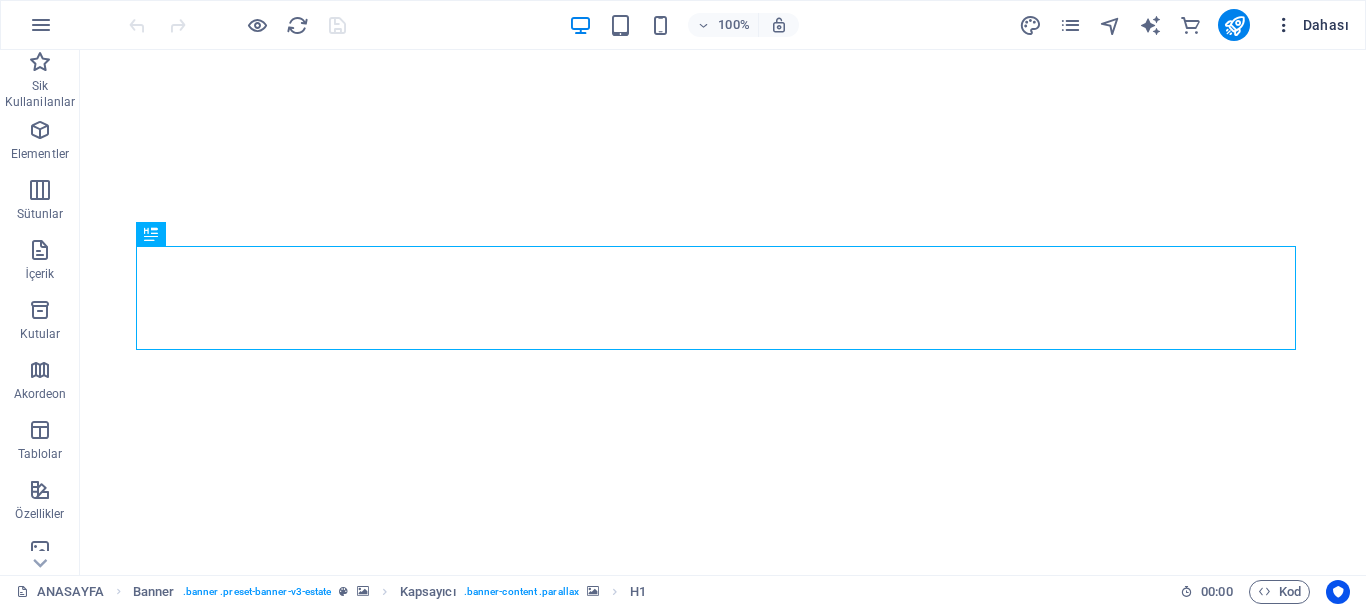 click at bounding box center [1284, 25] 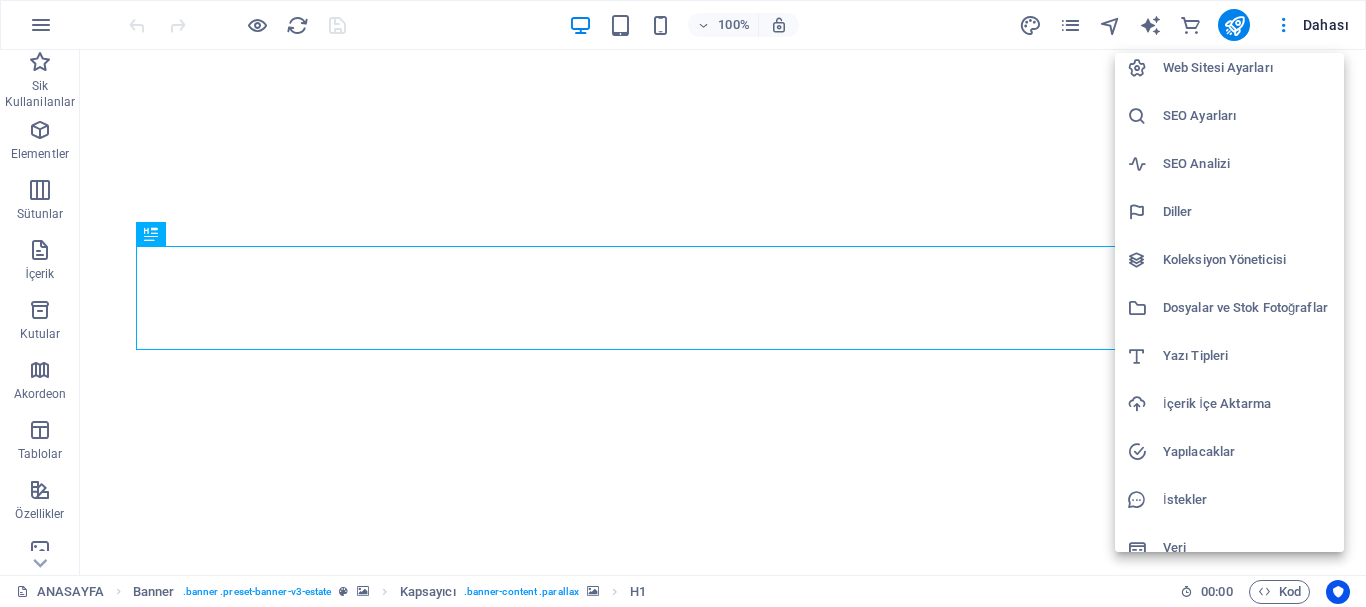 scroll, scrollTop: 29, scrollLeft: 0, axis: vertical 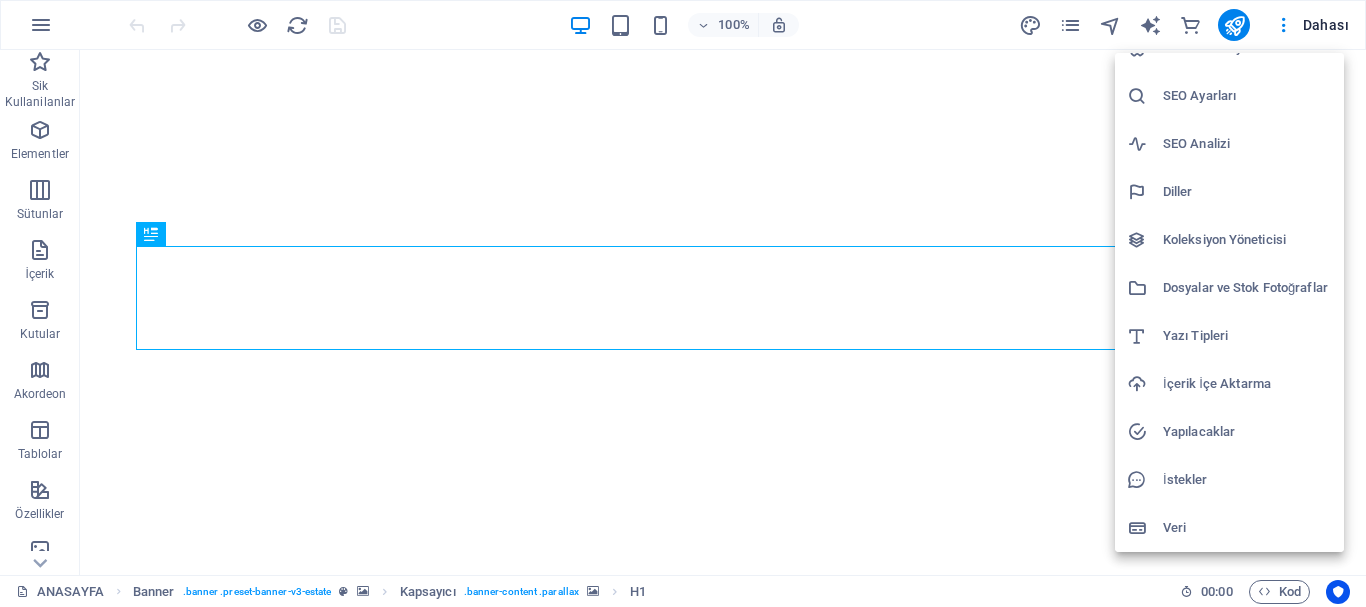 click on "Veri" at bounding box center [1247, 528] 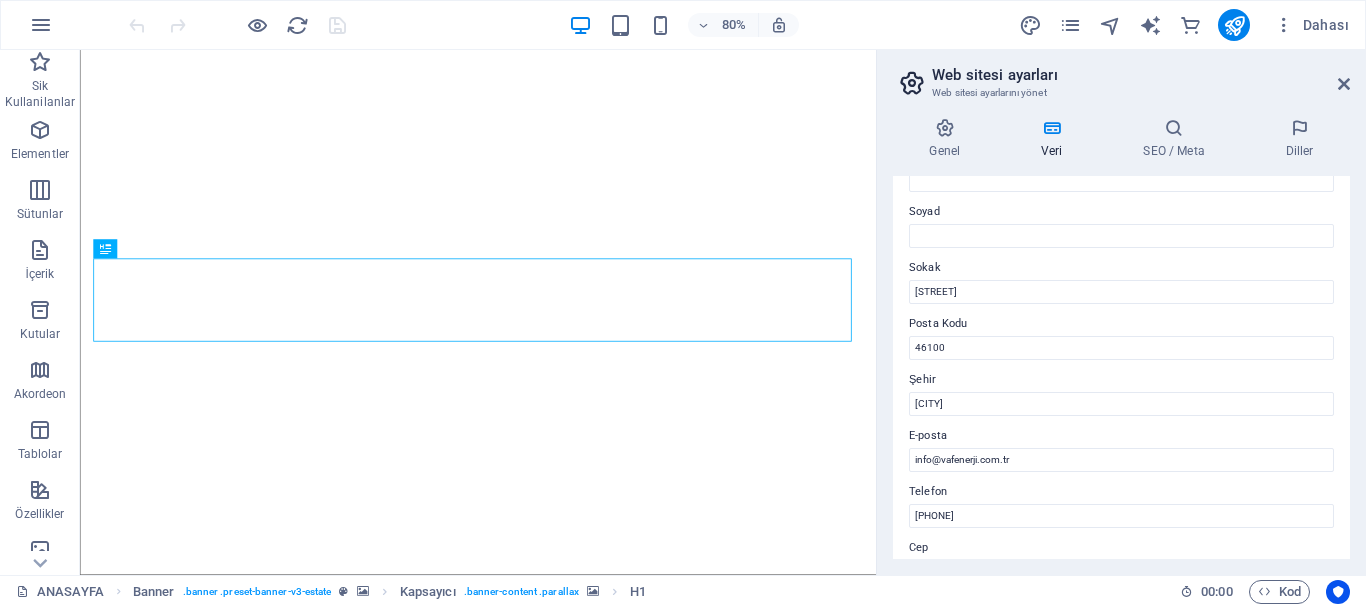 scroll, scrollTop: 0, scrollLeft: 0, axis: both 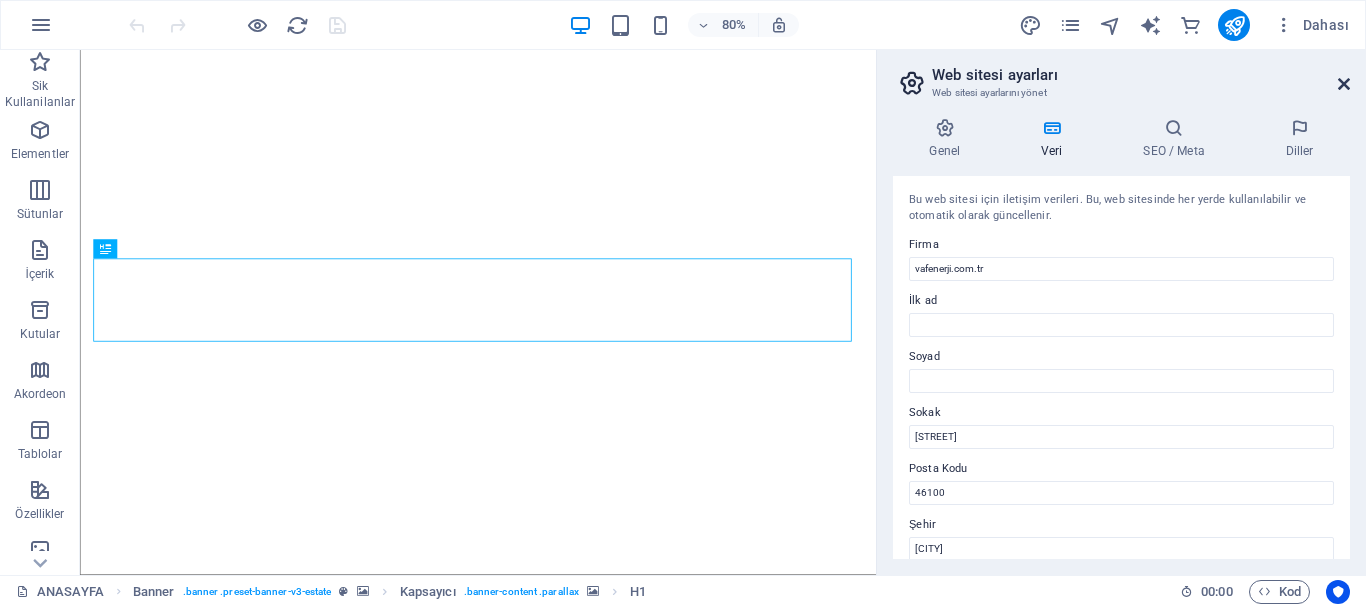 click at bounding box center (1344, 84) 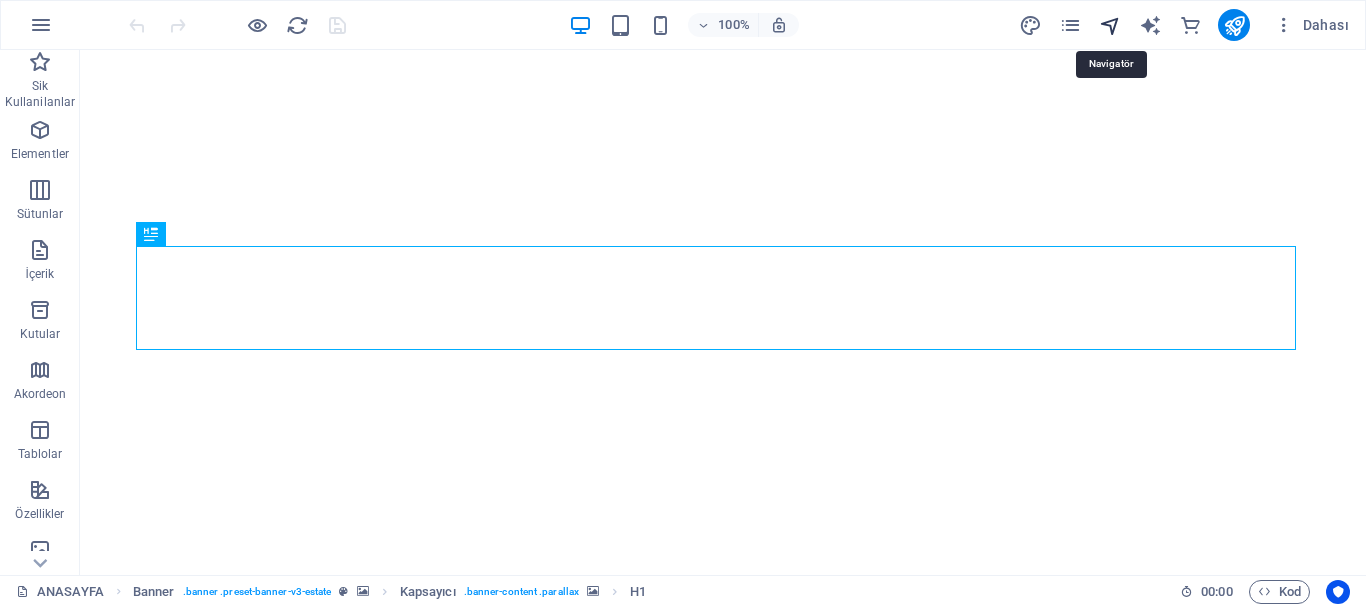 click at bounding box center (1110, 25) 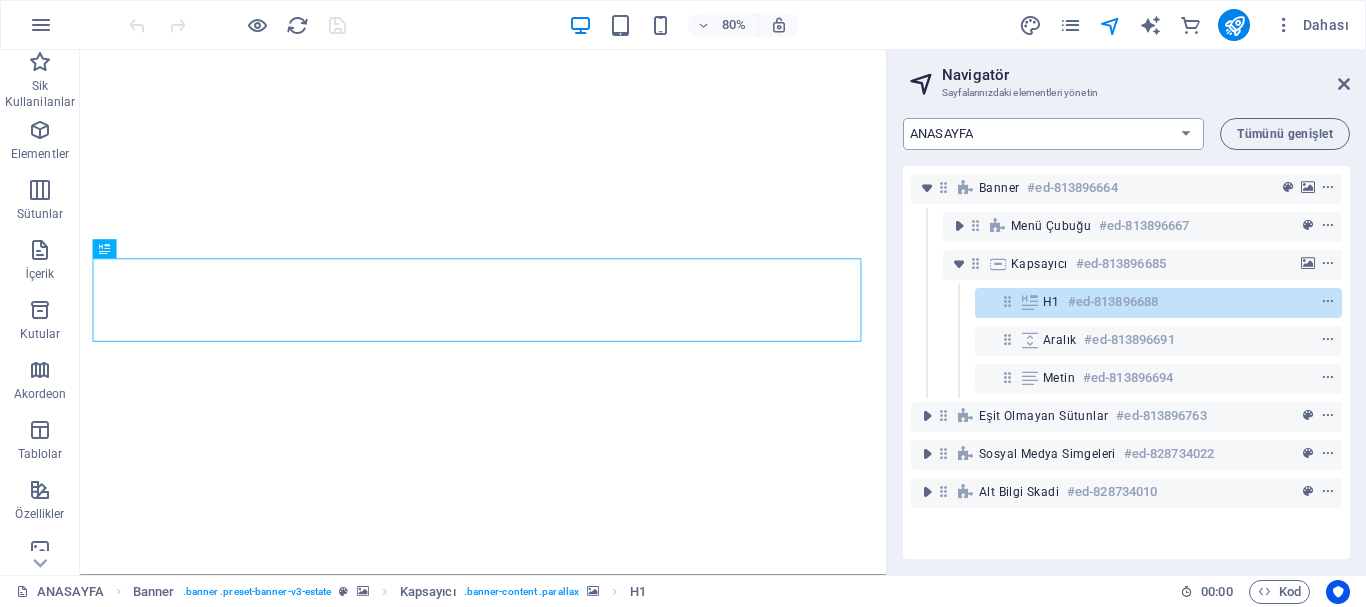 click on "ANASAYFA  FALİYETLERİMİZ  İLETİŞİM" at bounding box center [1053, 134] 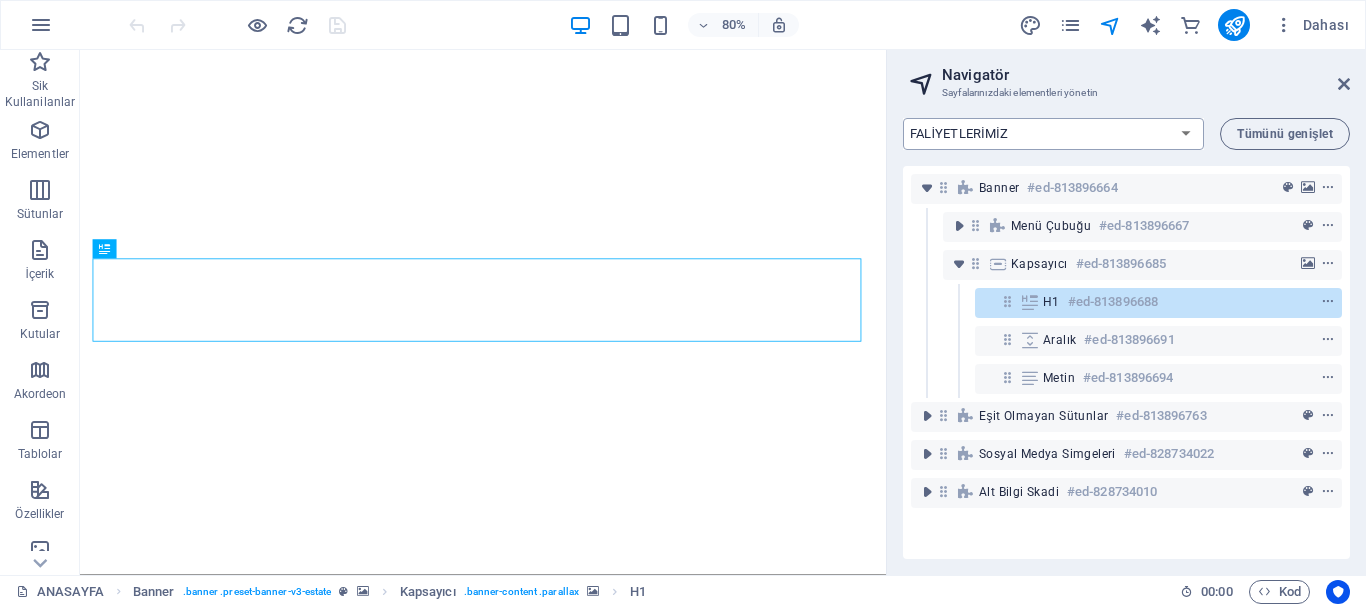 click on "ANASAYFA  FALİYETLERİMİZ  İLETİŞİM" at bounding box center [1053, 134] 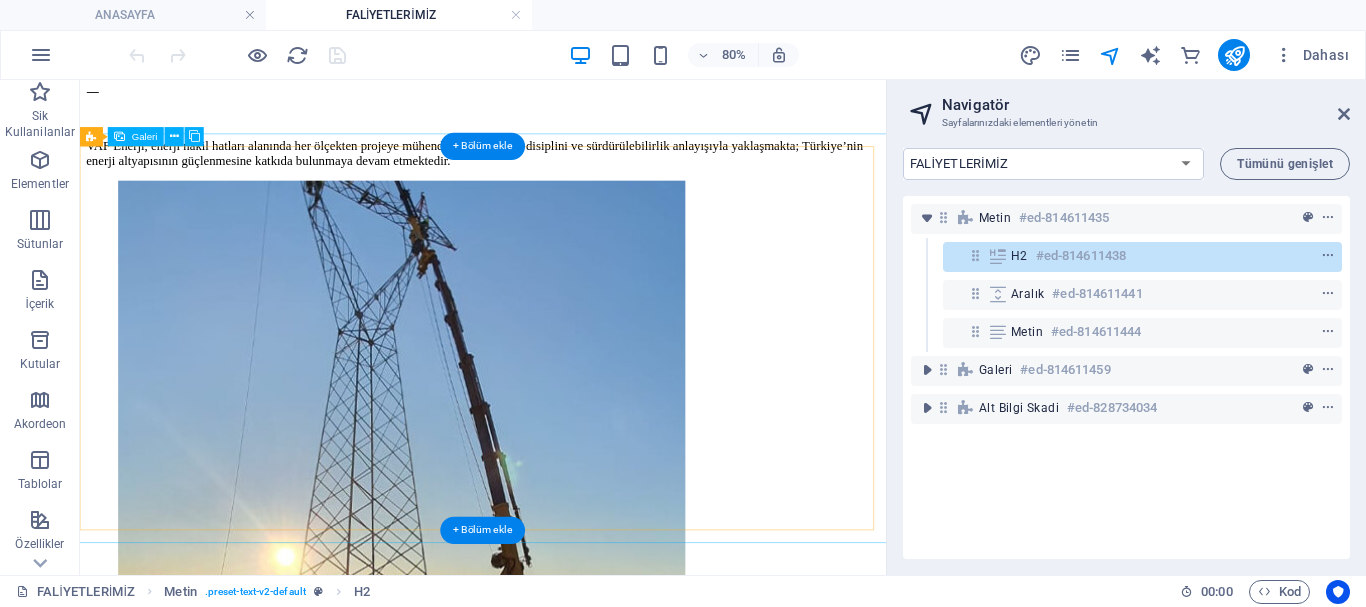 scroll, scrollTop: 1561, scrollLeft: 0, axis: vertical 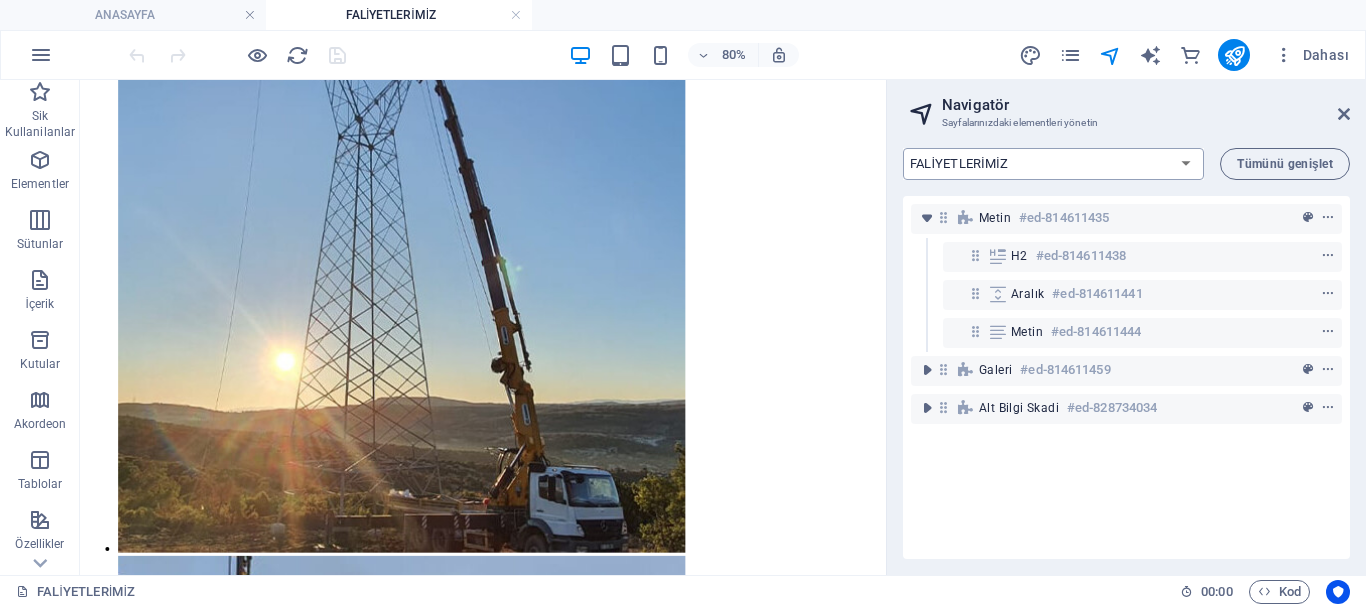 click on "ANASAYFA  FALİYETLERİMİZ  İLETİŞİM" at bounding box center [1053, 164] 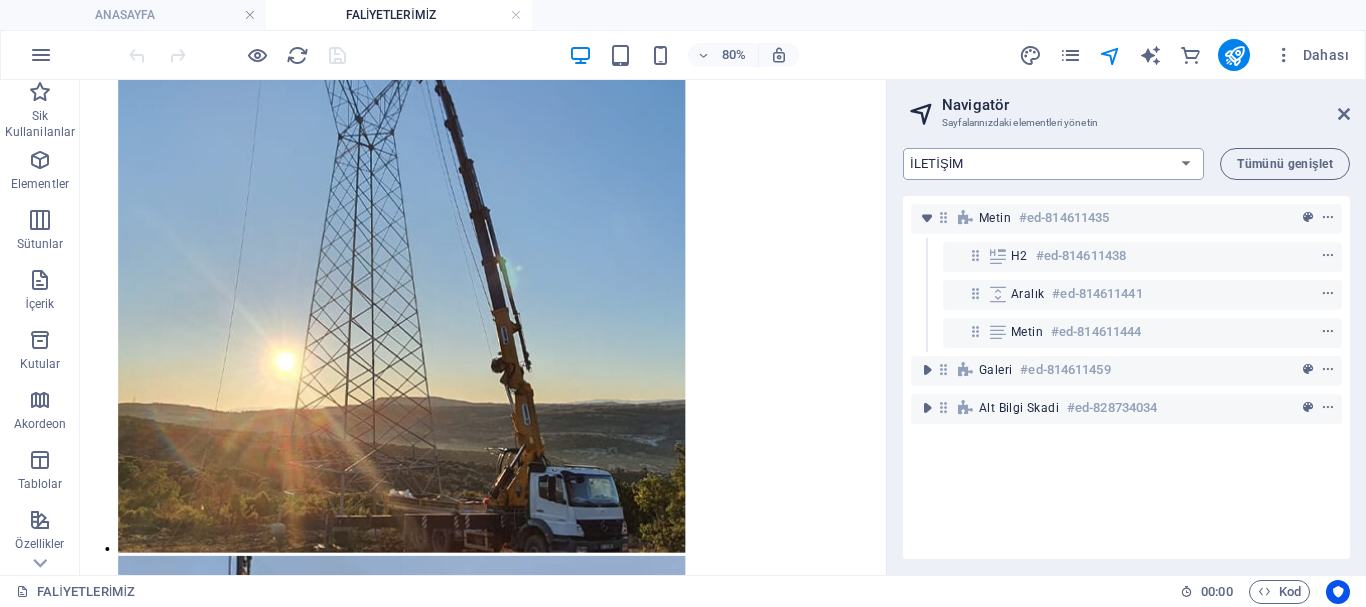 click on "ANASAYFA  FALİYETLERİMİZ  İLETİŞİM" at bounding box center (1053, 164) 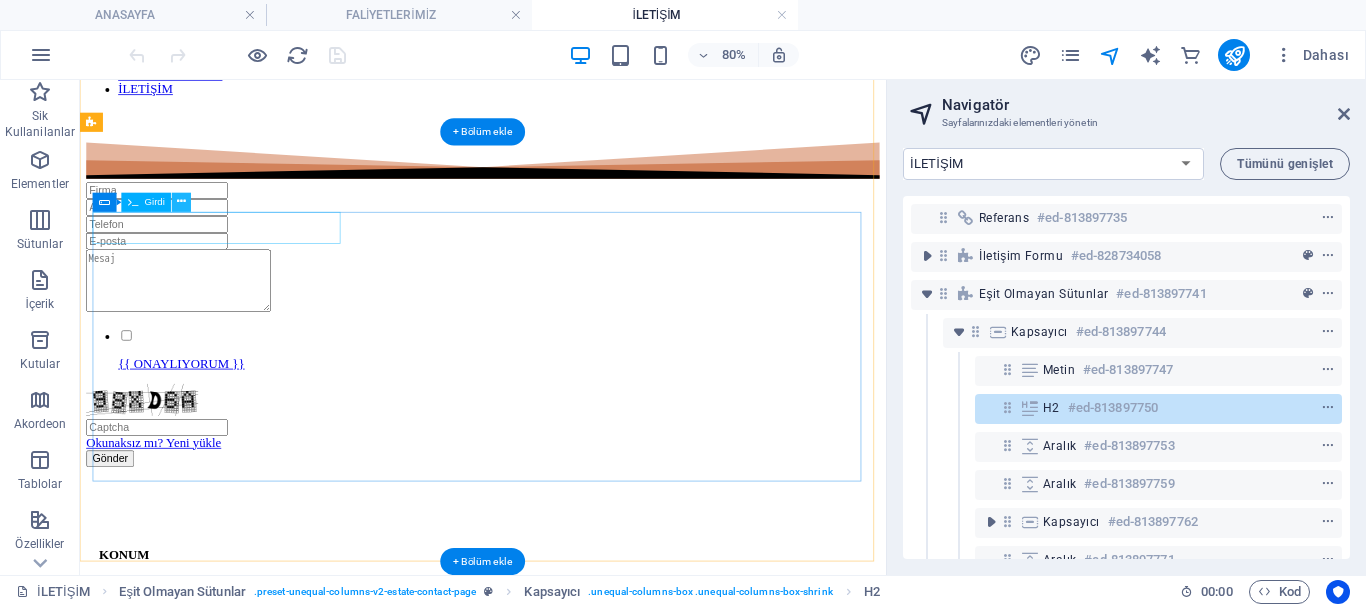 scroll, scrollTop: 0, scrollLeft: 0, axis: both 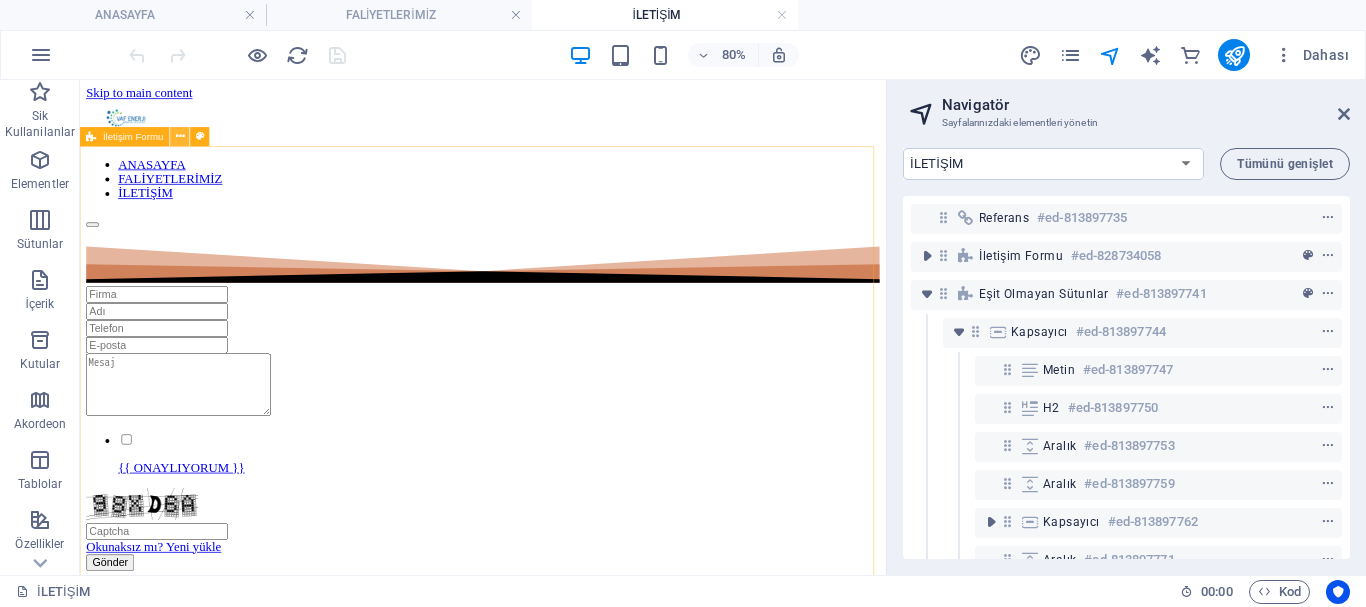 click at bounding box center (180, 136) 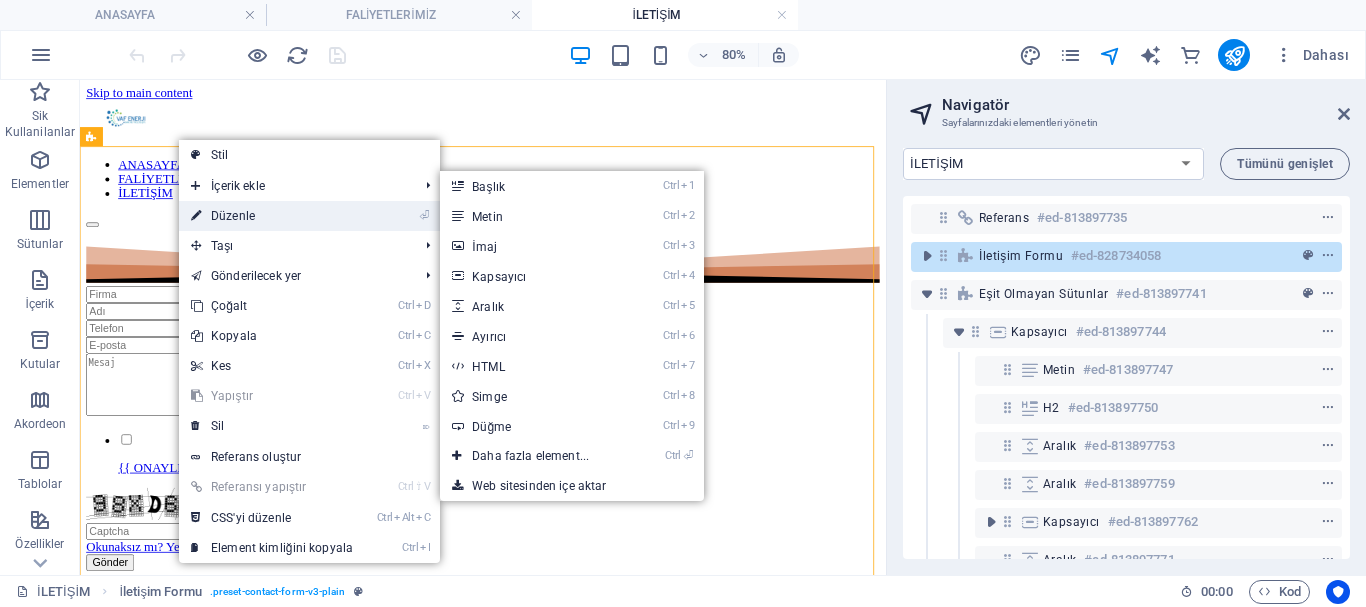 click on "⏎  Düzenle" at bounding box center [272, 216] 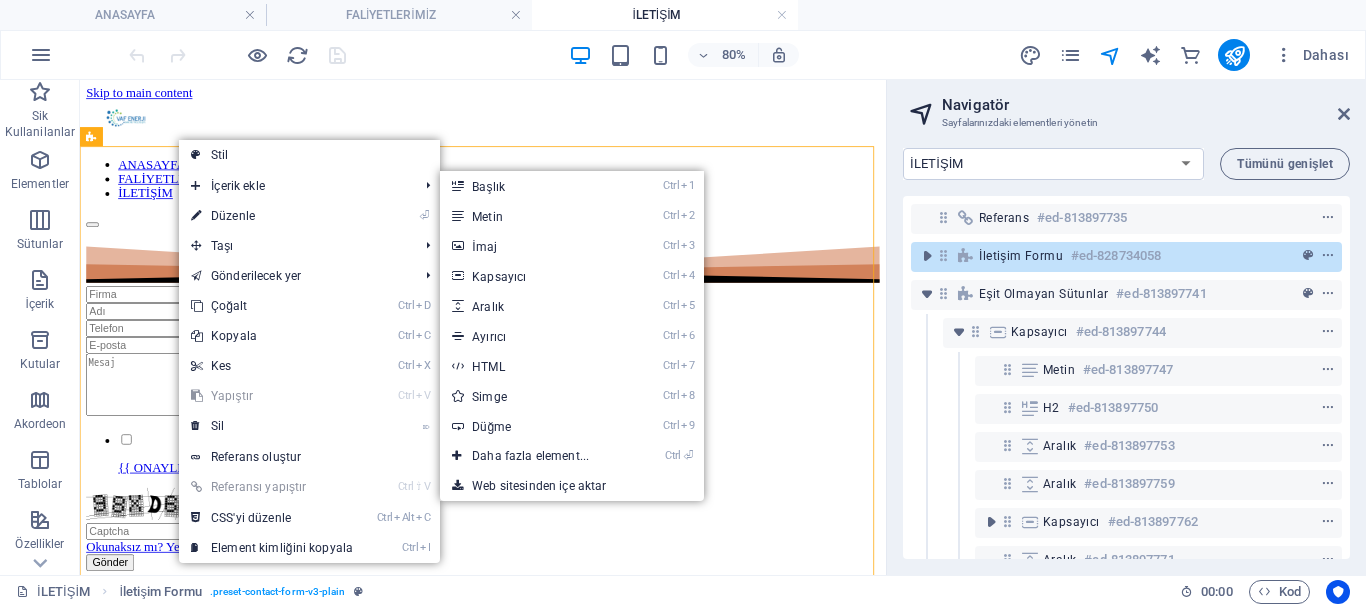 select on "fan" 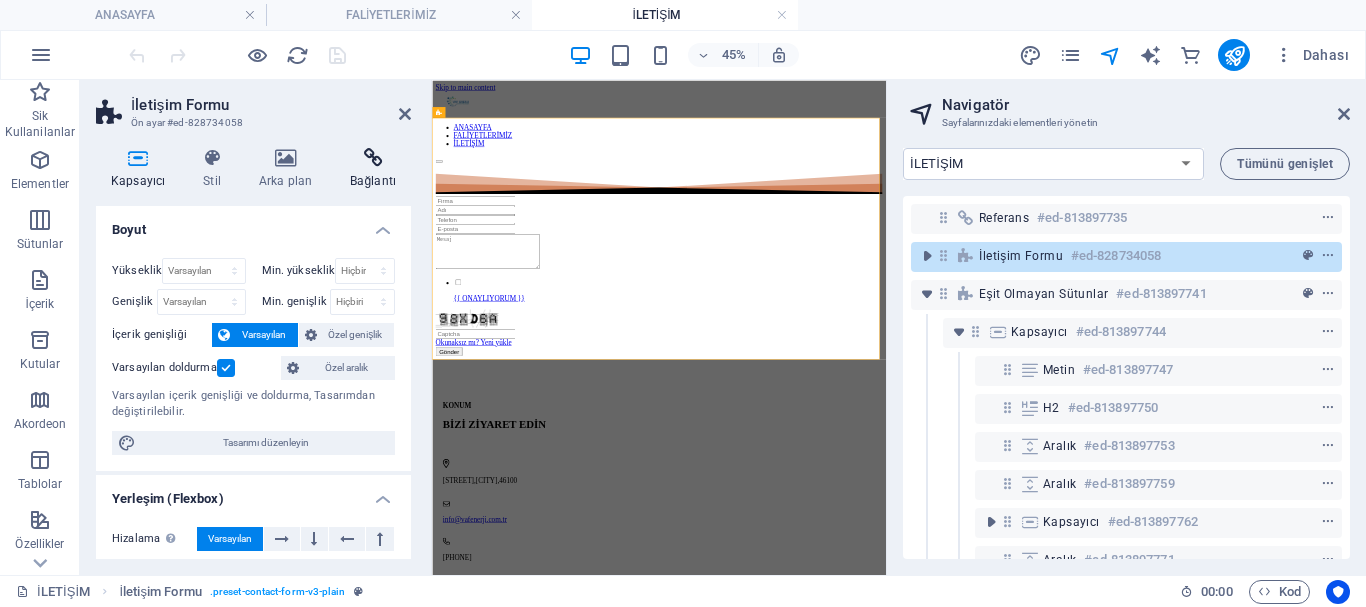 click at bounding box center [373, 158] 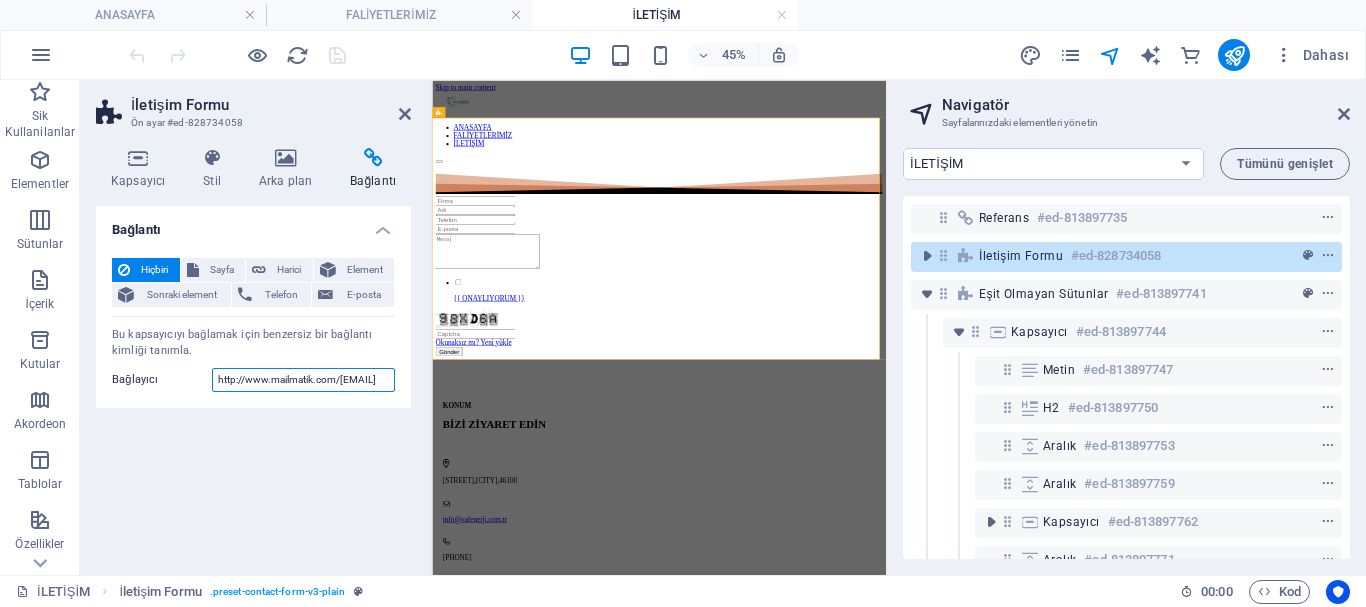scroll, scrollTop: 0, scrollLeft: 38, axis: horizontal 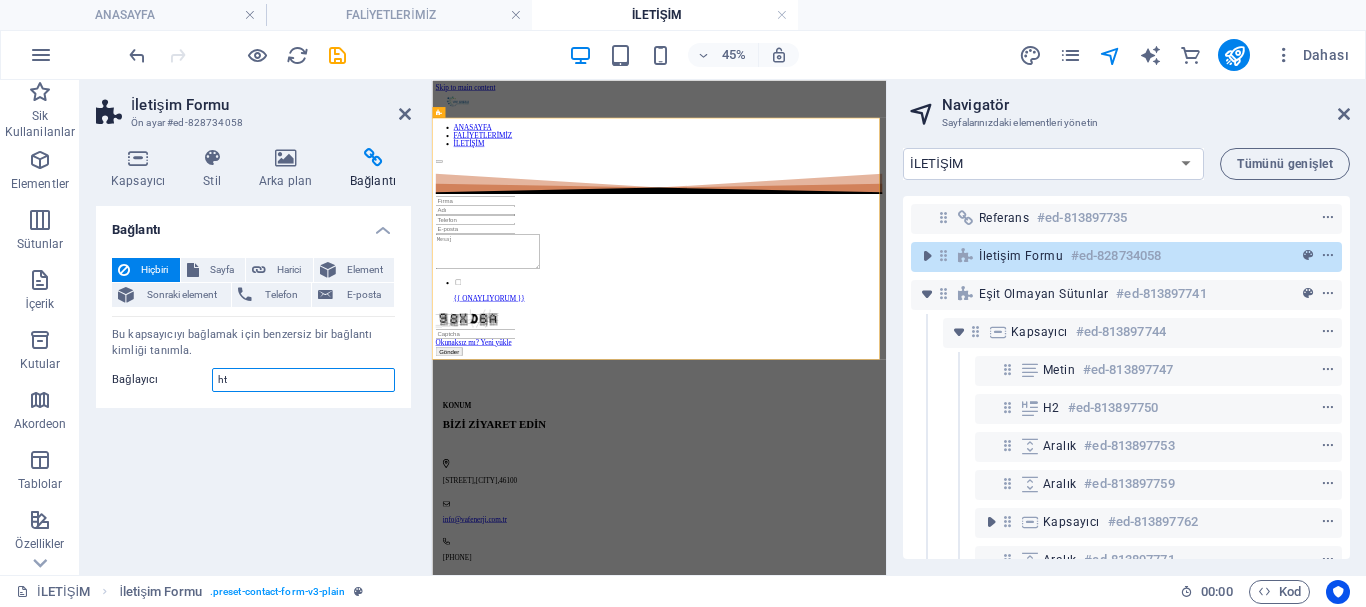 type on "h" 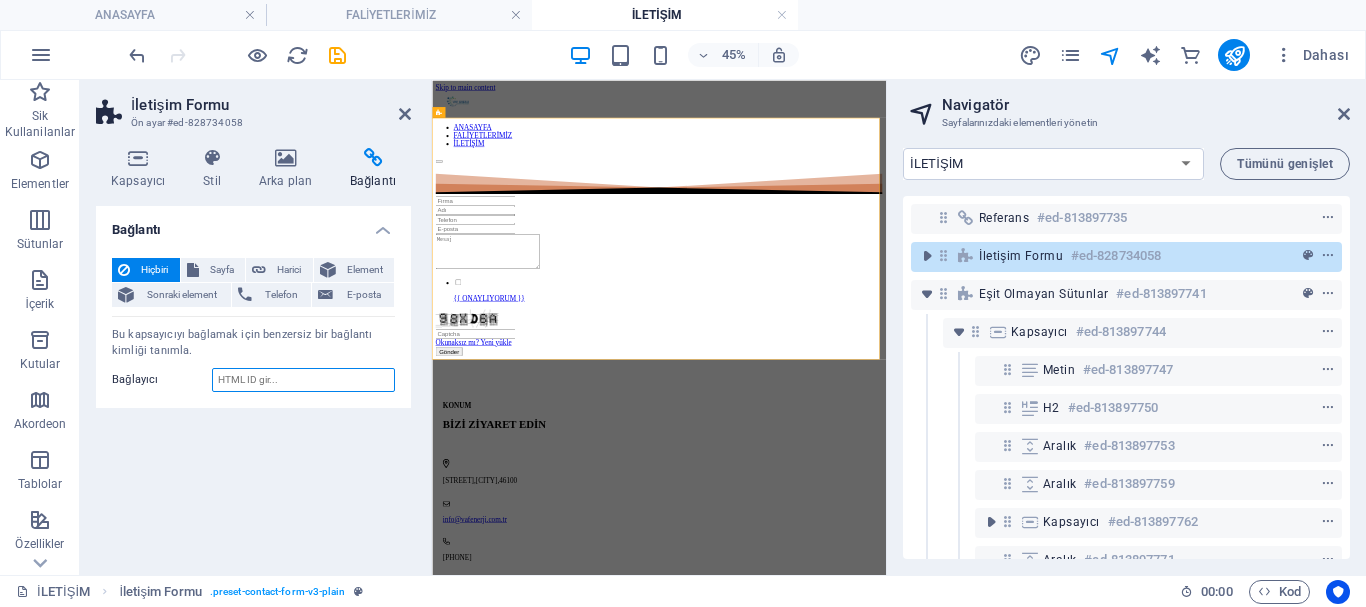 type 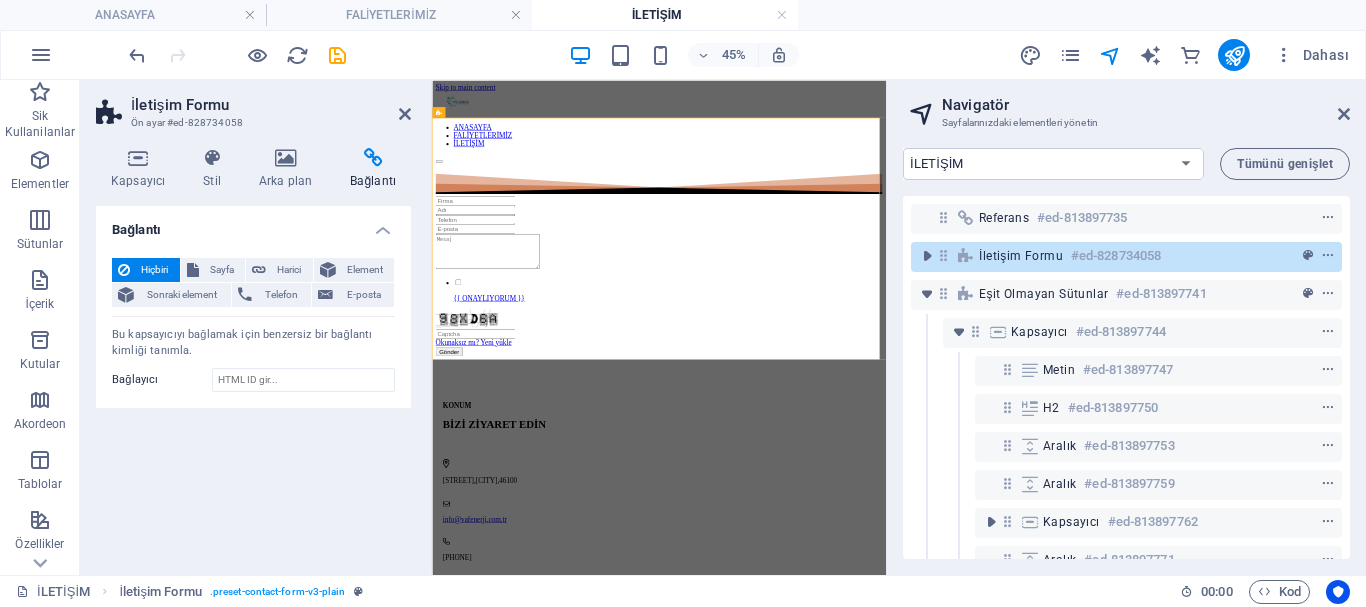 click on "Bağlantı Hiçbiri Sayfa Harici Element Sonraki element Telefon E-posta Sayfa ANASAYFA FALİYETLERİMİZ İLETİŞİM Element
URL Telefon E-posta Bağlantı hedefi Yeni sekme Aynı sekme Kaplama Başlık Ek bağlantı tanımının bağlantı metniyle aynı olmaması gerekir. Başlık, genellikle fare elementin üzerine geldiğinde bir araç ipucu metni olarak gösterilir. Belirsizse boş bırak. İlişki Bu bağlantının bağlantı hedefiyle ilişkisini  ayarlar. Örneğin; "nofollow" (izleme) değeri, arama motorlarına bağlantıyı izleme talimatı verir. Boş bırakılabilir. alternate oluşturan bookmark harici yardım lisans ileri nofollow noreferrer noopener önceki arayın etiket Bu kapsayıcıyı bağlamak için benzersiz bir bağlantı kimliği tanımla. Bağlayıcı" at bounding box center (253, 382) 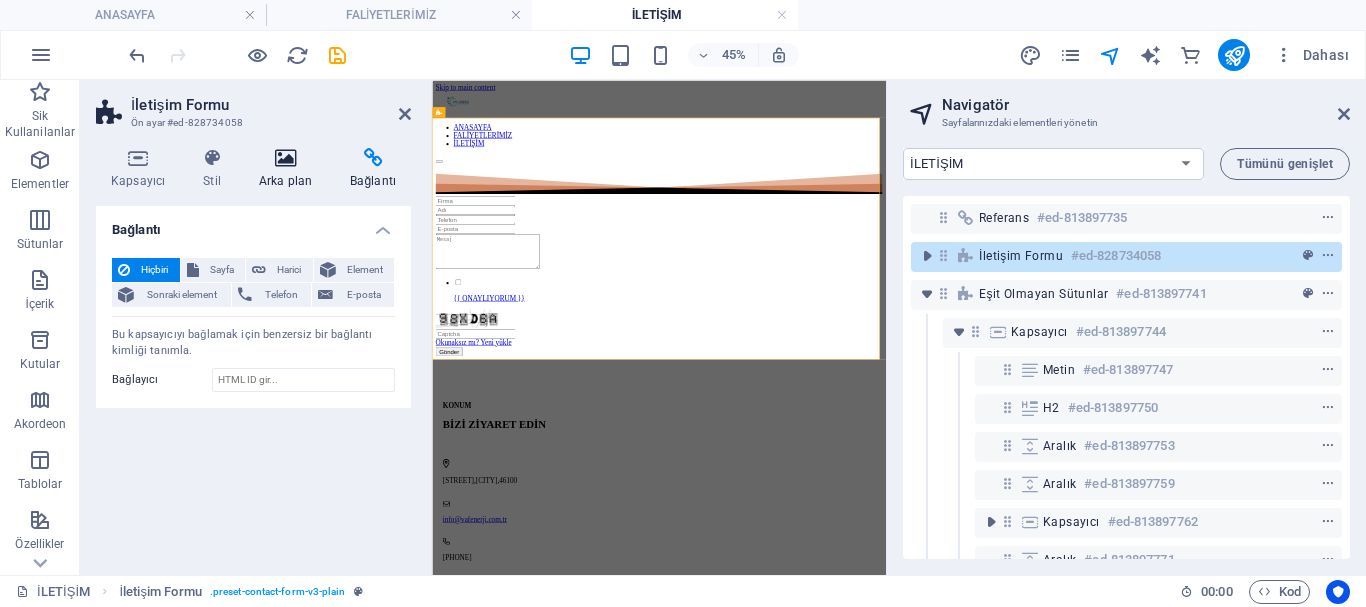 click on "Arka plan" at bounding box center [289, 169] 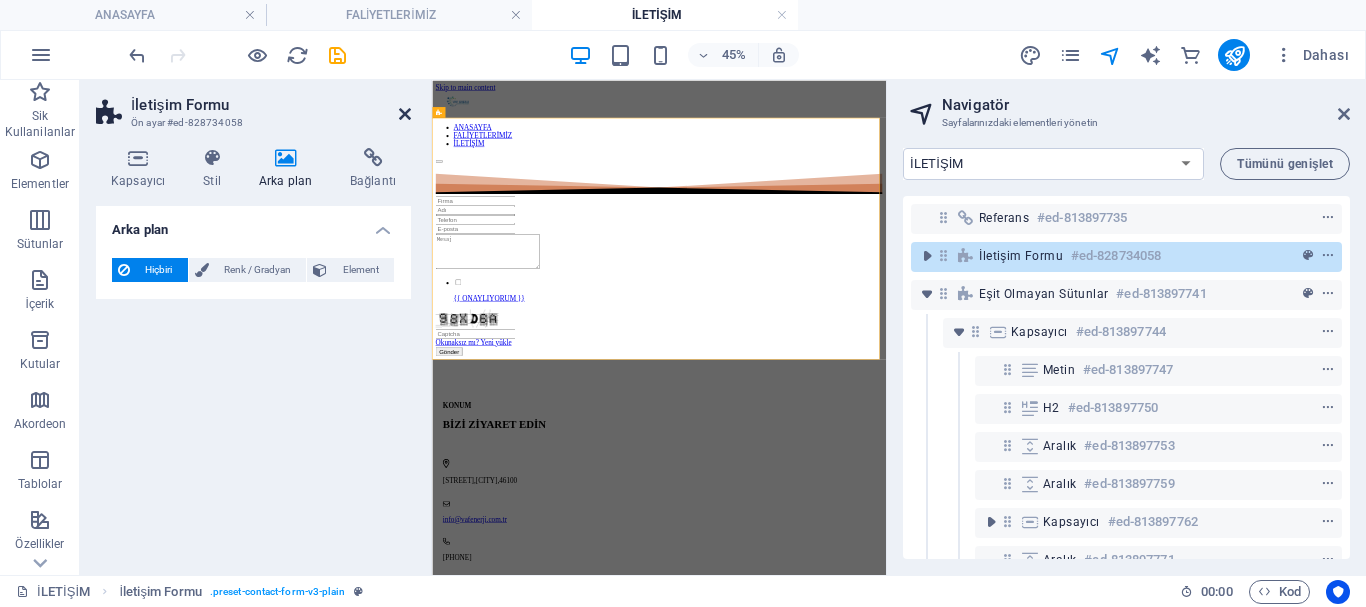 drag, startPoint x: 399, startPoint y: 108, endPoint x: 398, endPoint y: 36, distance: 72.00694 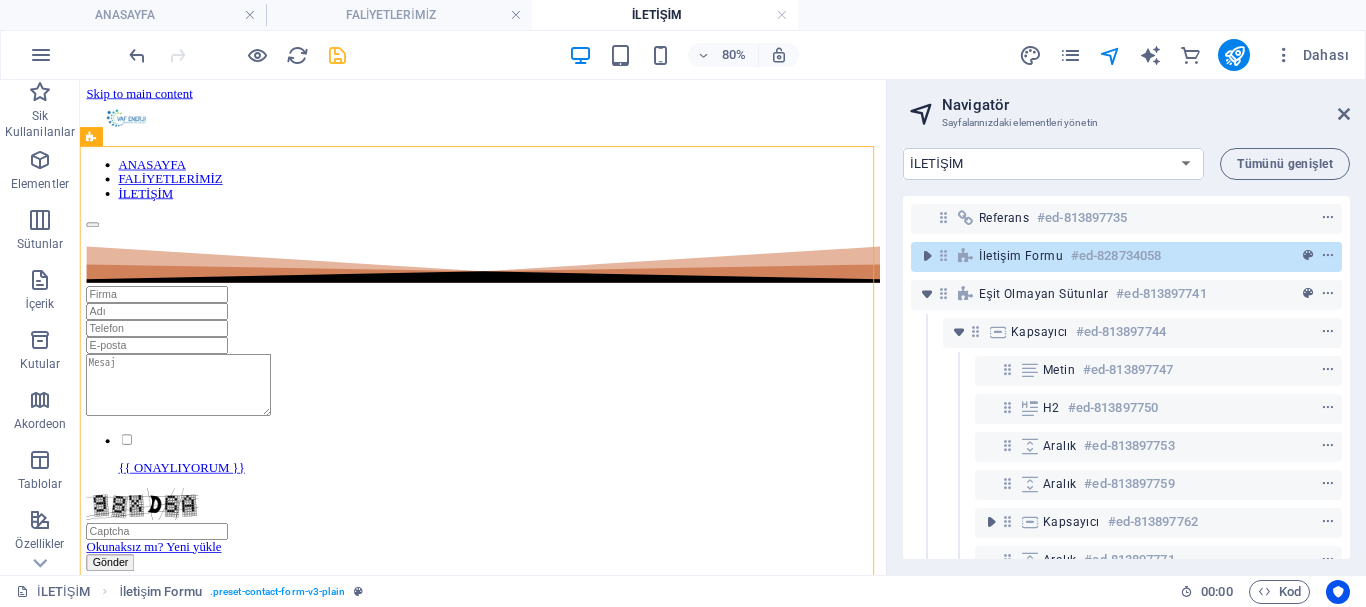 drag, startPoint x: 336, startPoint y: 50, endPoint x: 300, endPoint y: 15, distance: 50.20956 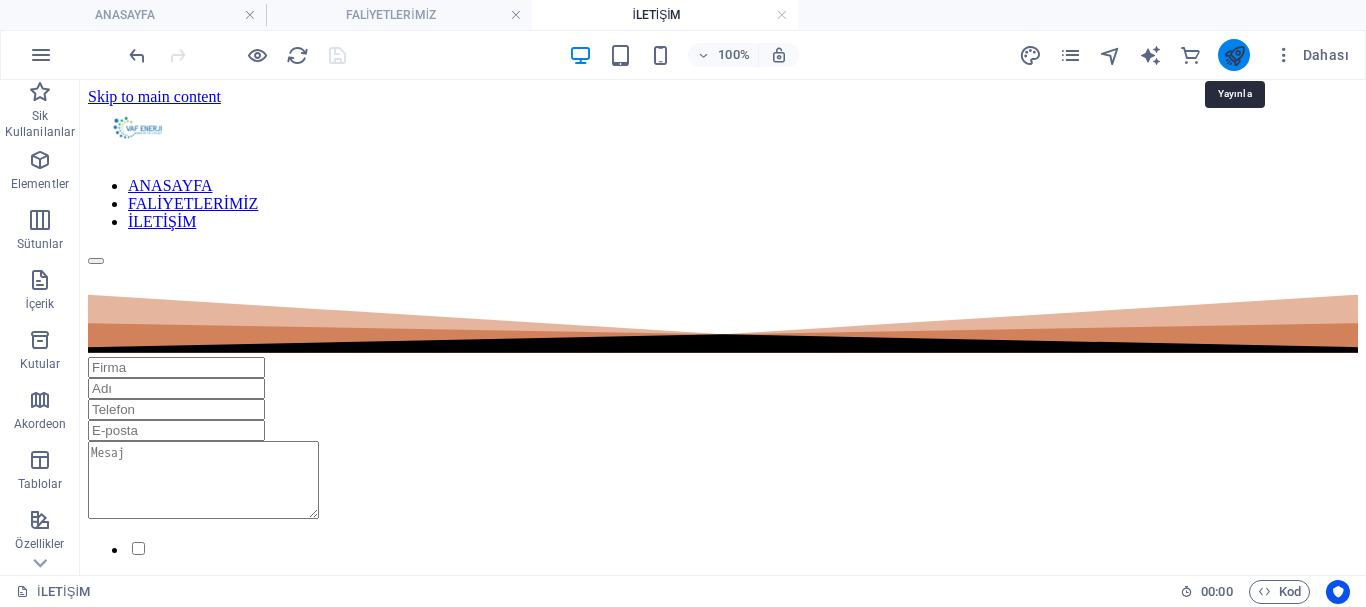 click at bounding box center [1234, 55] 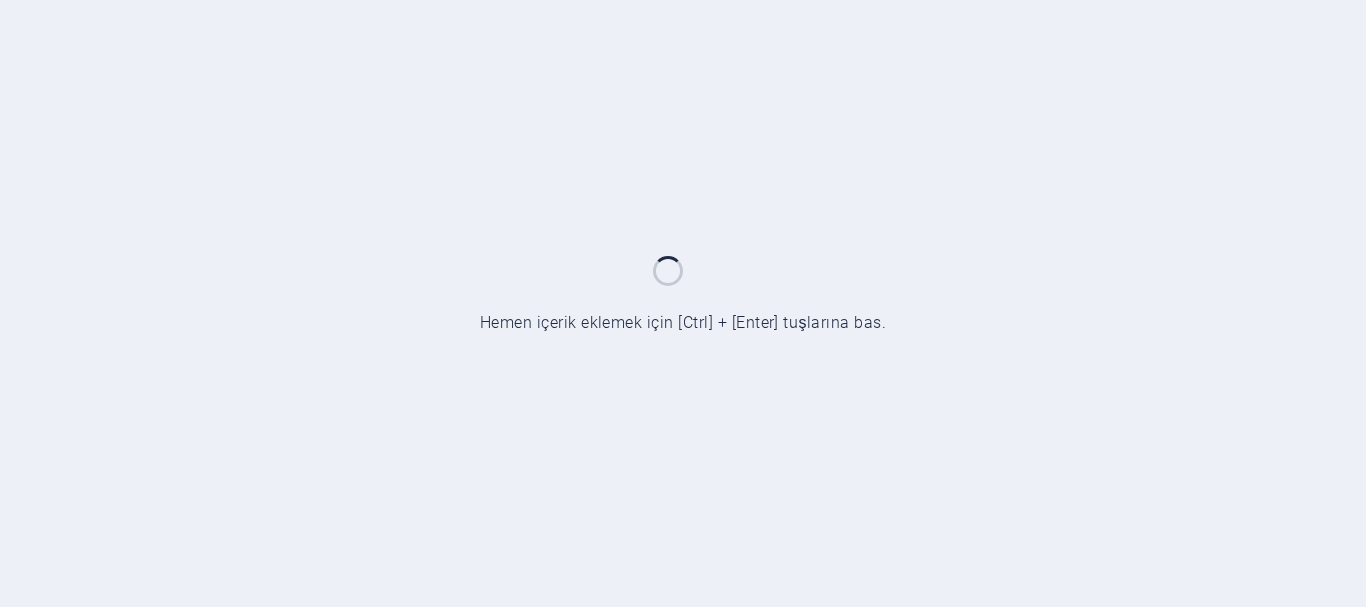 scroll, scrollTop: 0, scrollLeft: 0, axis: both 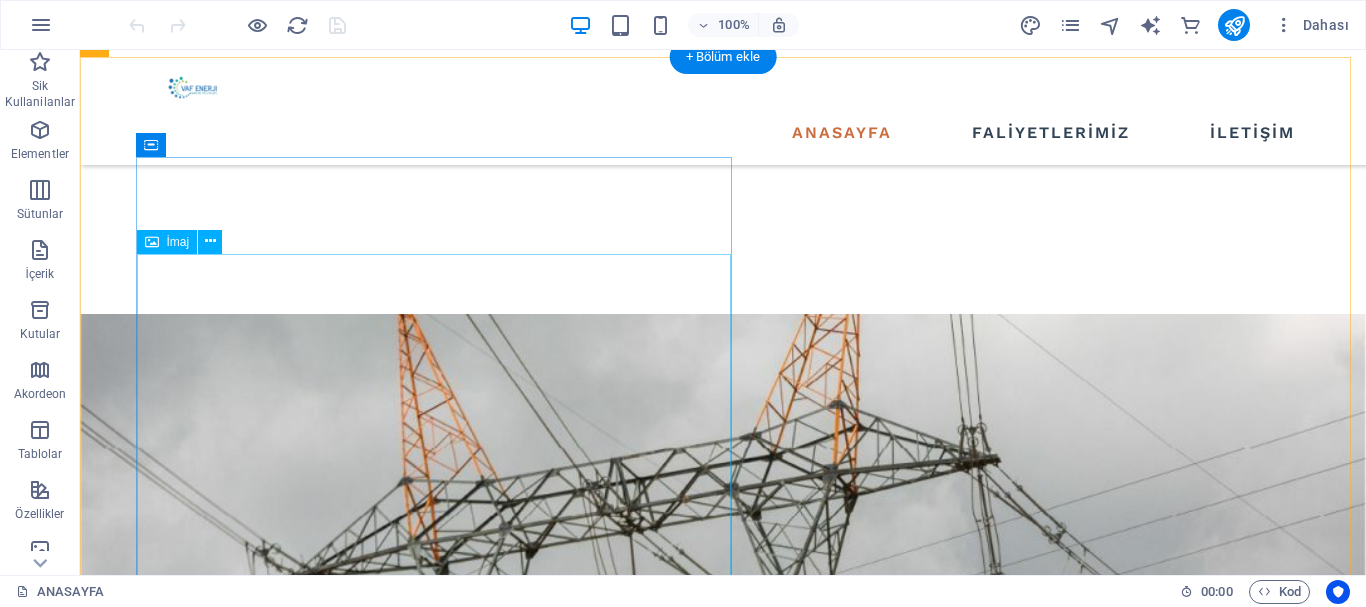 click at bounding box center [676, 2125] 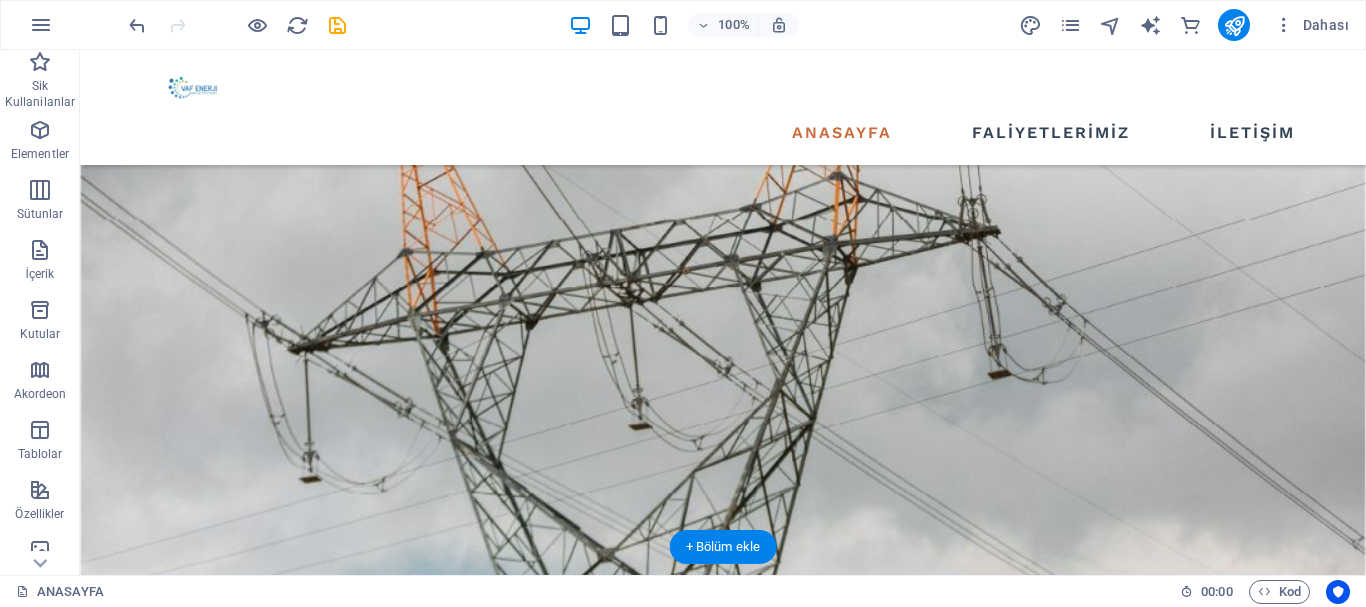 scroll, scrollTop: 518, scrollLeft: 0, axis: vertical 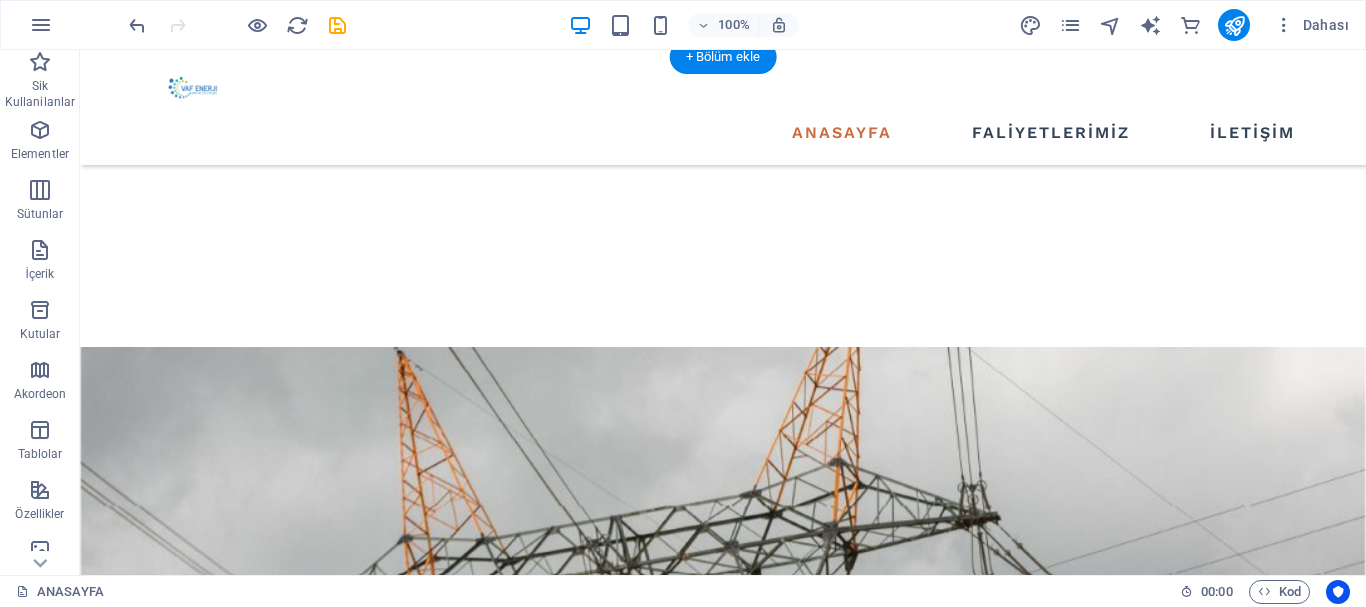 click at bounding box center (676, 1450) 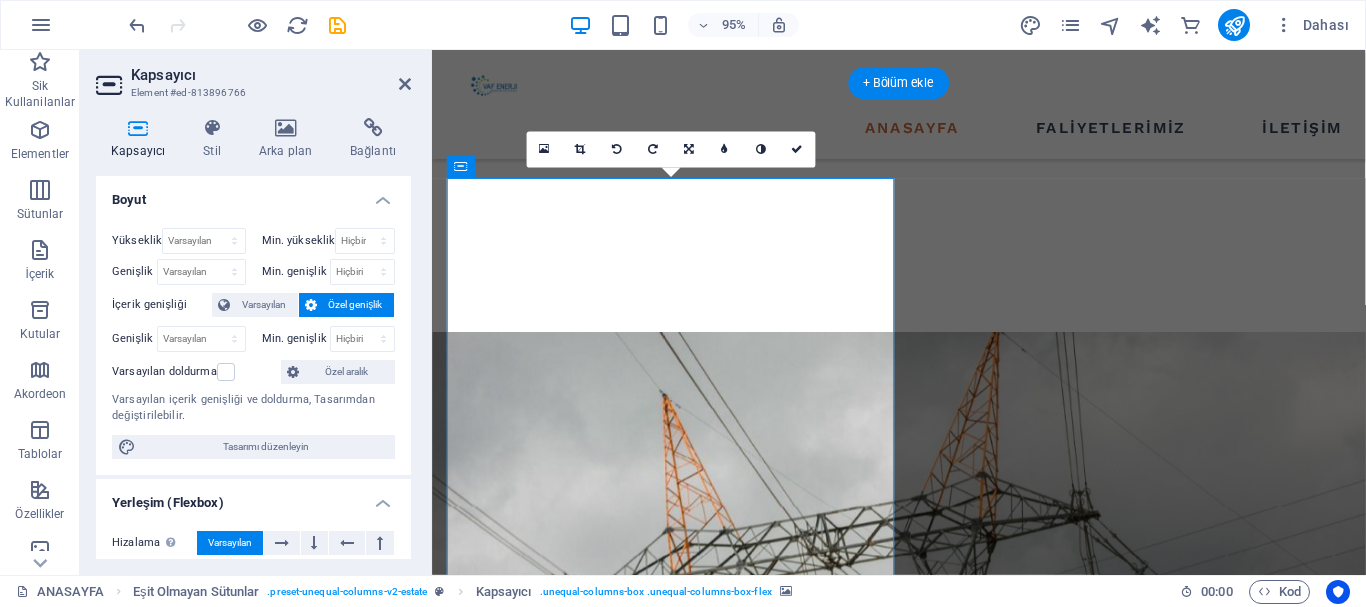click at bounding box center [923, 1450] 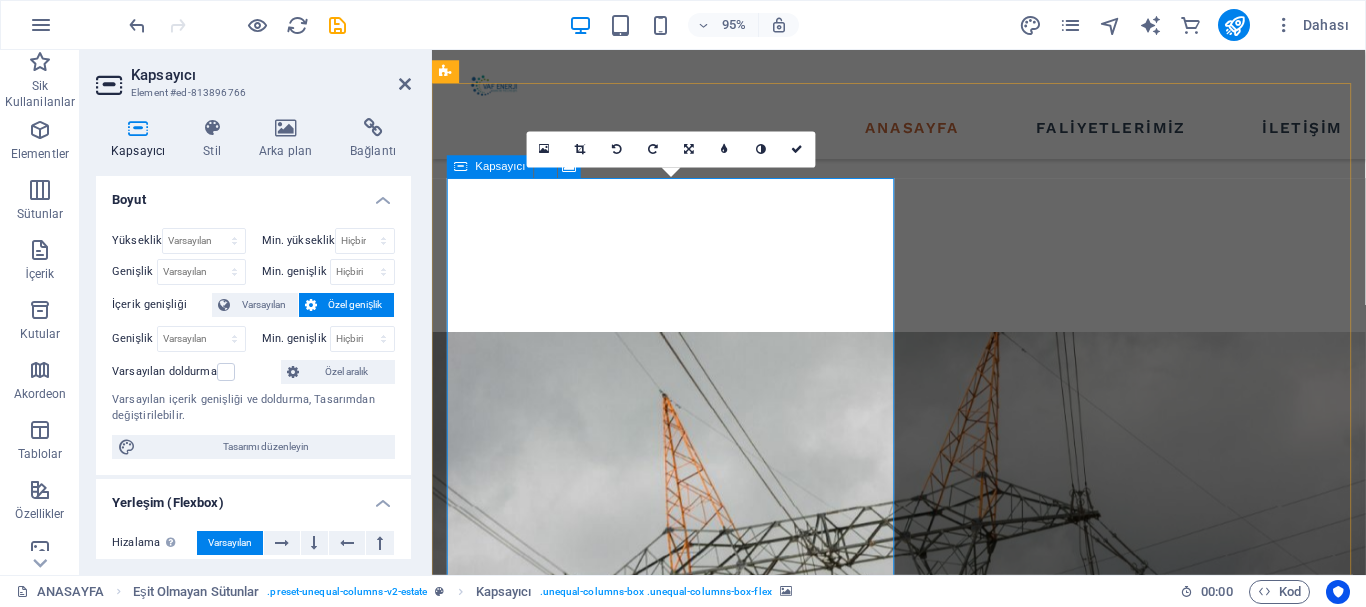 click on "İçeriği buraya bırak veya  Element ekle  Panoyu yapıştır" at bounding box center (923, 1816) 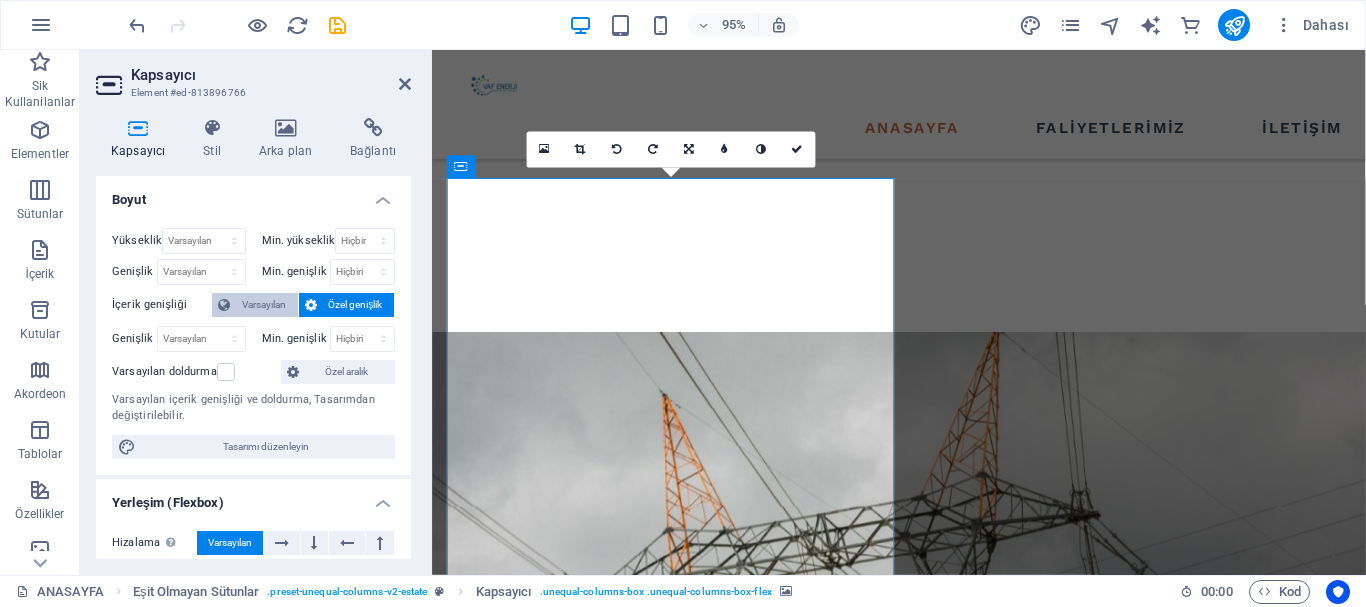 click on "Varsayılan" at bounding box center (264, 305) 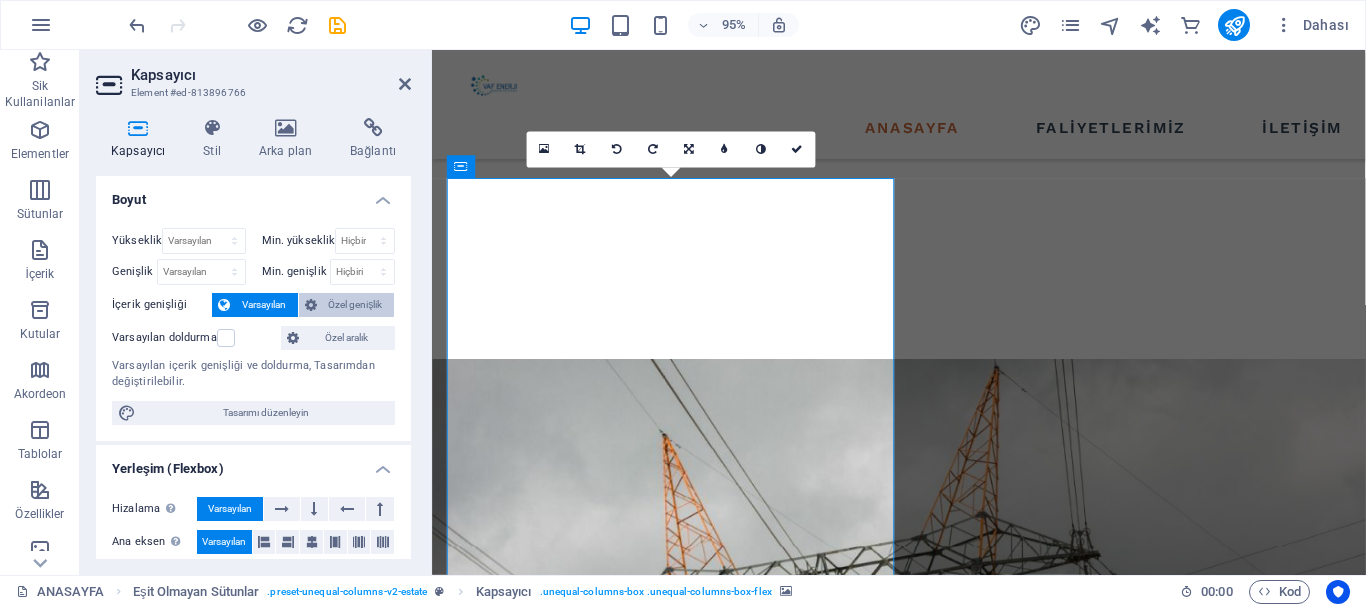 click on "Özel genişlik" at bounding box center (356, 305) 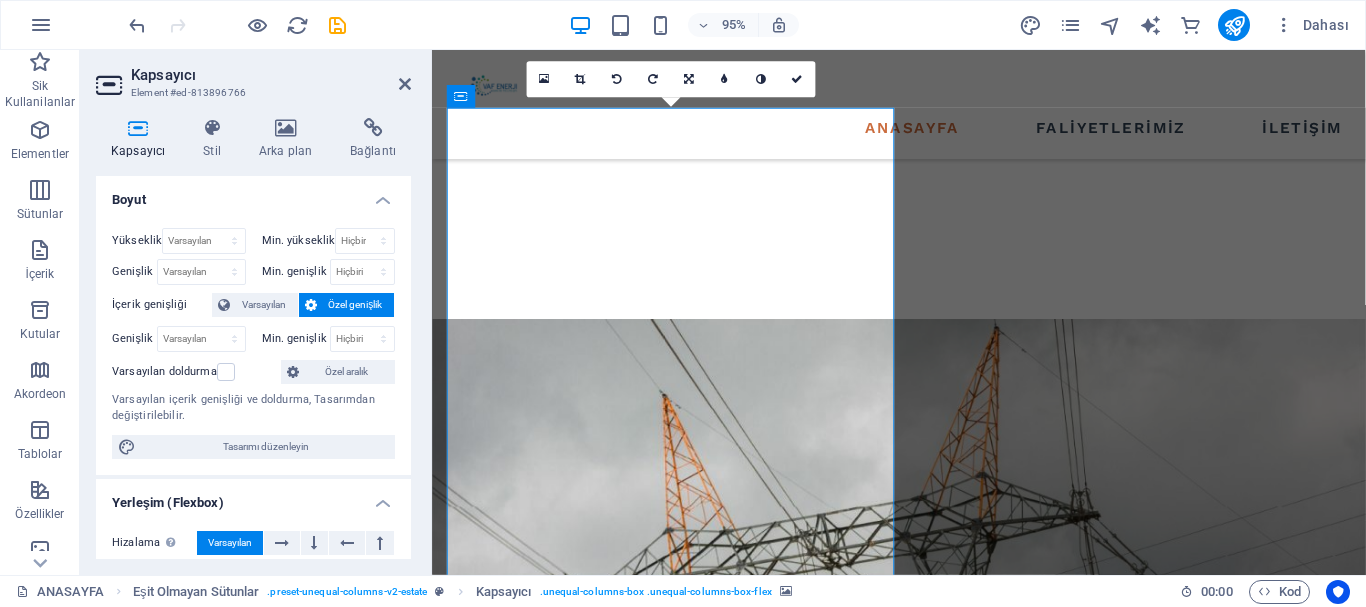 scroll, scrollTop: 518, scrollLeft: 0, axis: vertical 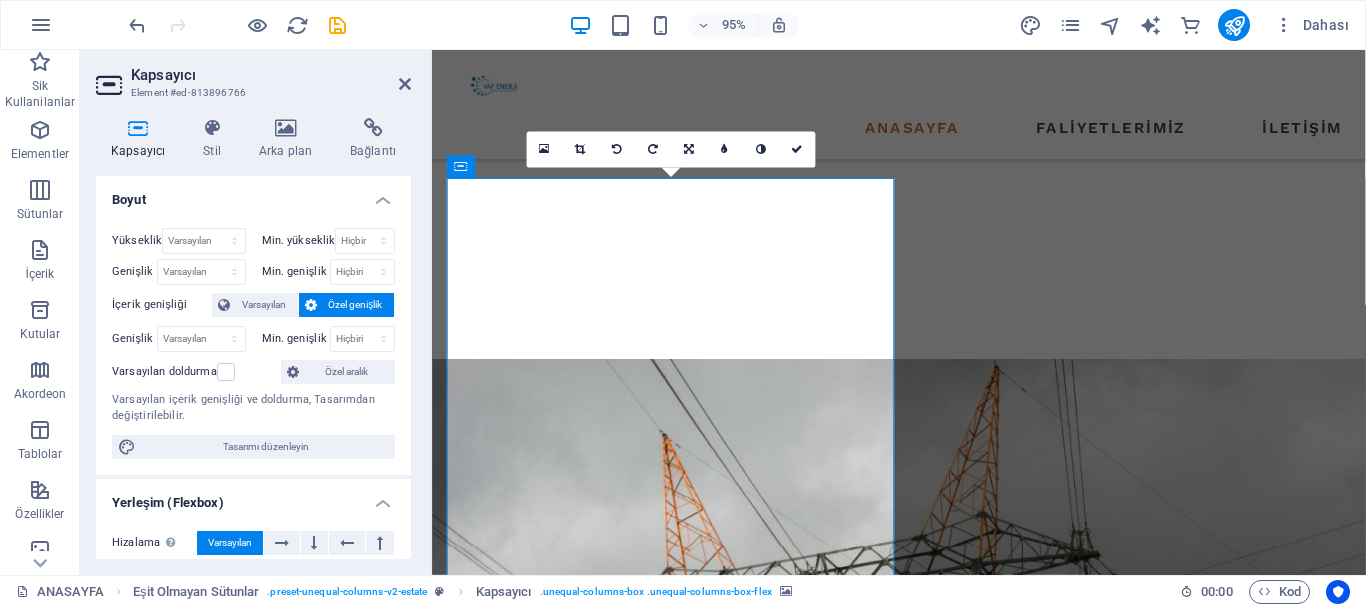 click at bounding box center [923, 1563] 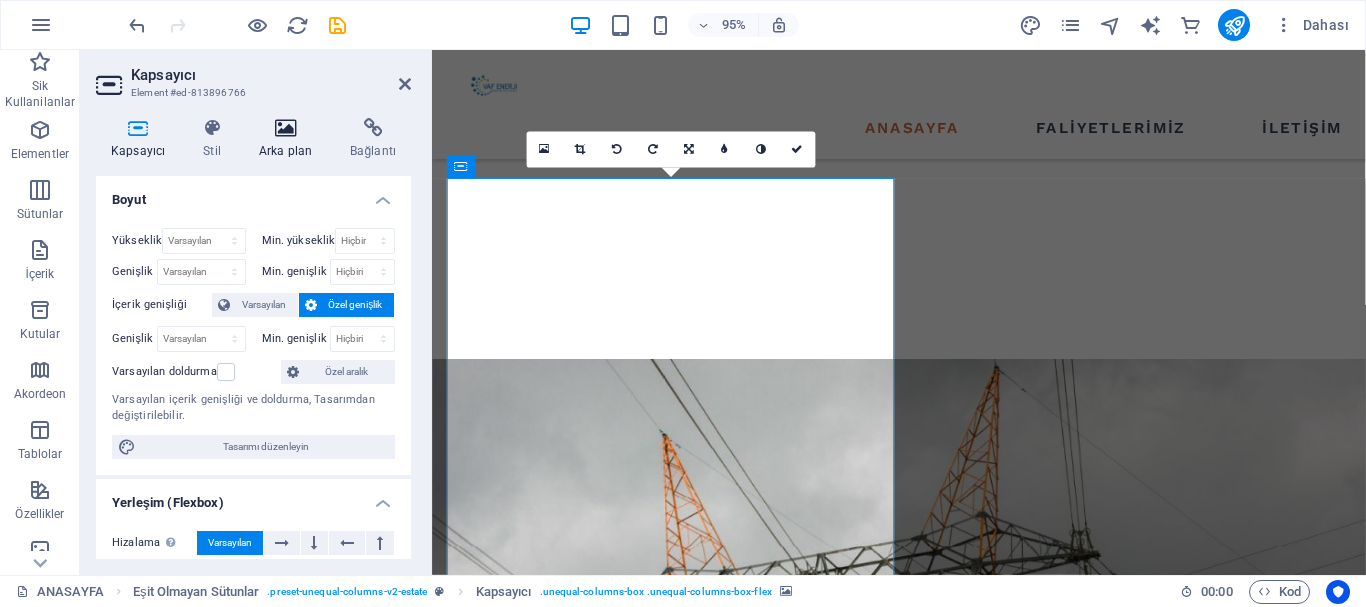click at bounding box center (285, 128) 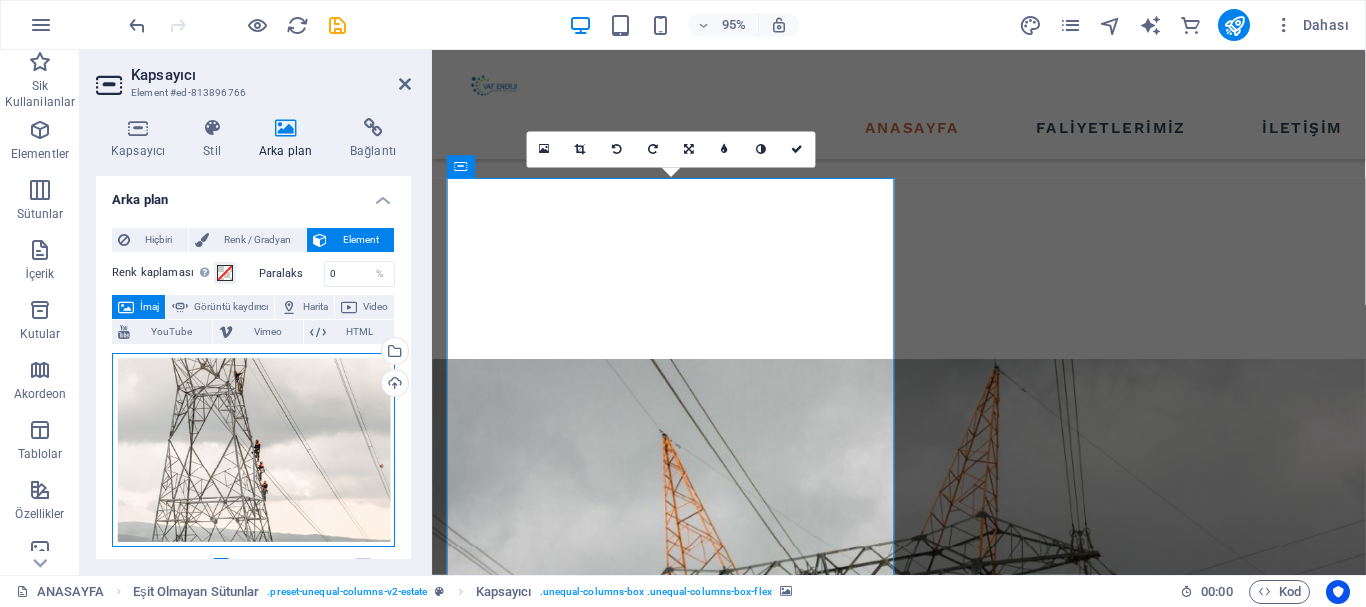 click on "Dosyaları buraya sürükleyin, dosyaları seçmek için tıklayın veya Dosyalardan ya da ücretsiz stok fotoğraf ve videolarımızdan dosyalar seçin" at bounding box center [253, 450] 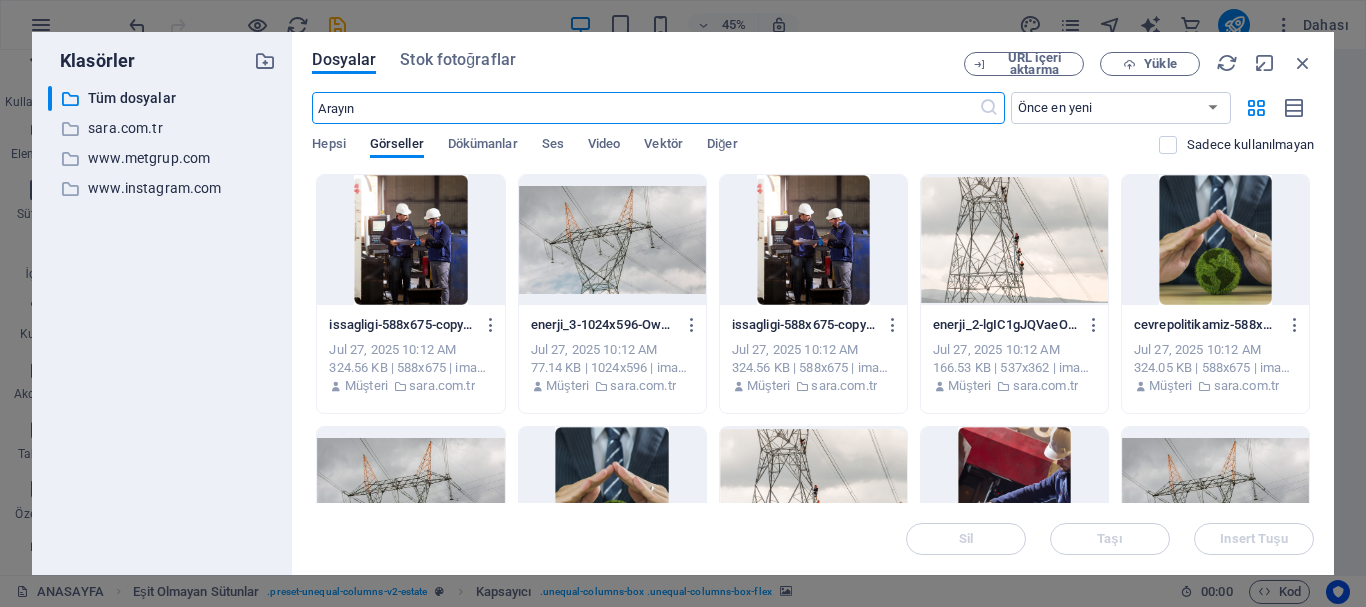 click at bounding box center (1014, 240) 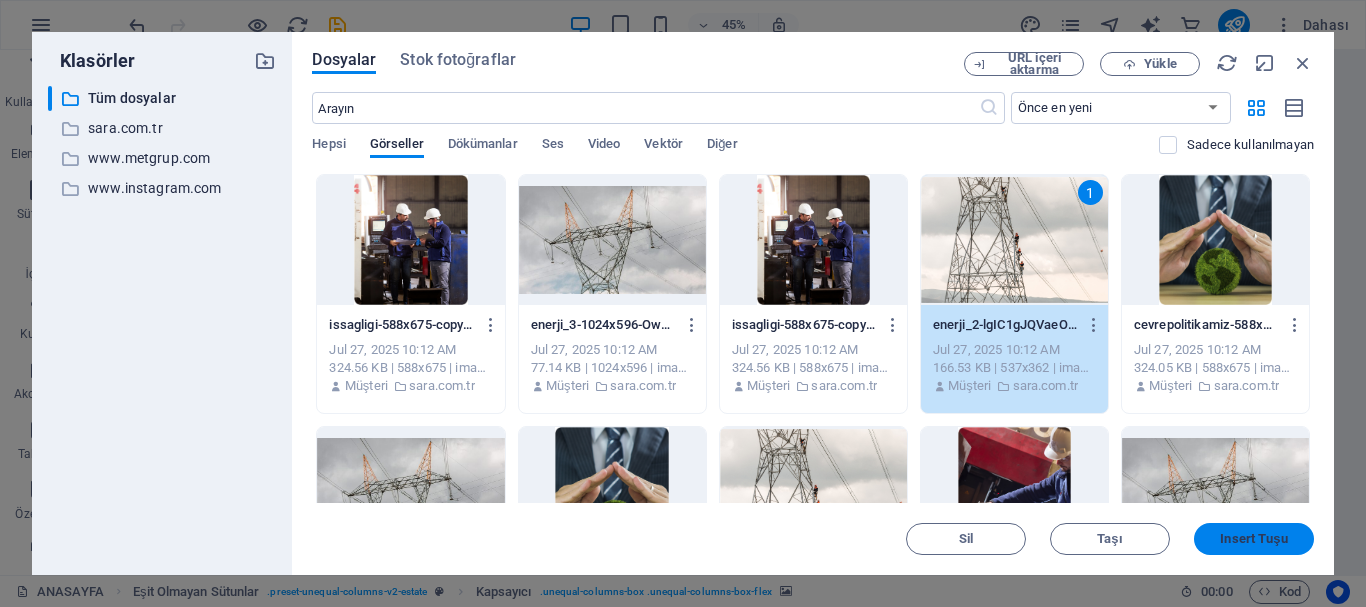 click on "Insert Tuşu" at bounding box center [1254, 539] 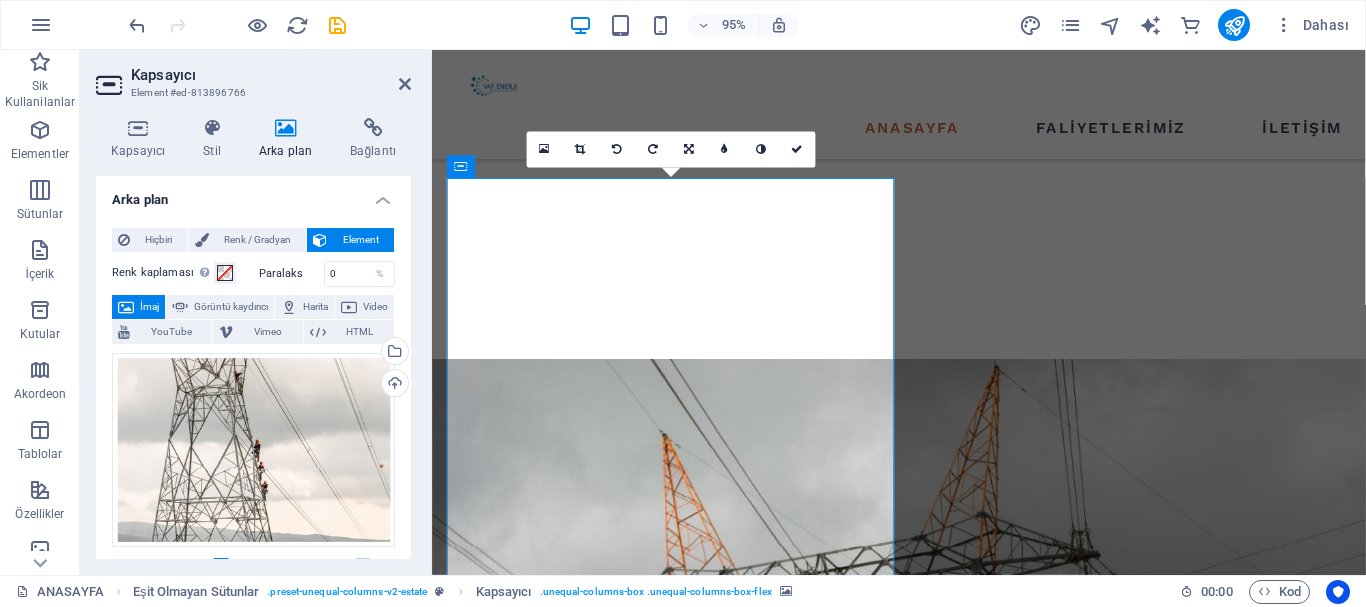 drag, startPoint x: 579, startPoint y: 356, endPoint x: 638, endPoint y: 425, distance: 90.78546 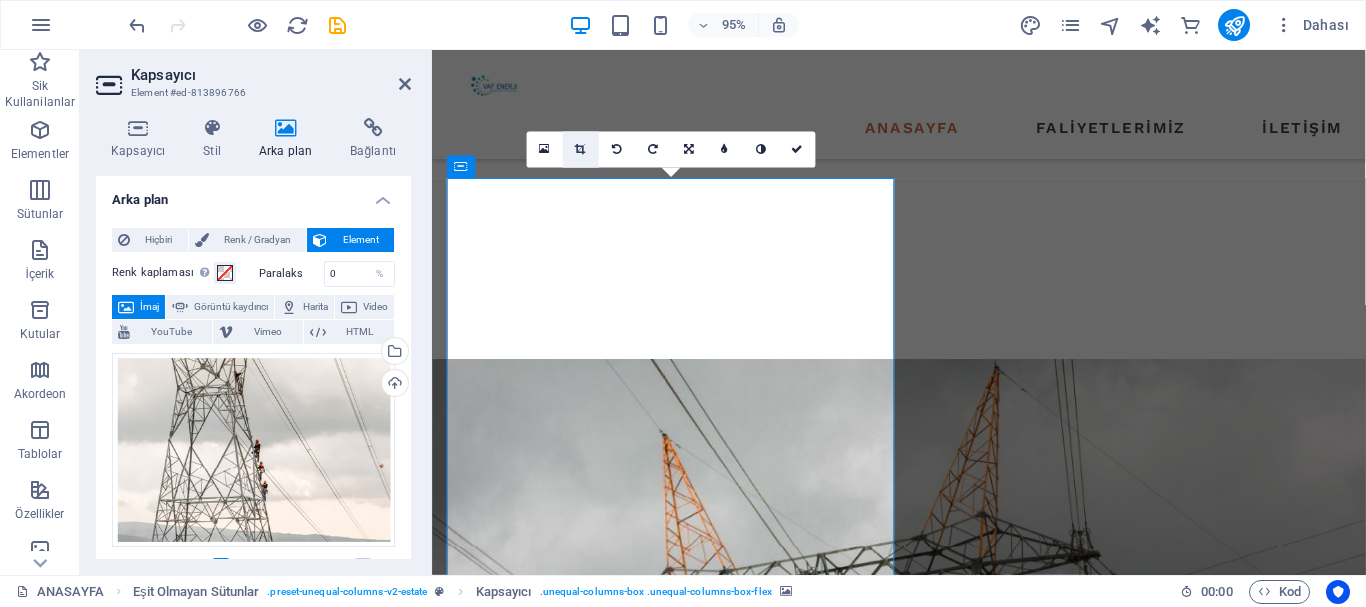 click at bounding box center [581, 150] 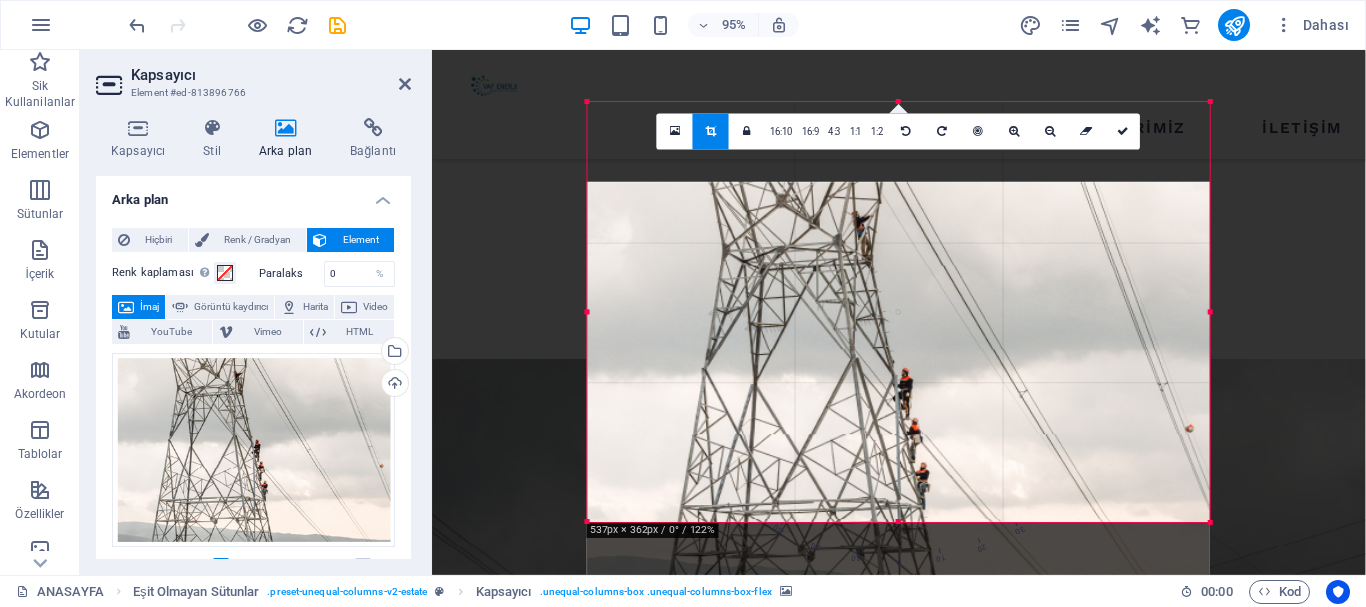 drag, startPoint x: 825, startPoint y: 288, endPoint x: 824, endPoint y: 372, distance: 84.00595 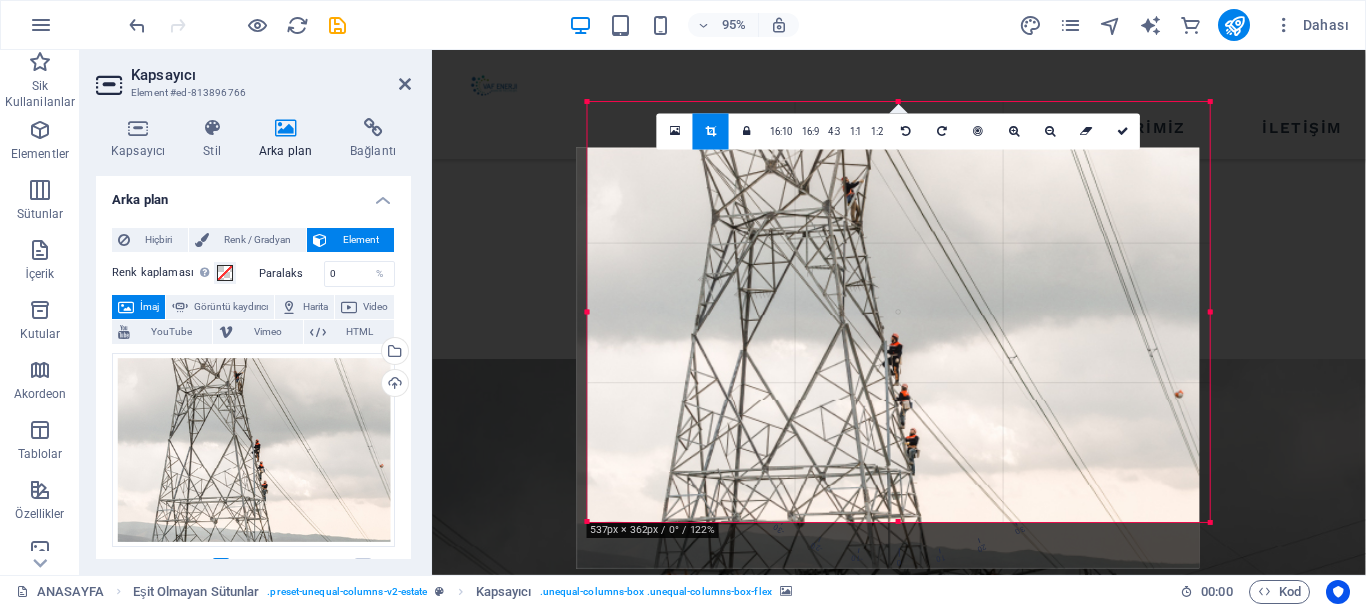 drag, startPoint x: 826, startPoint y: 357, endPoint x: 822, endPoint y: 373, distance: 16.492422 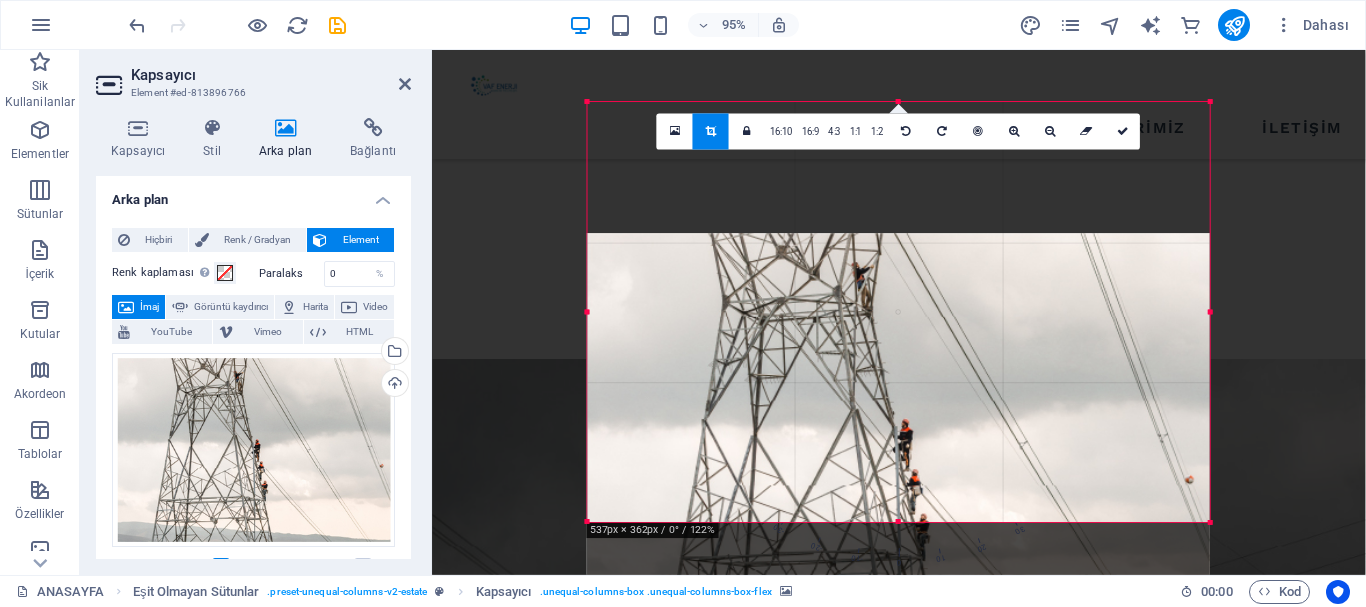 drag, startPoint x: 825, startPoint y: 347, endPoint x: 825, endPoint y: 485, distance: 138 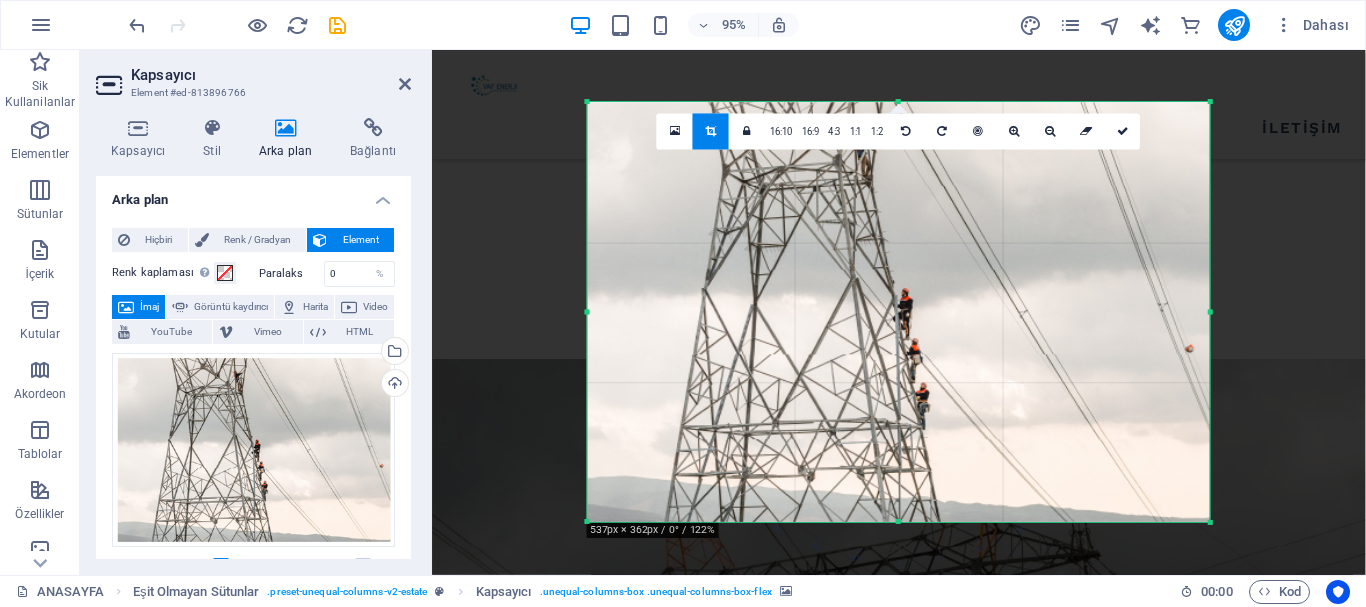 click at bounding box center (899, 360) 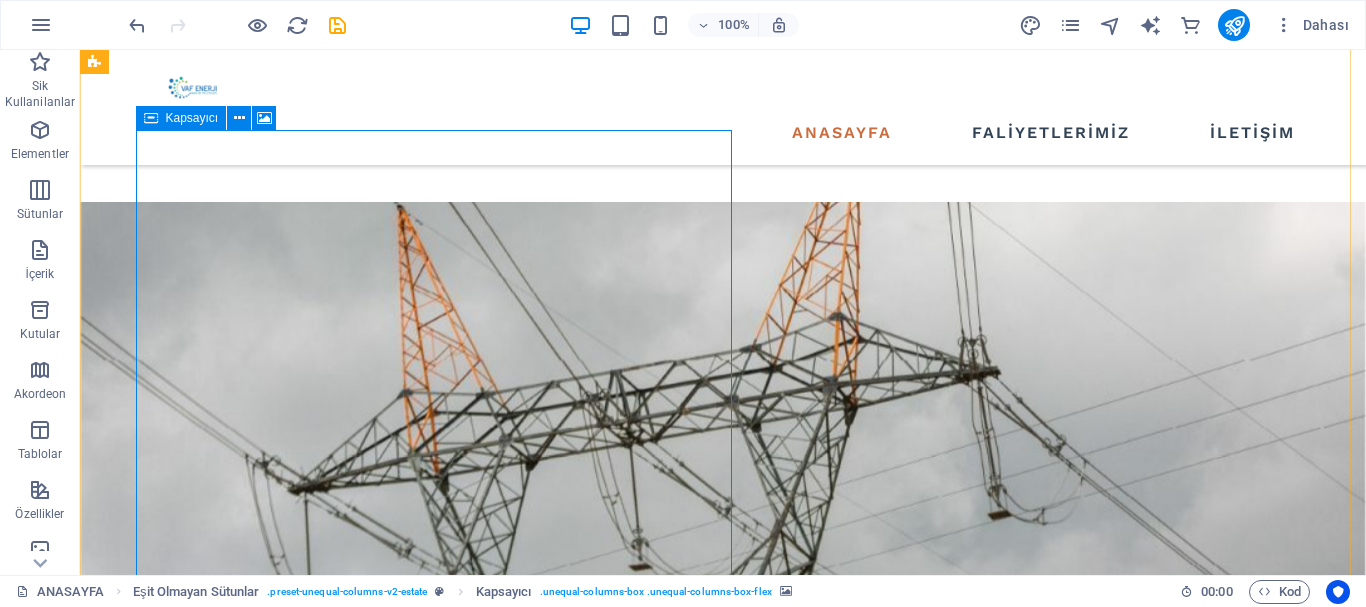 scroll, scrollTop: 718, scrollLeft: 0, axis: vertical 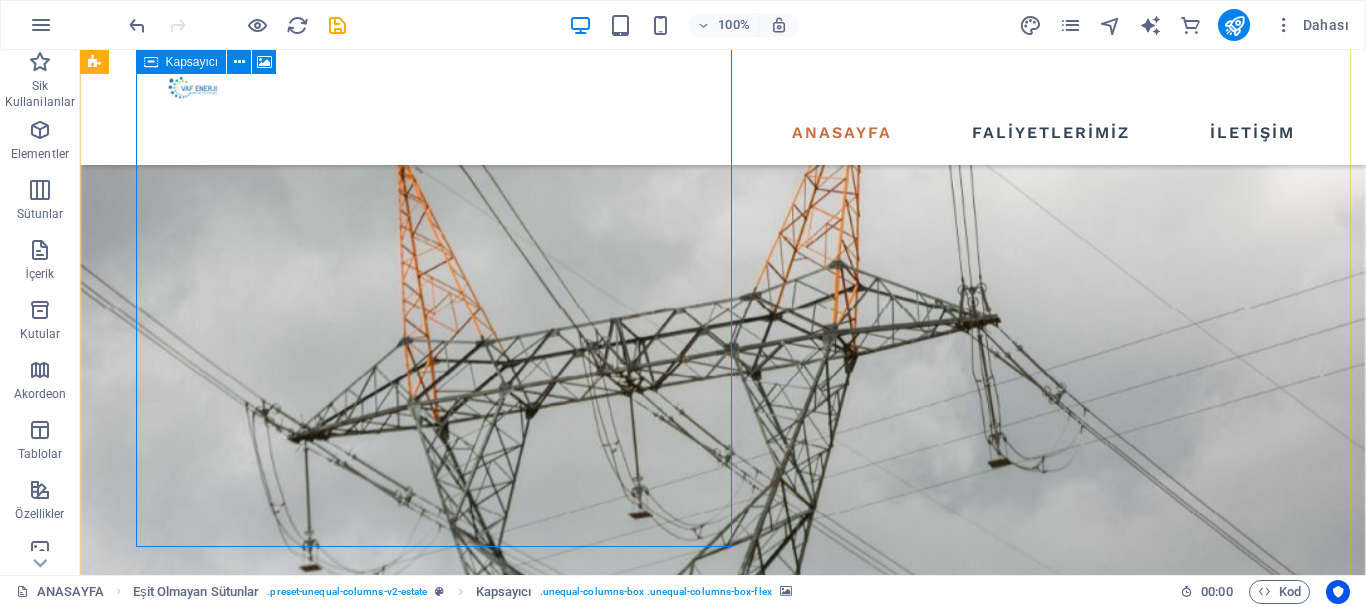 click on "İçeriği buraya bırak veya  Element ekle  Panoyu yapıştır" at bounding box center (676, 1616) 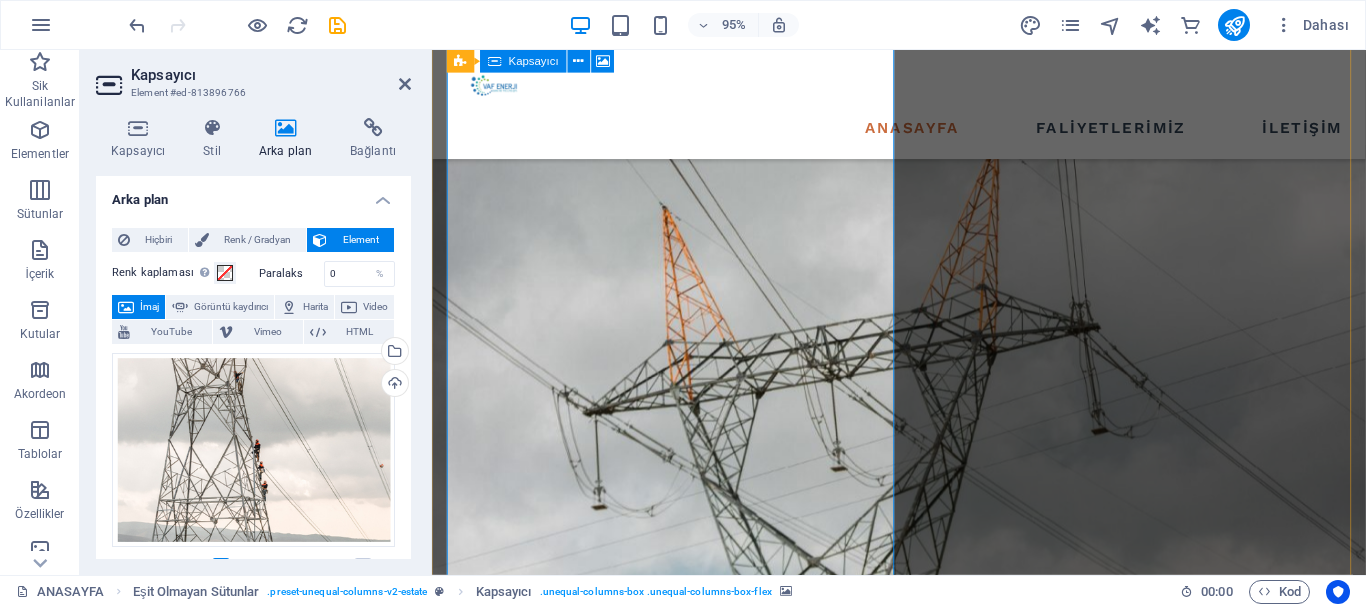 click on "İçeriği buraya bırak veya  Element ekle  Panoyu yapıştır" at bounding box center [923, 1616] 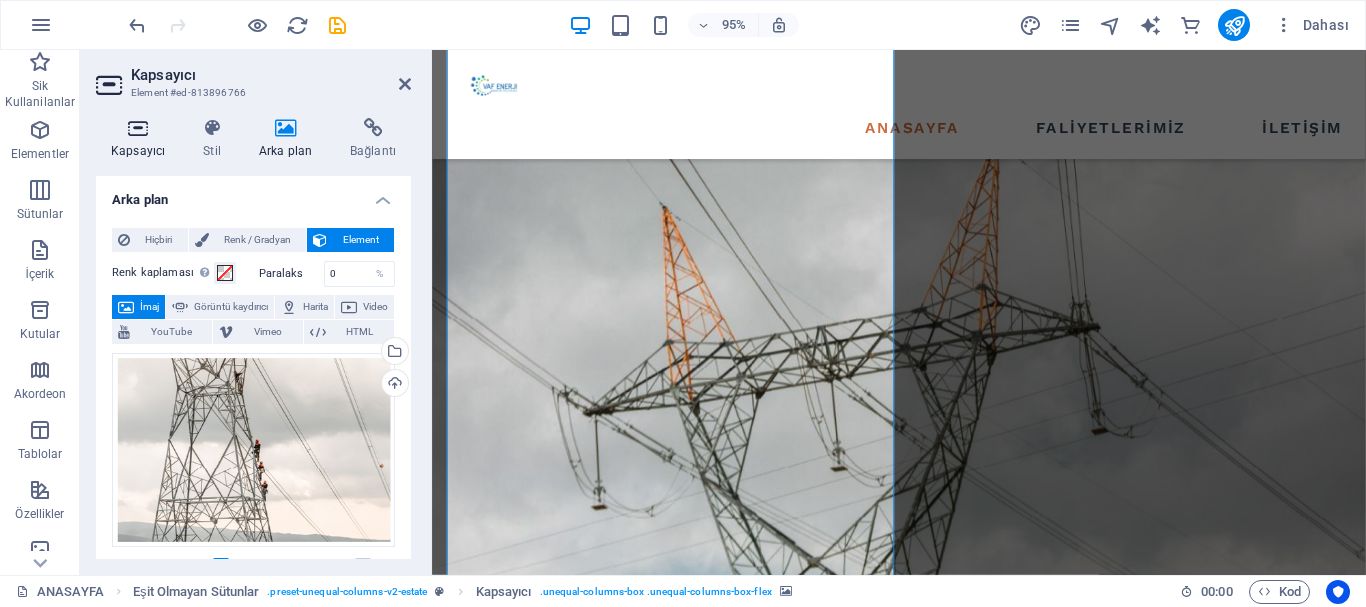 click on "Kapsayıcı" at bounding box center [142, 139] 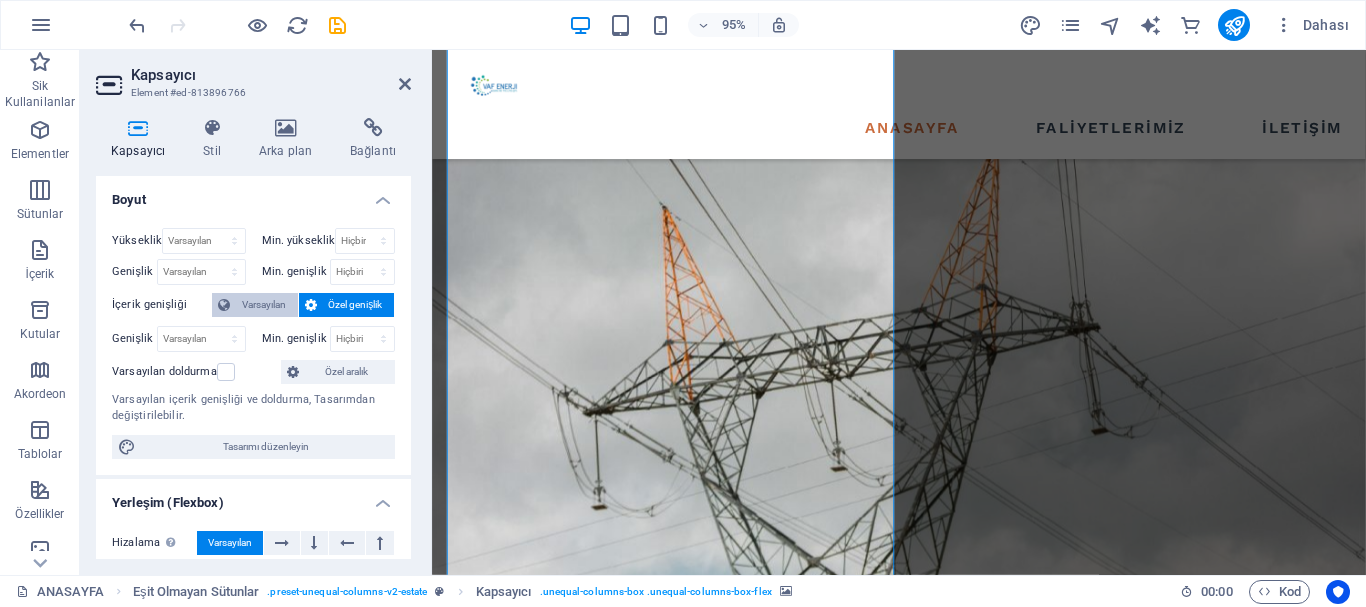 click on "Varsayılan" at bounding box center [264, 305] 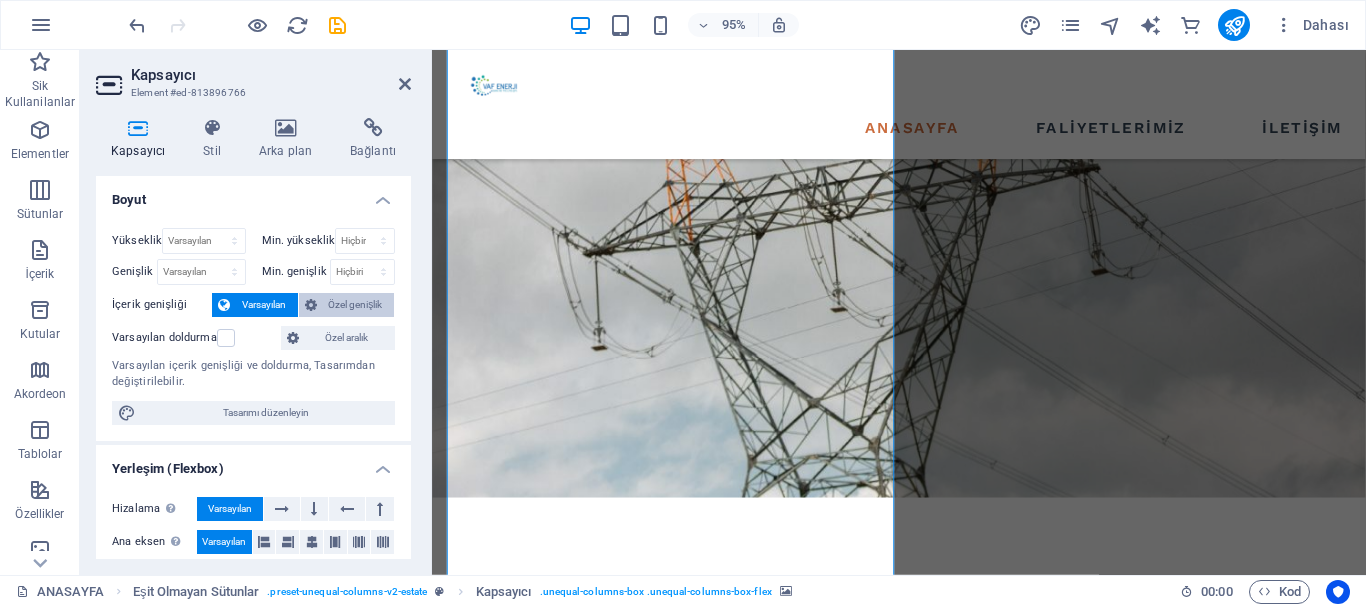 click on "Özel genişlik" at bounding box center [356, 305] 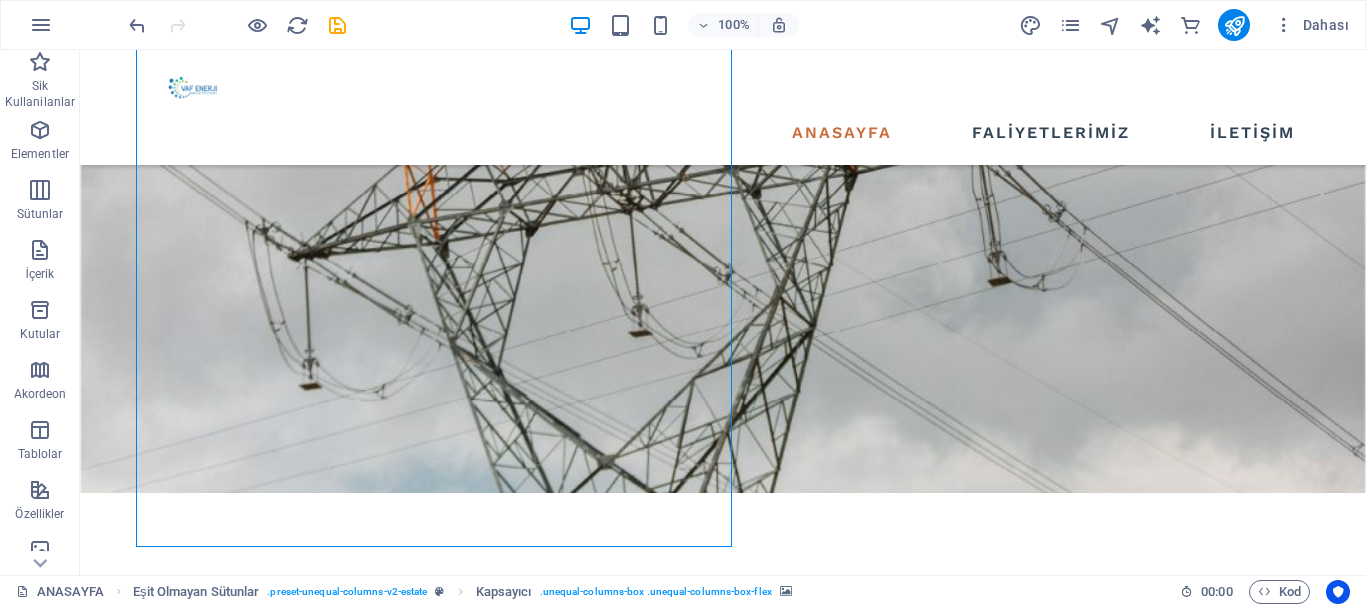 click at bounding box center (676, 1363) 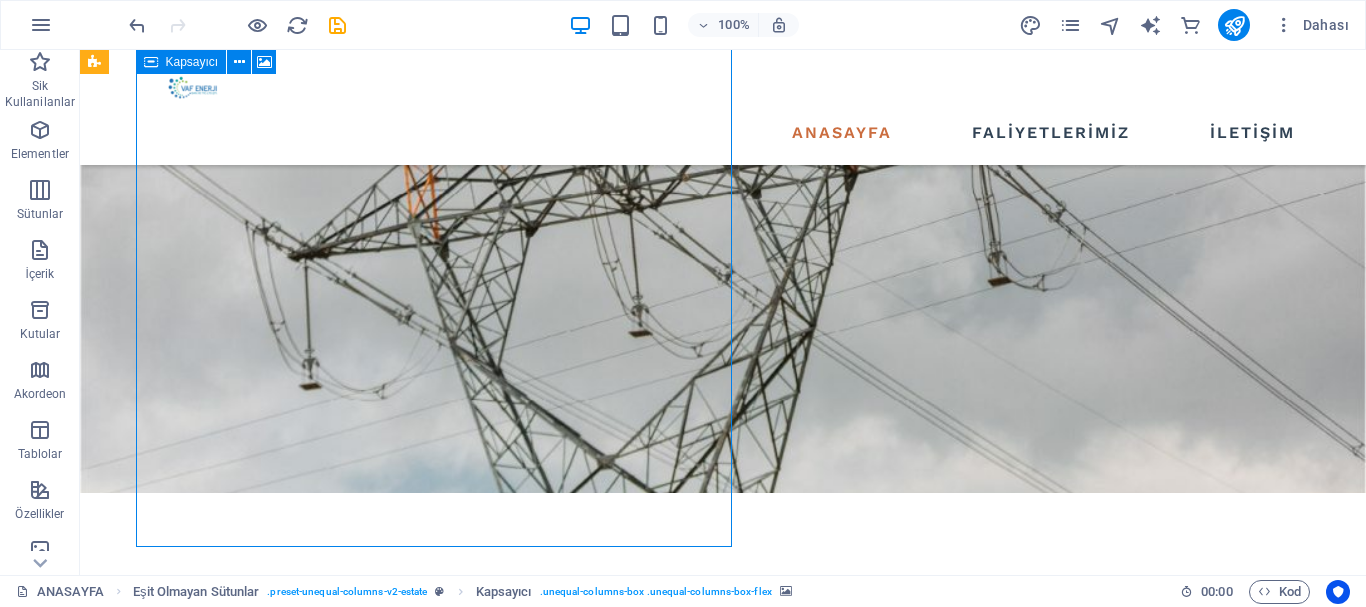 click on "İçeriği buraya bırak veya  Element ekle  Panoyu yapıştır" at bounding box center [676, 1787] 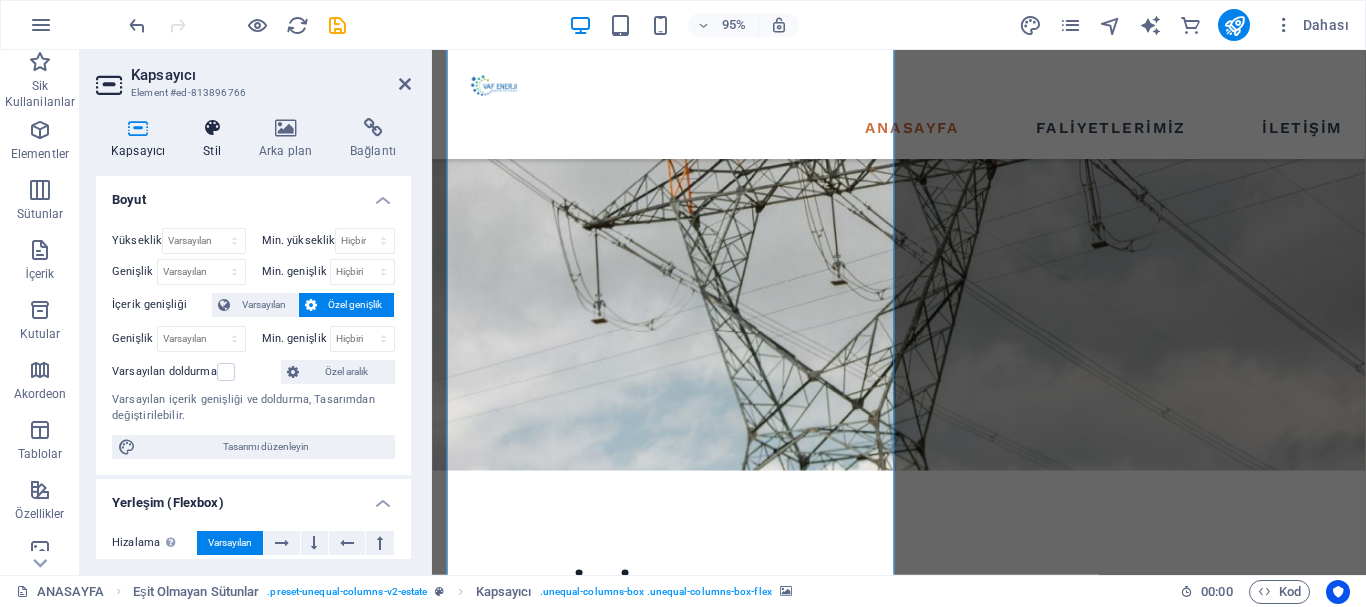 click at bounding box center [212, 128] 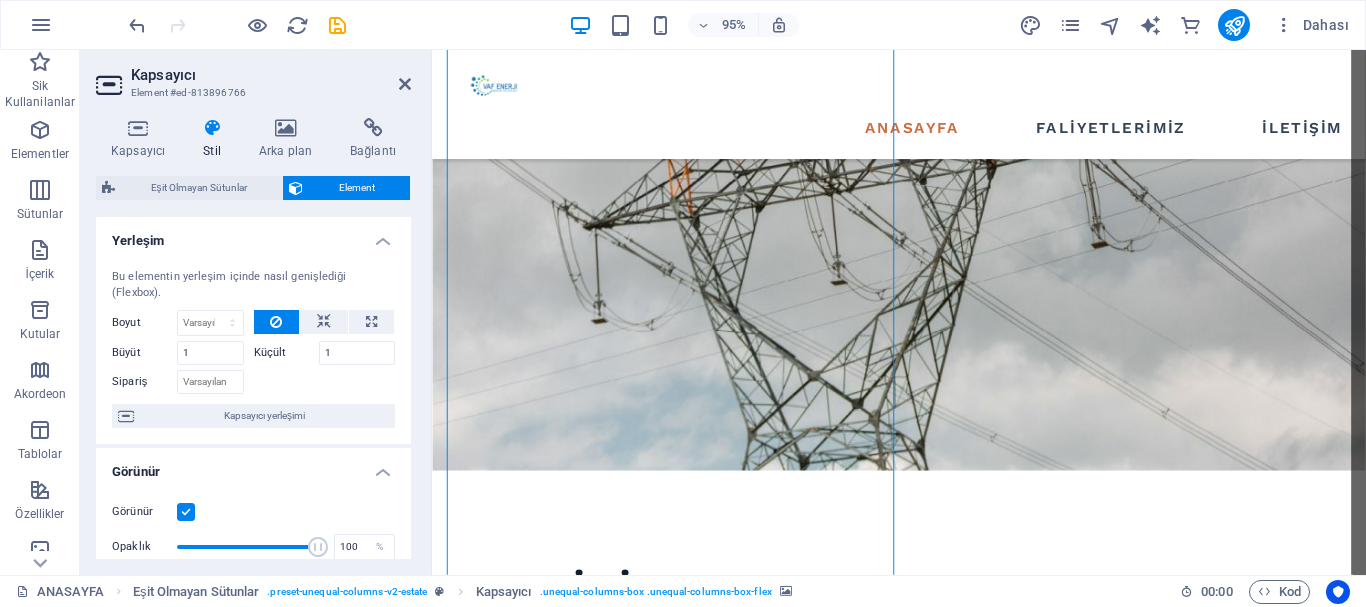 click on "Eşit Olmayan Sütunlar" at bounding box center (198, 188) 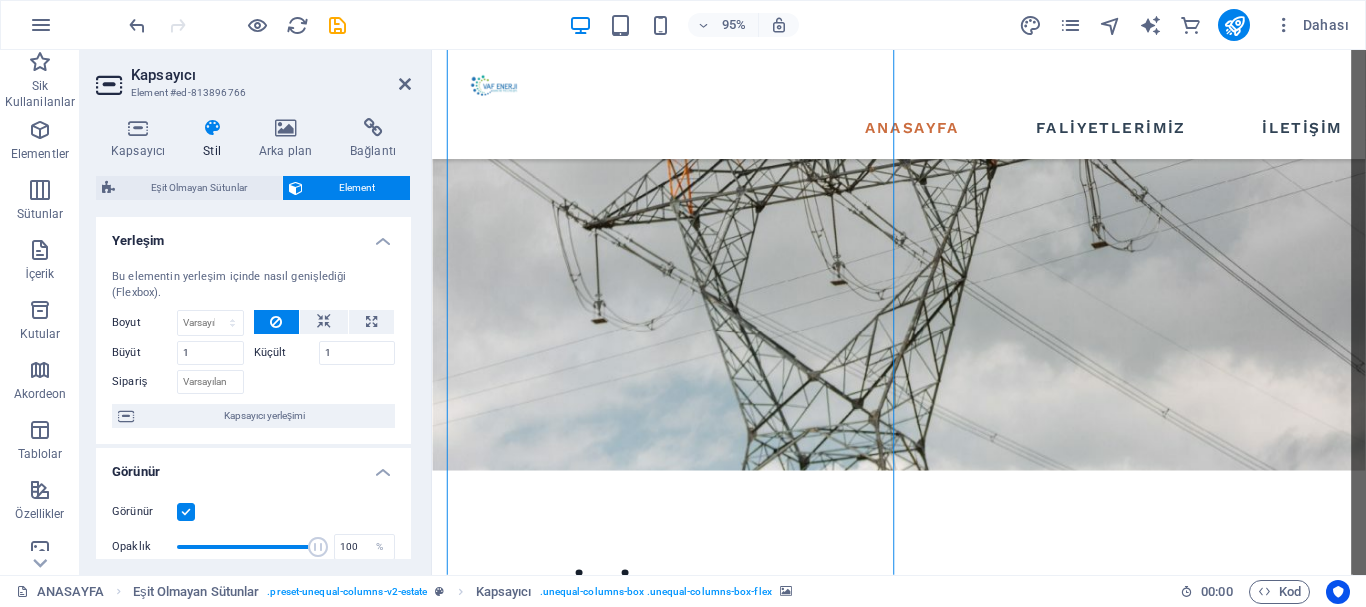 select on "%" 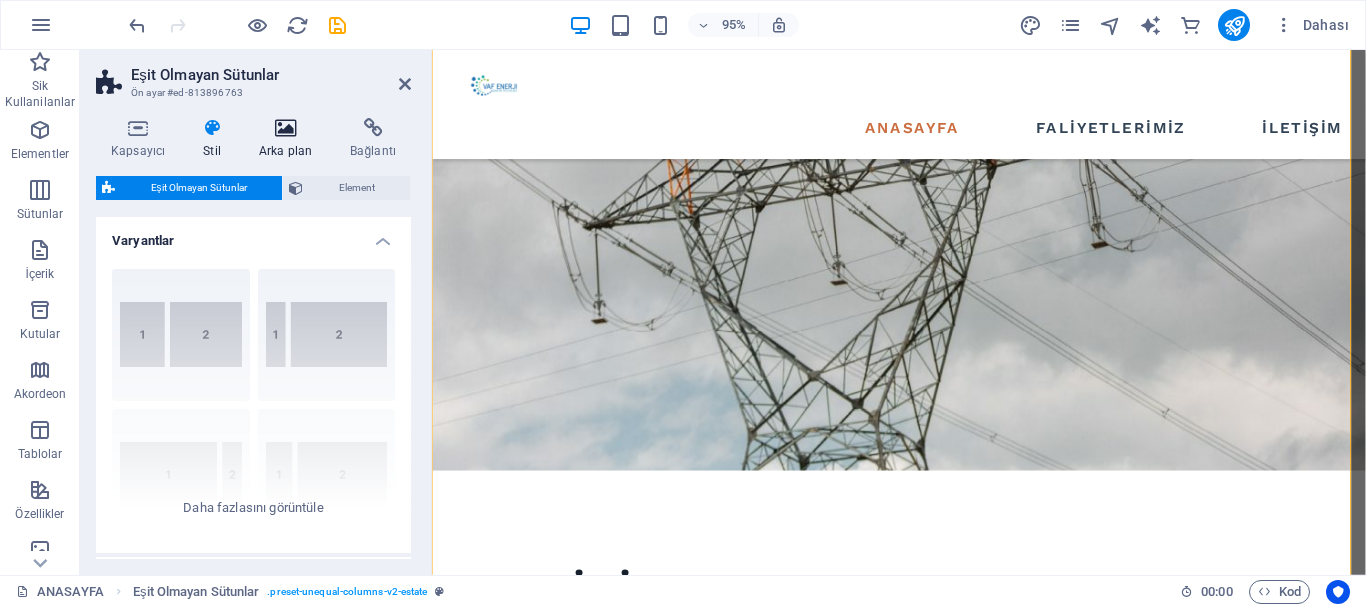 click at bounding box center [285, 128] 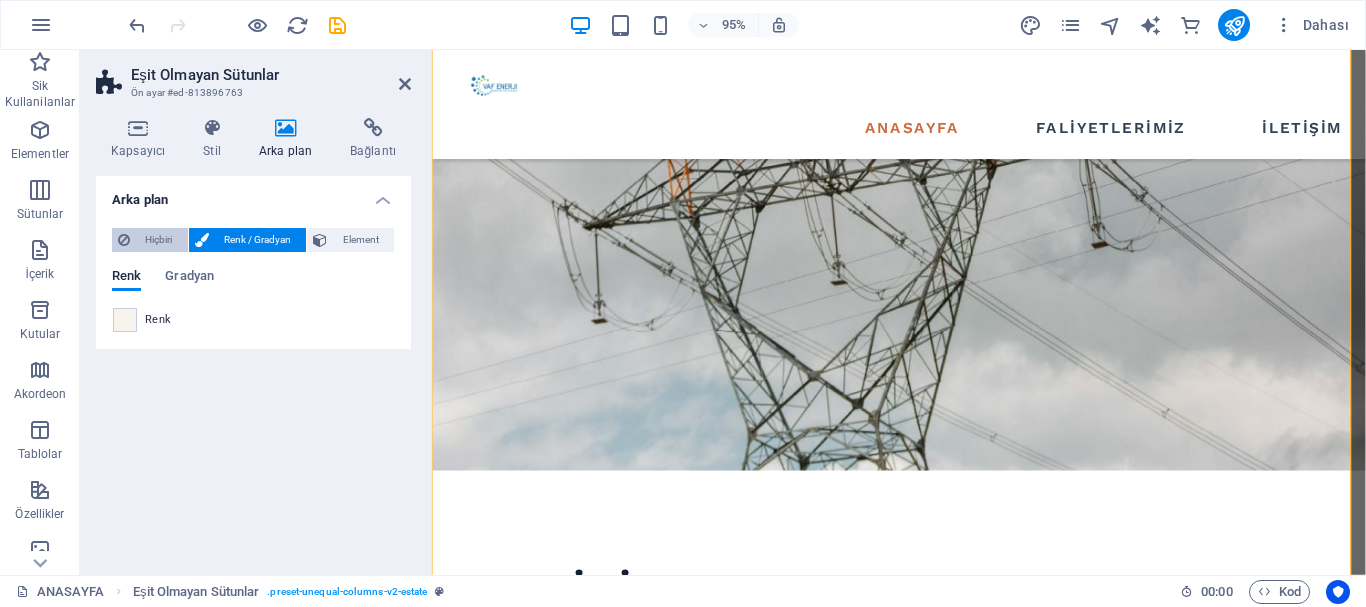 click on "Hiçbiri" at bounding box center [159, 240] 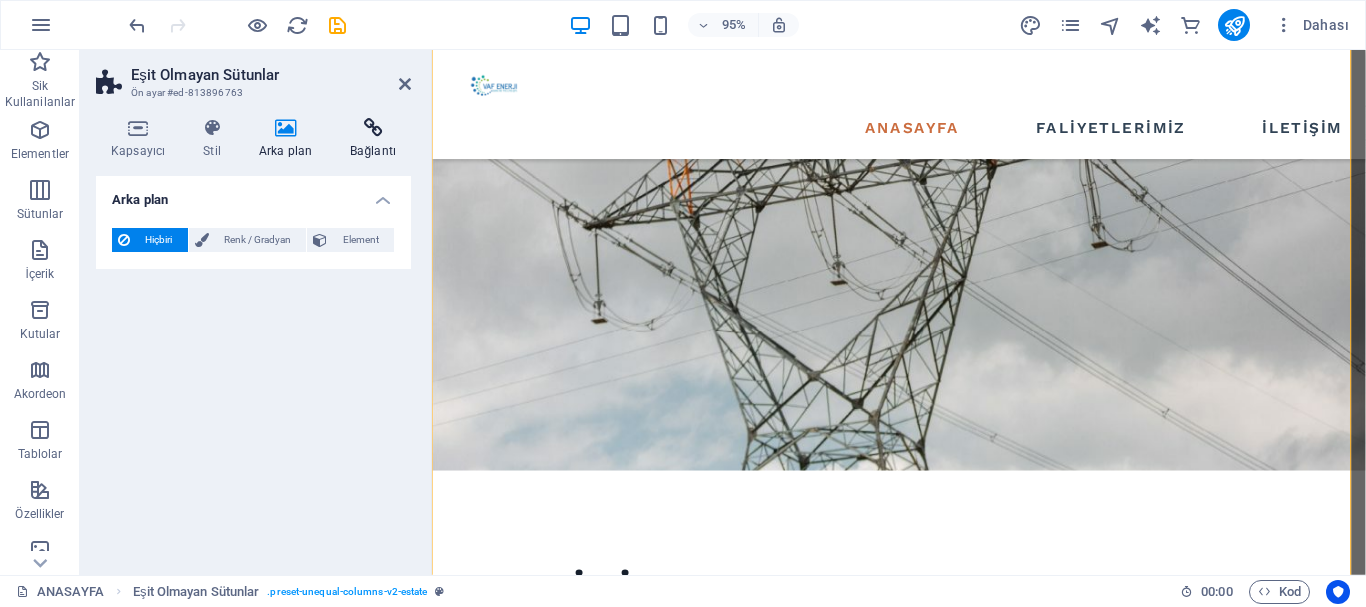click on "Bağlantı" at bounding box center [373, 139] 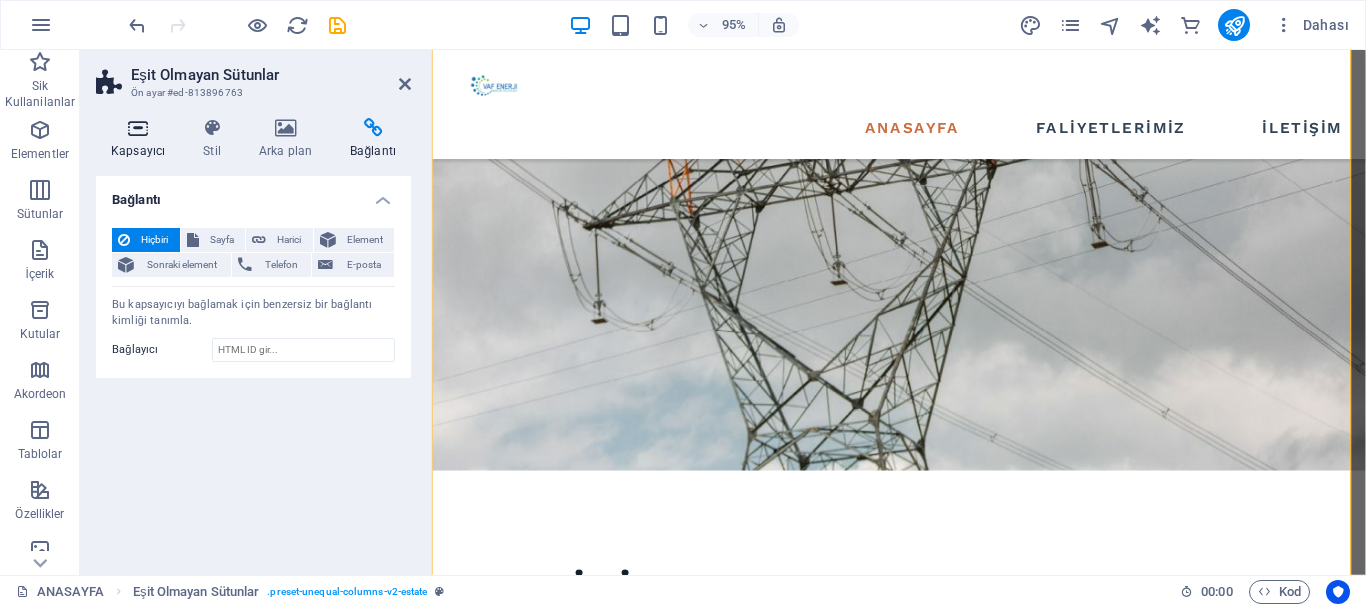 click at bounding box center (138, 128) 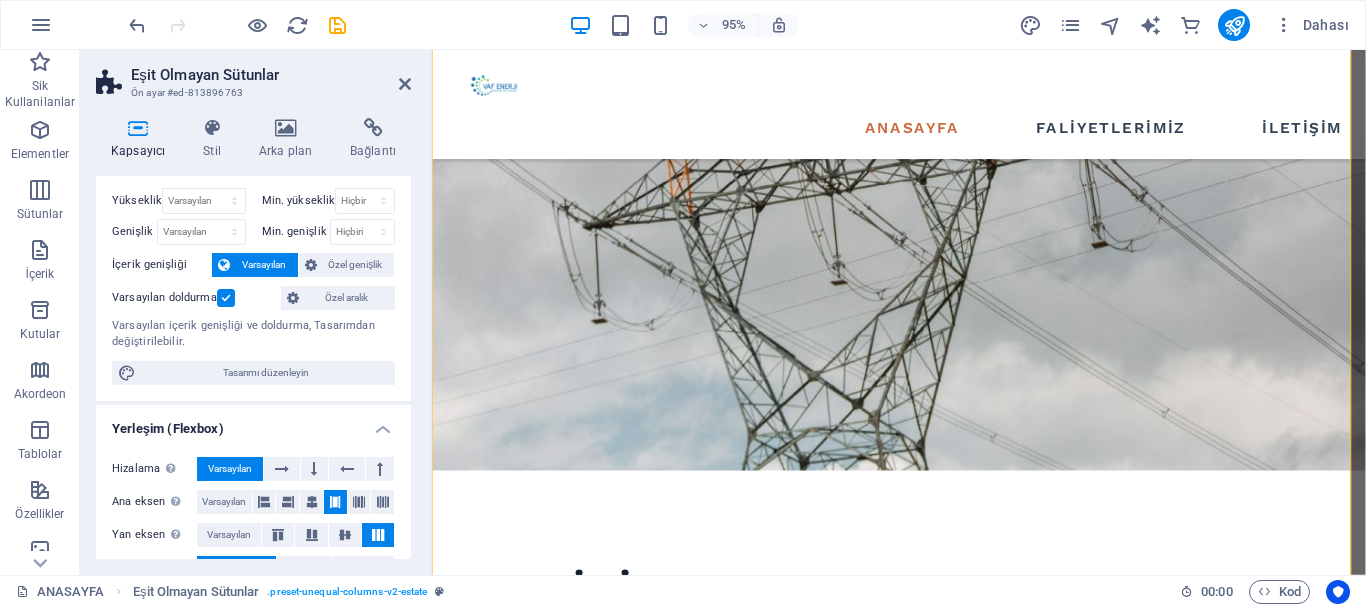 scroll, scrollTop: 0, scrollLeft: 0, axis: both 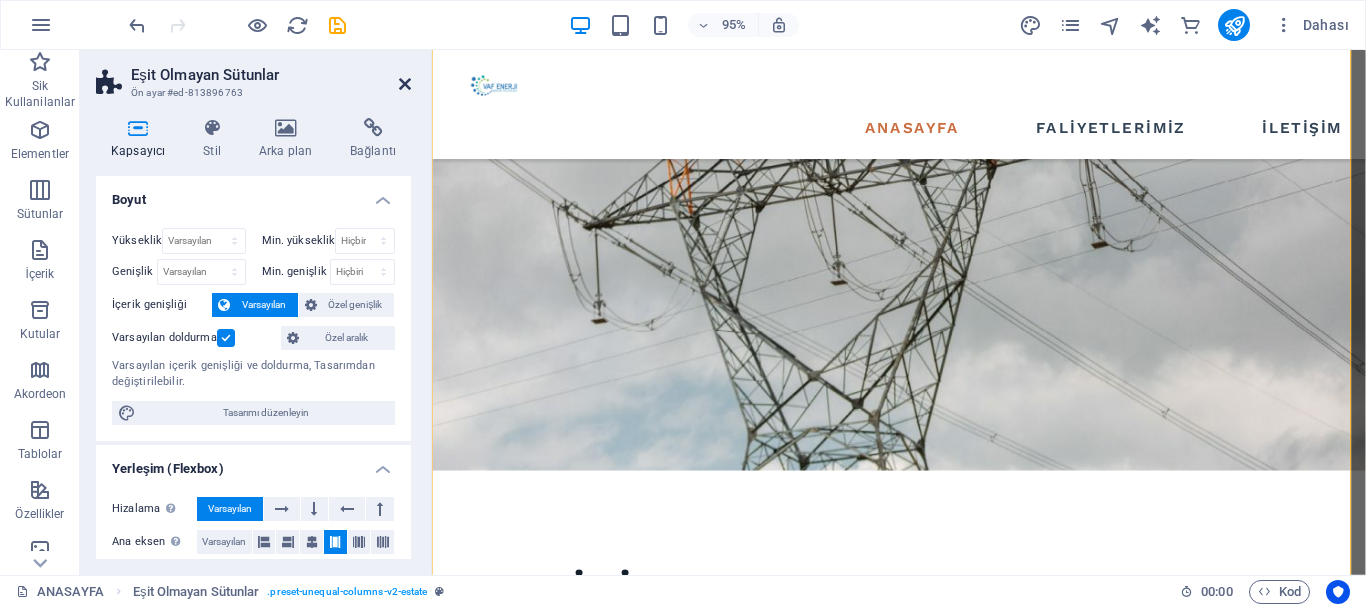 click at bounding box center [405, 84] 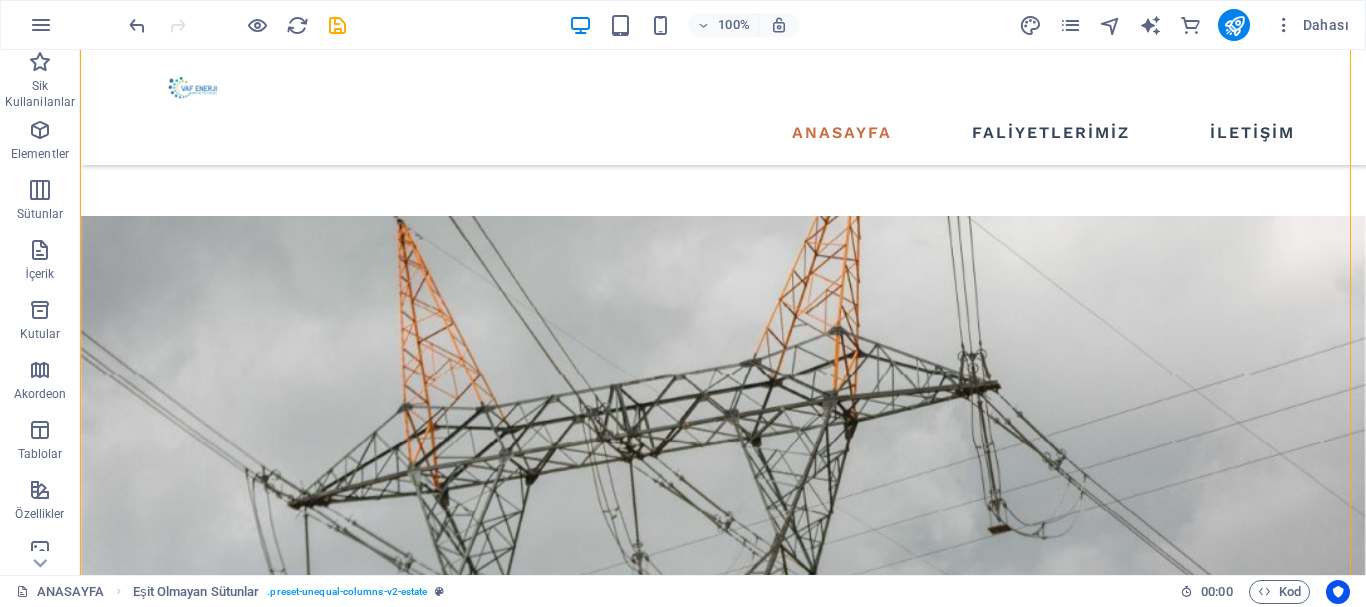 scroll, scrollTop: 646, scrollLeft: 0, axis: vertical 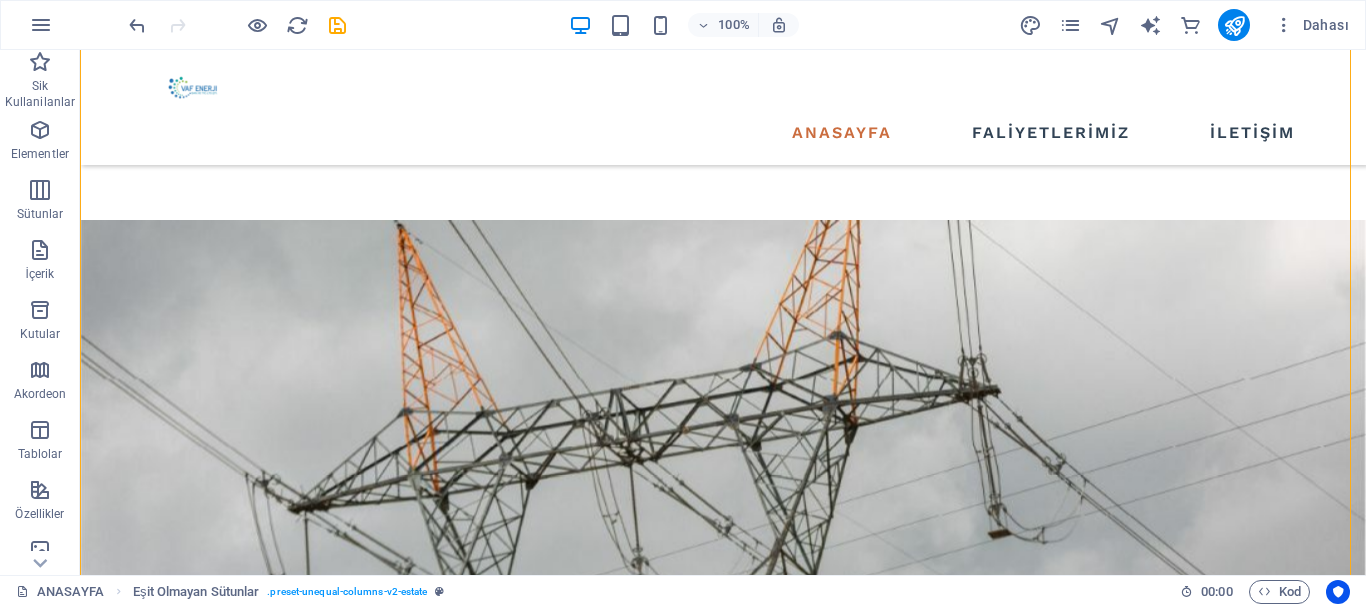 click at bounding box center (676, 1322) 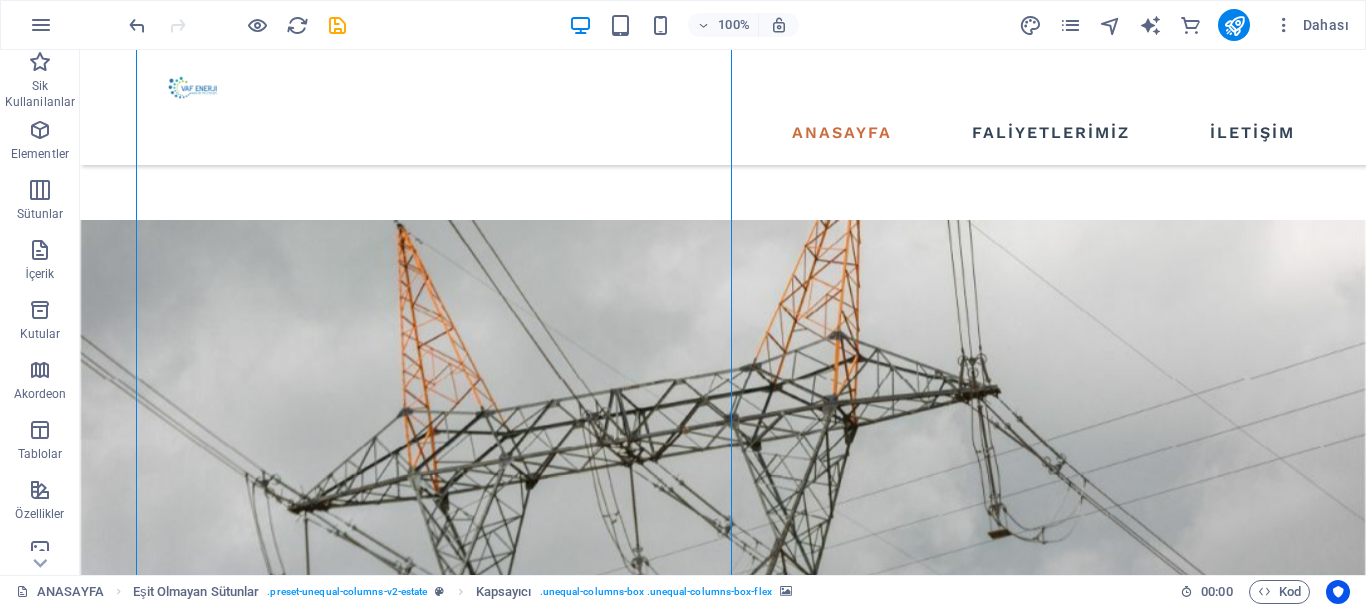 click at bounding box center [676, 1322] 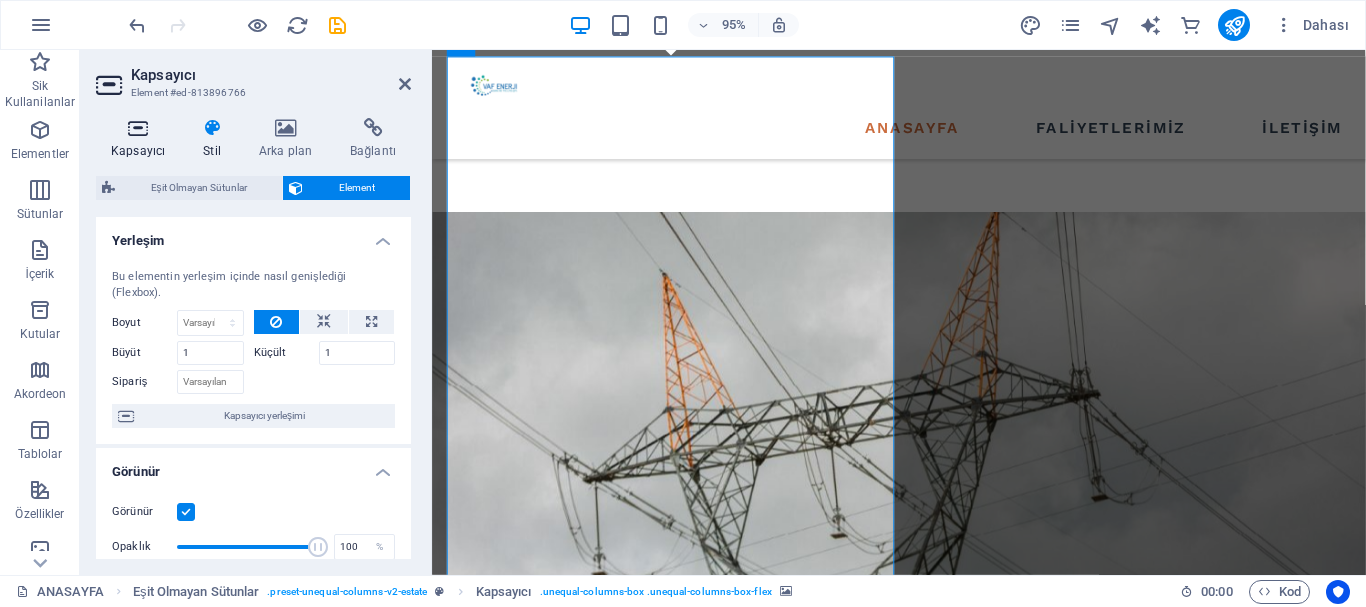 click at bounding box center [138, 128] 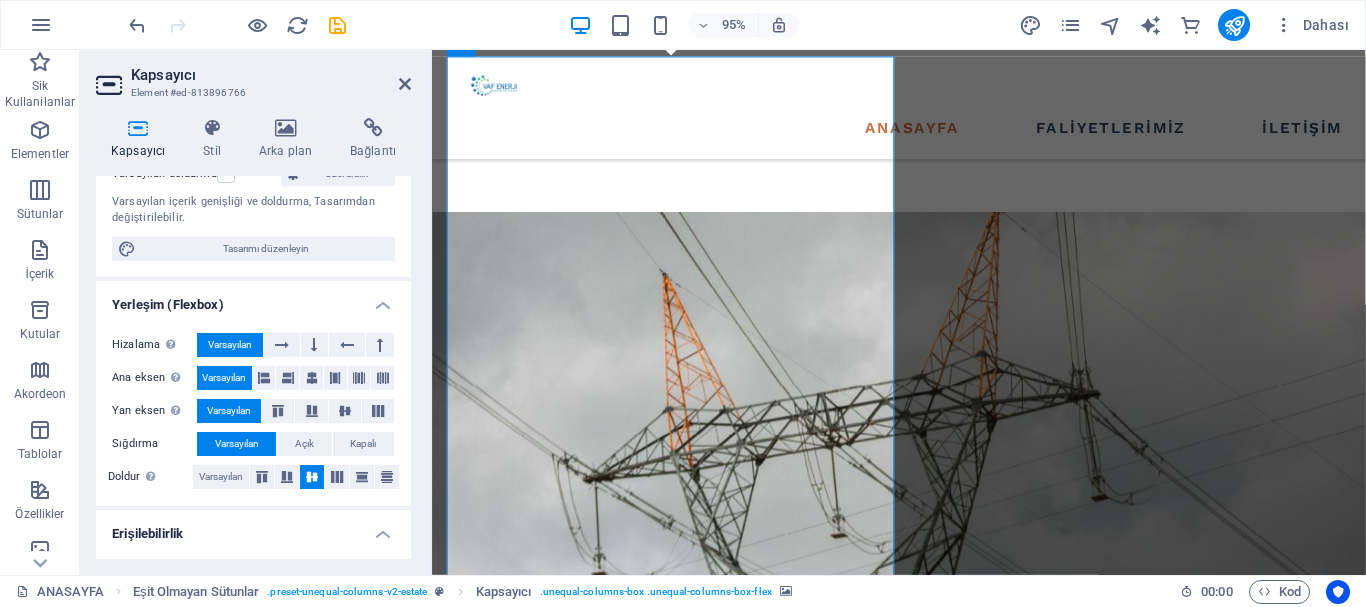 scroll, scrollTop: 200, scrollLeft: 0, axis: vertical 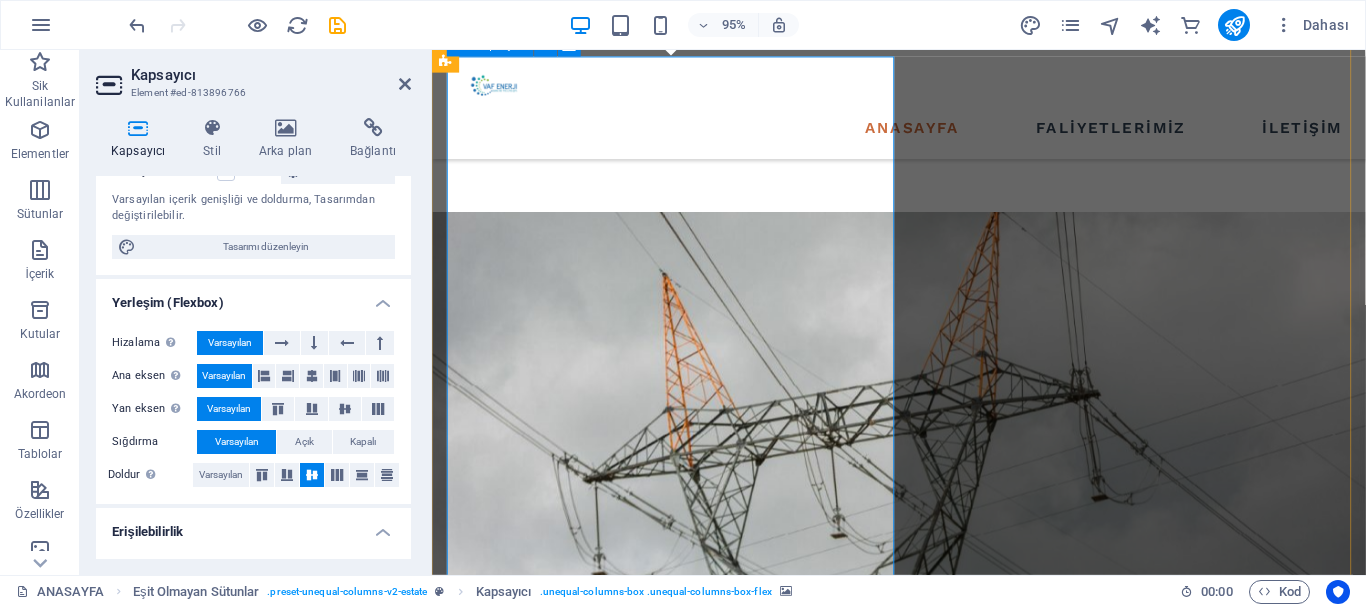 click on "İçeriği buraya bırak veya  Element ekle  Panoyu yapıştır" at bounding box center (923, 1688) 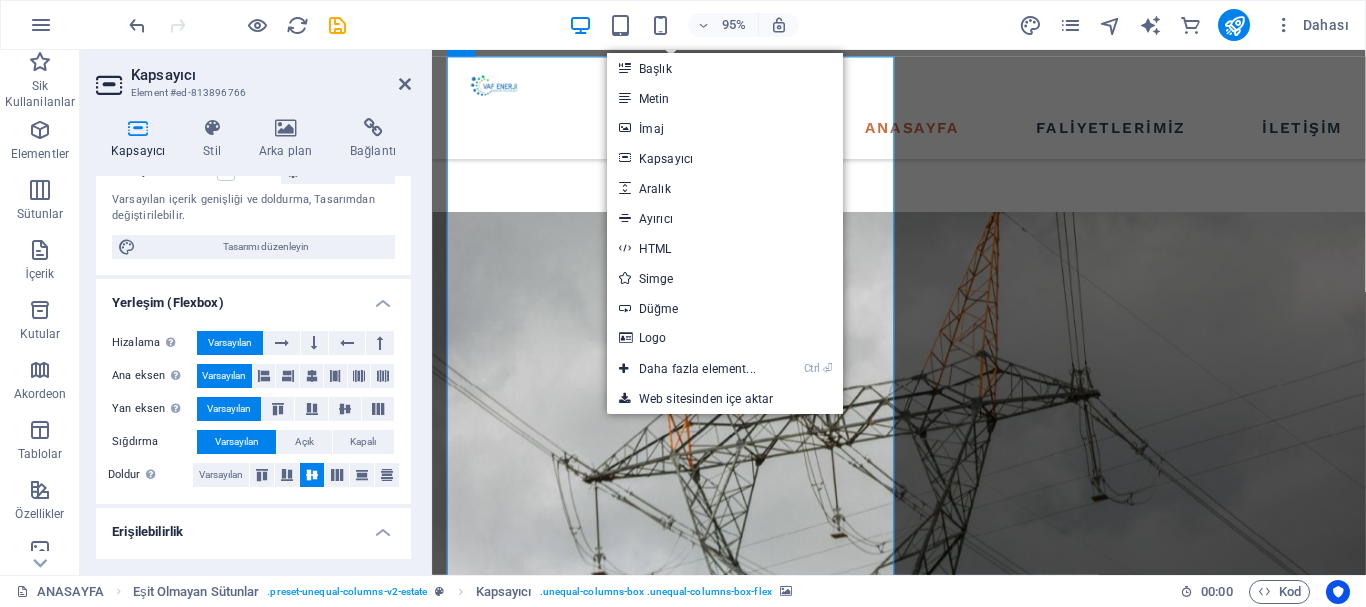 click at bounding box center (923, 1322) 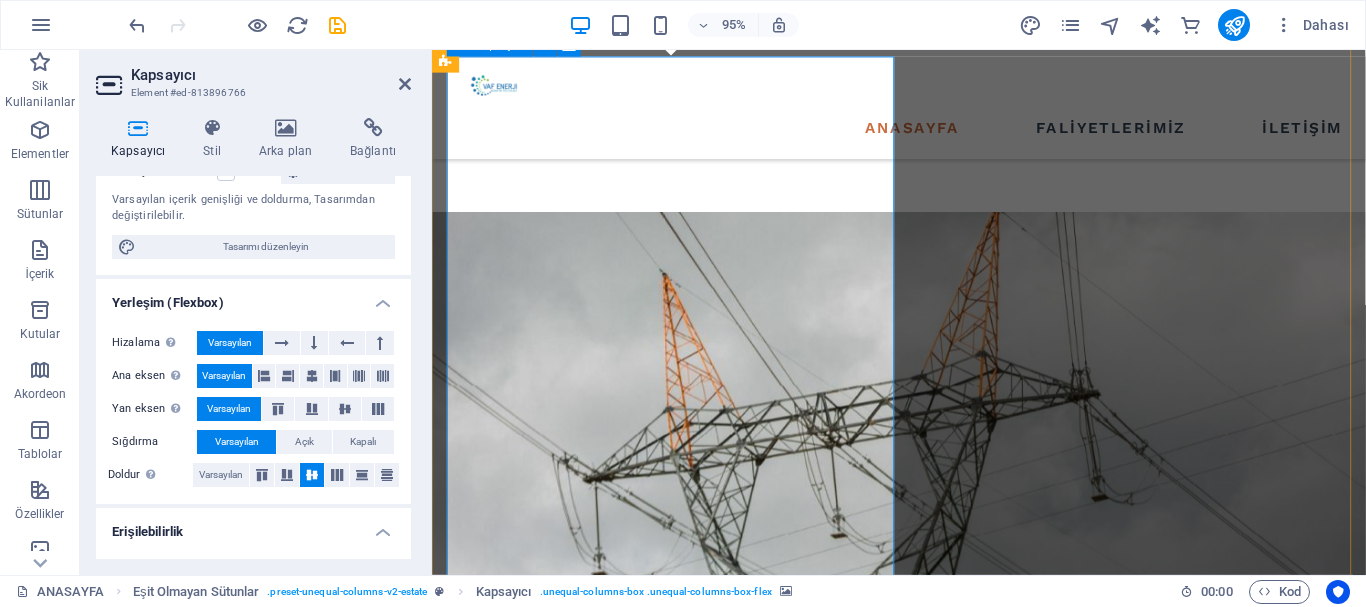 click on "İçeriği buraya bırak veya  Element ekle  Panoyu yapıştır" at bounding box center [923, 1688] 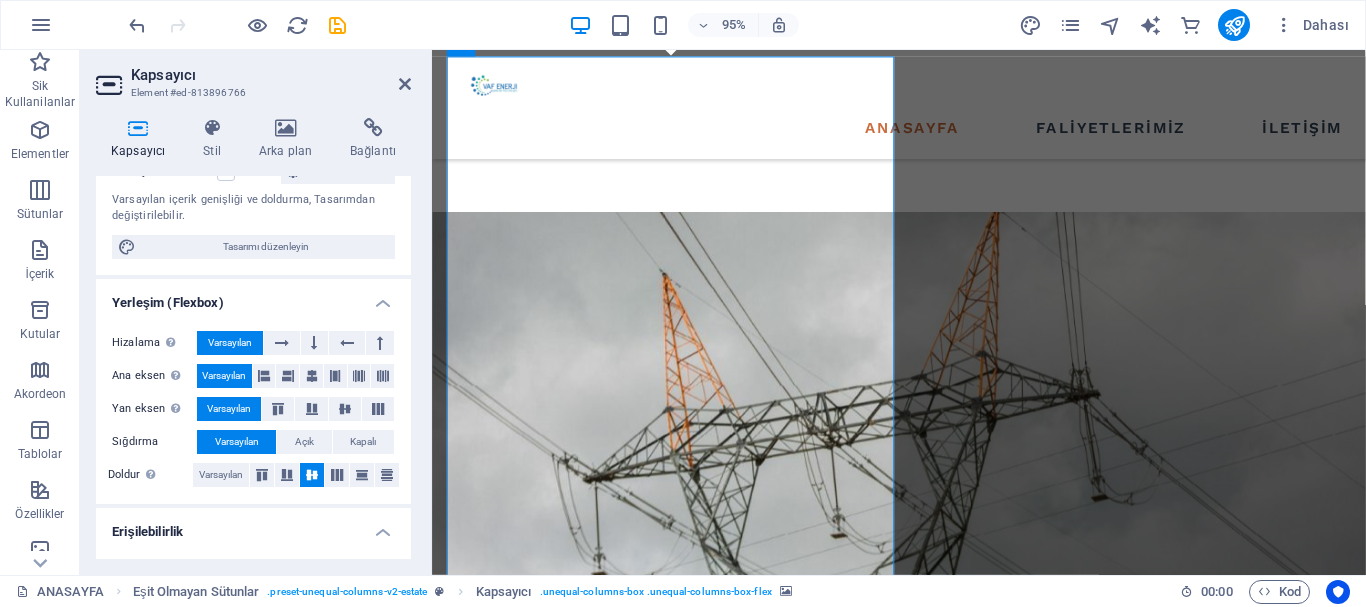 click at bounding box center (923, 1322) 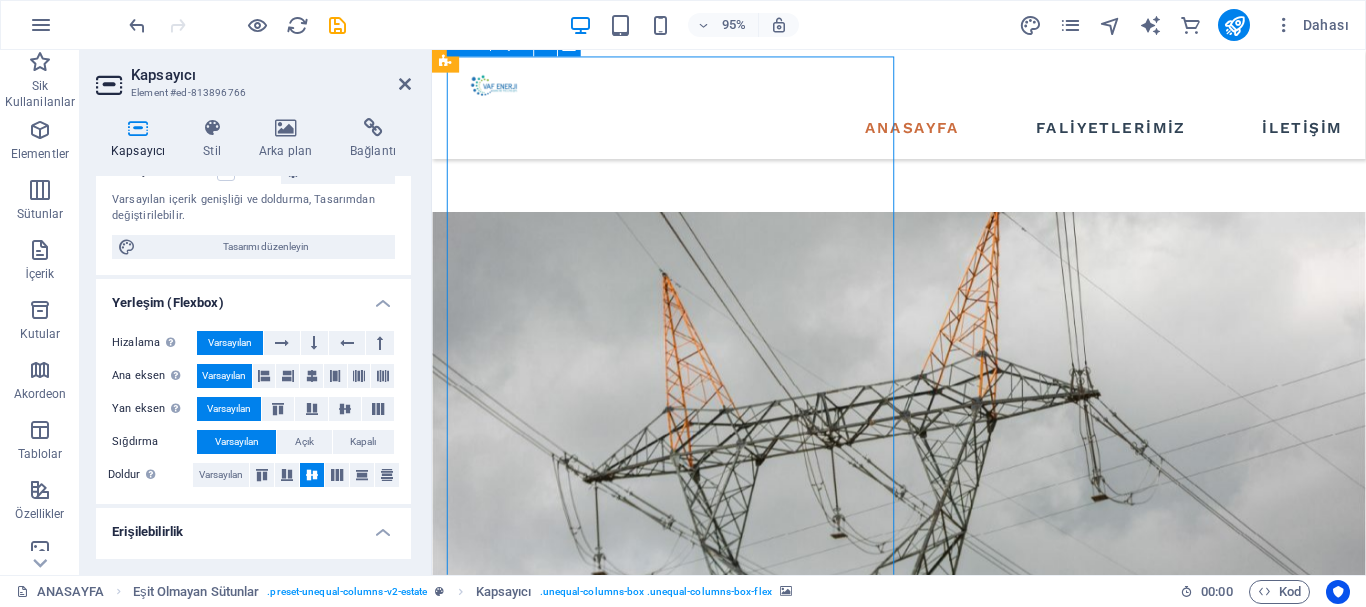 drag, startPoint x: 543, startPoint y: 461, endPoint x: 528, endPoint y: 467, distance: 16.155495 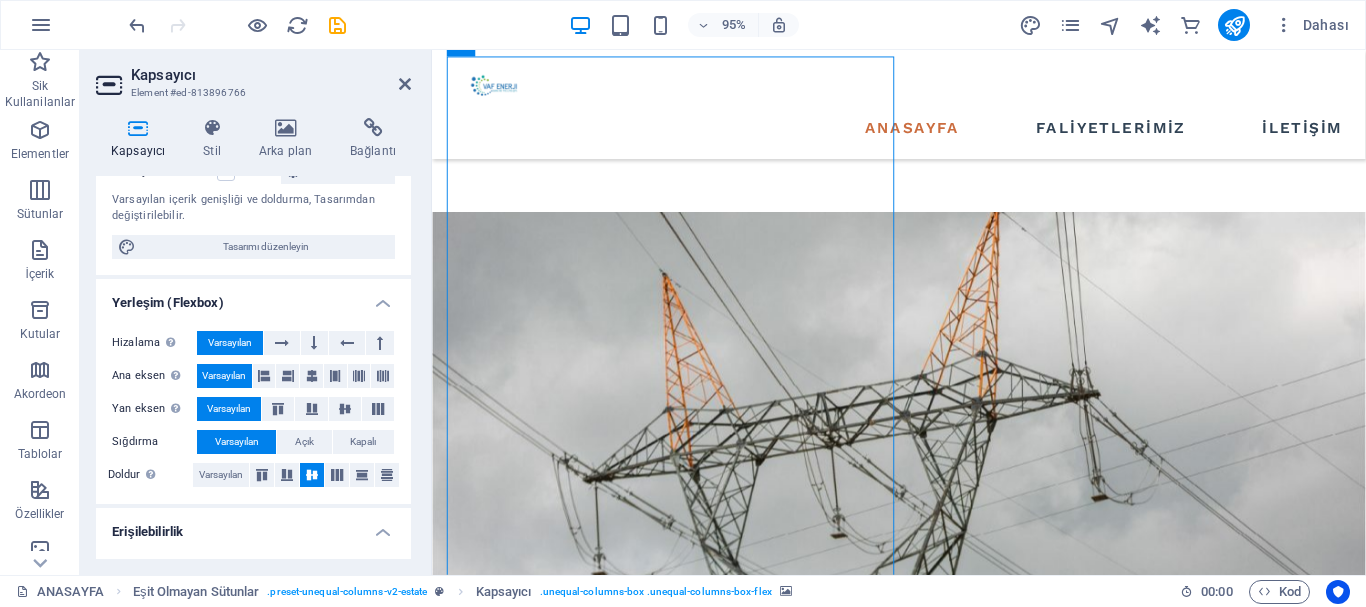 drag, startPoint x: 522, startPoint y: 467, endPoint x: 542, endPoint y: 282, distance: 186.07794 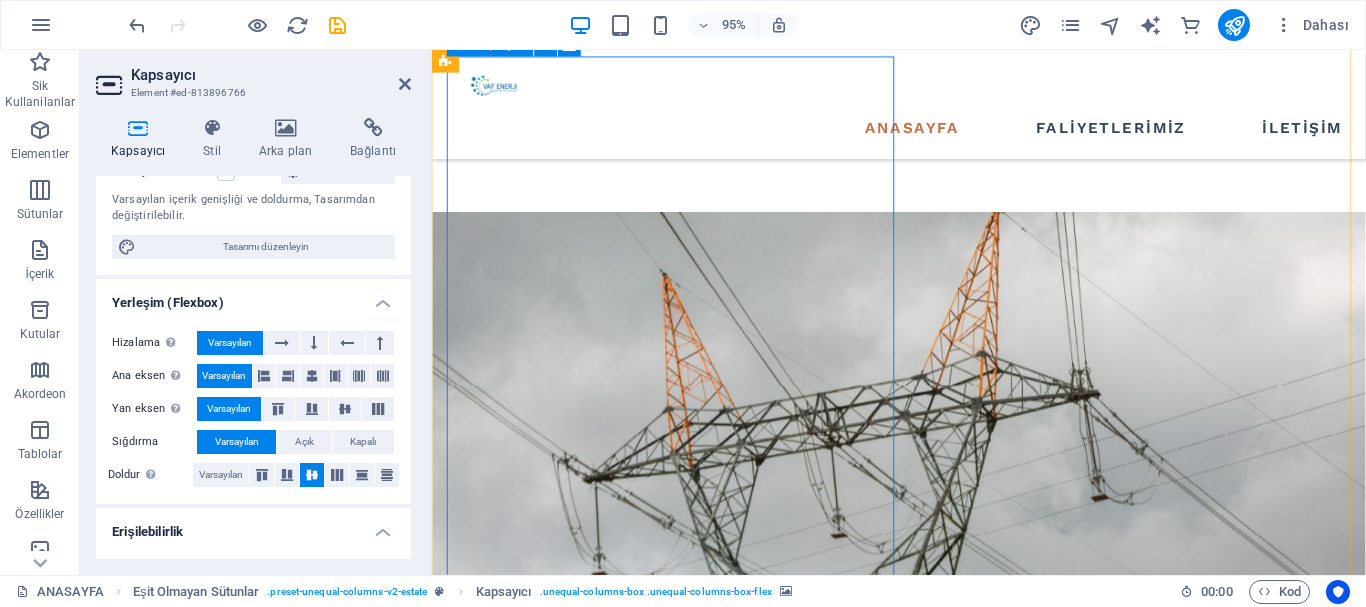 click on "İçeriği buraya bırak veya  Element ekle  Panoyu yapıştır" at bounding box center (923, 1688) 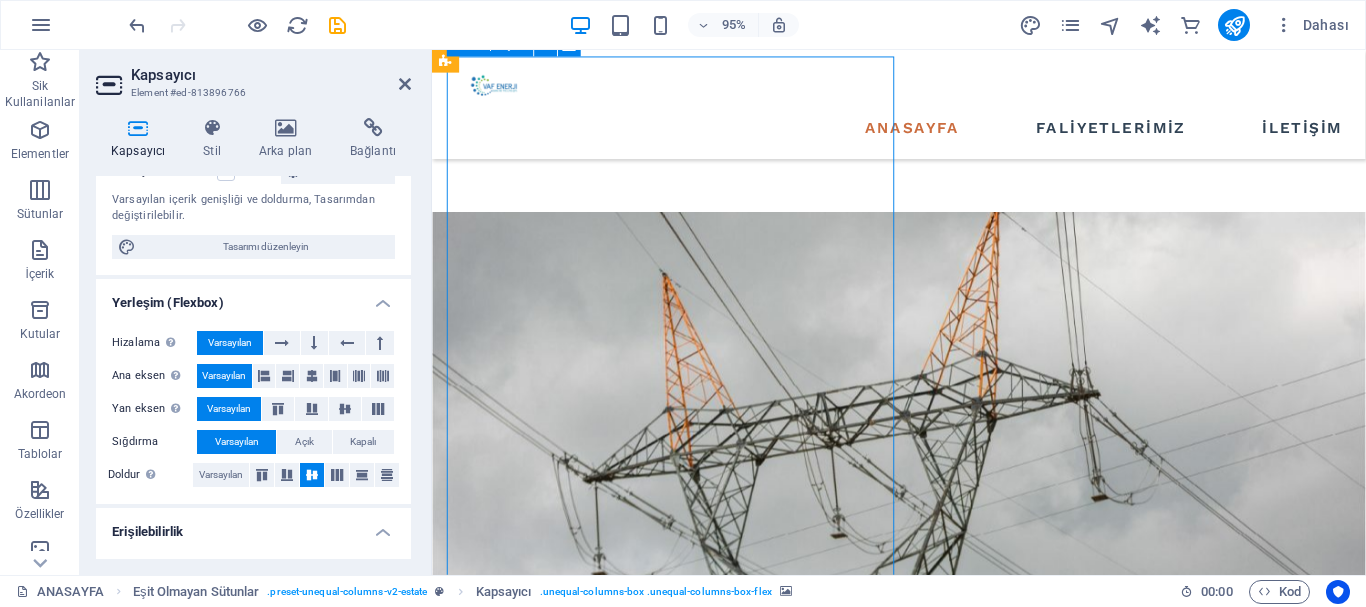 click on "İçeriği buraya bırak veya  Element ekle  Panoyu yapıştır" at bounding box center [923, 1688] 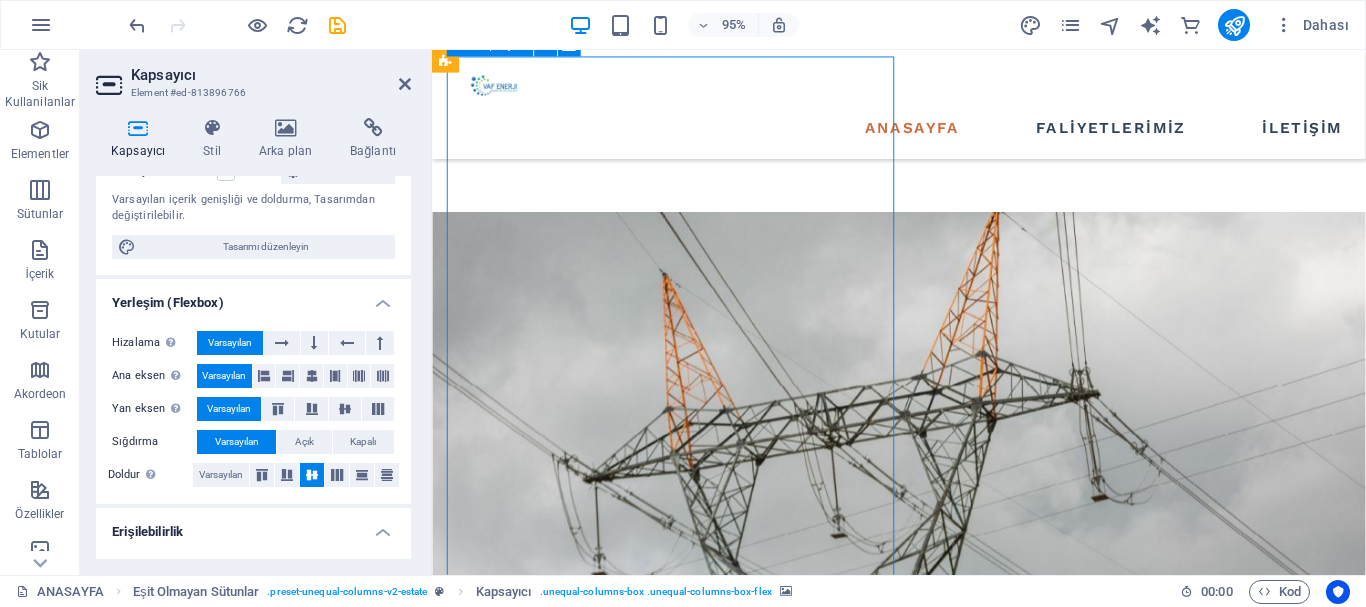 click on "İçeriği buraya bırak veya  Element ekle  Panoyu yapıştır" at bounding box center (923, 1688) 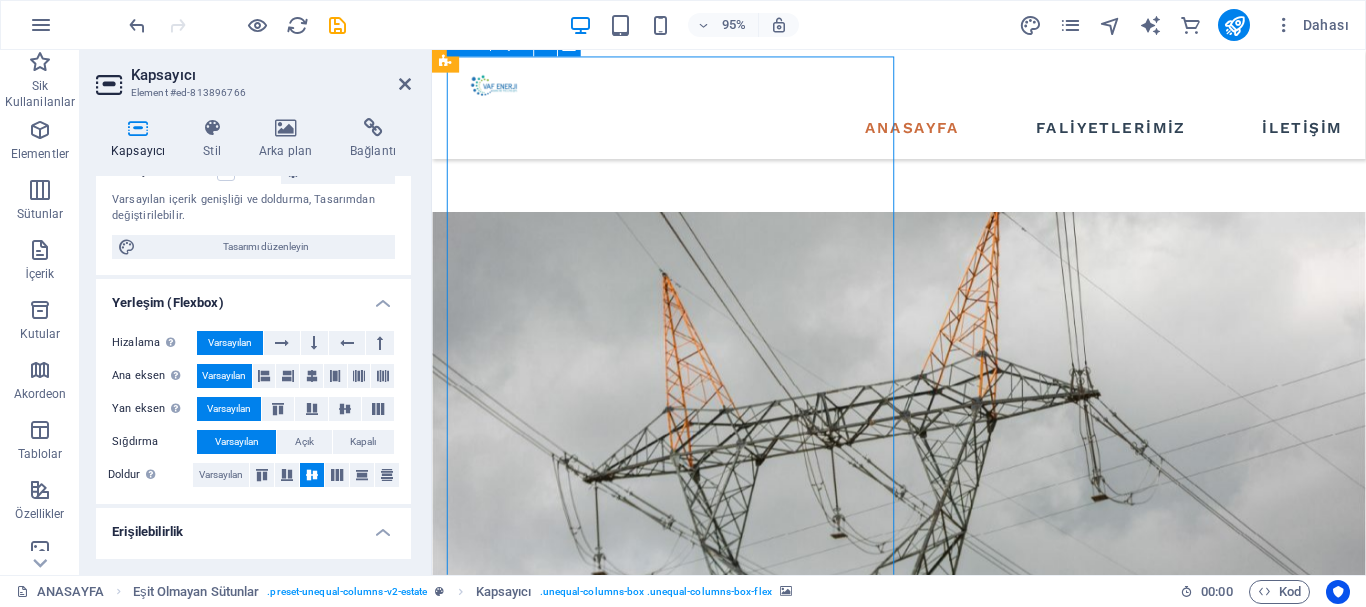 click on "İçeriği buraya bırak veya  Element ekle  Panoyu yapıştır" at bounding box center (923, 1688) 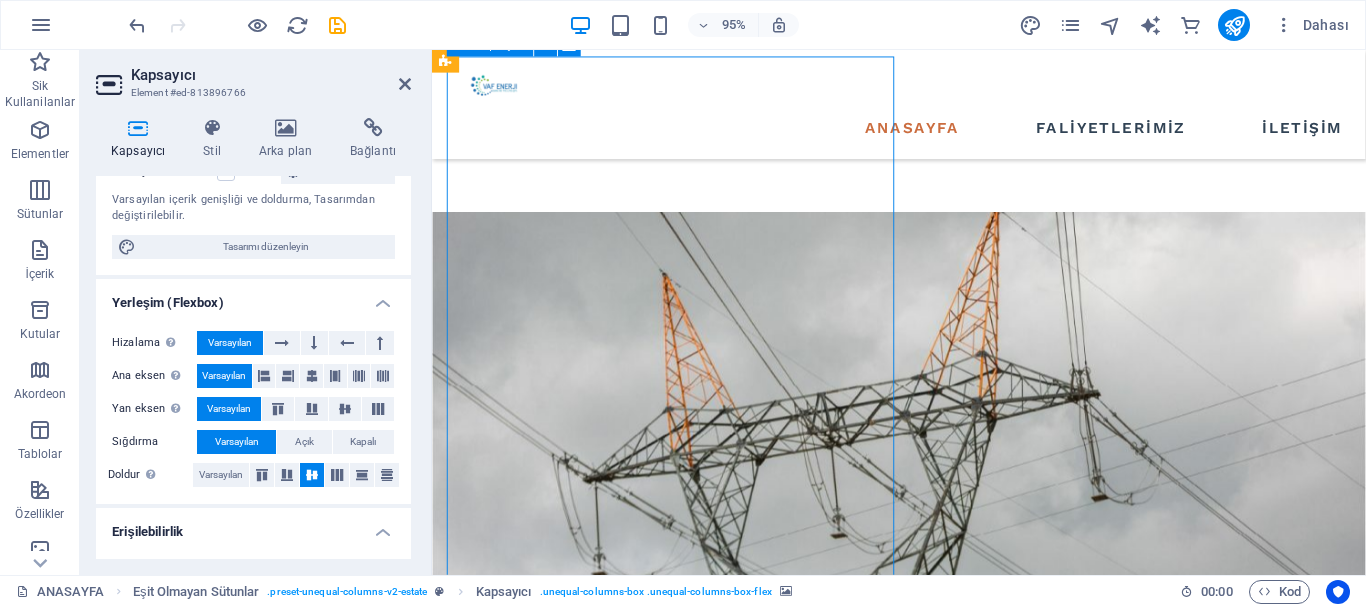click on "İçeriği buraya bırak veya  Element ekle  Panoyu yapıştır" at bounding box center (923, 1688) 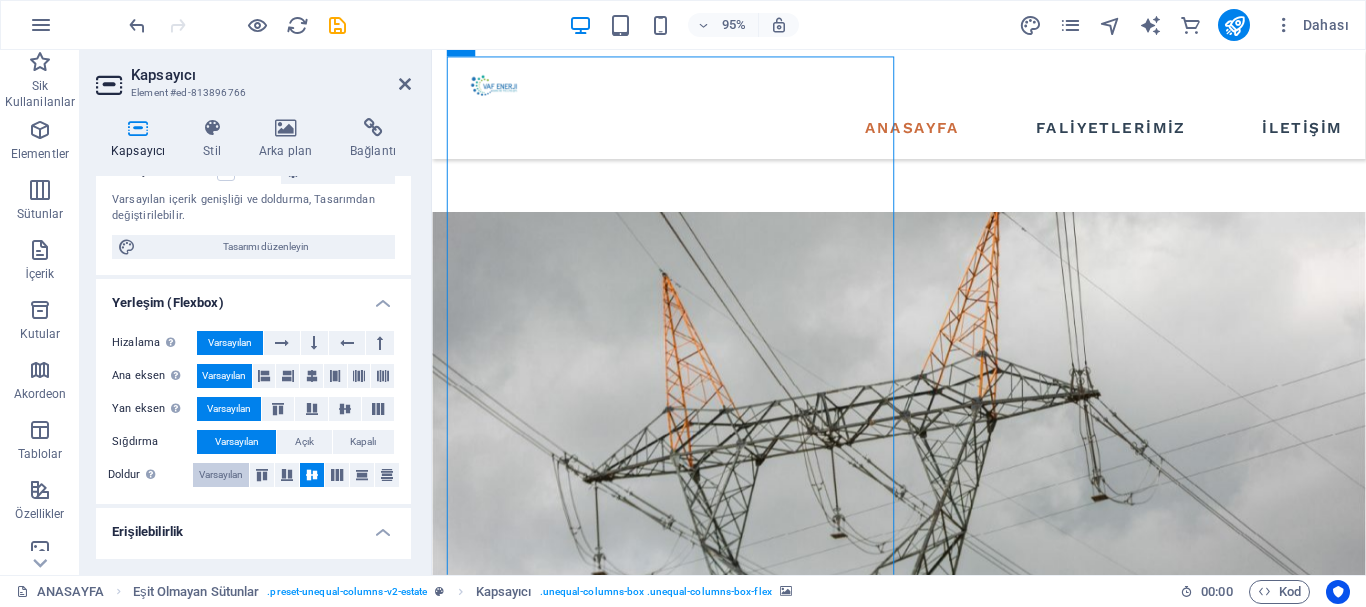 click on "Varsayılan" at bounding box center [221, 475] 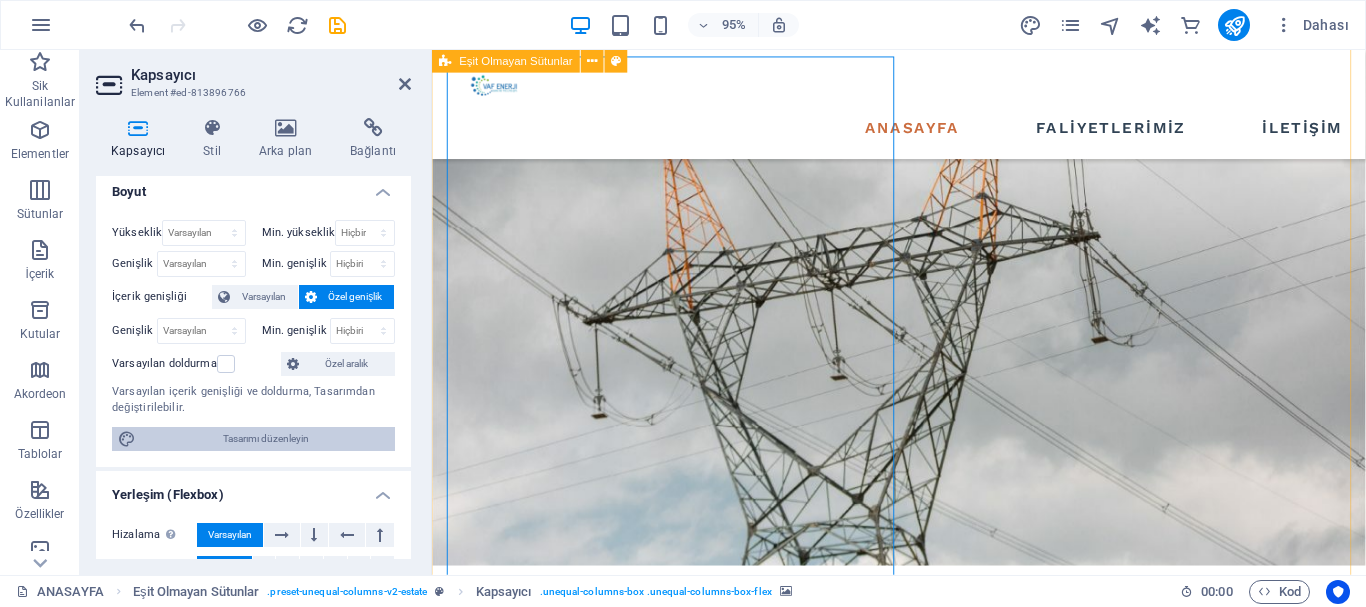 scroll, scrollTop: 0, scrollLeft: 0, axis: both 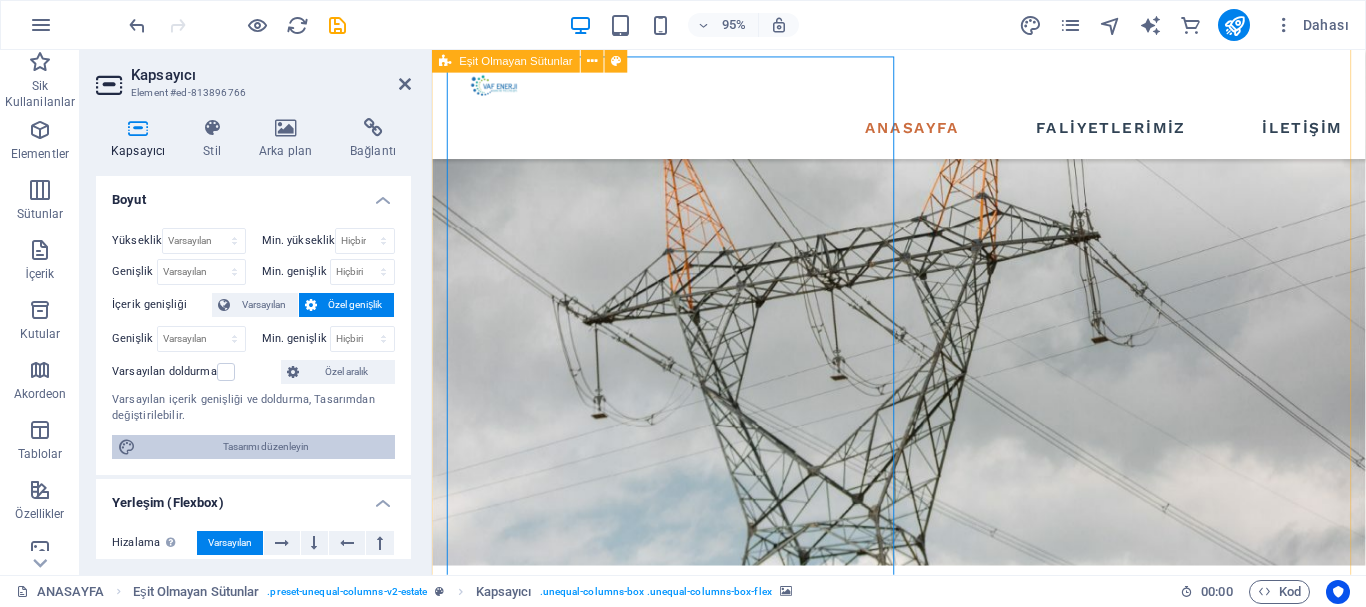 click on "Tasarımı düzenleyin" at bounding box center (265, 447) 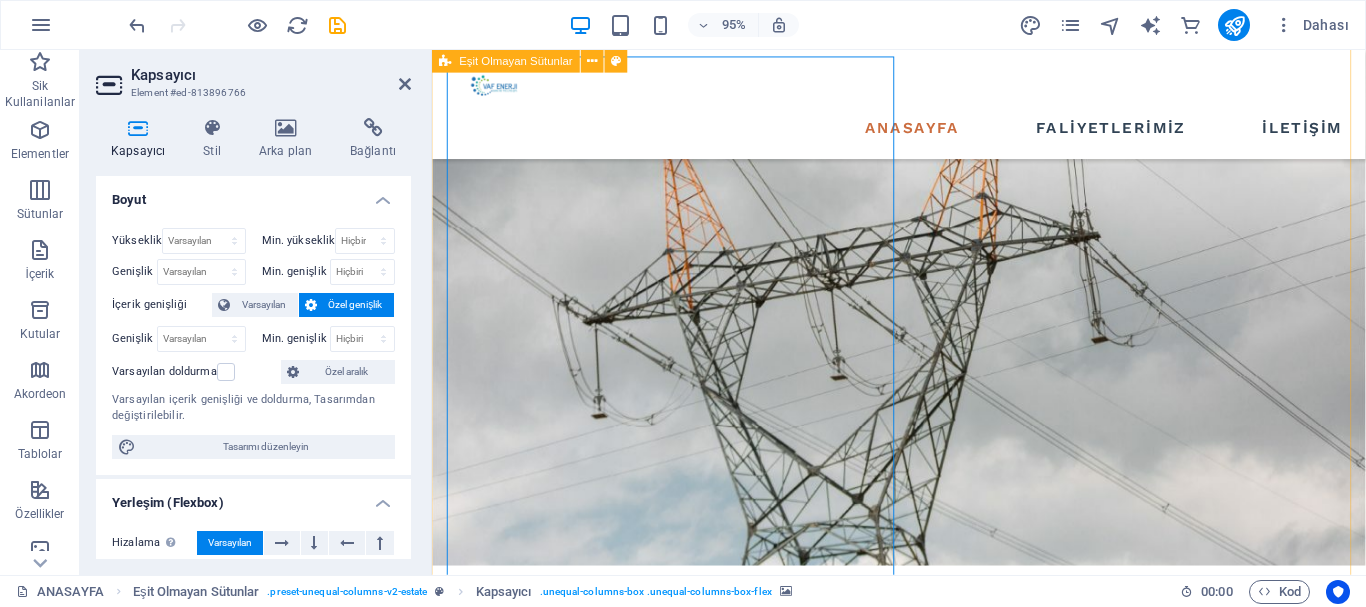 select on "px" 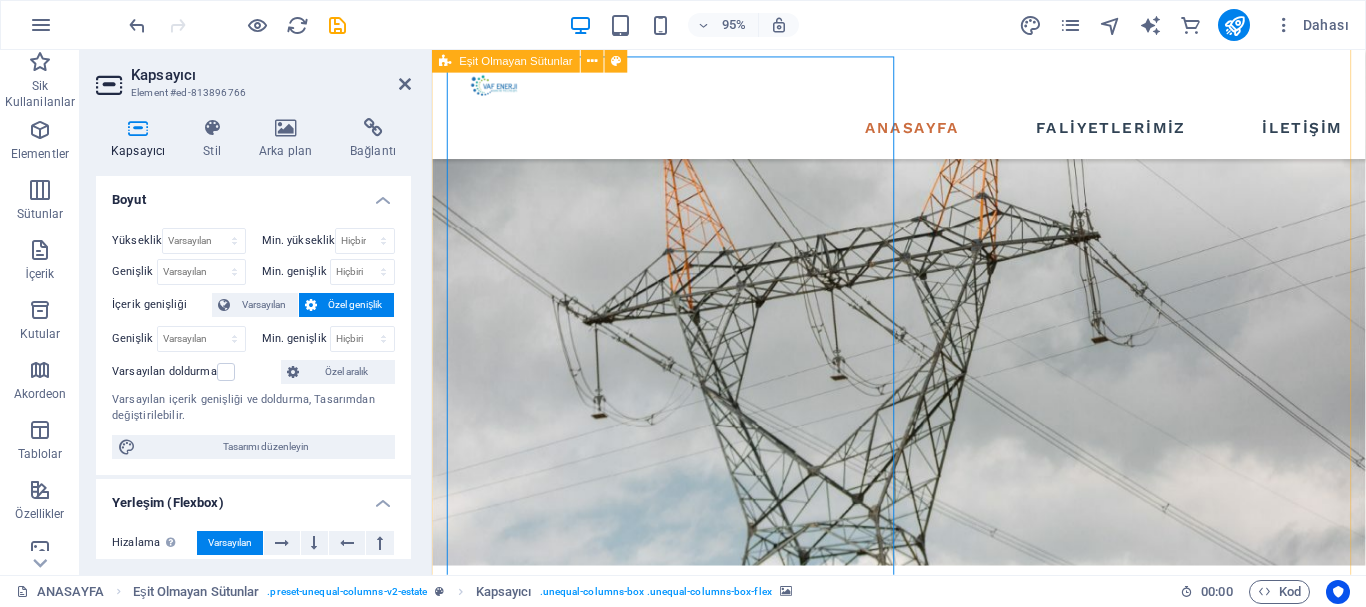 select on "500" 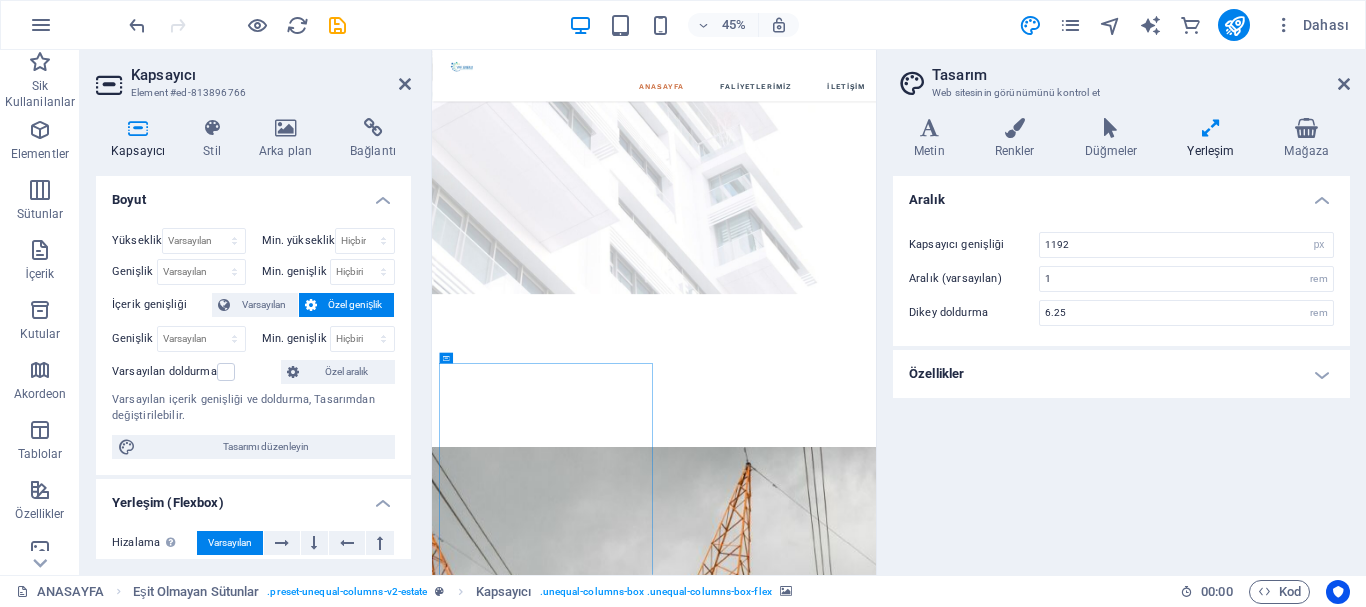 scroll, scrollTop: 646, scrollLeft: 0, axis: vertical 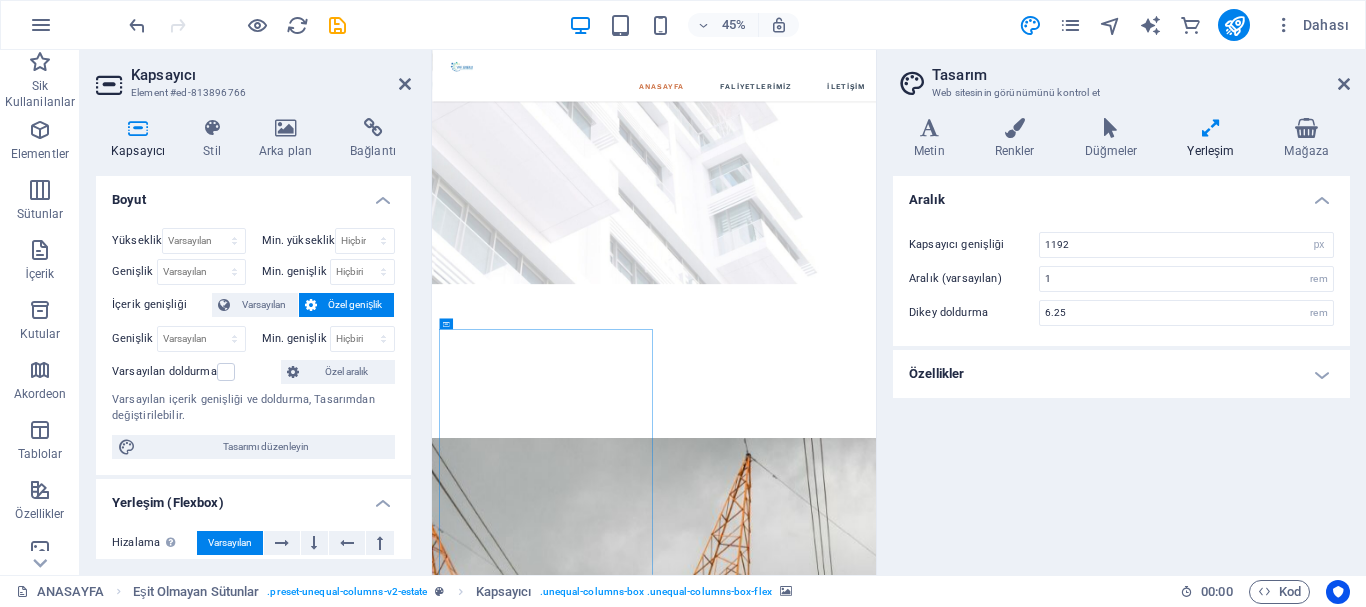 click at bounding box center [925, 2649] 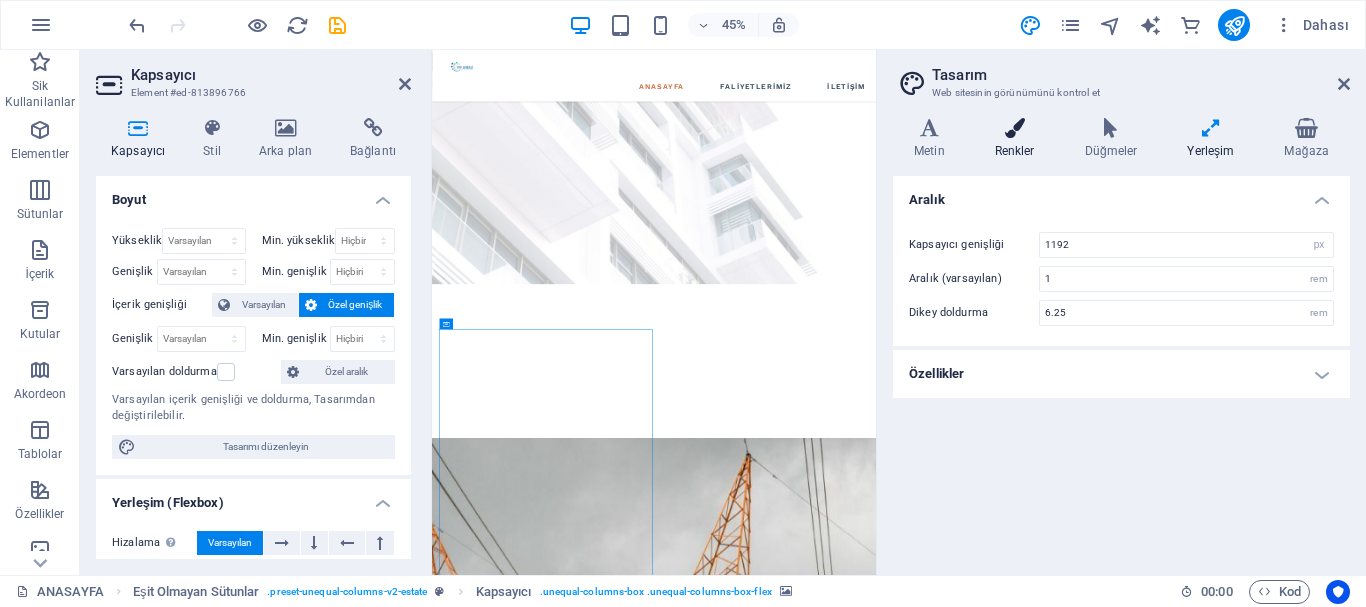 click at bounding box center (1015, 128) 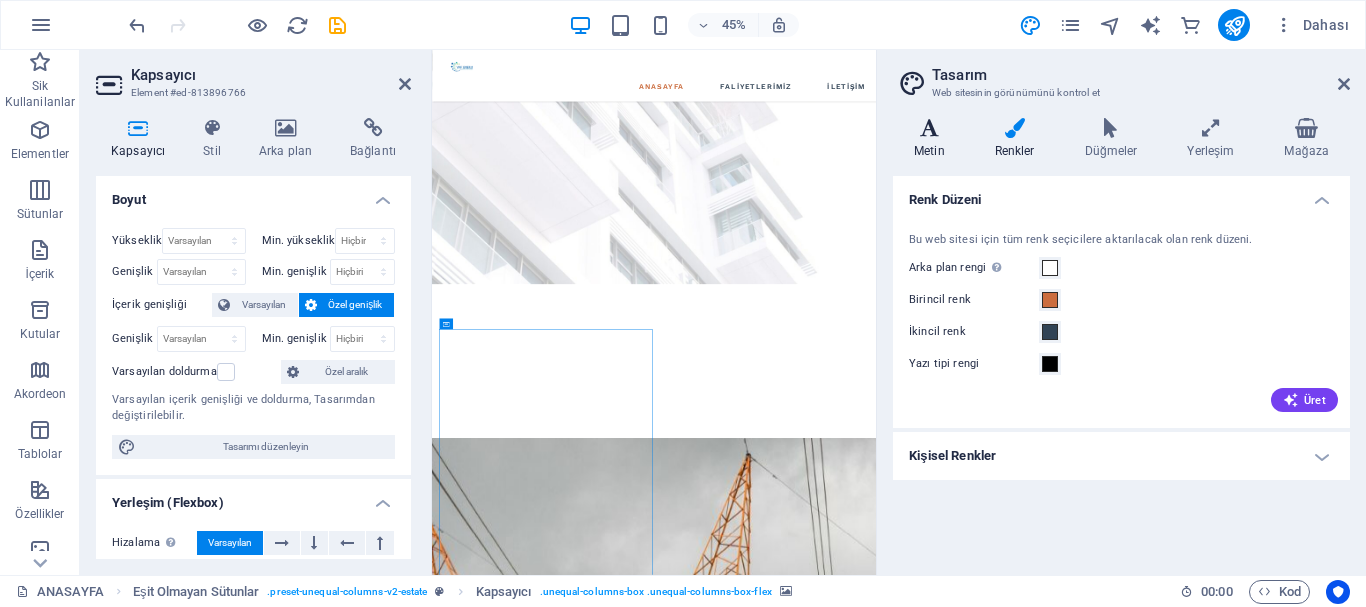 click at bounding box center (929, 128) 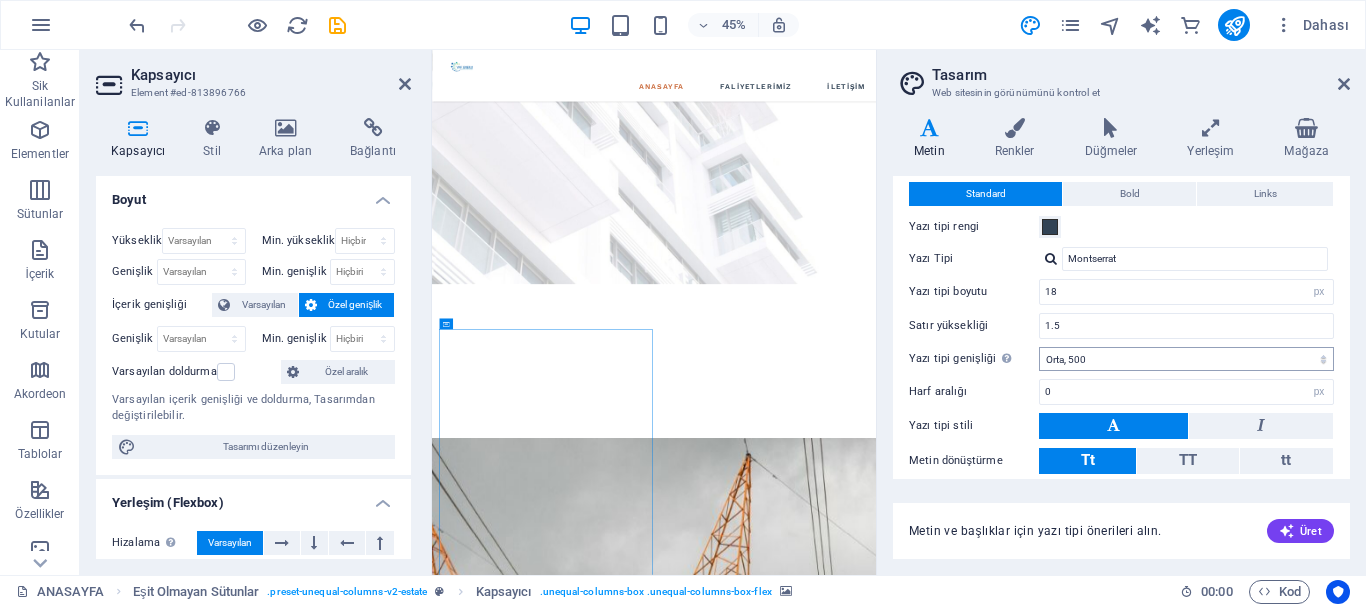 scroll, scrollTop: 0, scrollLeft: 0, axis: both 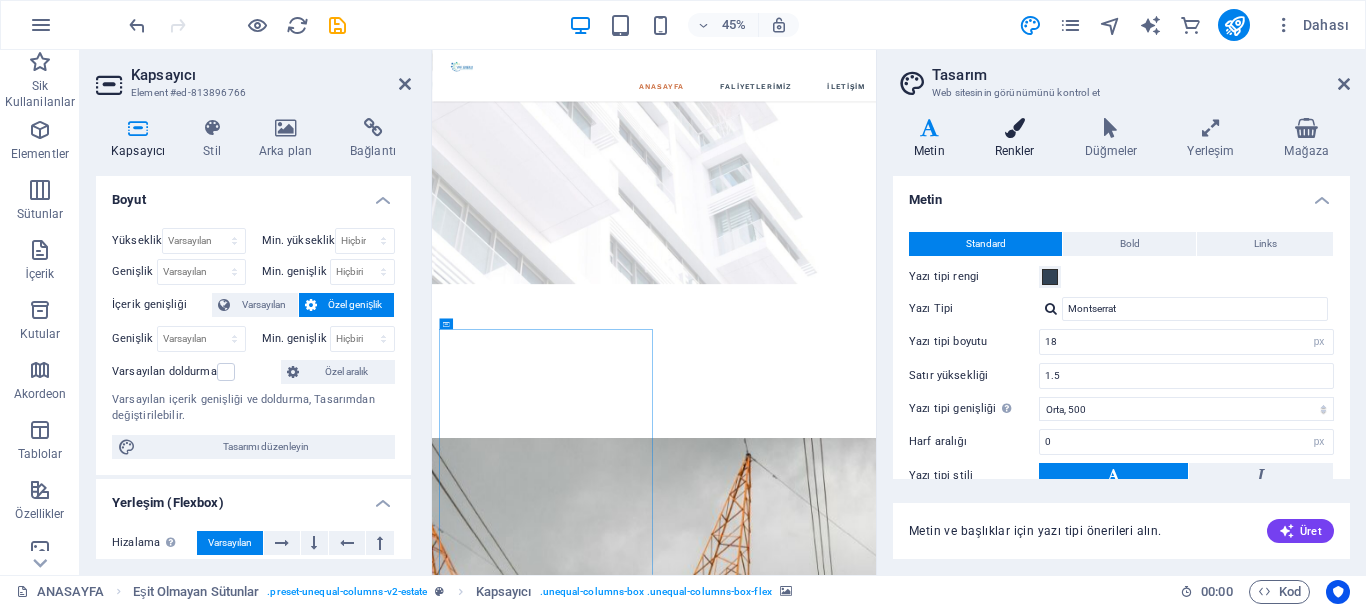 click at bounding box center (1015, 128) 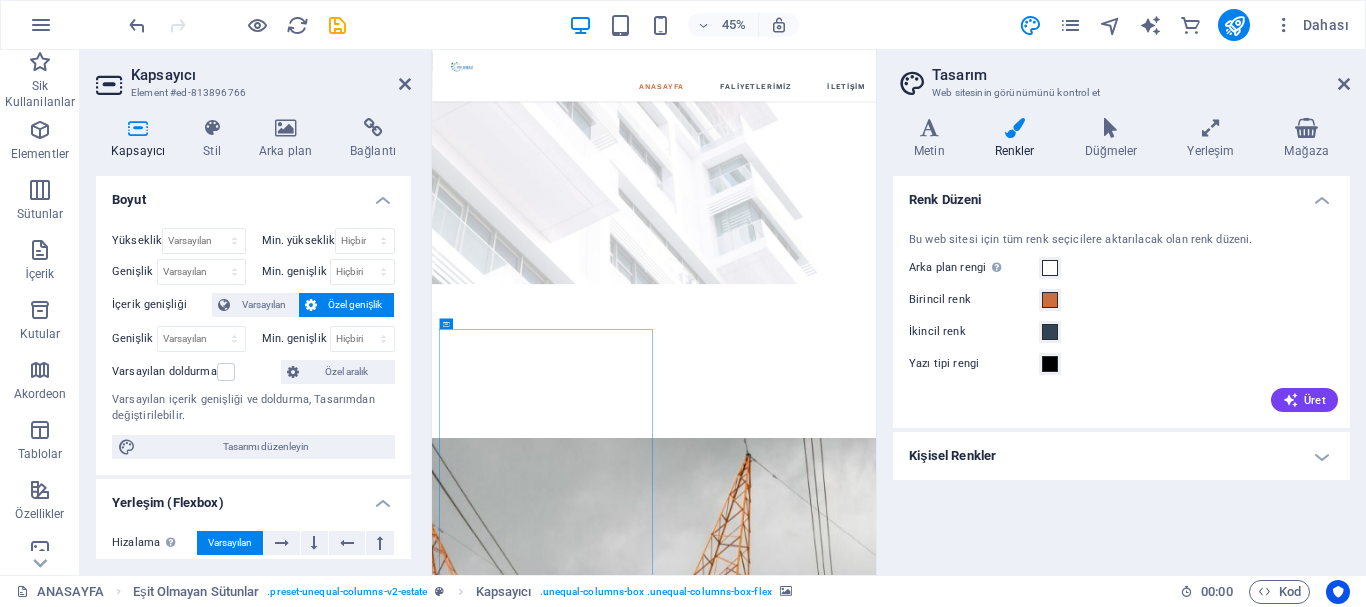 click on "Renk Düzeni" at bounding box center (1121, 194) 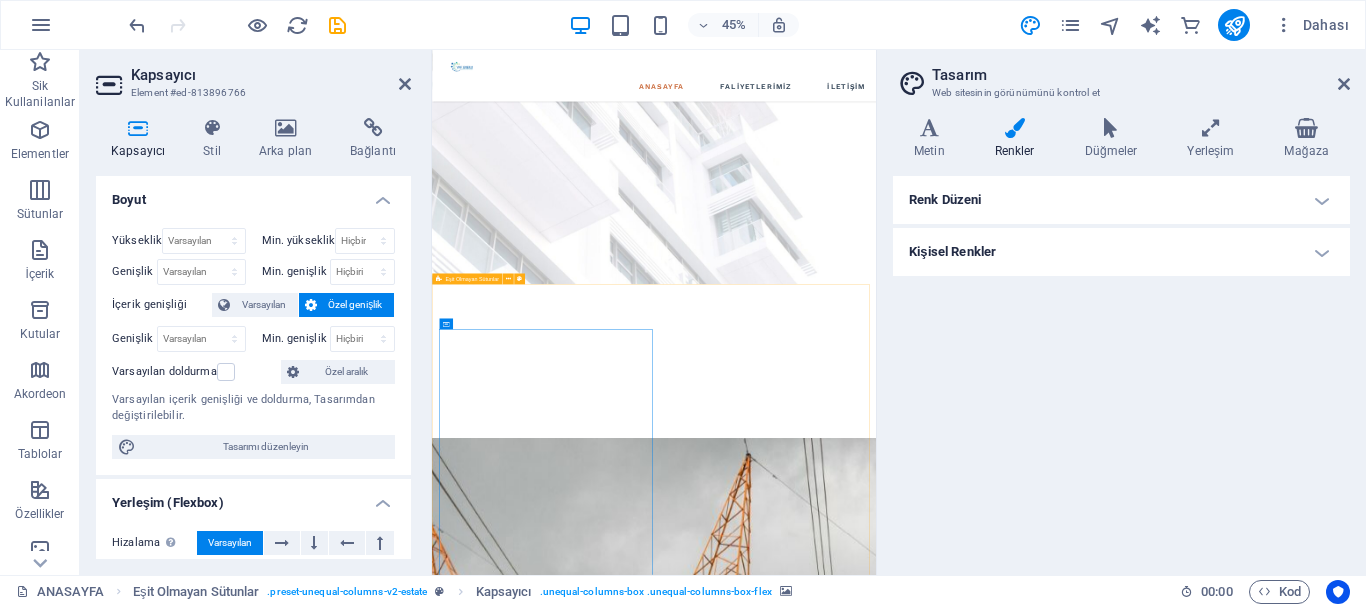 click at bounding box center (925, 2649) 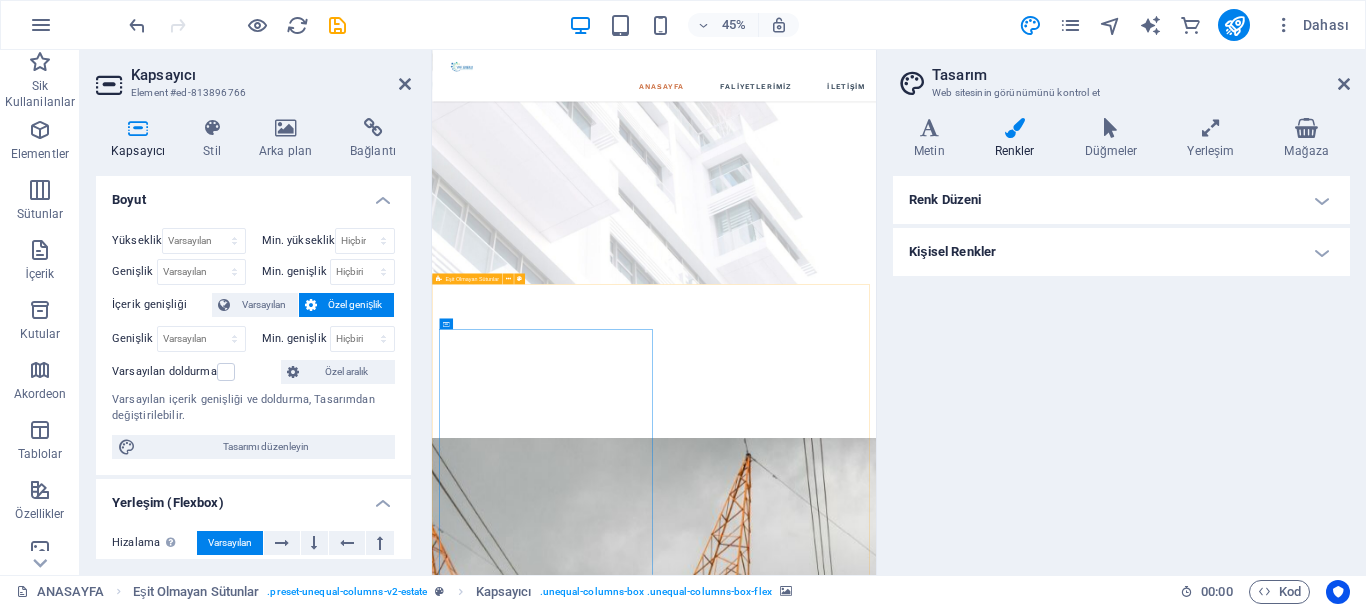 click at bounding box center (925, 2649) 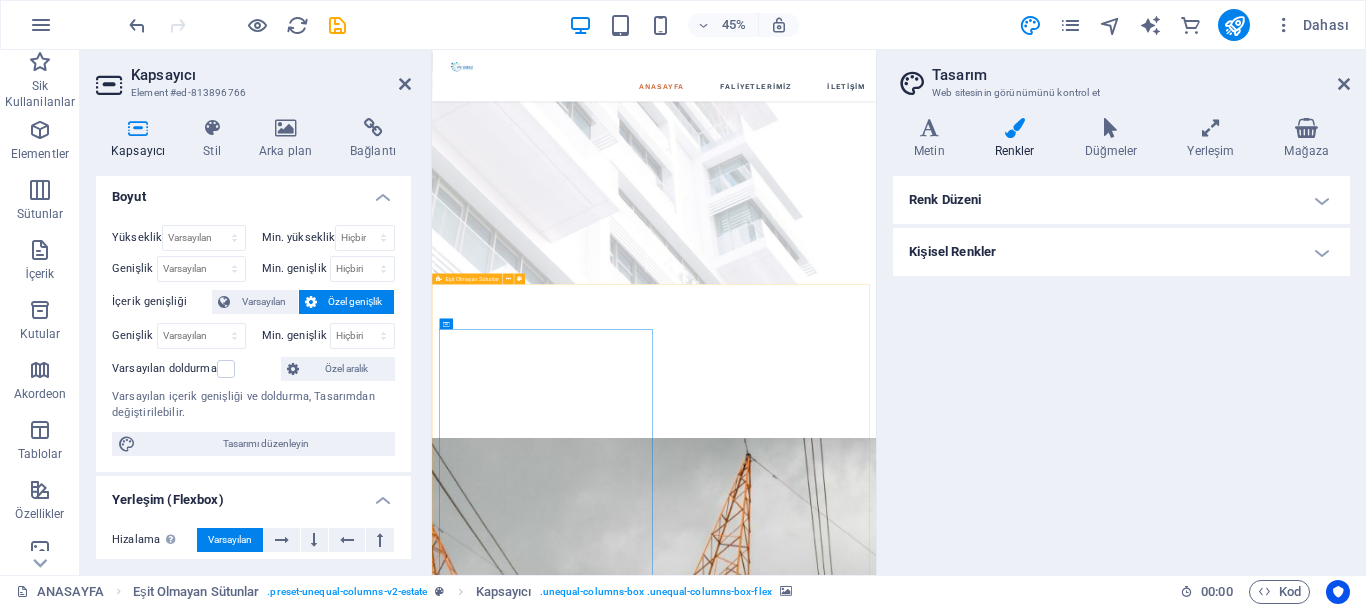 scroll, scrollTop: 0, scrollLeft: 0, axis: both 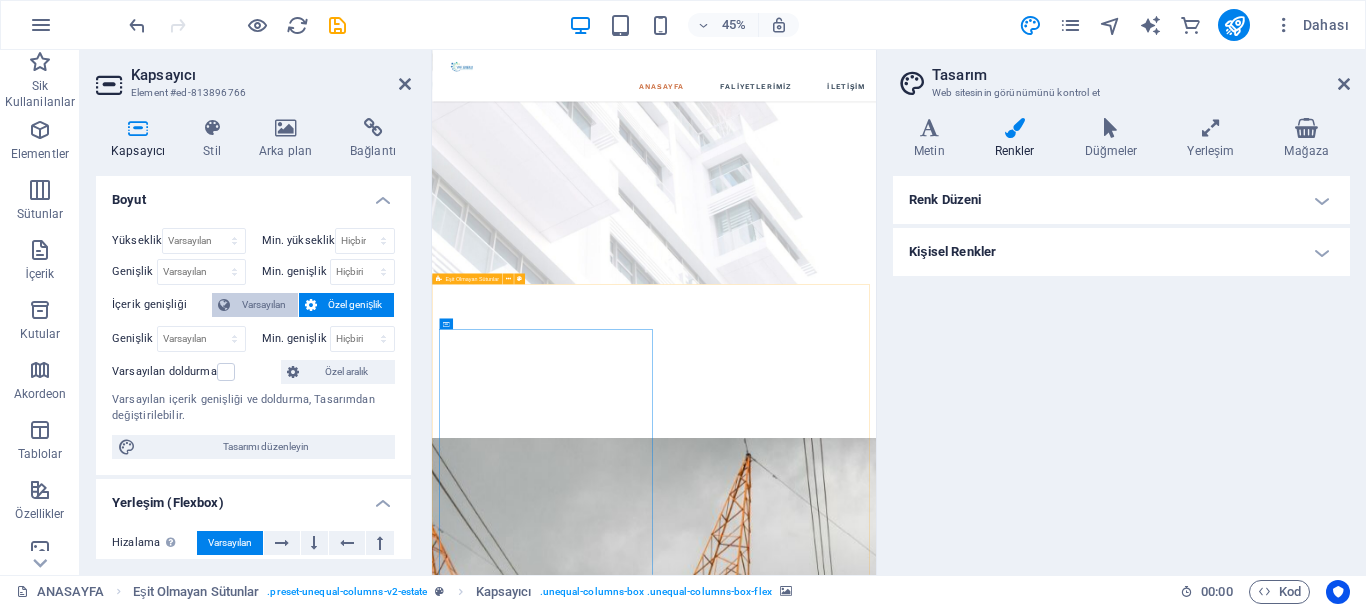 click on "Varsayılan" at bounding box center [264, 305] 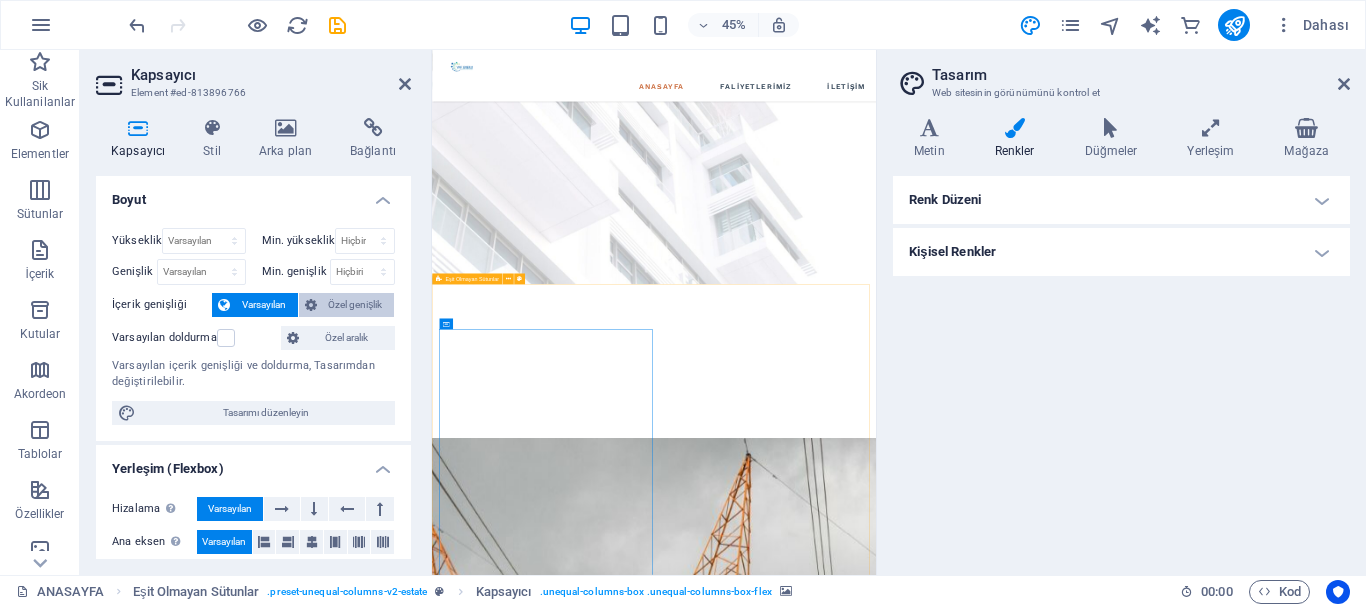click on "Özel genişlik" at bounding box center (356, 305) 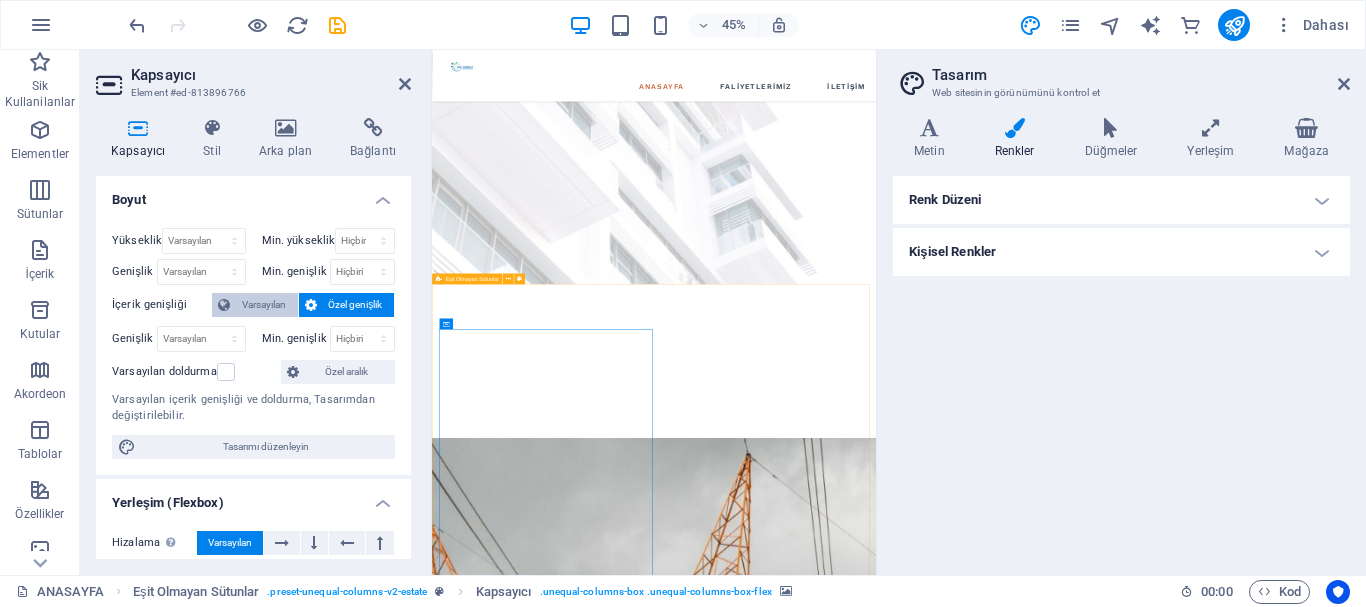 click on "Varsayılan" at bounding box center [255, 305] 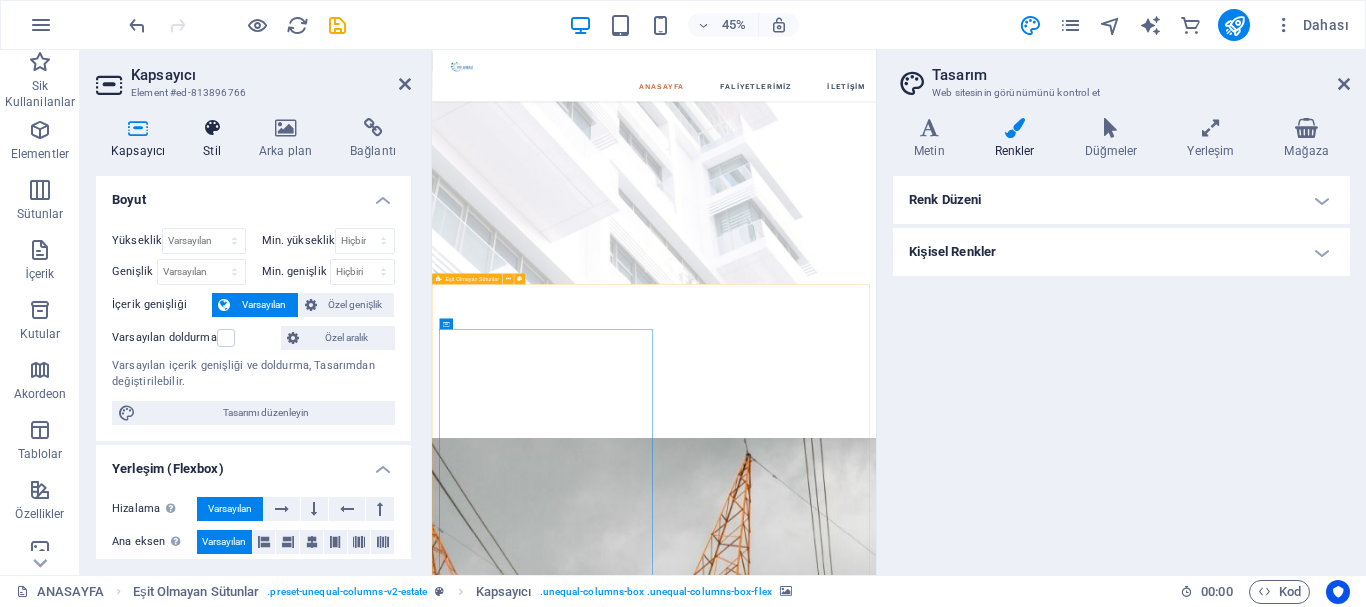click at bounding box center (212, 128) 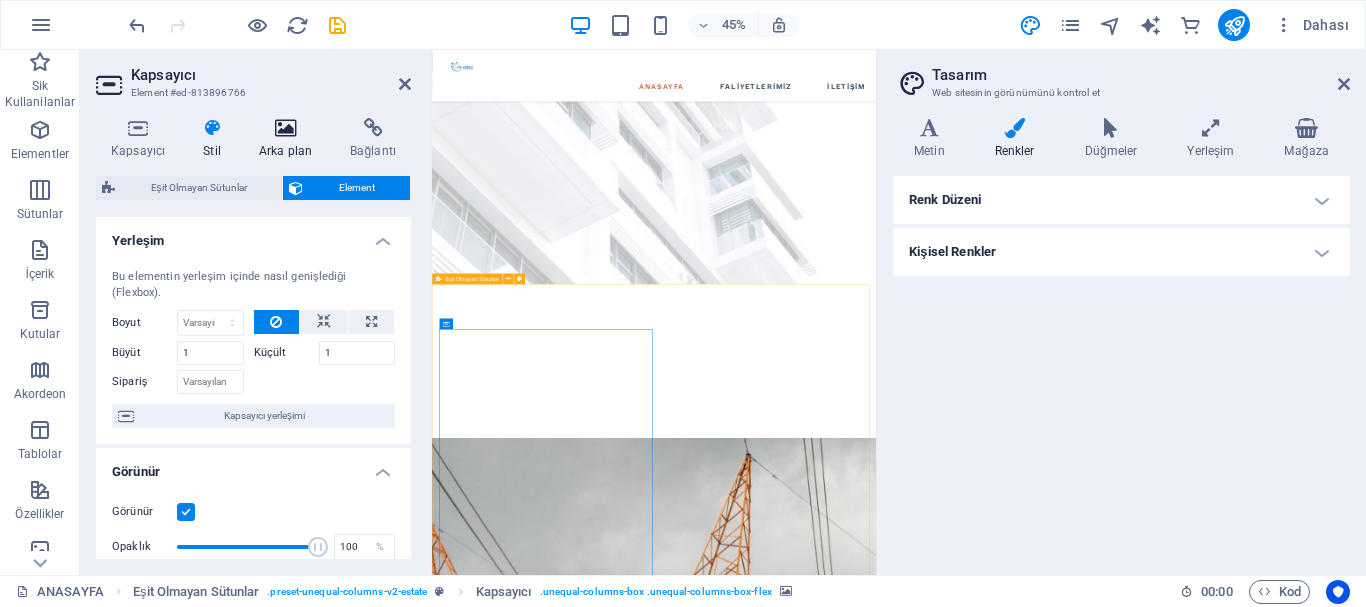 click at bounding box center [285, 128] 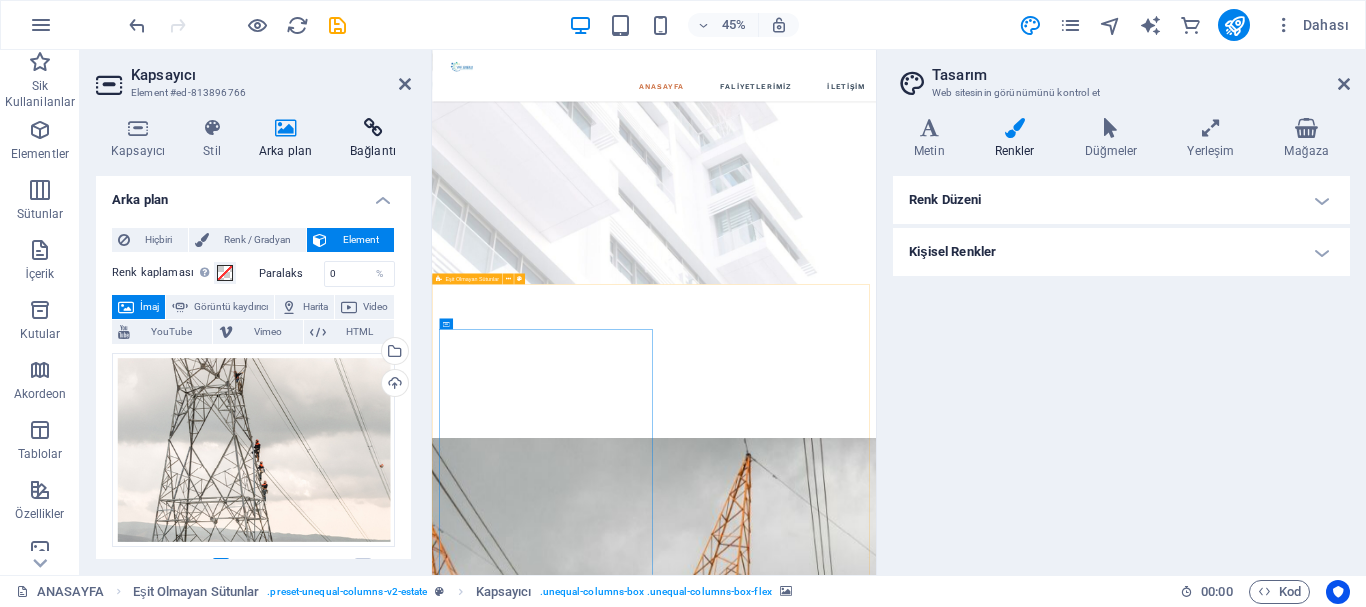 click at bounding box center [373, 128] 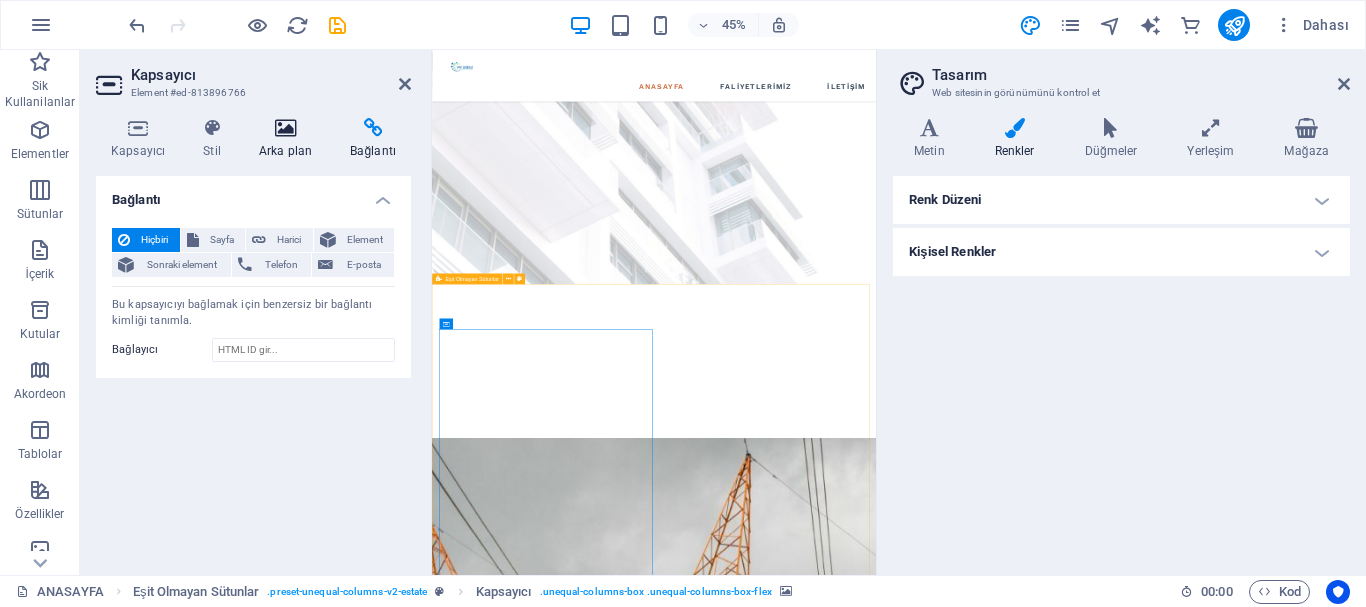 click at bounding box center (285, 128) 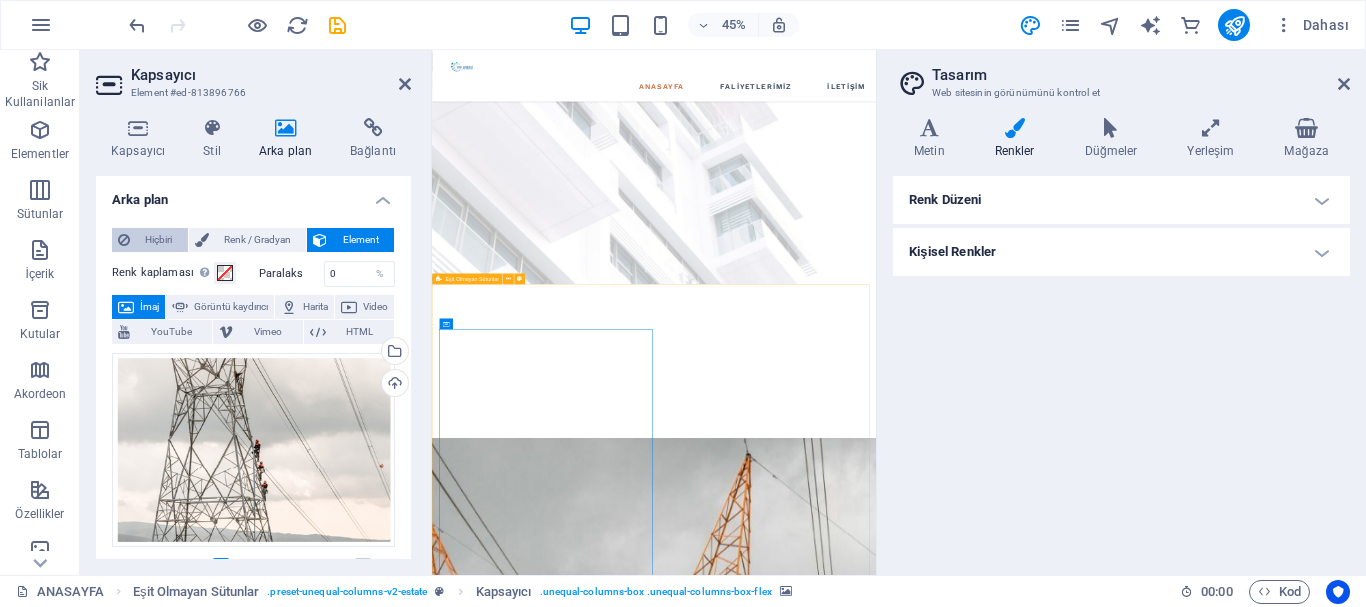 click on "Hiçbiri" at bounding box center (159, 240) 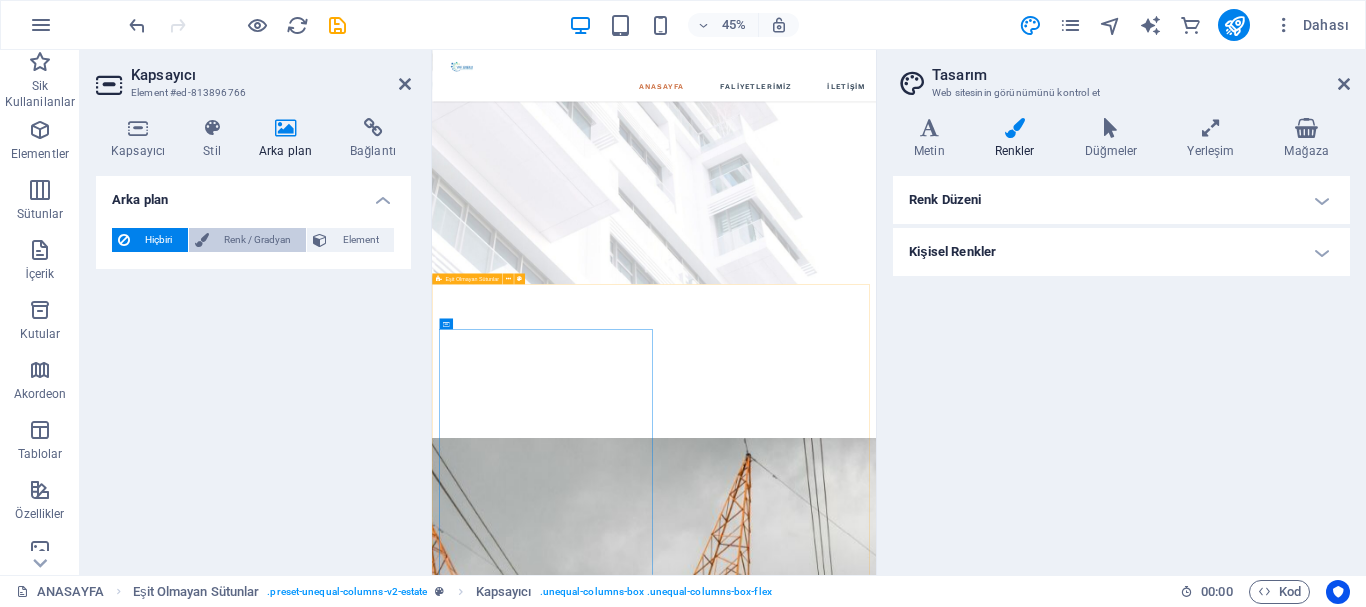 click on "Renk / Gradyan" at bounding box center (258, 240) 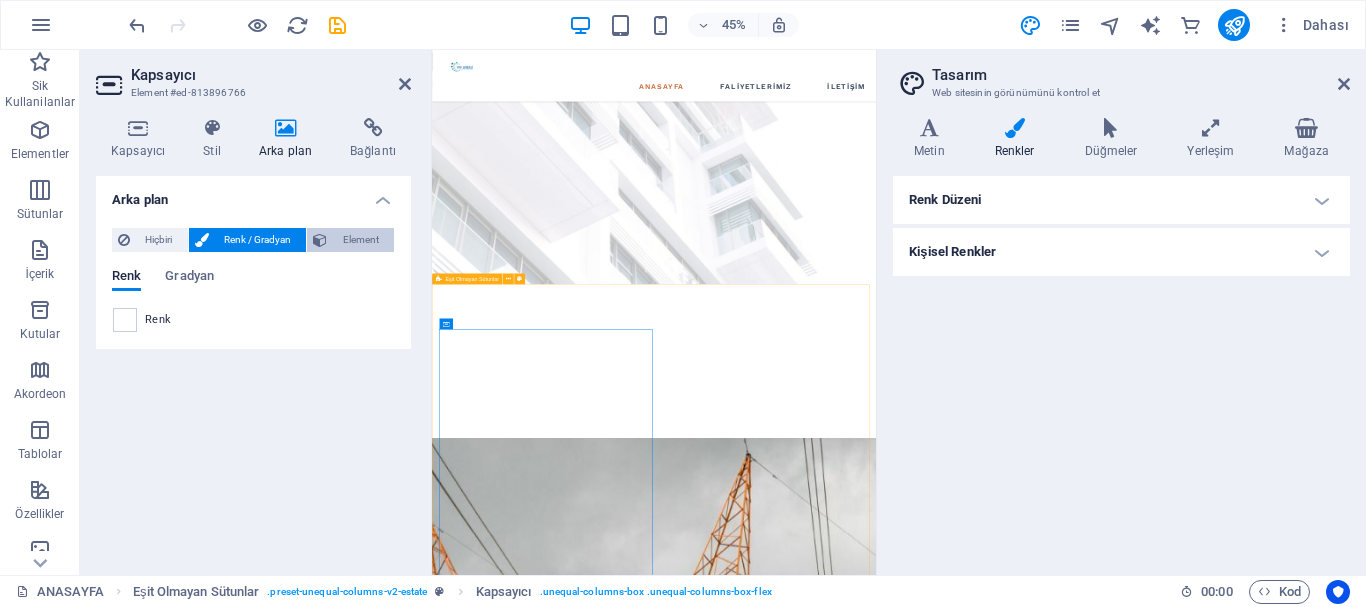 click on "Element" at bounding box center (360, 240) 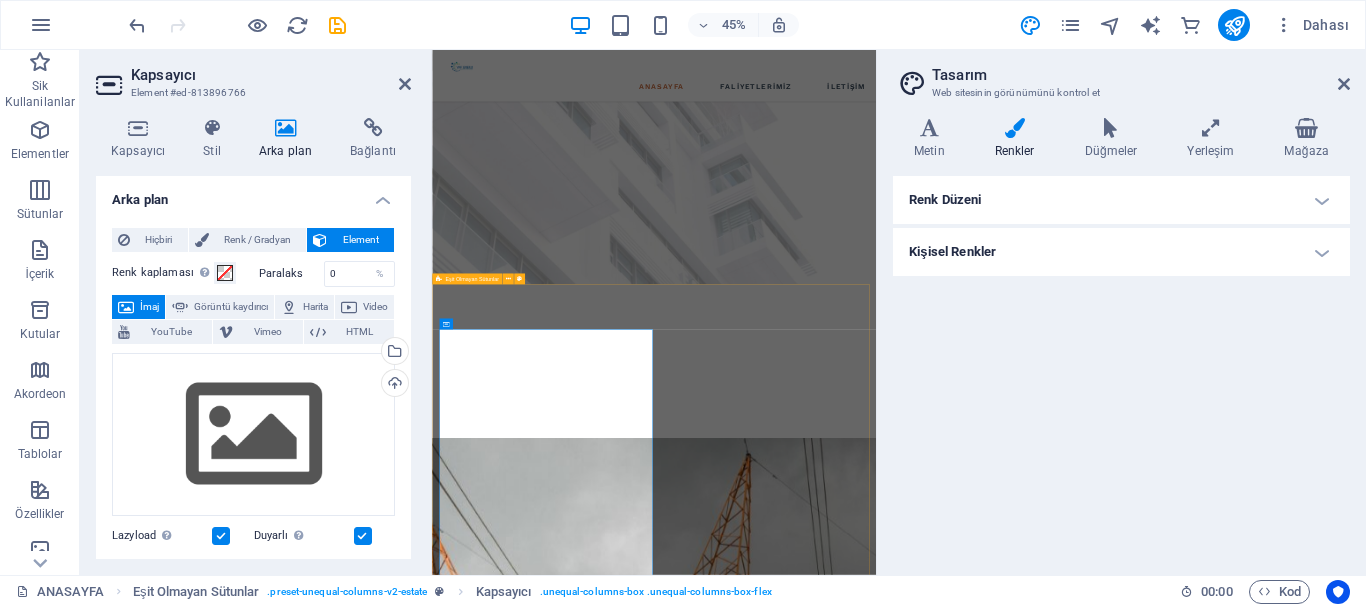 click on "Renk kaplaması Renklendireceğin arka planın üzerine bir kaplama yerleştirir Paralaks 0 % İmaj Görüntü kaydırıcı Harita Video YouTube Vimeo HTML Dosyaları buraya sürükleyin, dosyaları seçmek için tıklayın veya Dosyalardan ya da ücretsiz stok fotoğraf ve videolarımızdan dosyalar seçin Dosya yöneticisinden, stok fotoğraflardan dosyalar seçin veya dosya(lar) yükleyin Yükle Lazyload Sayfa yüklendikten sonra görüntülerin yüklenmesi, sayfa hızını artırır. Duyarlı Retina görüntüsünü ve akıllı telefon için optimize edilmiş boyutları otomatik olarak yükle. Optimize Görseller, sayfa hızını iyileştirmek için sıkıştırılmıştır. Boyut Varsayılan Kapak İçerir Orijinal Tekrarla Varsayılan Konum Yön Özel X uzaklığı 50 px rem % vh vw Y uzaklığı 50 px rem % vh vw Alternatif metin Görüntü açıklaması Paragraph Format Normal Heading 1 Heading 2 Heading 3 Heading 4 Heading 5 Heading 6 Code Font Family Arial Georgia Impact Tahoma Times New Roman 8 9" at bounding box center (253, 594) 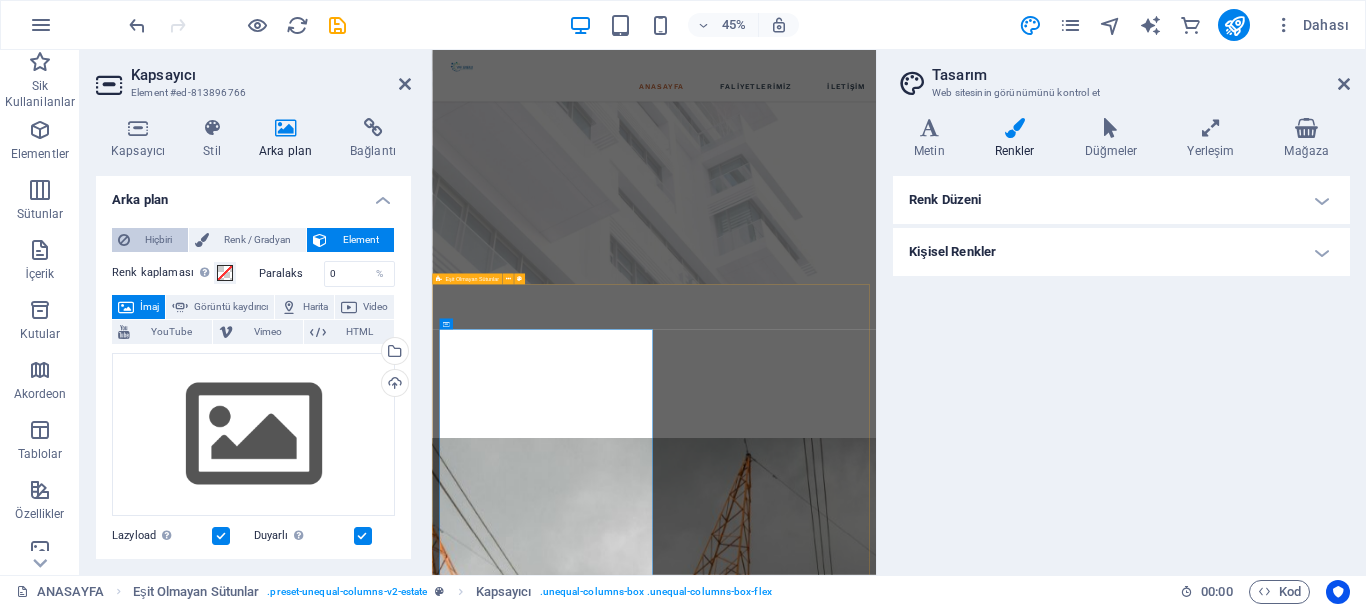 click on "Hiçbiri" at bounding box center (159, 240) 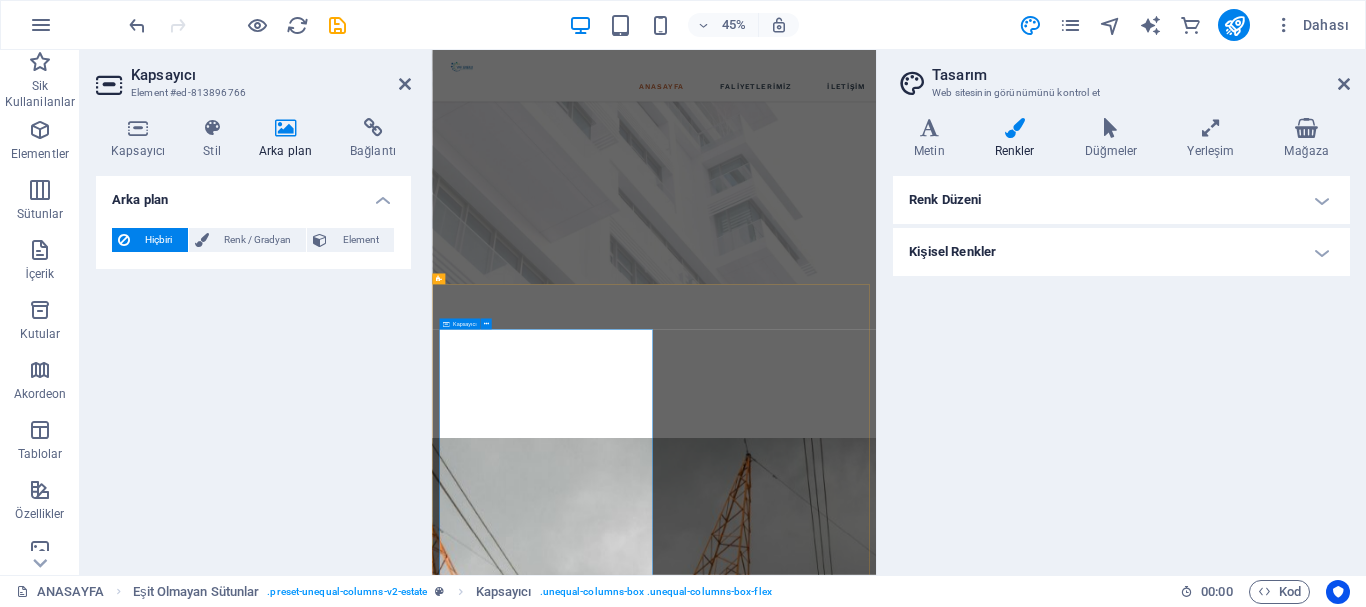 click on "İçeriği buraya bırak veya  Element ekle  Panoyu yapıştır" at bounding box center (925, 2382) 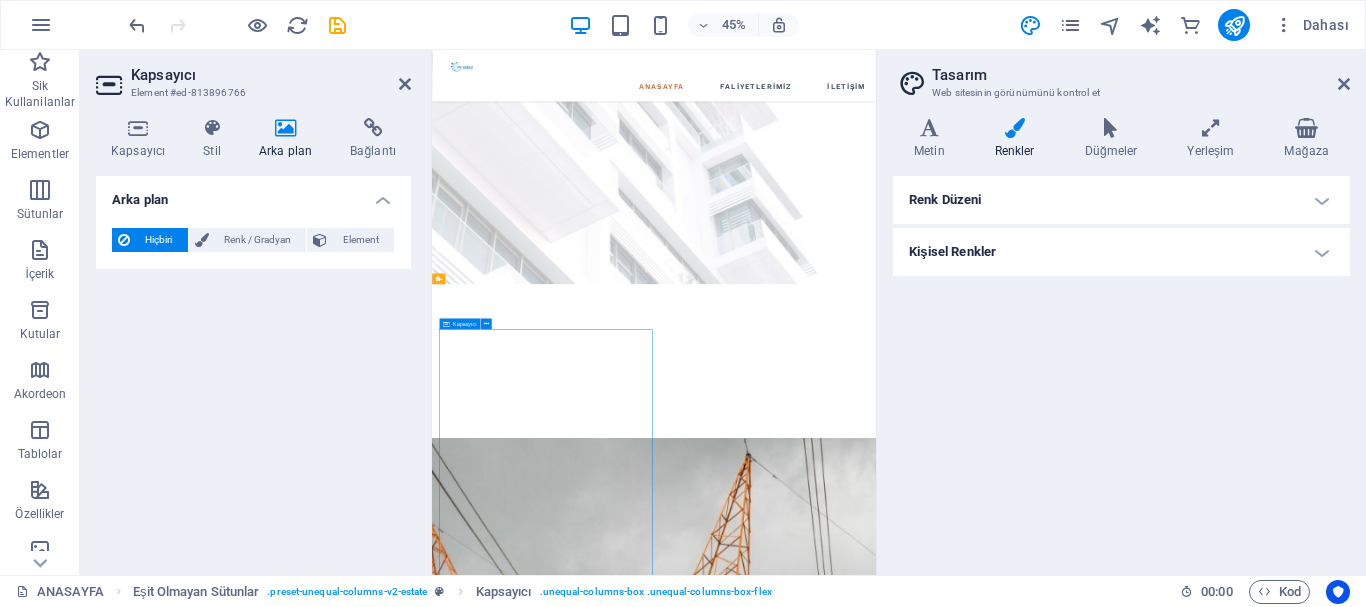 click on "İçeriği buraya bırak veya  Element ekle  Panoyu yapıştır" at bounding box center (925, 2382) 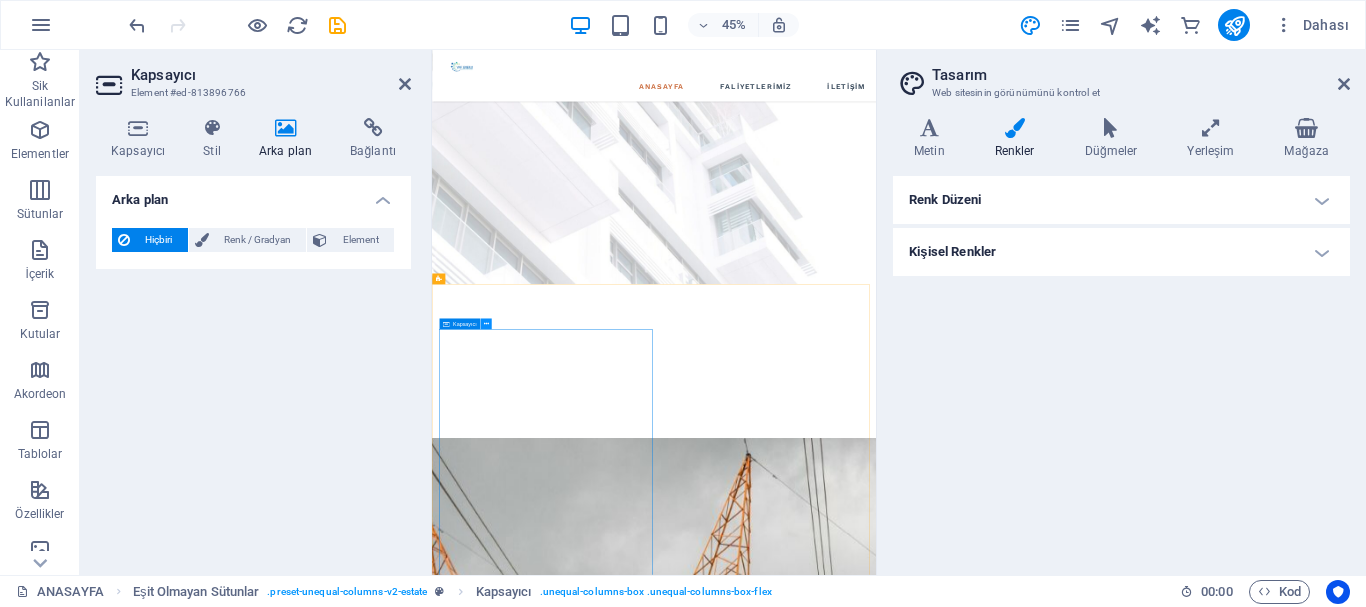 click at bounding box center [485, 323] 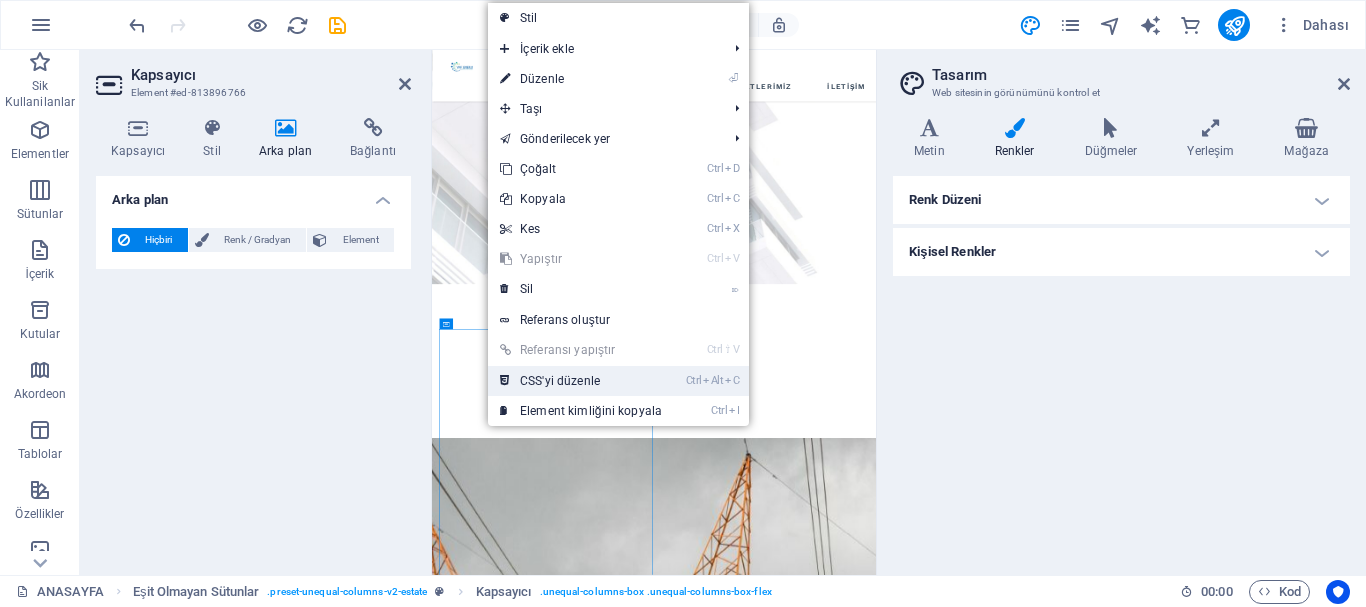 drag, startPoint x: 572, startPoint y: 380, endPoint x: 304, endPoint y: 735, distance: 444.80222 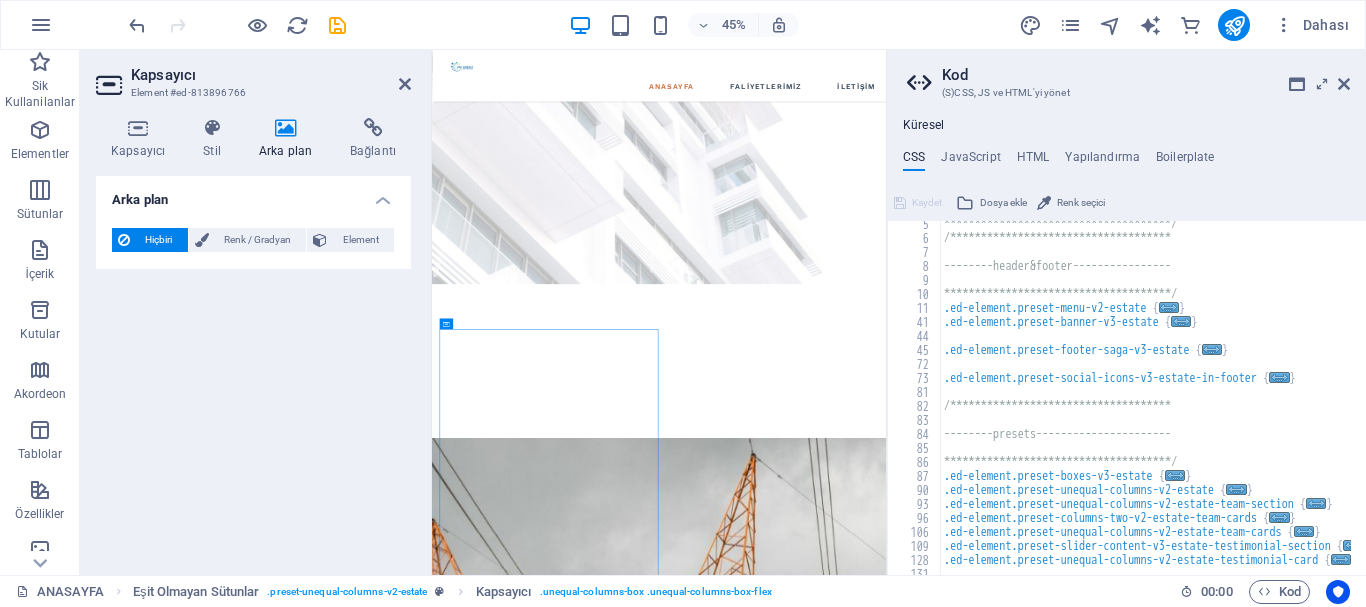 scroll, scrollTop: 60, scrollLeft: 0, axis: vertical 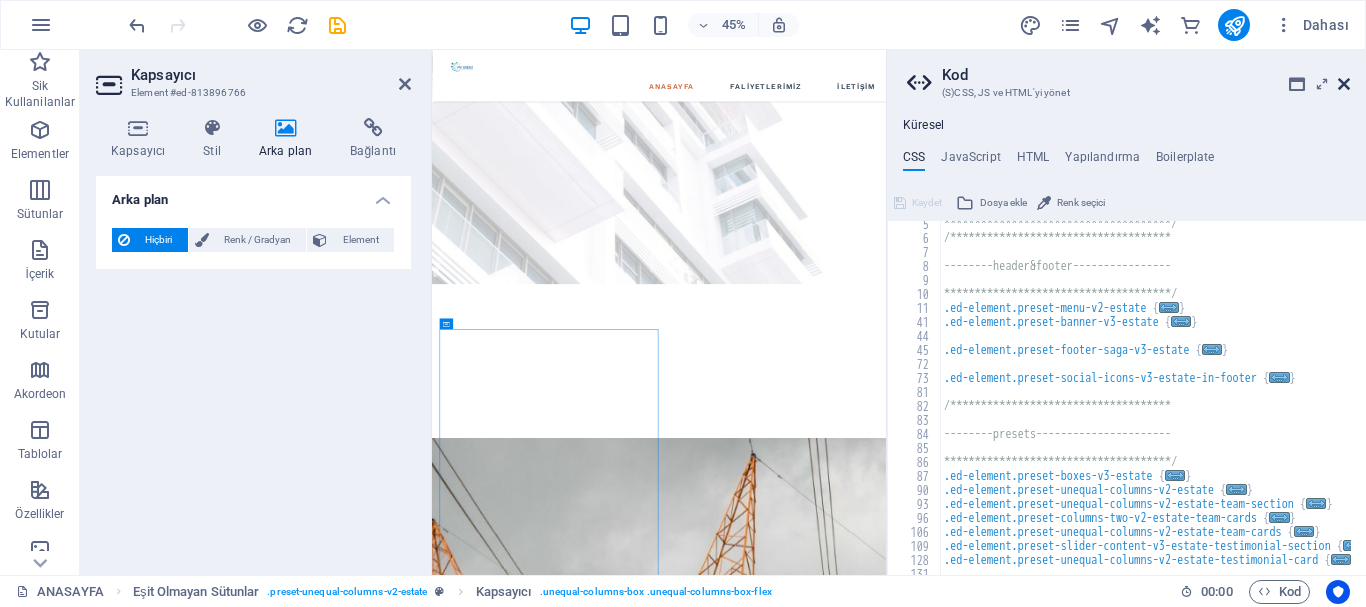 click at bounding box center (1344, 84) 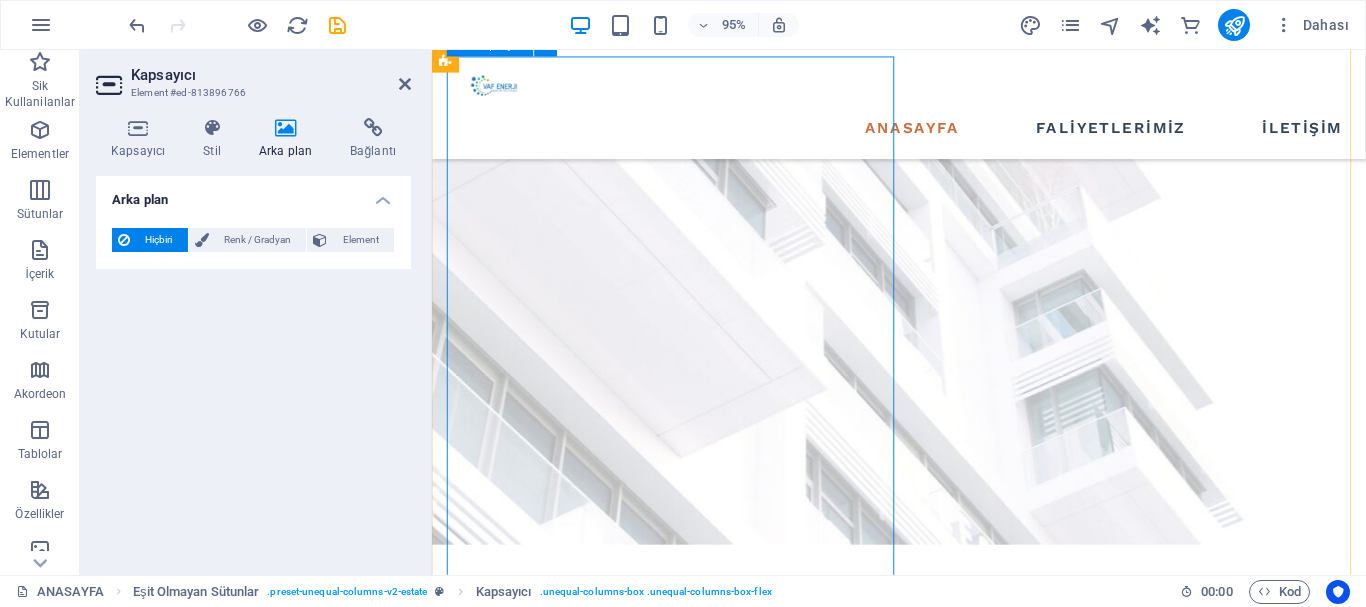 click on "İçeriği buraya bırak veya  Element ekle  Panoyu yapıştır" at bounding box center [923, 2382] 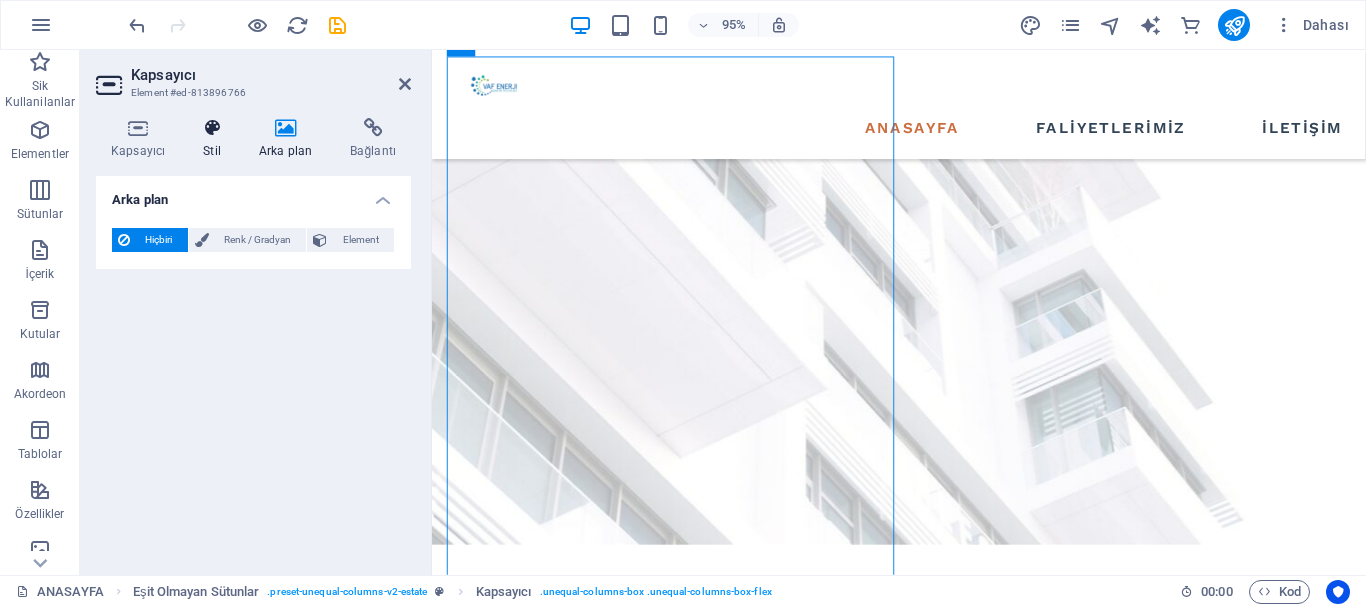 click on "Stil" at bounding box center [216, 139] 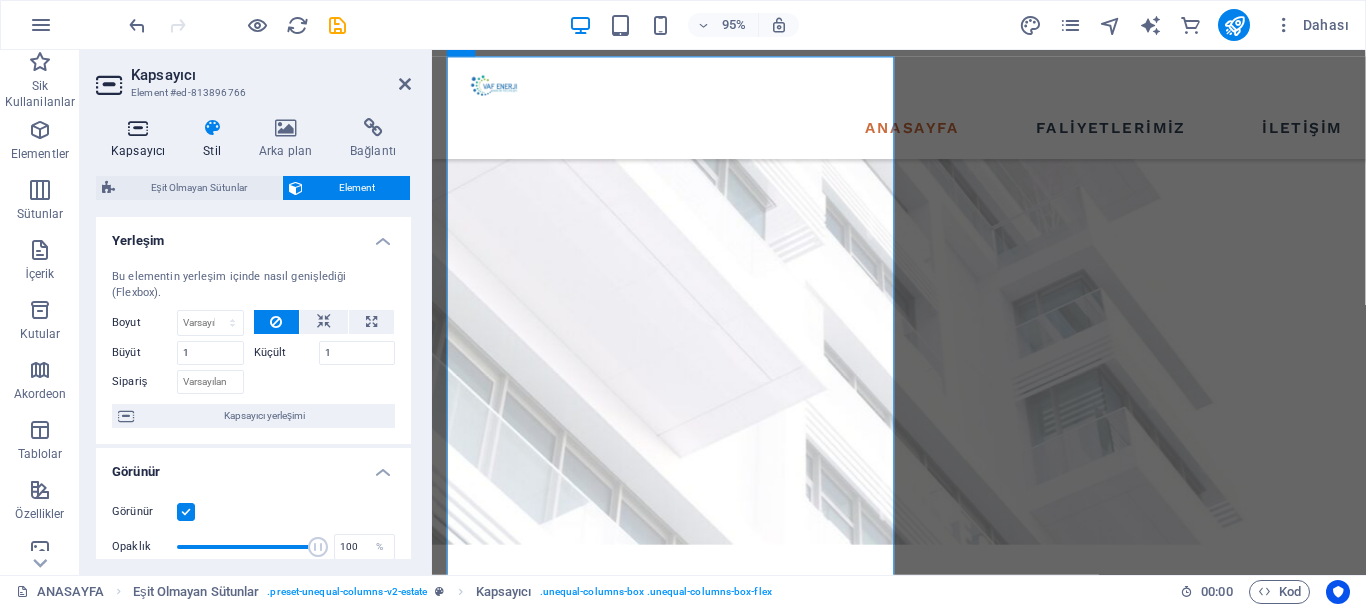click at bounding box center (138, 128) 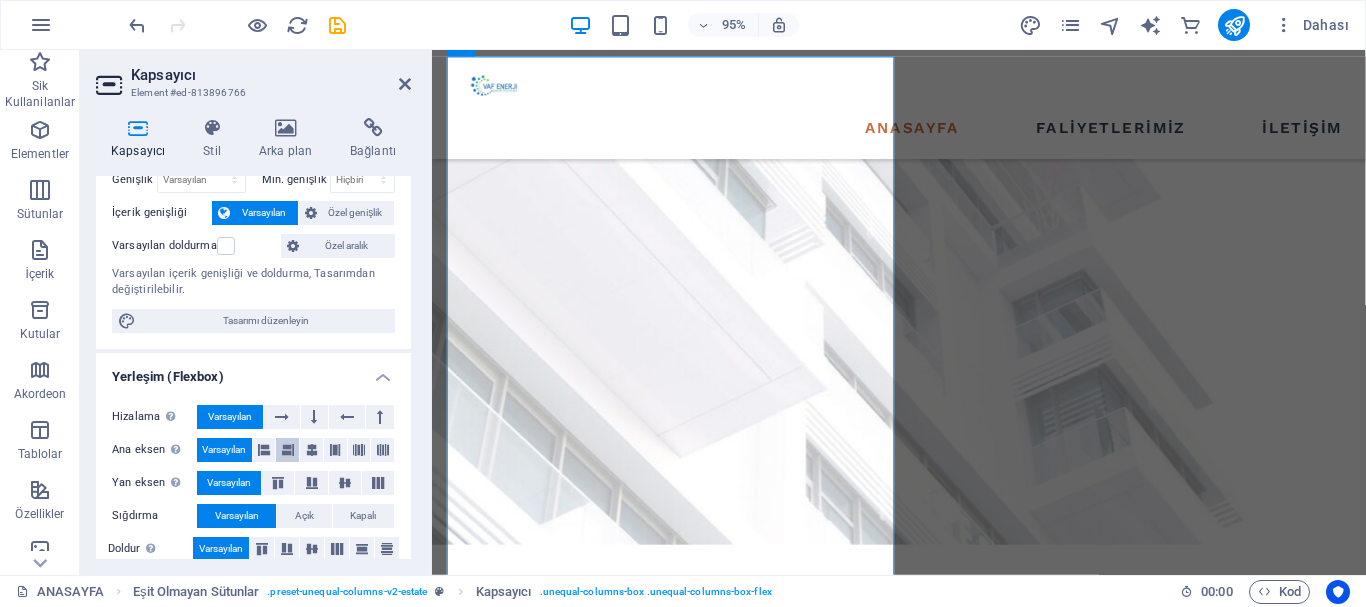 scroll, scrollTop: 0, scrollLeft: 0, axis: both 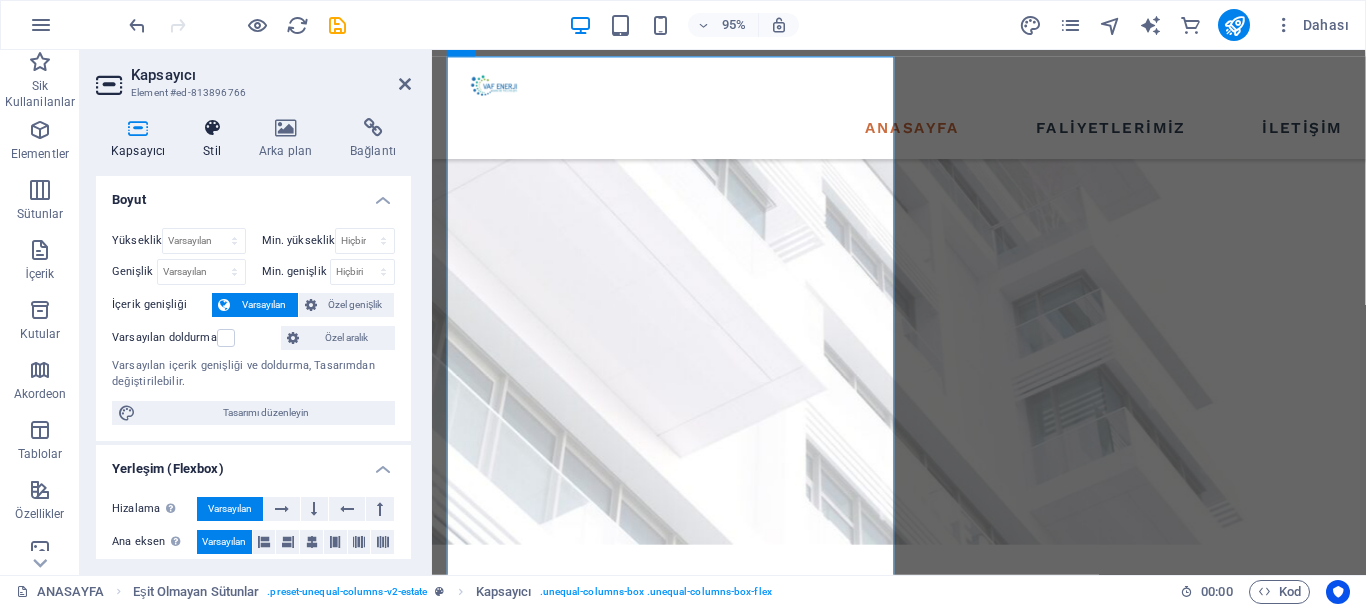click on "Stil" at bounding box center (216, 139) 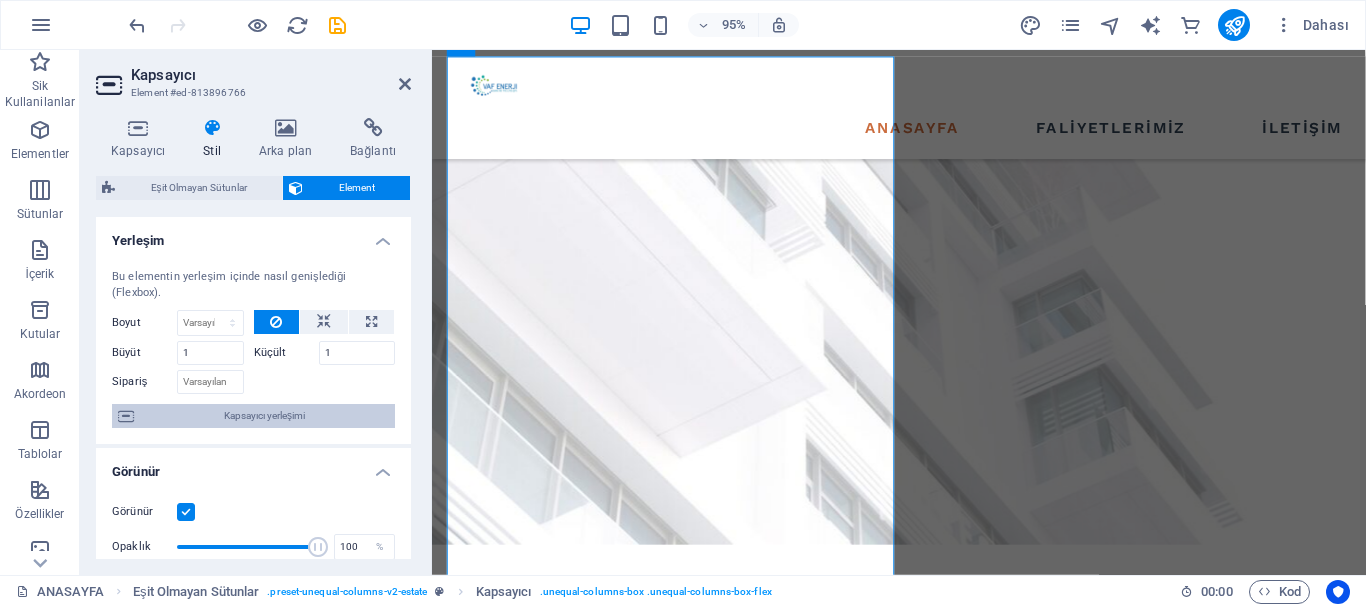 click on "Kapsayıcı yerleşimi" at bounding box center (264, 416) 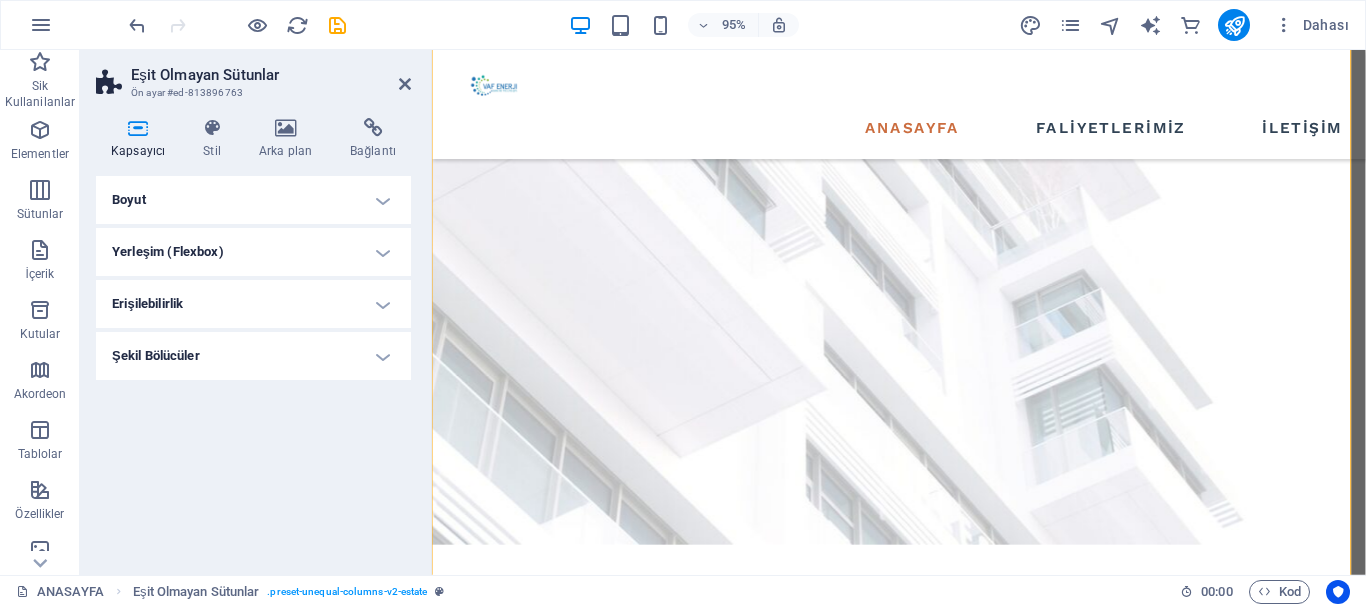 click on "Boyut" at bounding box center [253, 200] 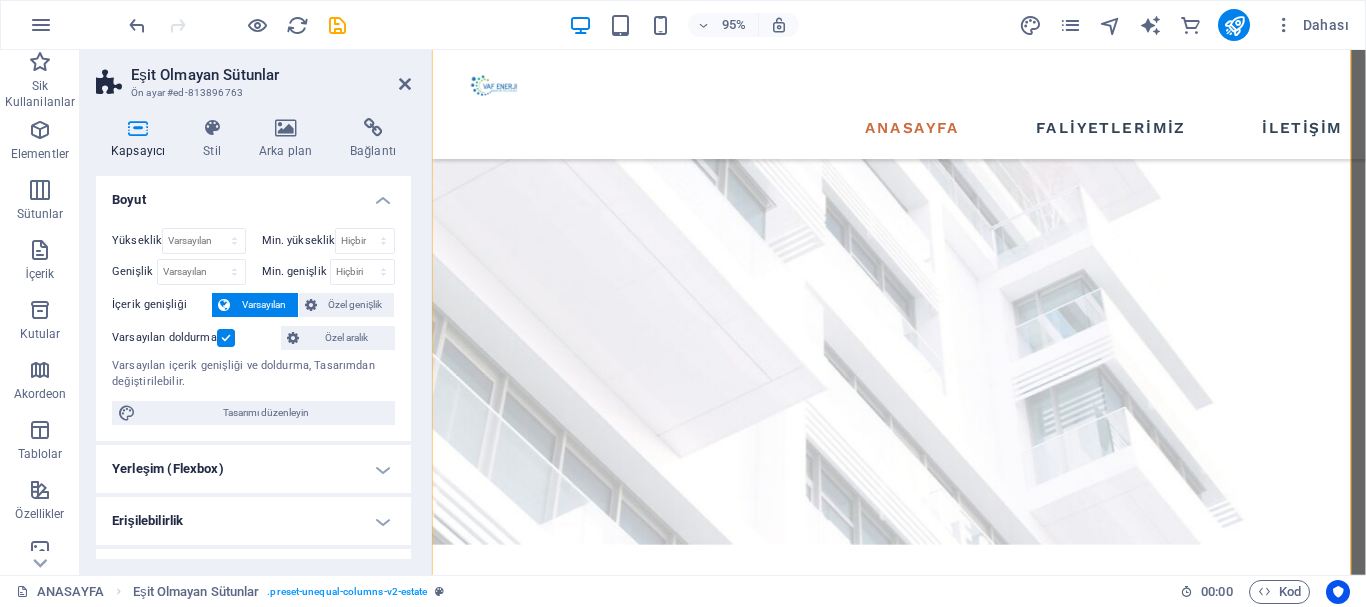 click on "Boyut" at bounding box center (253, 194) 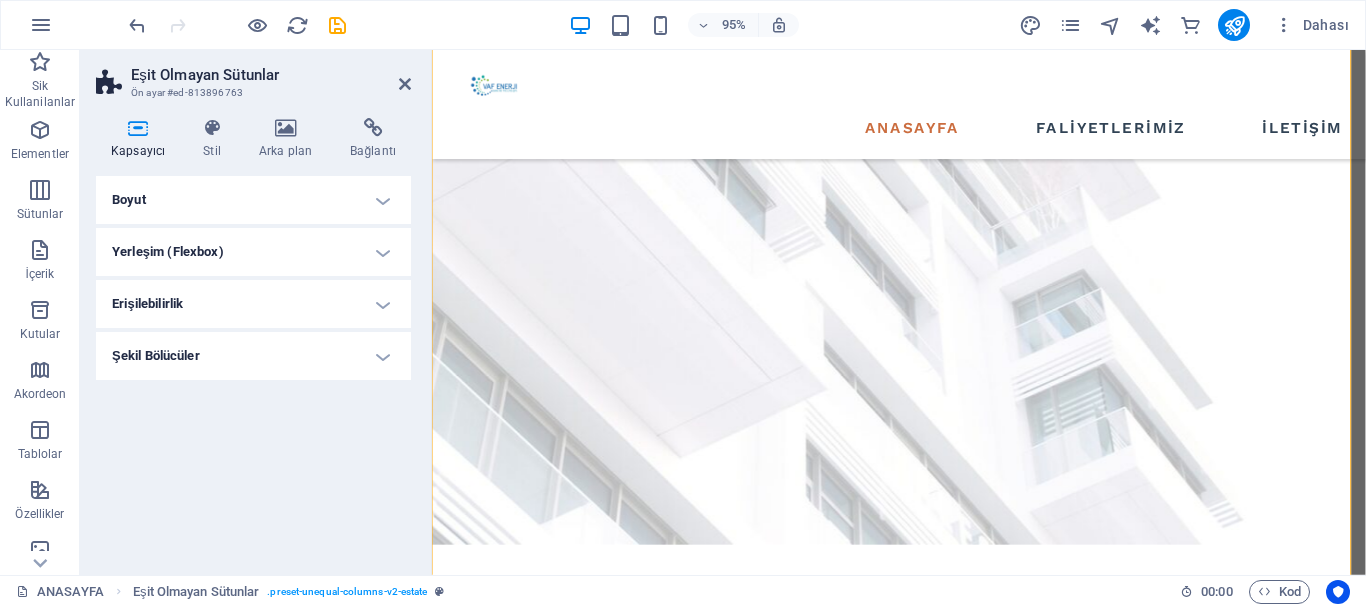 click on "Yerleşim (Flexbox)" at bounding box center (253, 252) 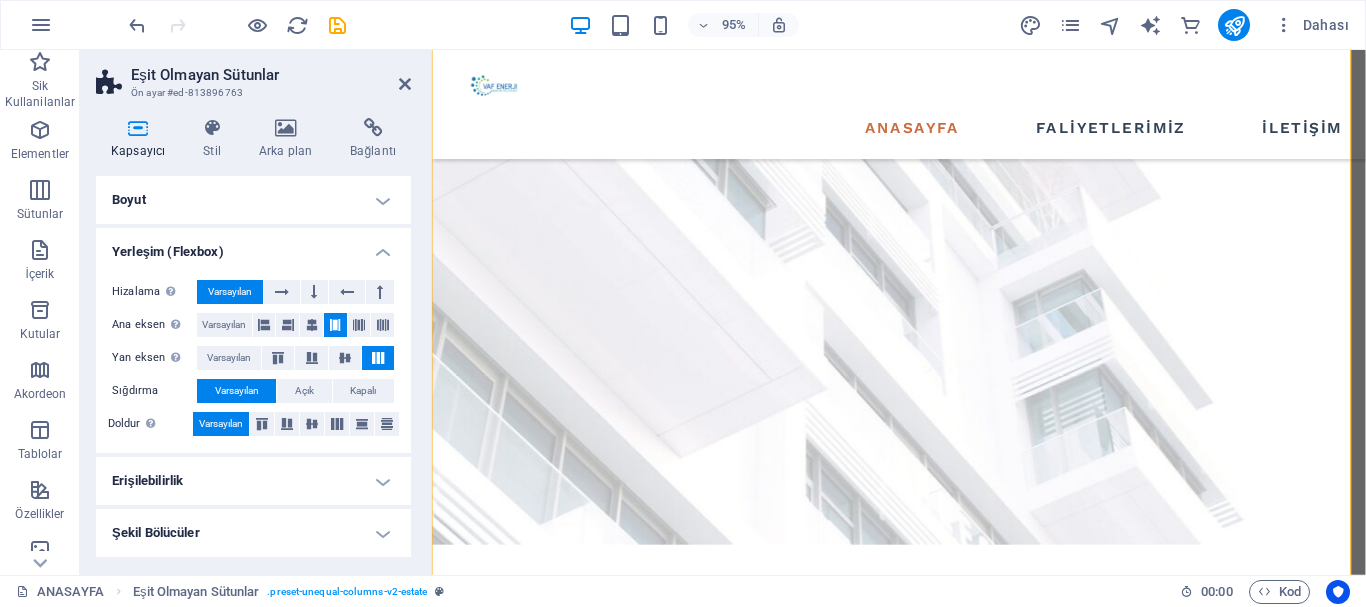 click on "Yerleşim (Flexbox)" at bounding box center (253, 246) 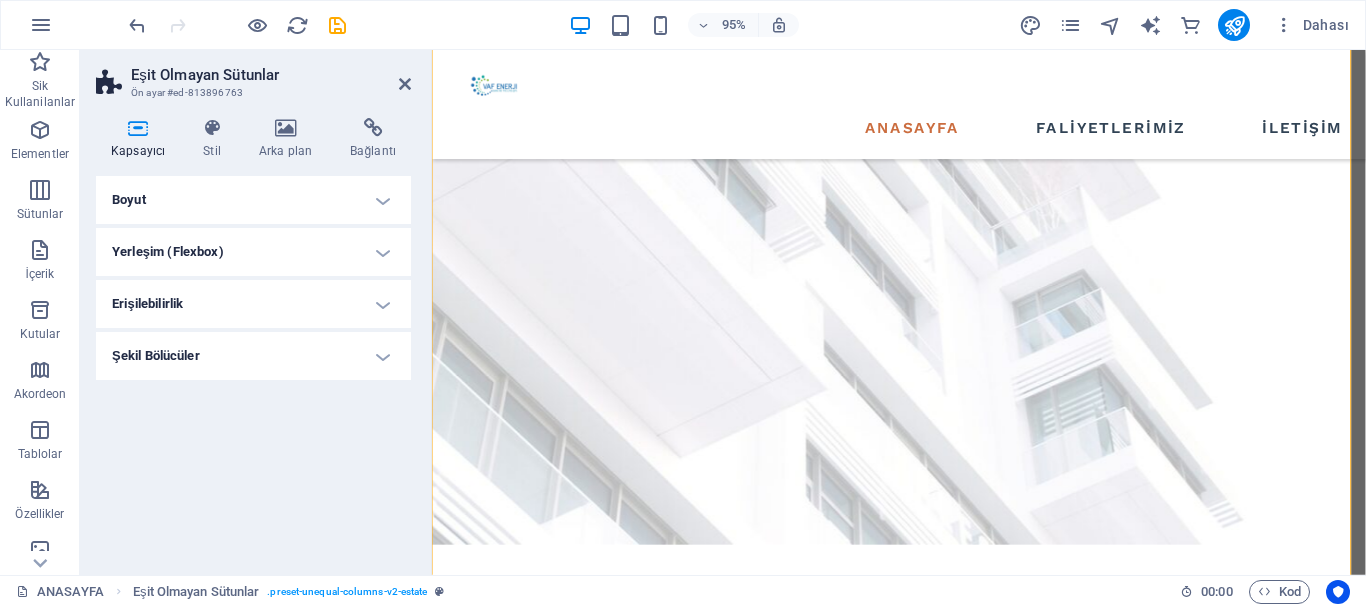 click on "Erişilebilirlik" at bounding box center [253, 304] 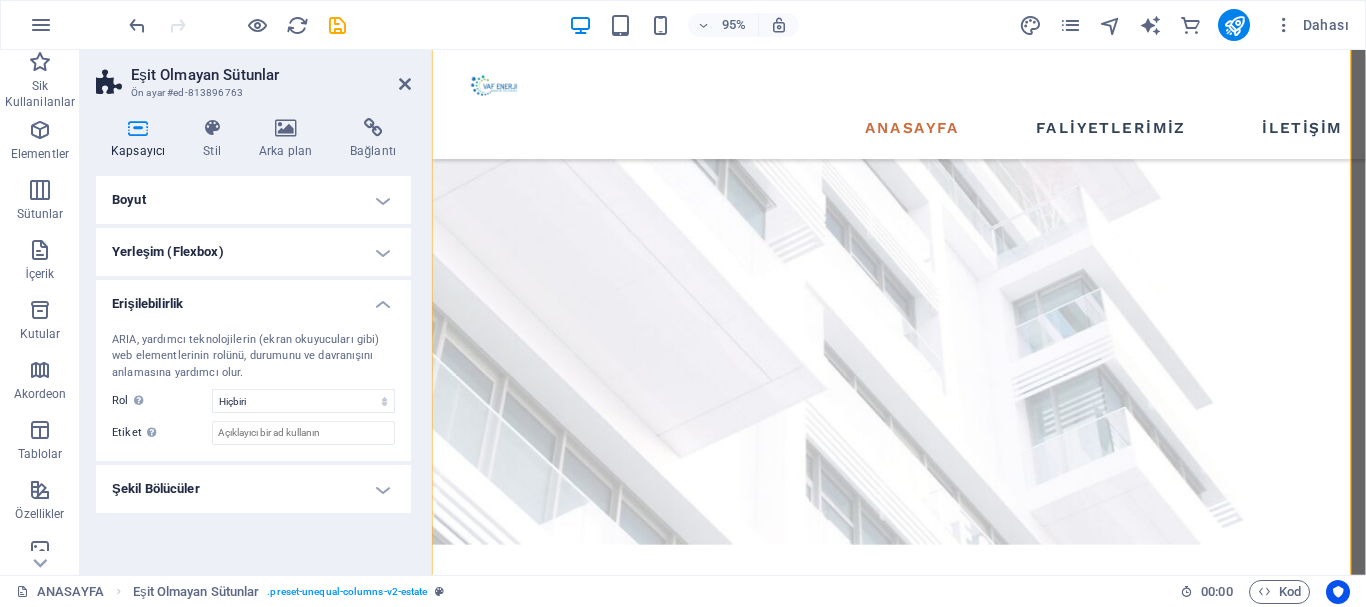 click on "Erişilebilirlik" at bounding box center [253, 298] 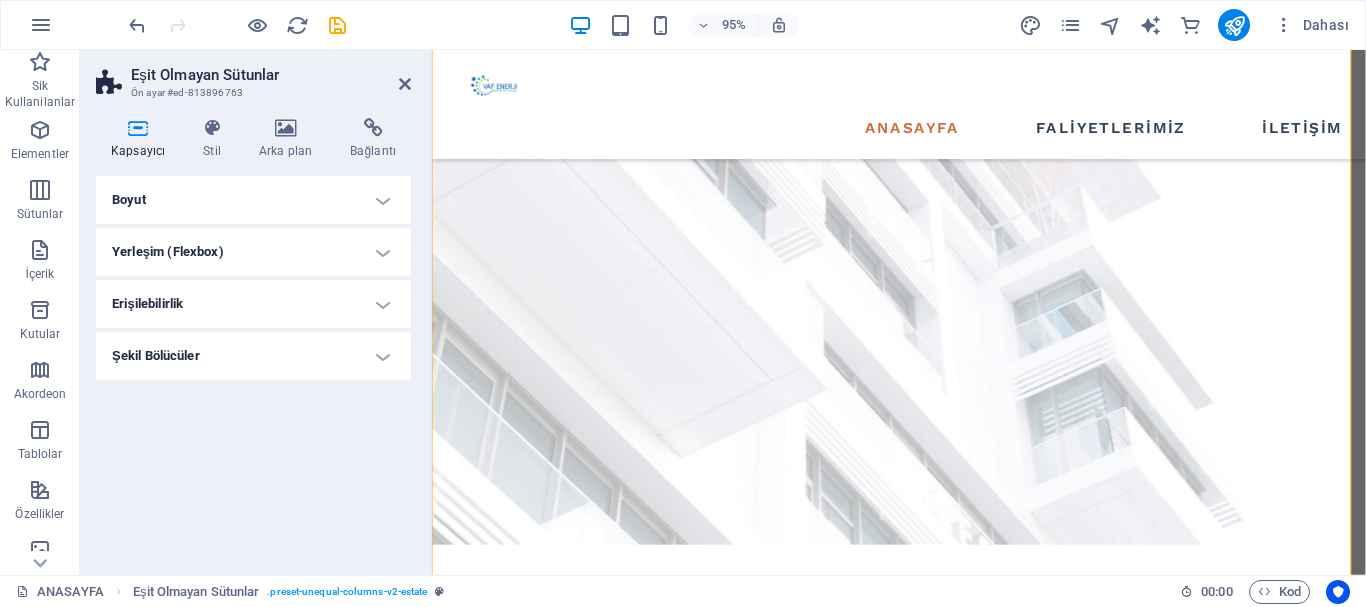 click on "Şekil Bölücüler" at bounding box center [253, 356] 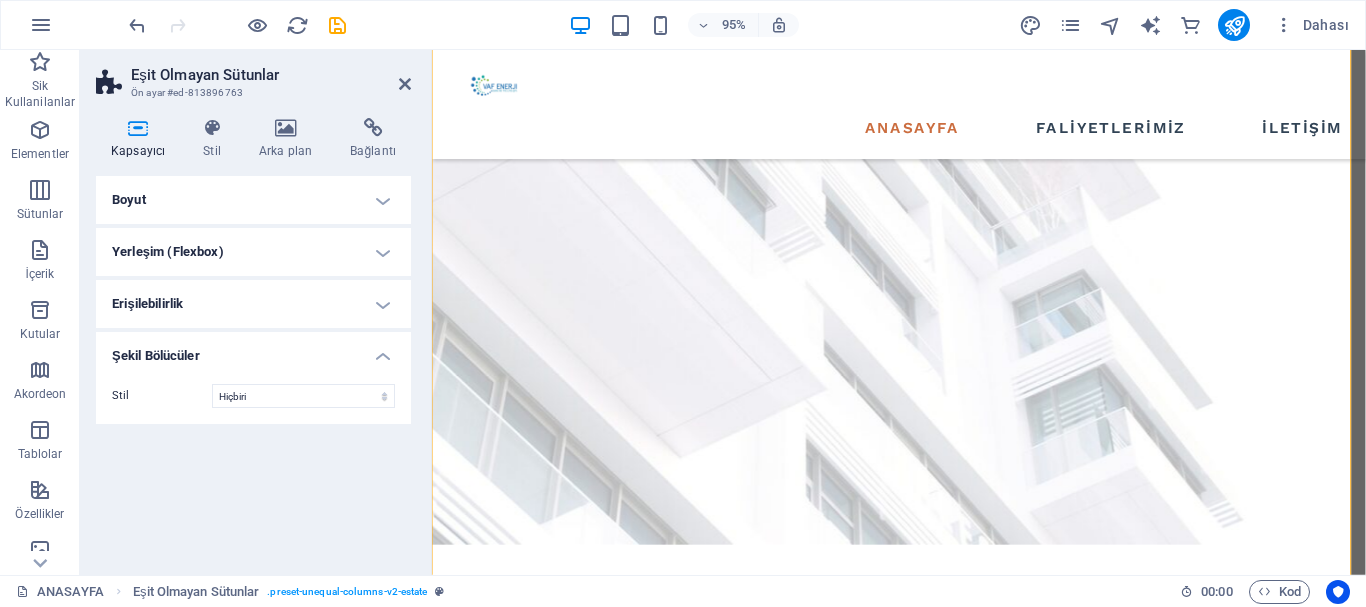click on "Şekil Bölücüler" at bounding box center [253, 350] 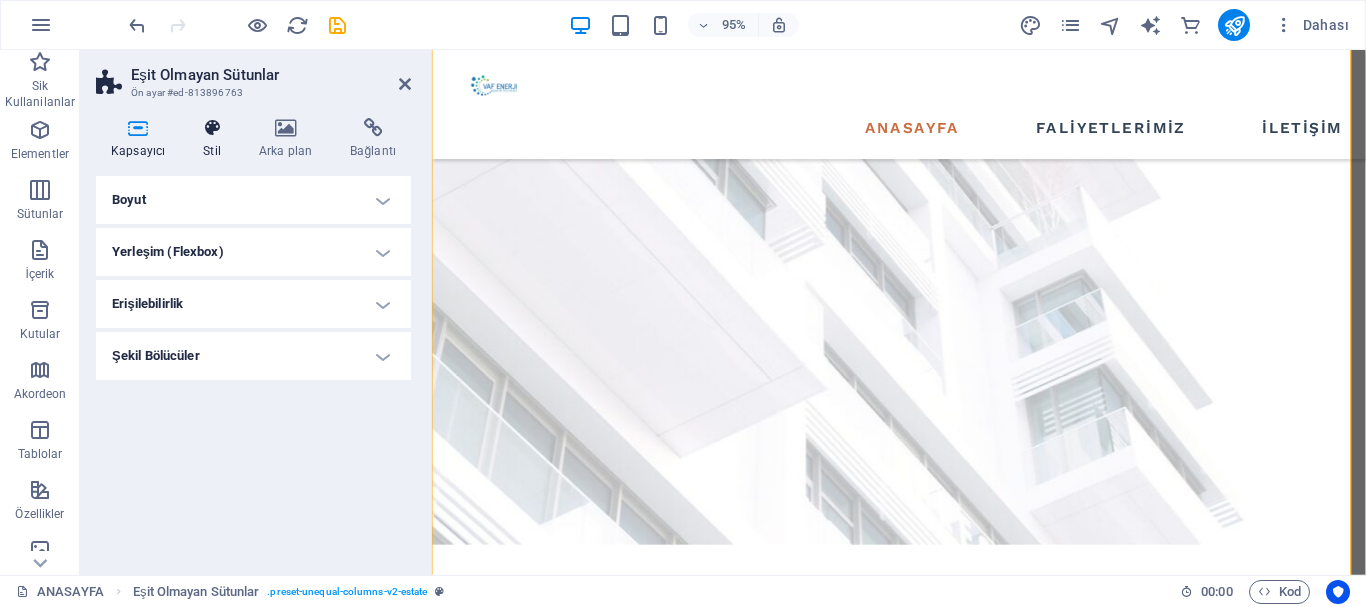 click on "Stil" at bounding box center (216, 139) 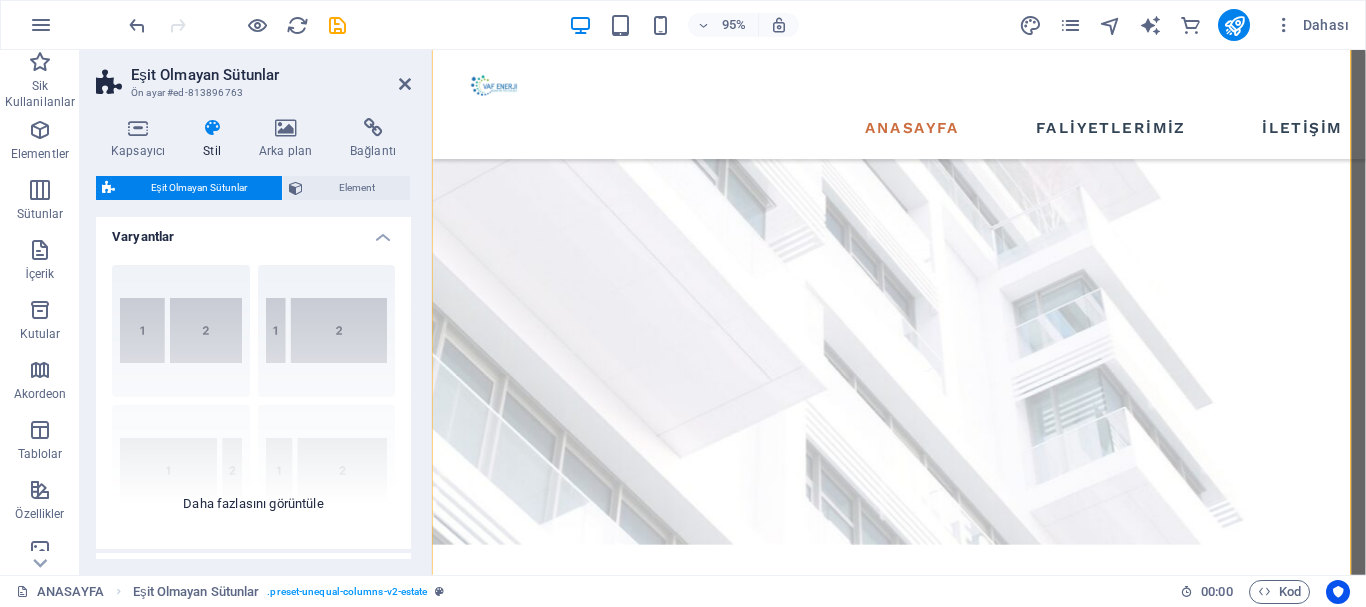 scroll, scrollTop: 0, scrollLeft: 0, axis: both 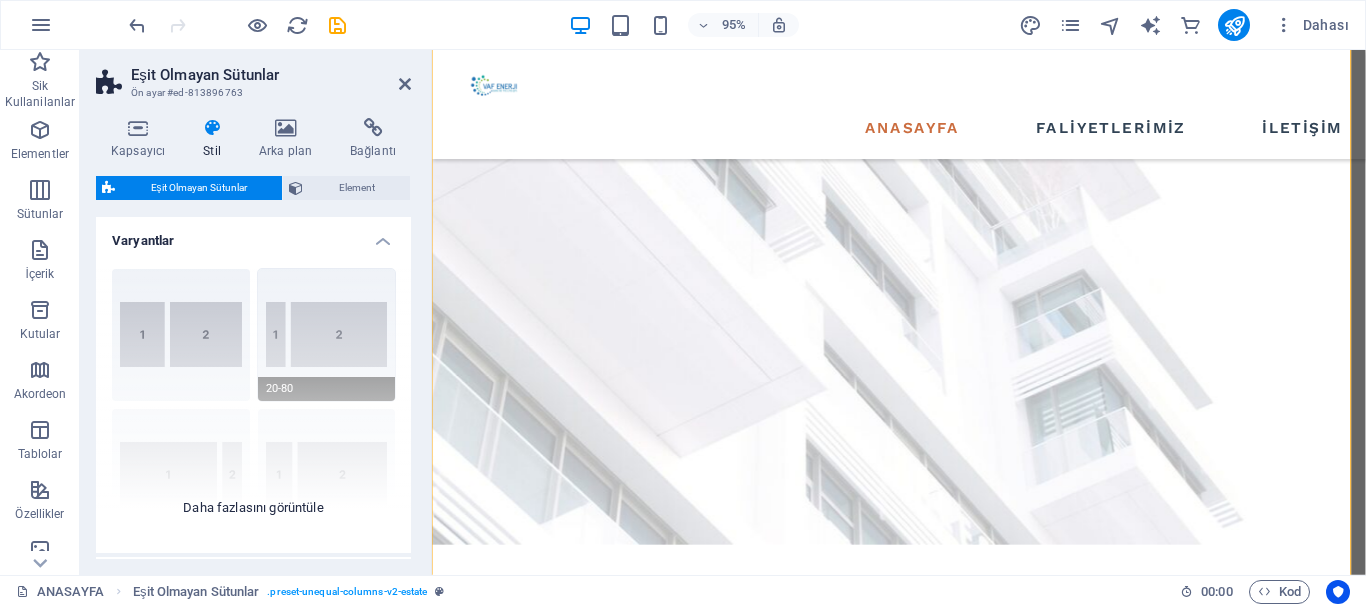 click on "40-60 20-80 80-20 30-70 70-30 Varsayılan" at bounding box center (253, 403) 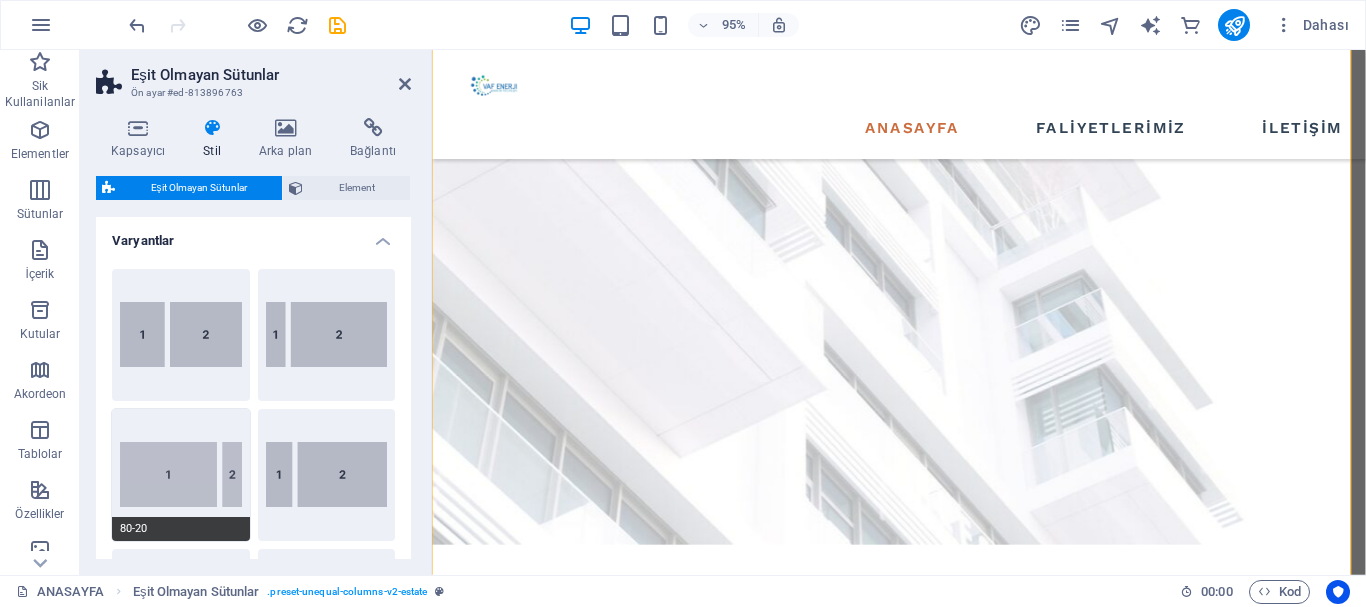 click on "80-20" at bounding box center (181, 475) 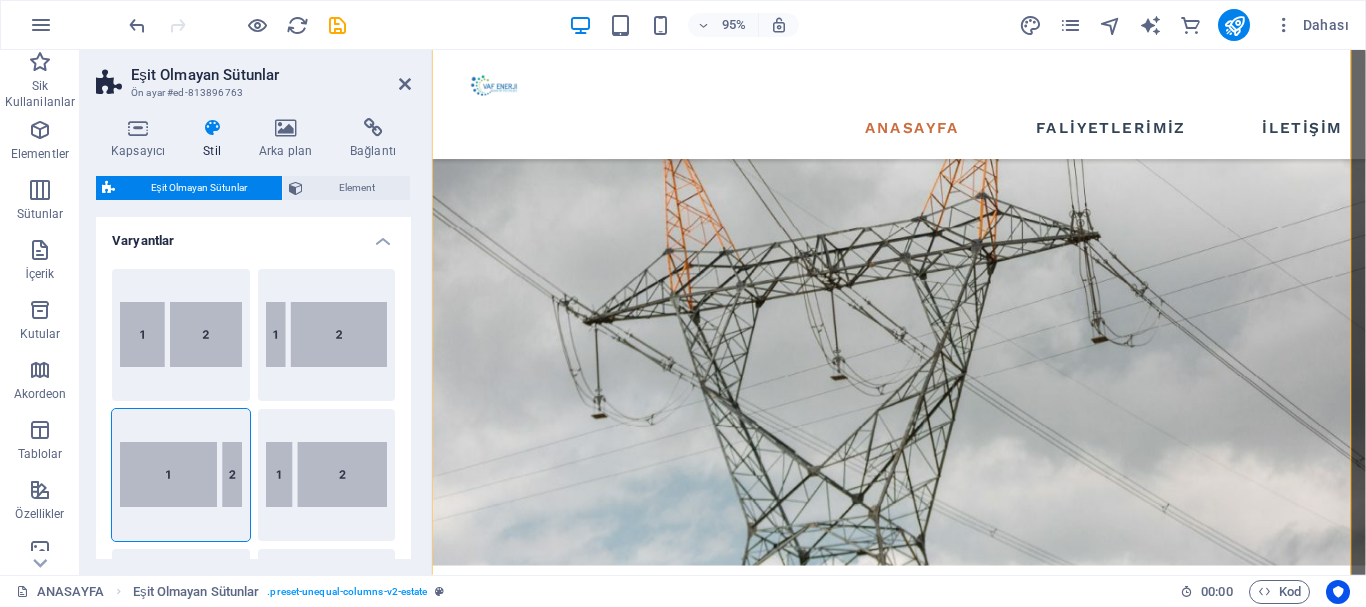 type on "120" 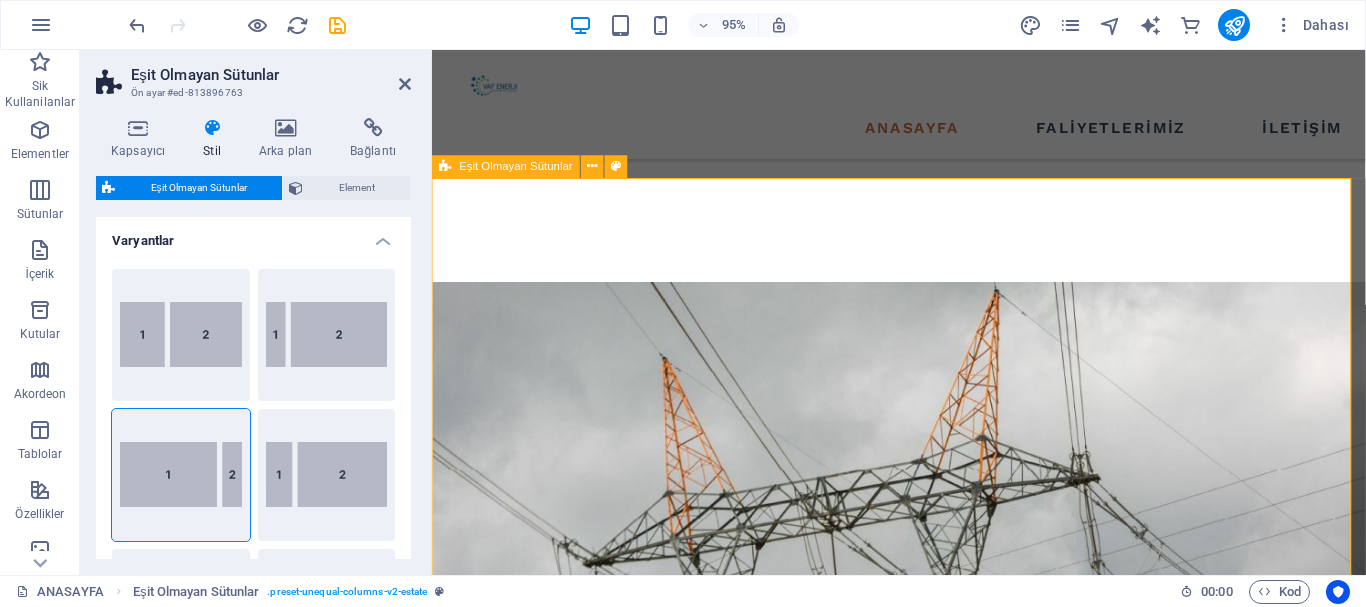scroll, scrollTop: 646, scrollLeft: 0, axis: vertical 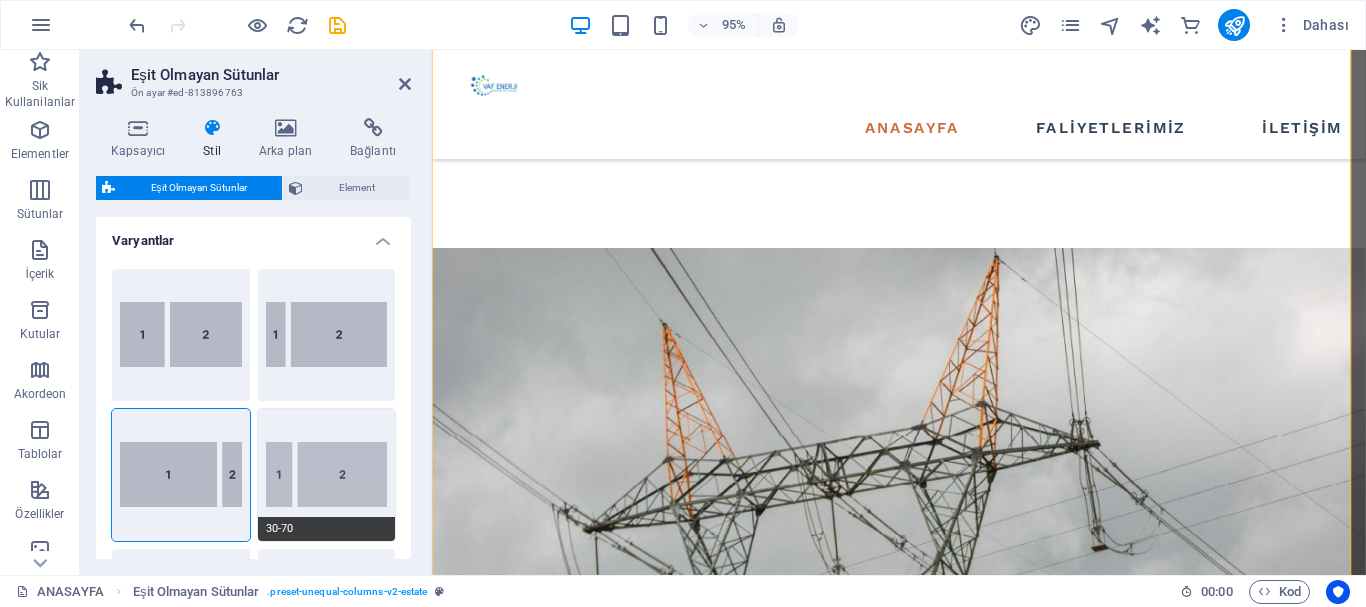 click on "30-70" at bounding box center [327, 475] 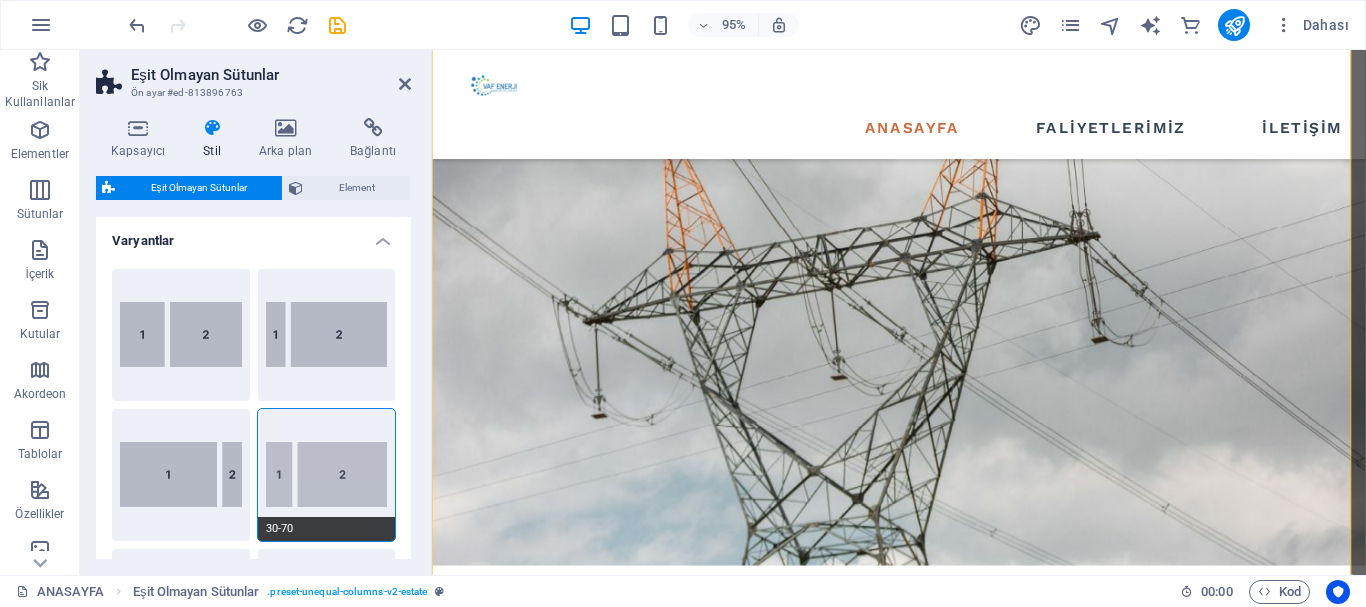 type on "120" 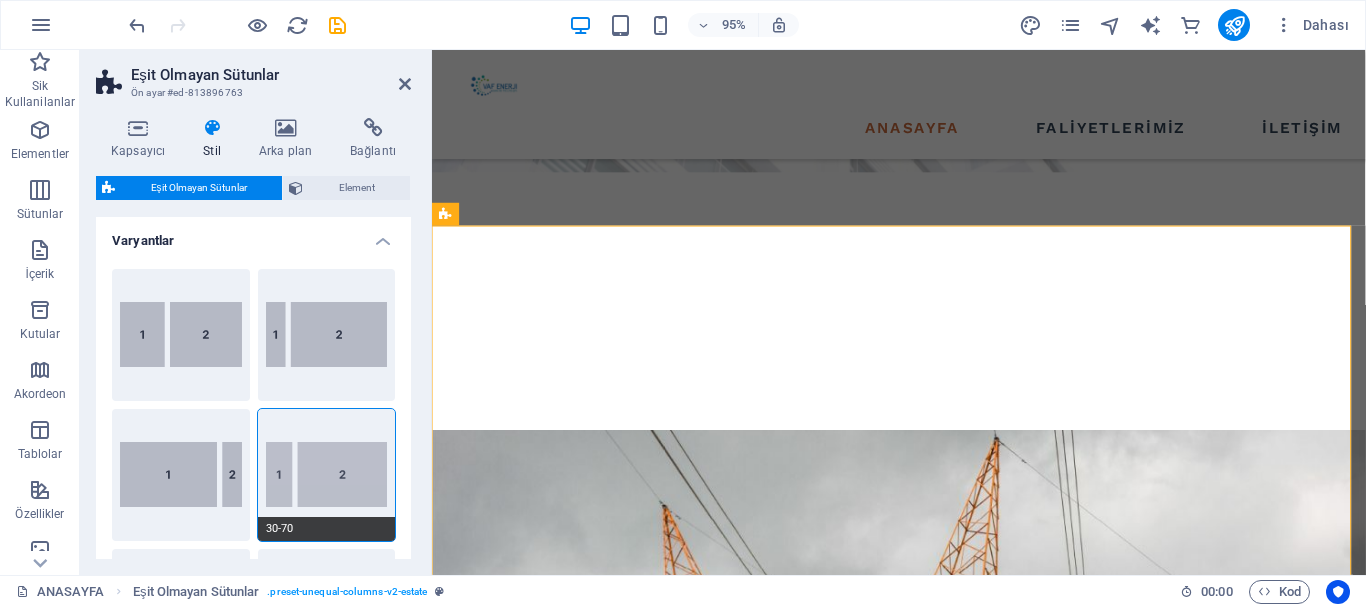 scroll, scrollTop: 546, scrollLeft: 0, axis: vertical 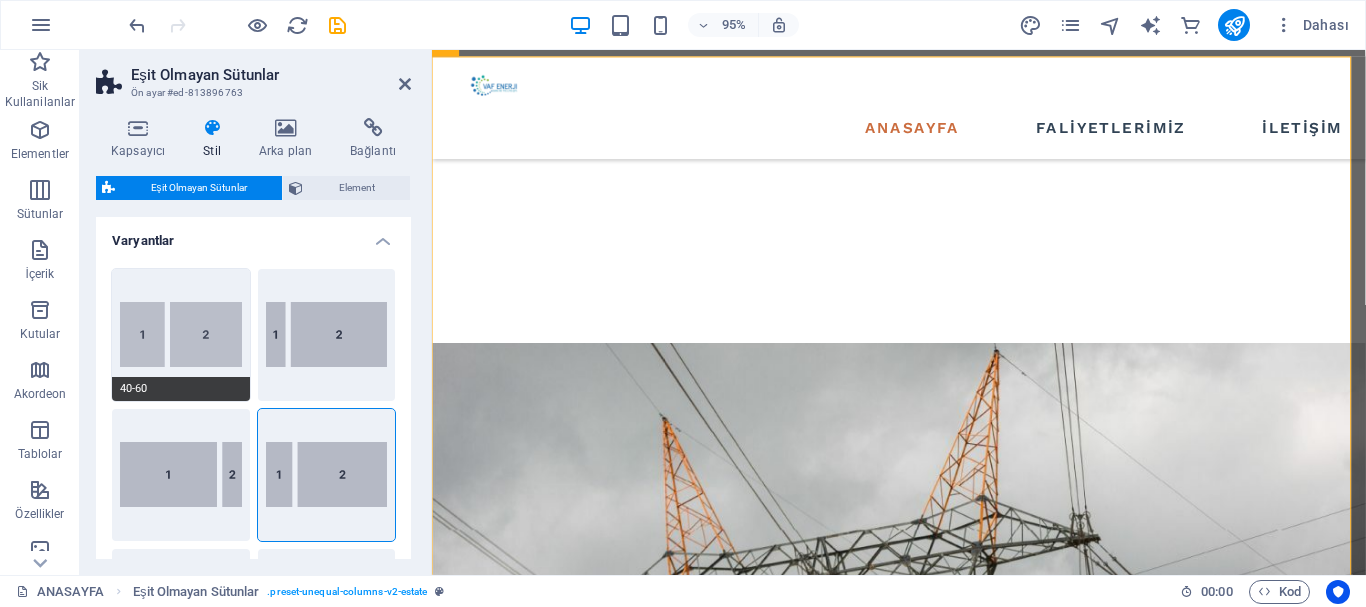 click on "40-60" at bounding box center (181, 335) 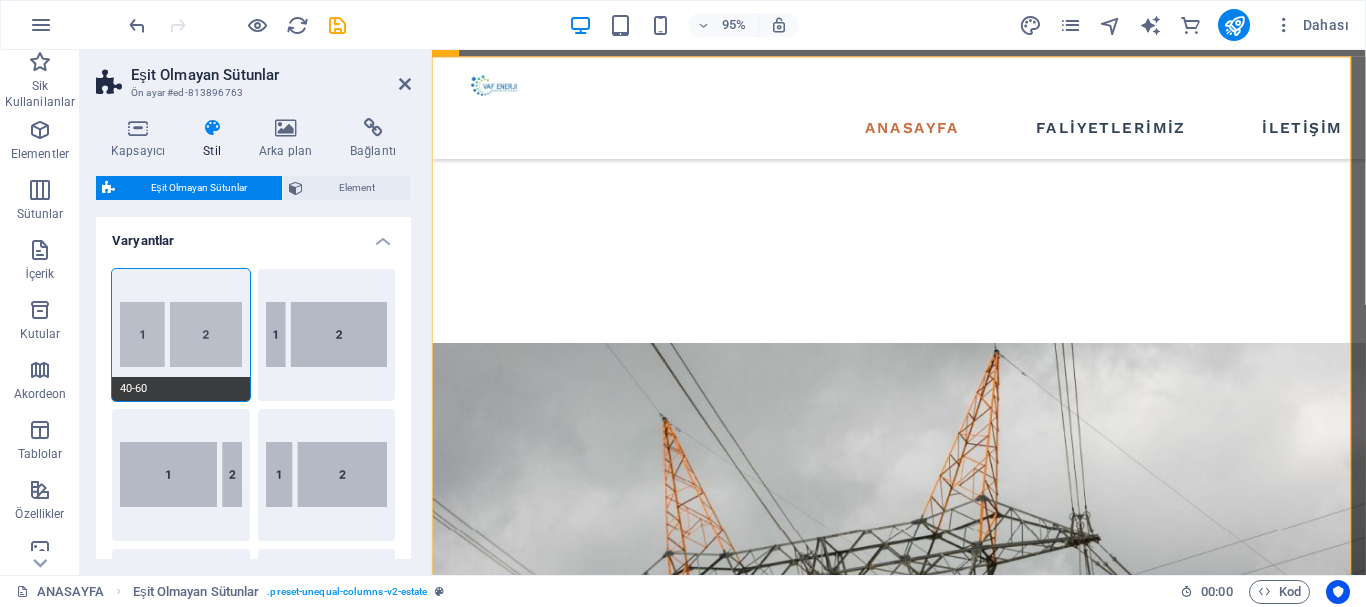 type on "120" 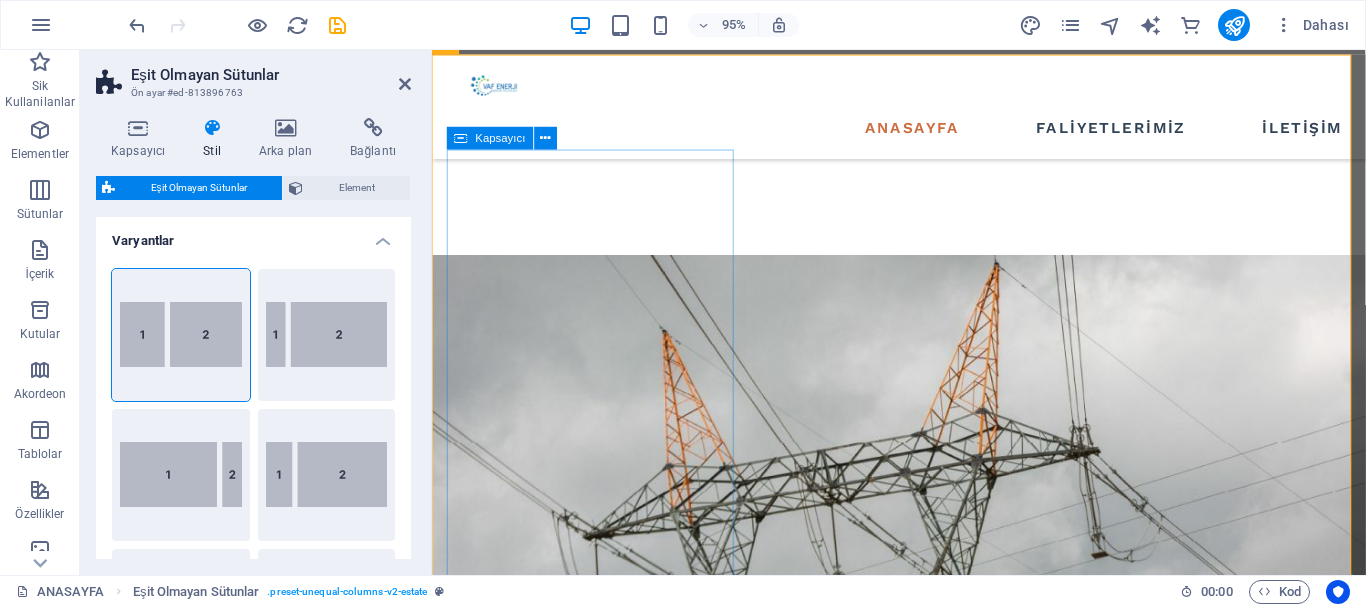 scroll, scrollTop: 646, scrollLeft: 0, axis: vertical 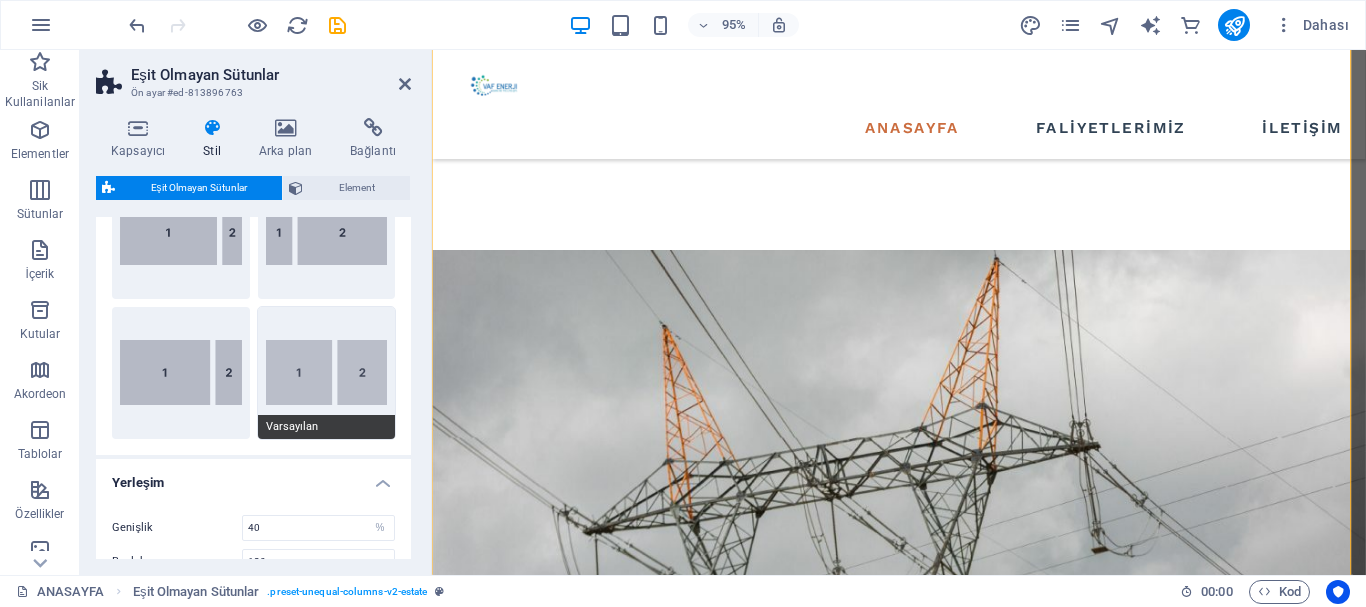 click on "Varsayılan" at bounding box center (327, 373) 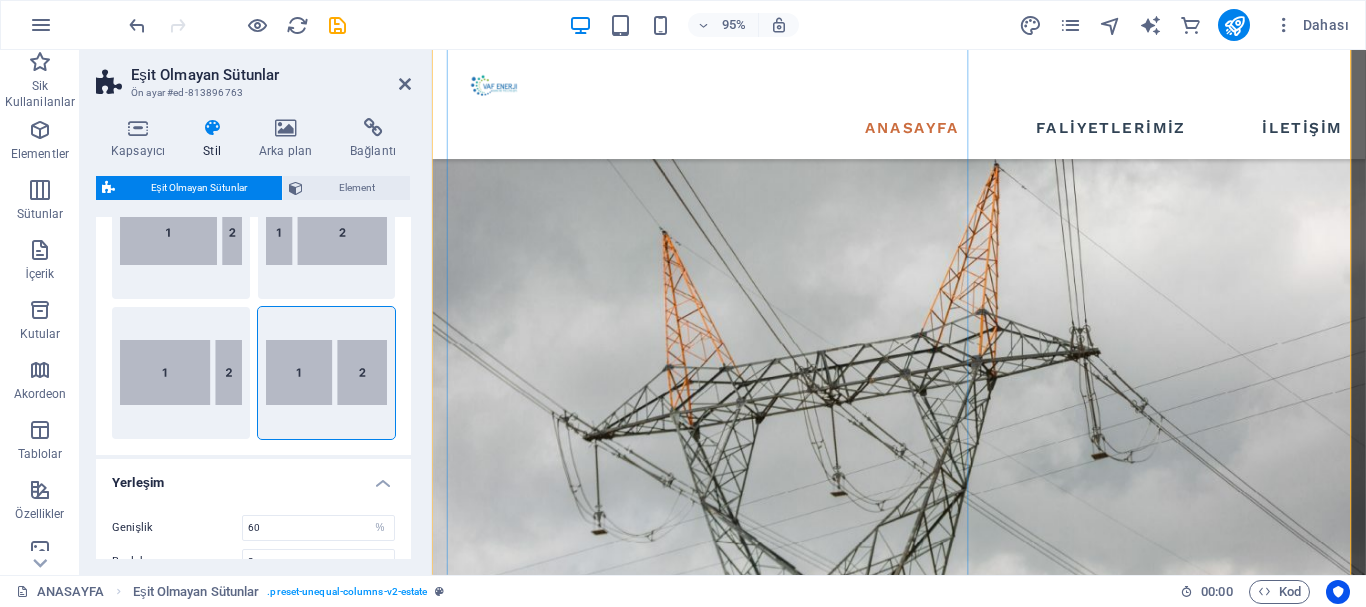 scroll, scrollTop: 746, scrollLeft: 0, axis: vertical 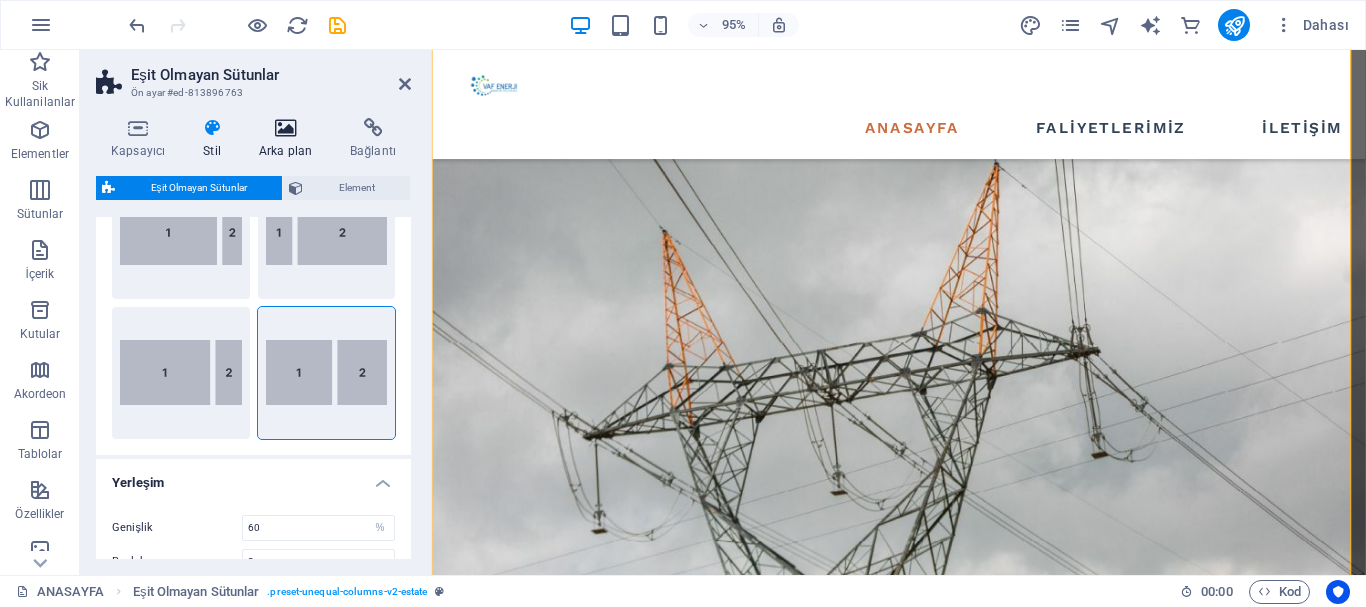 click on "Arka plan" at bounding box center (289, 139) 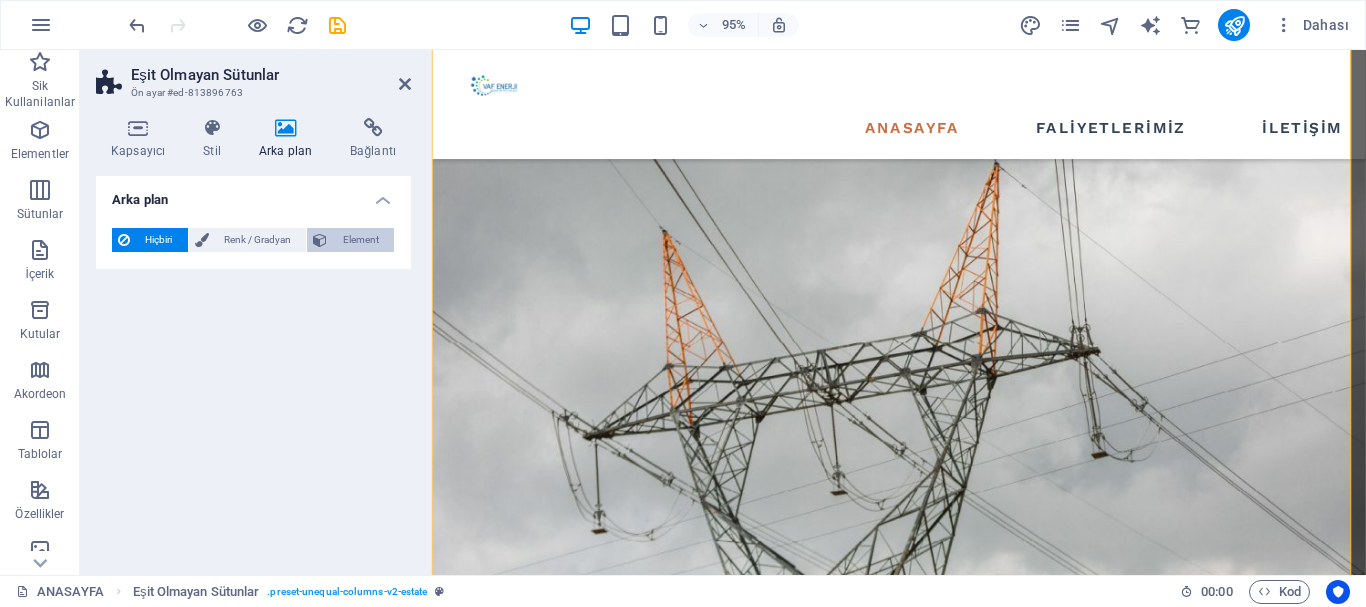 click on "Element" at bounding box center (360, 240) 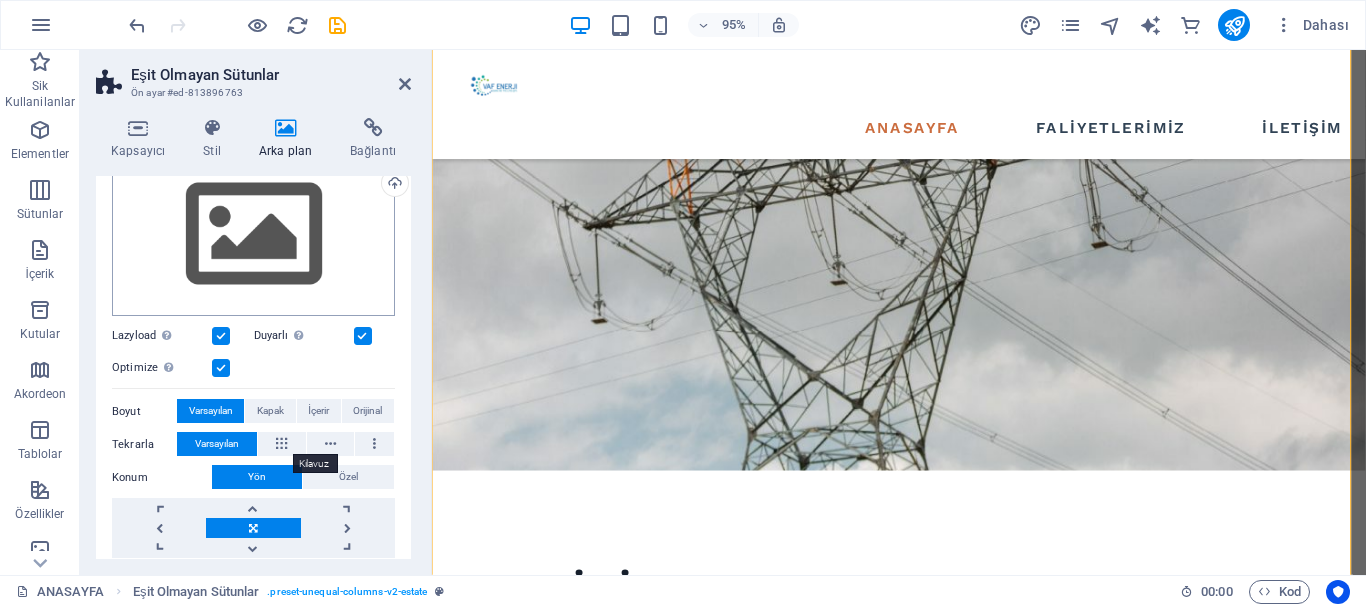 scroll, scrollTop: 100, scrollLeft: 0, axis: vertical 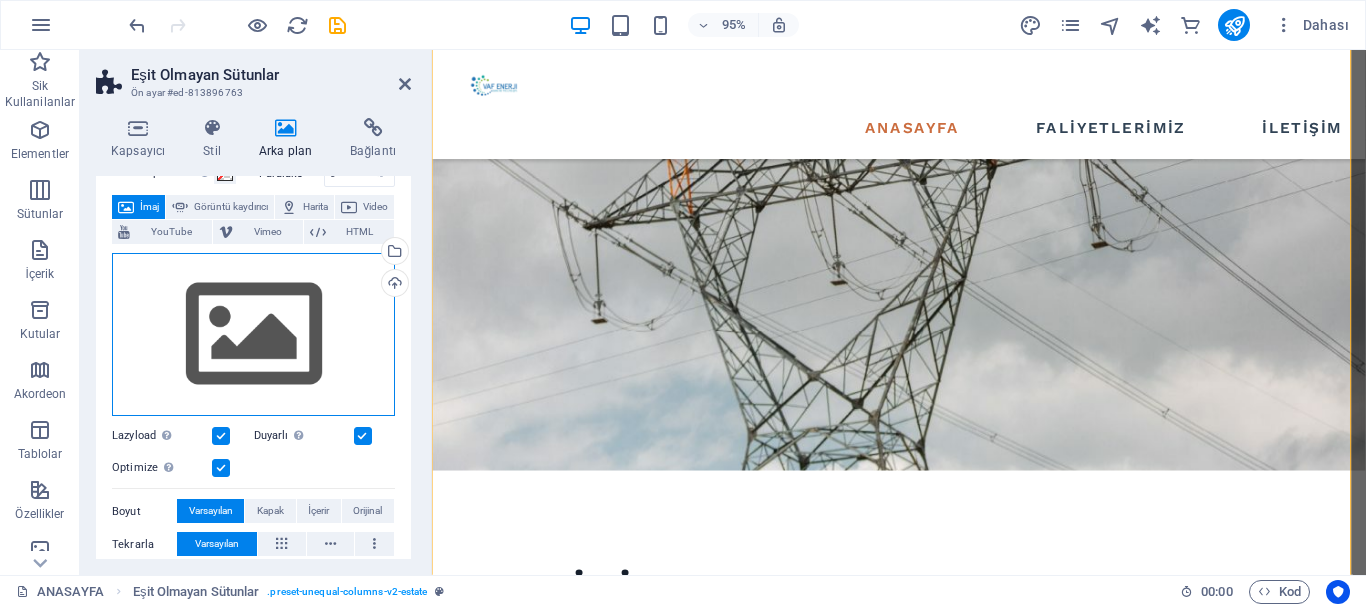 click on "Dosyaları buraya sürükleyin, dosyaları seçmek için tıklayın veya Dosyalardan ya da ücretsiz stok fotoğraf ve videolarımızdan dosyalar seçin" at bounding box center [253, 335] 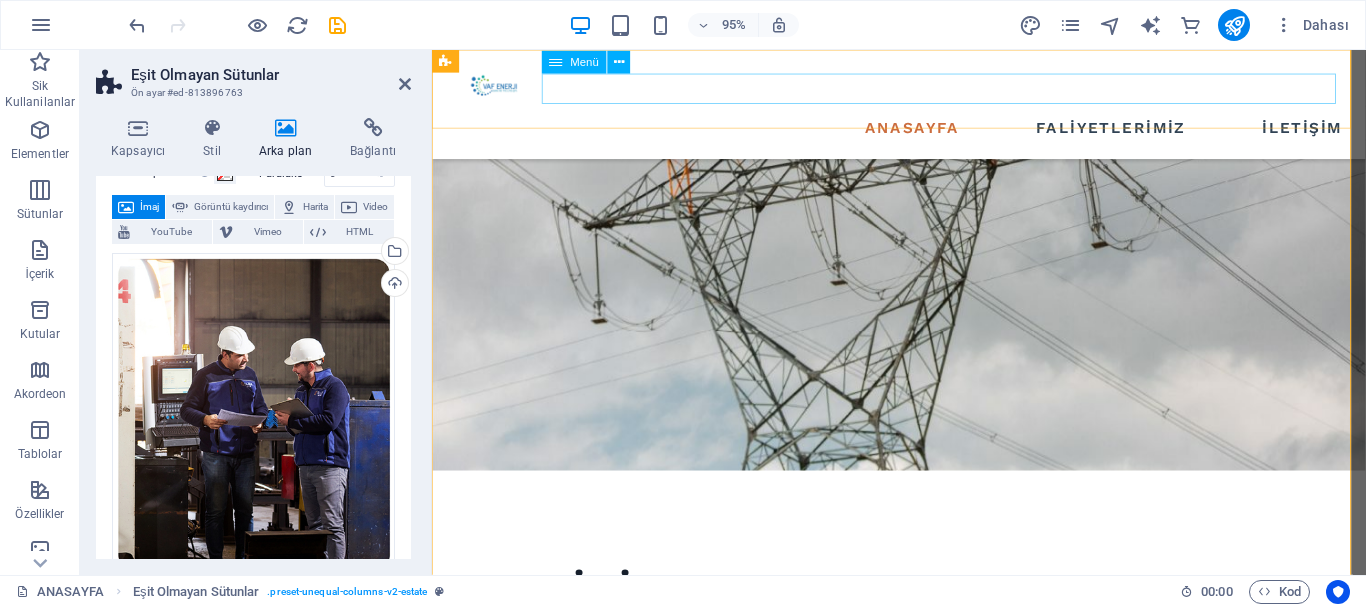 click on "ANASAYFA FALİYETLERİMİZ İLETİŞİM" at bounding box center (923, 133) 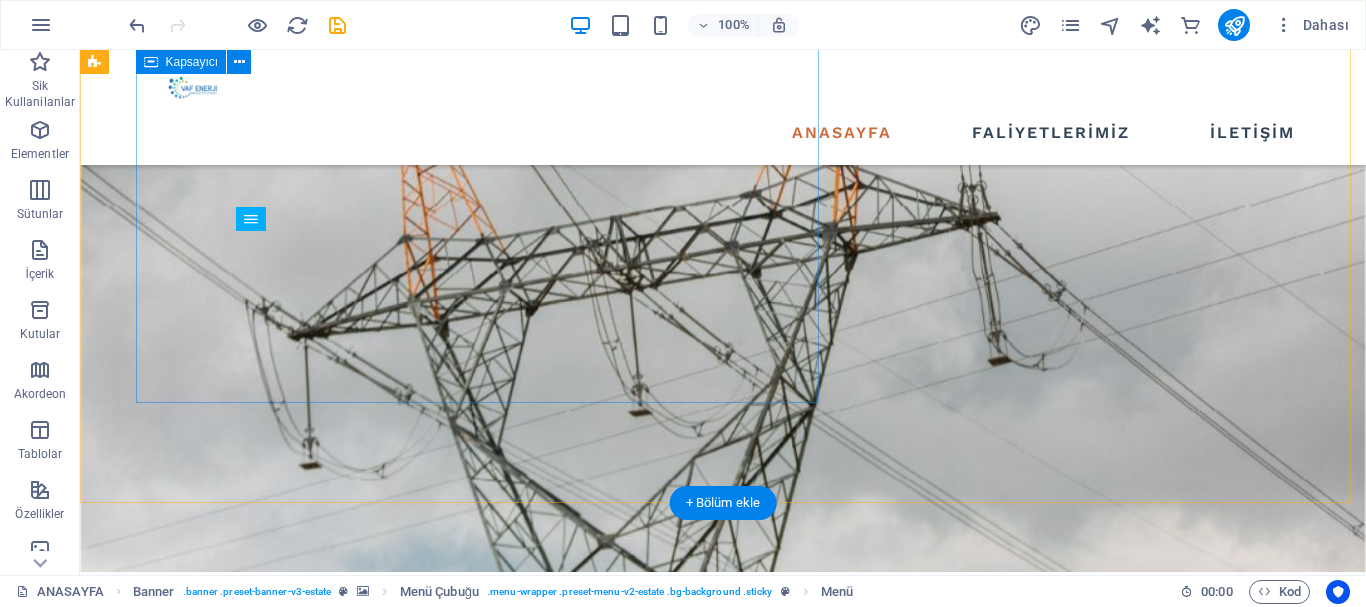 scroll, scrollTop: 818, scrollLeft: 0, axis: vertical 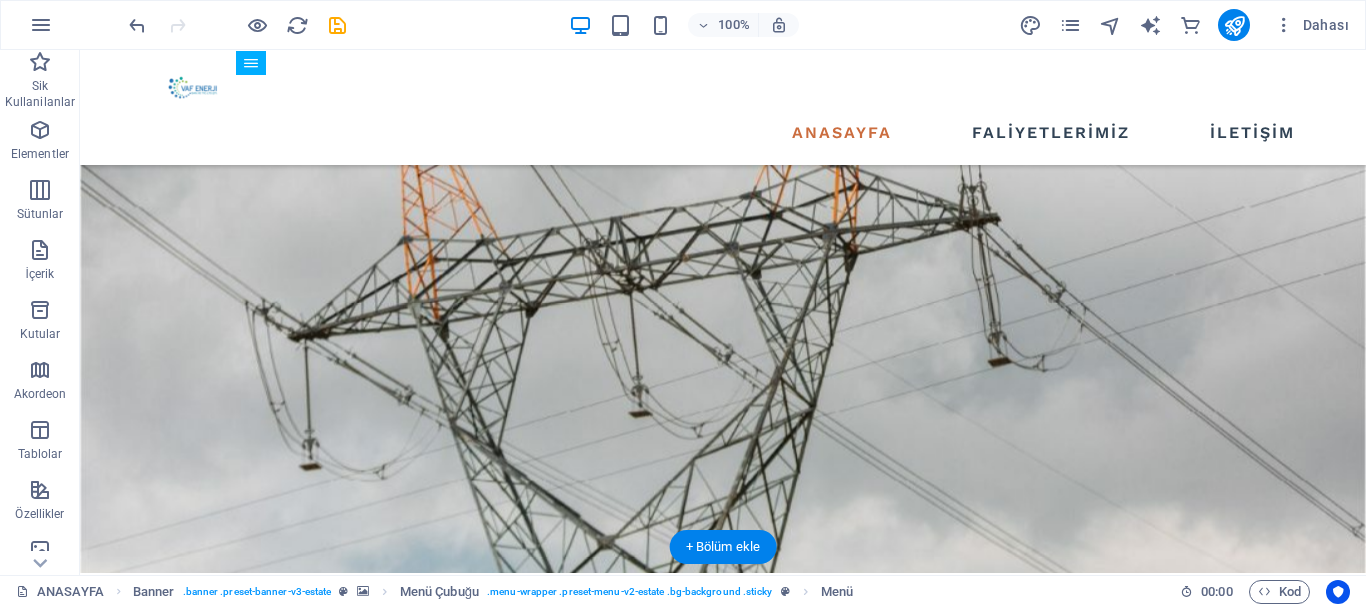 click at bounding box center [723, 1149] 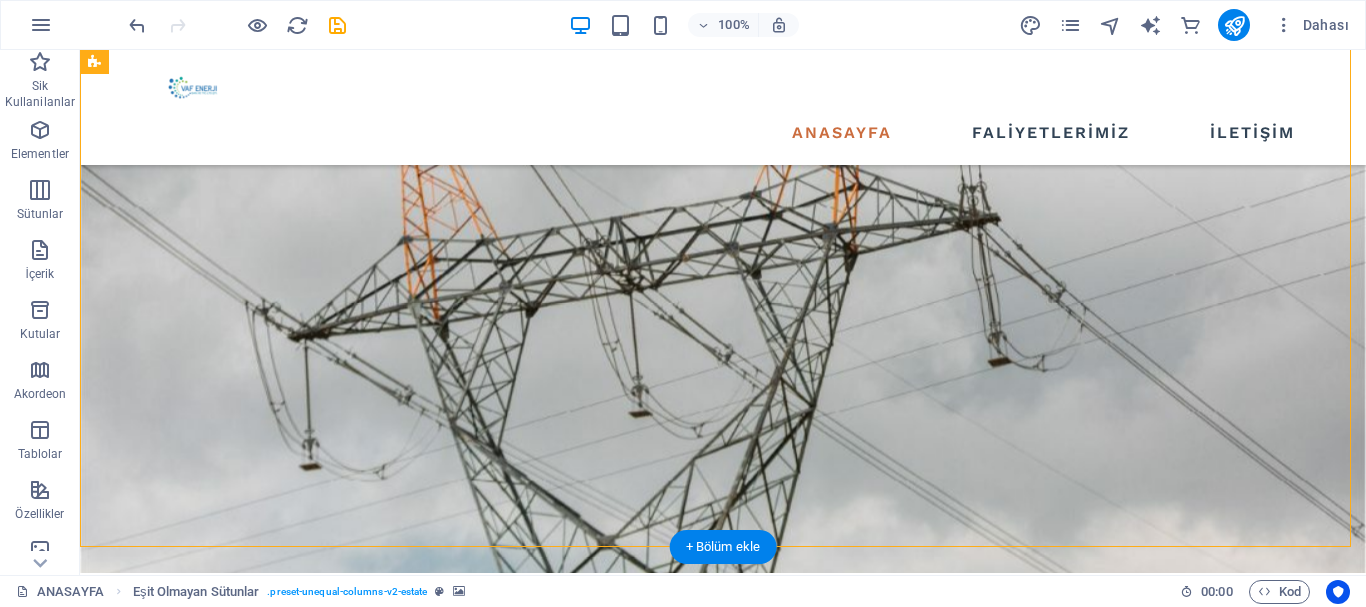 click at bounding box center (723, 1149) 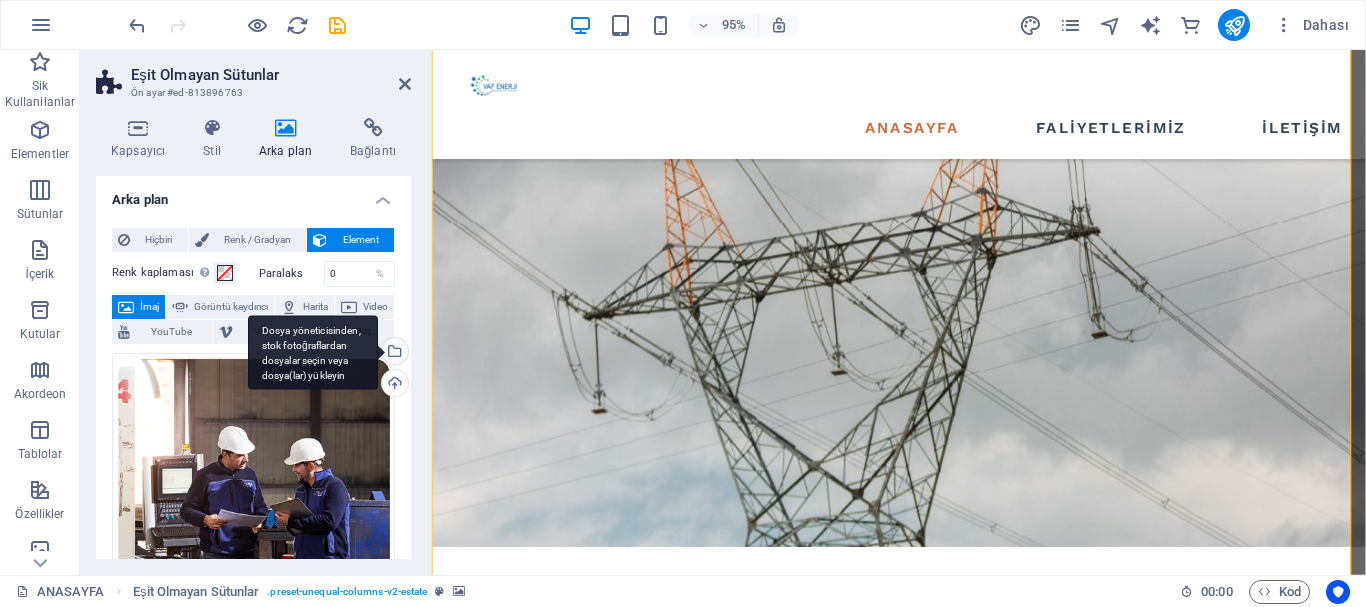 click on "Dosya yöneticisinden, stok fotoğraflardan dosyalar seçin veya dosya(lar) yükleyin" at bounding box center (393, 353) 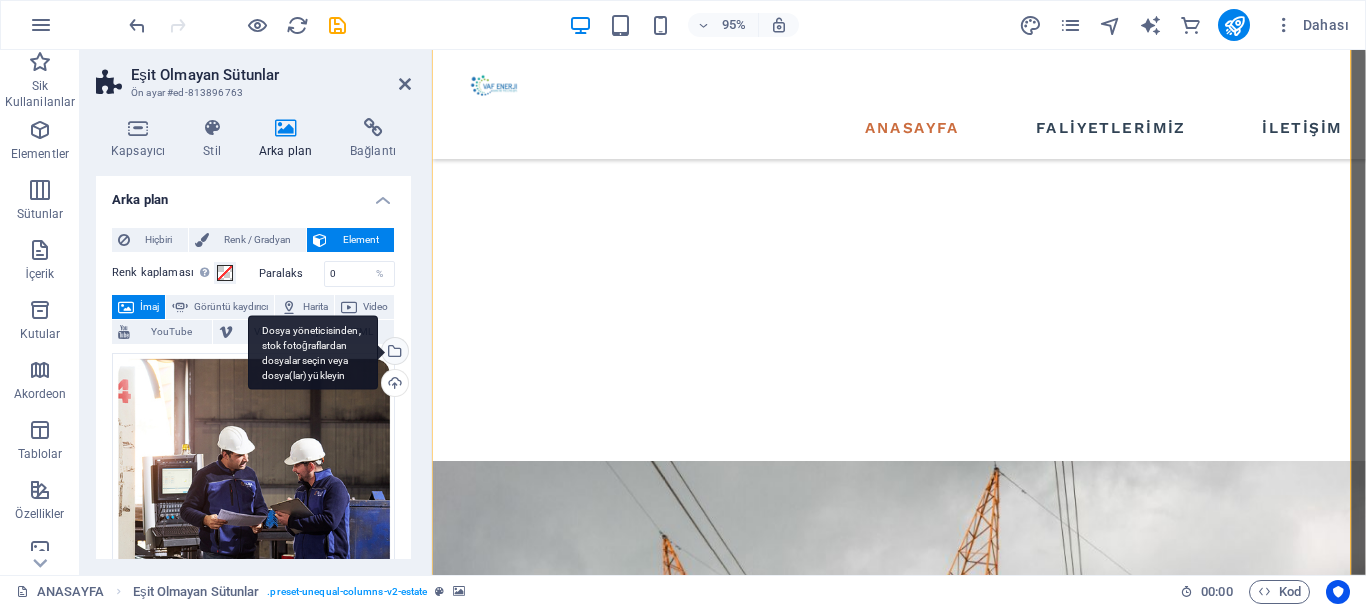 scroll, scrollTop: 1204, scrollLeft: 0, axis: vertical 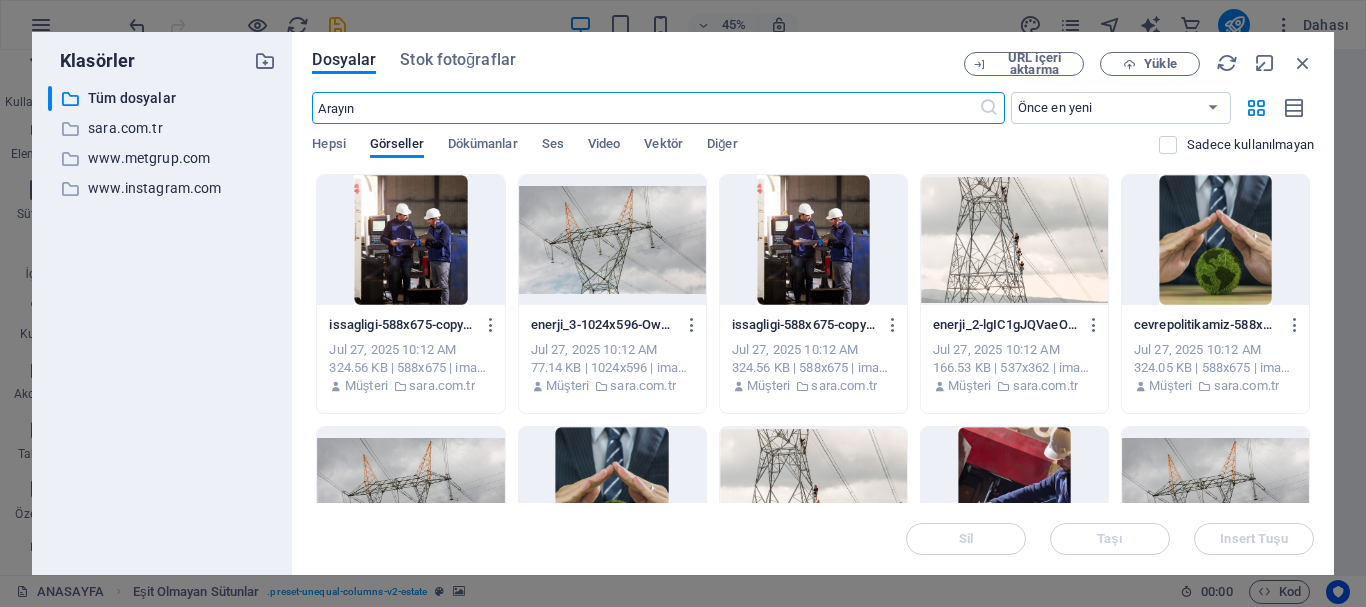 click at bounding box center (1014, 240) 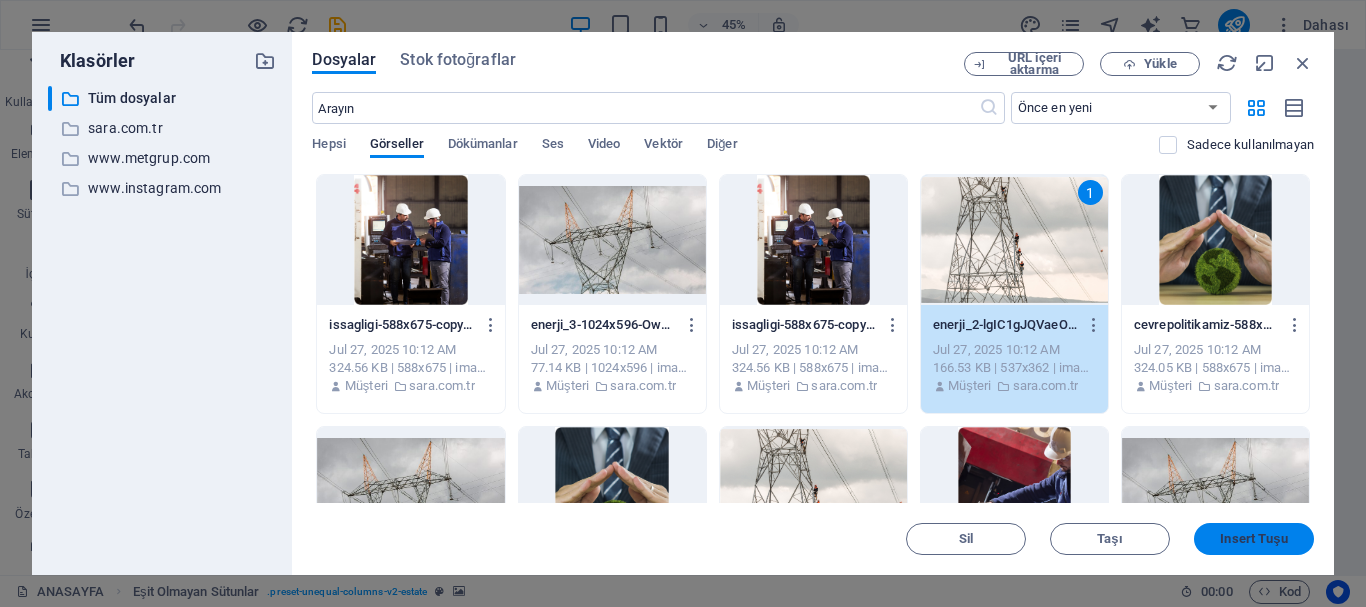 click on "Insert Tuşu" at bounding box center (1253, 539) 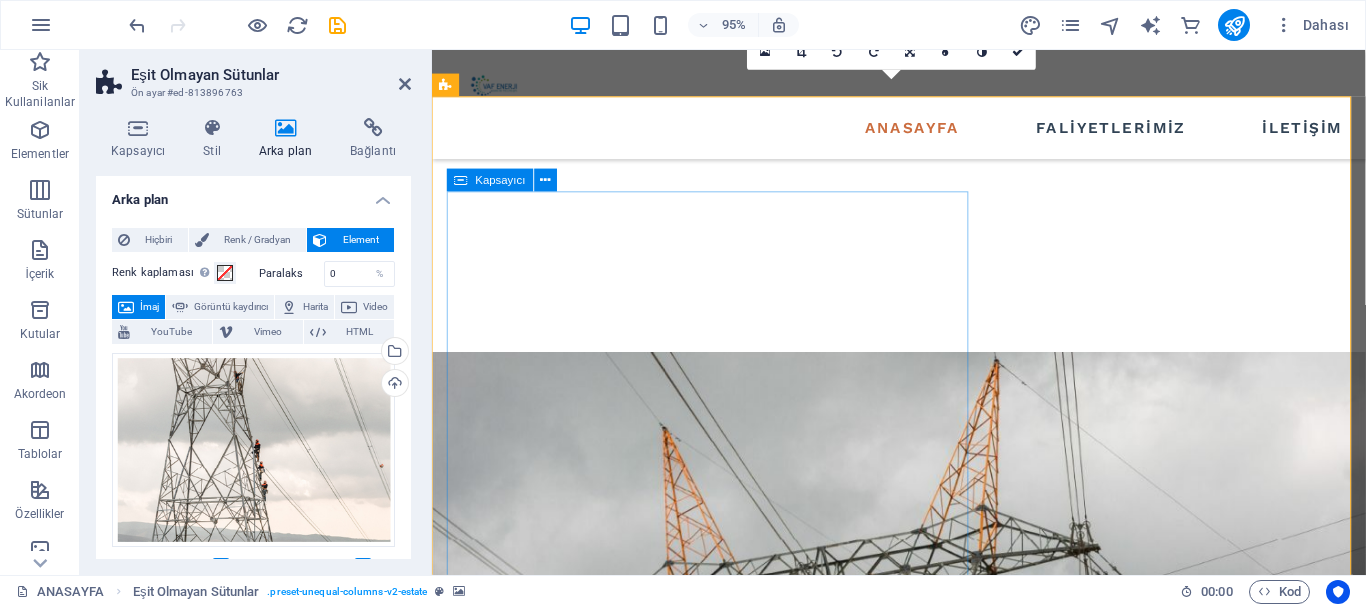 scroll, scrollTop: 404, scrollLeft: 0, axis: vertical 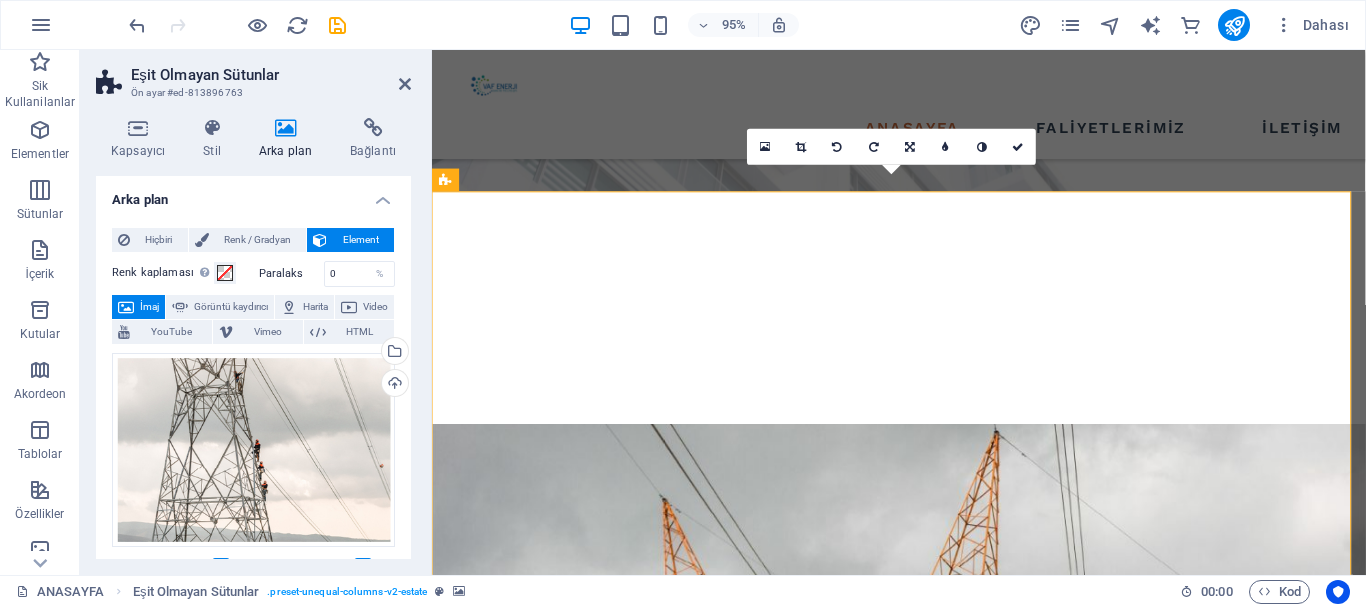 click at bounding box center [923, 1662] 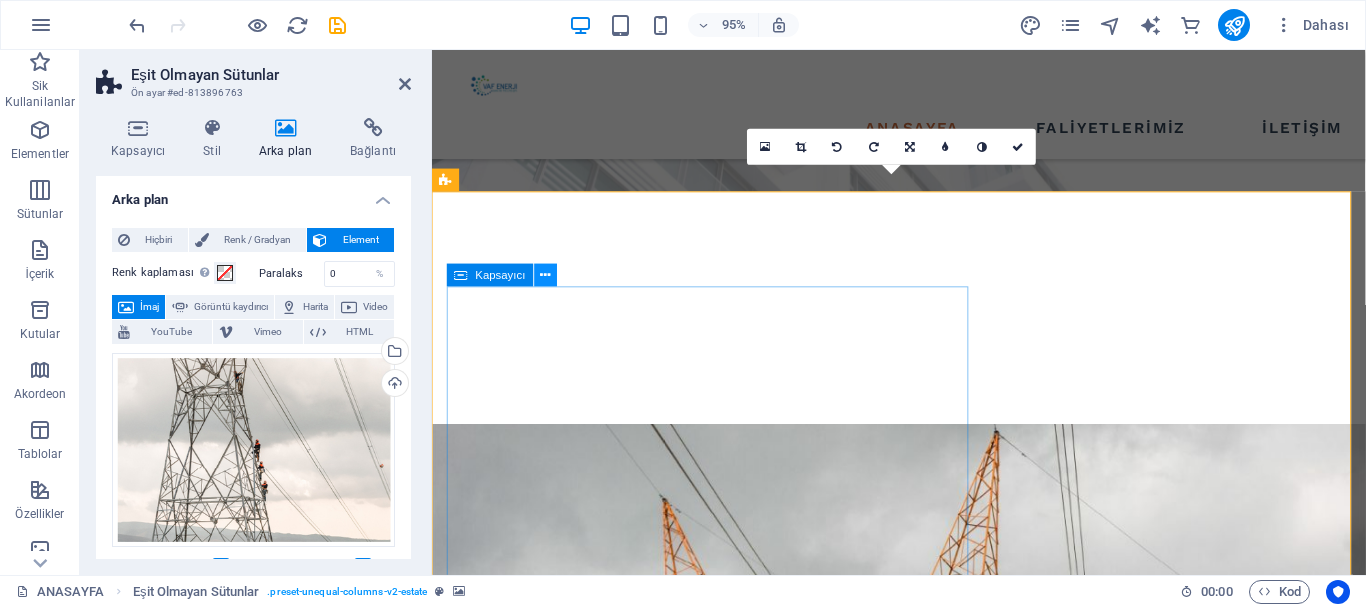 click at bounding box center [545, 275] 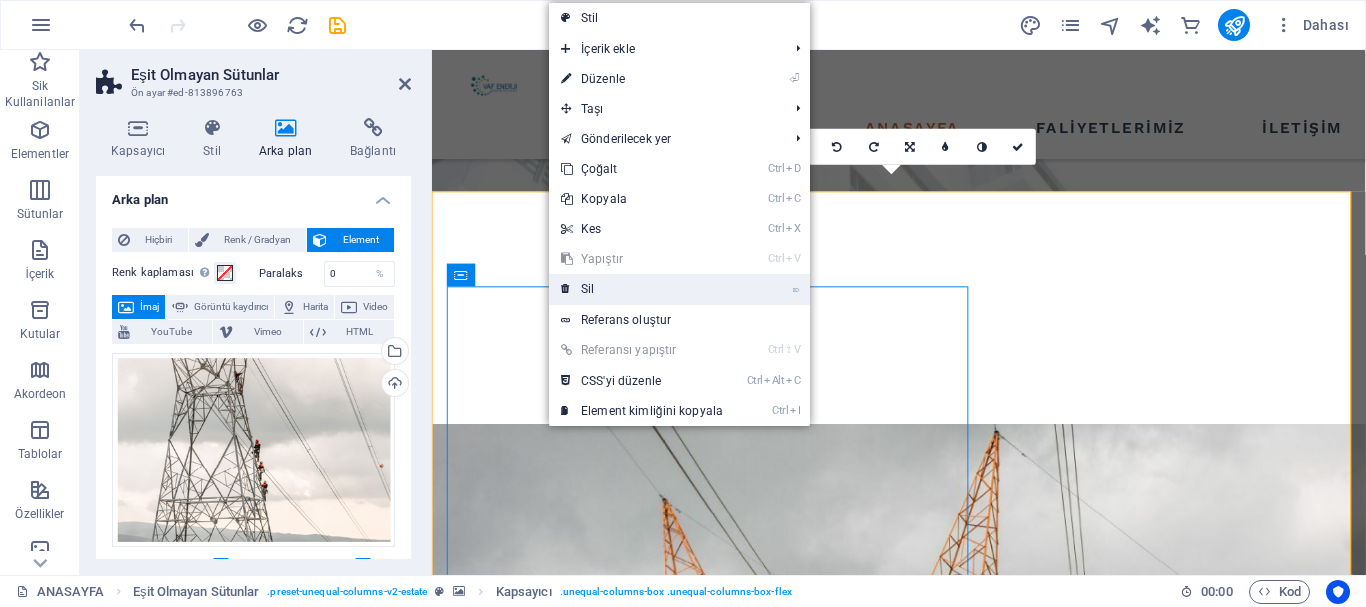 click on "⌦  Sil" at bounding box center (642, 289) 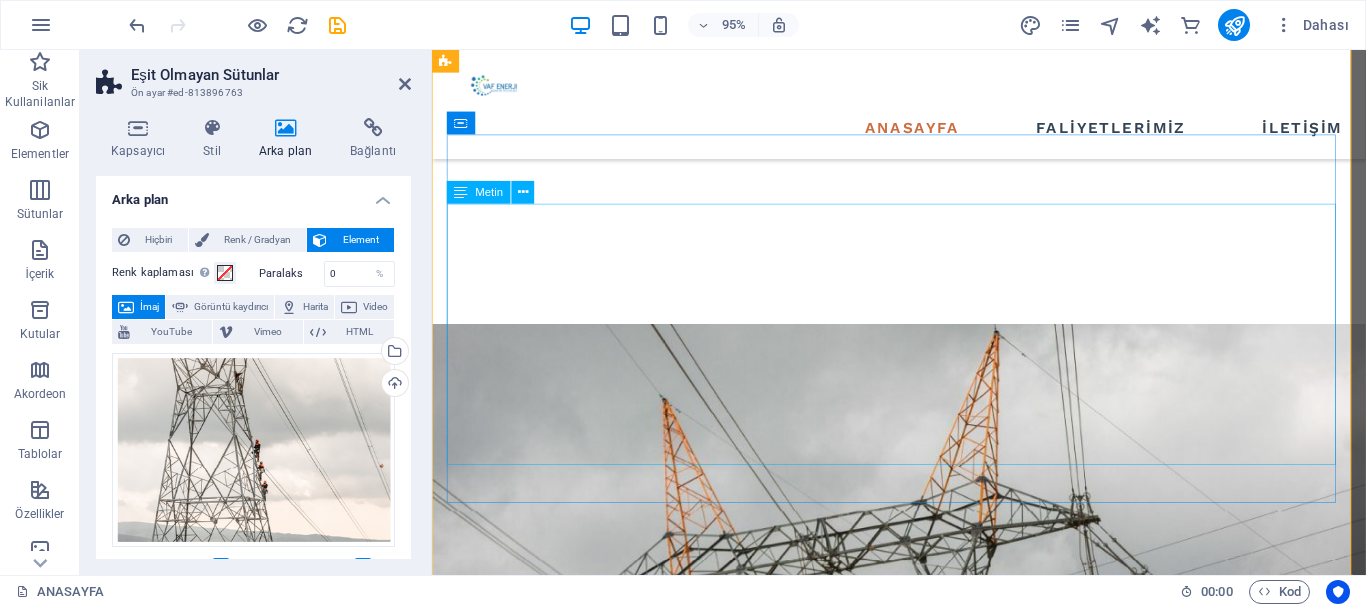 scroll, scrollTop: 504, scrollLeft: 0, axis: vertical 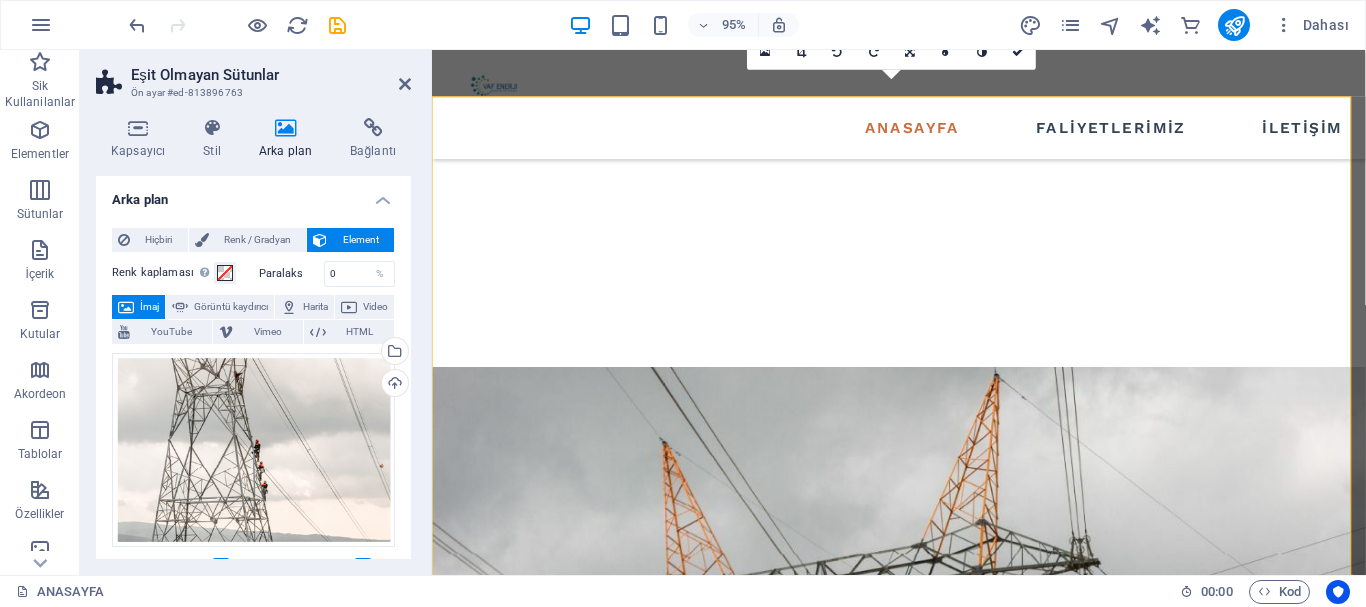 click at bounding box center [923, 1418] 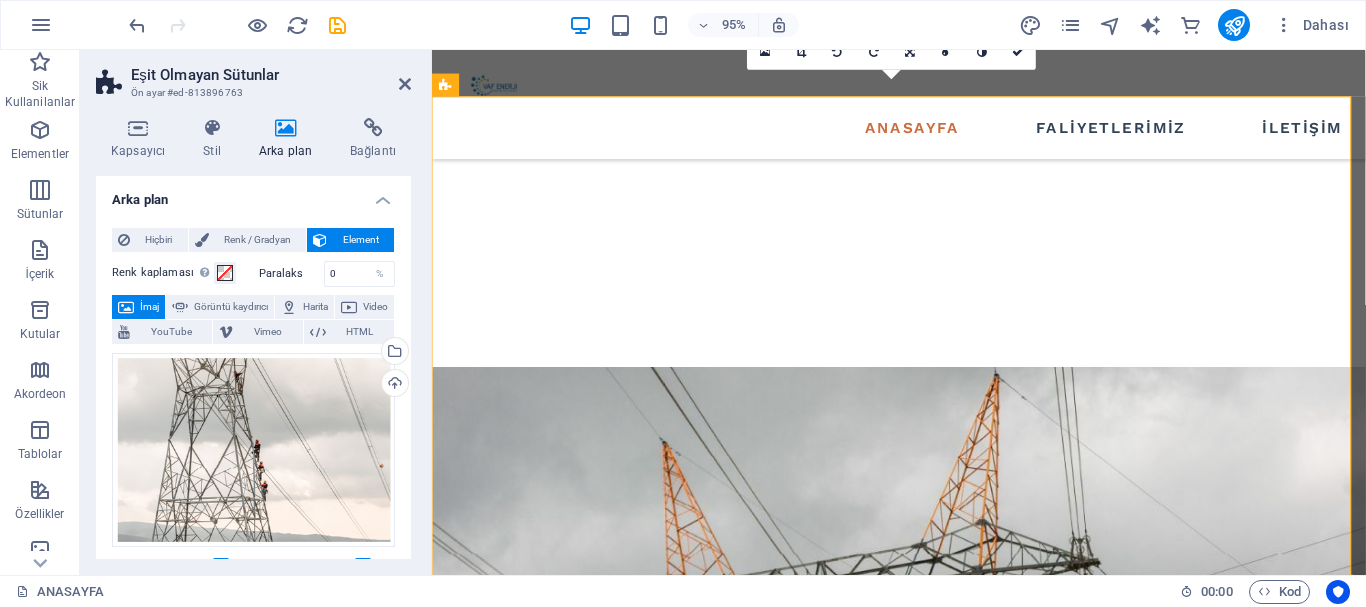 click at bounding box center (923, 1418) 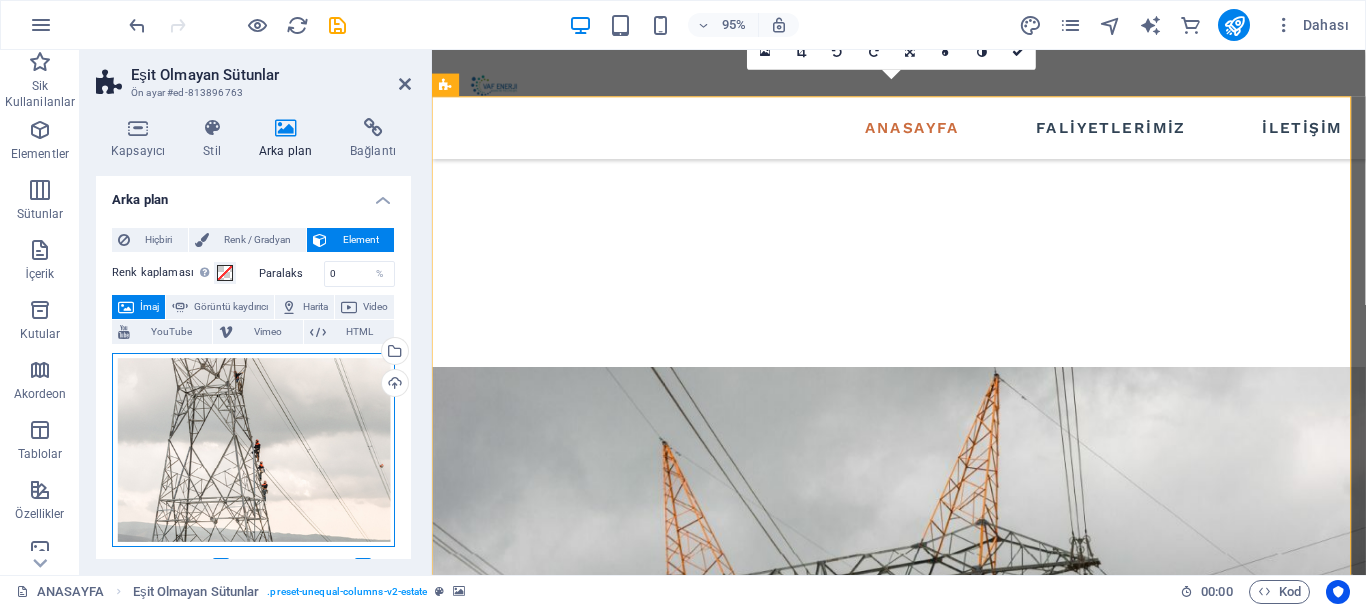 click on "Dosyaları buraya sürükleyin, dosyaları seçmek için tıklayın veya Dosyalardan ya da ücretsiz stok fotoğraf ve videolarımızdan dosyalar seçin" at bounding box center [253, 450] 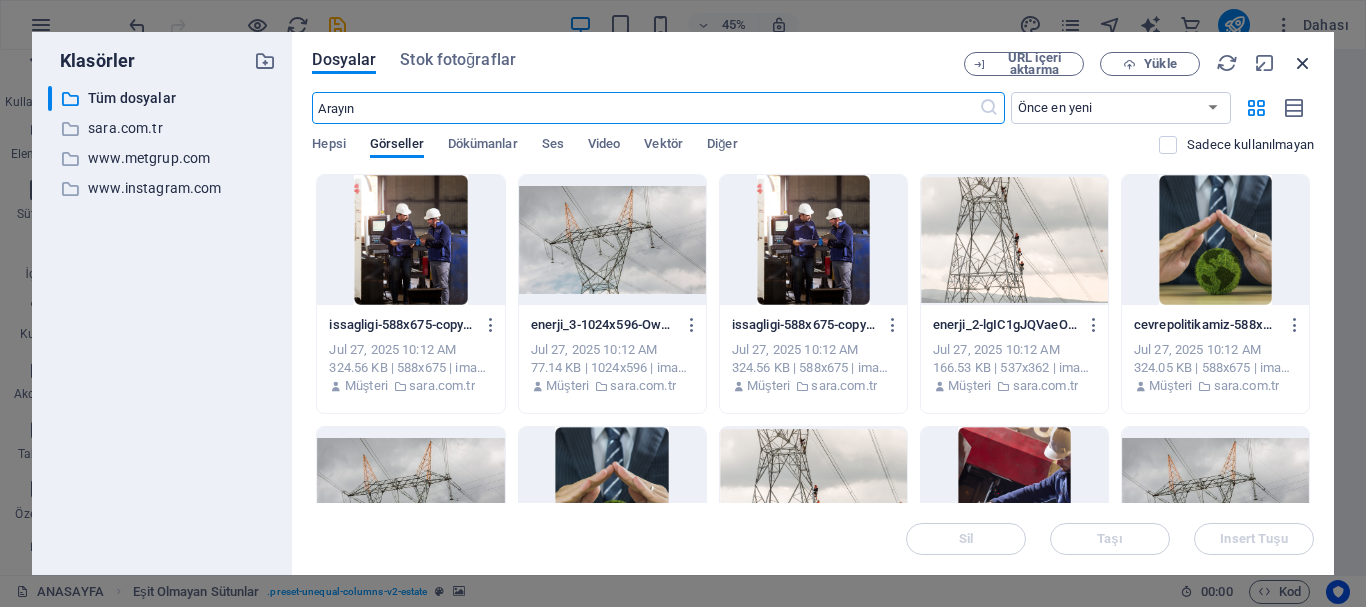 click at bounding box center (1303, 63) 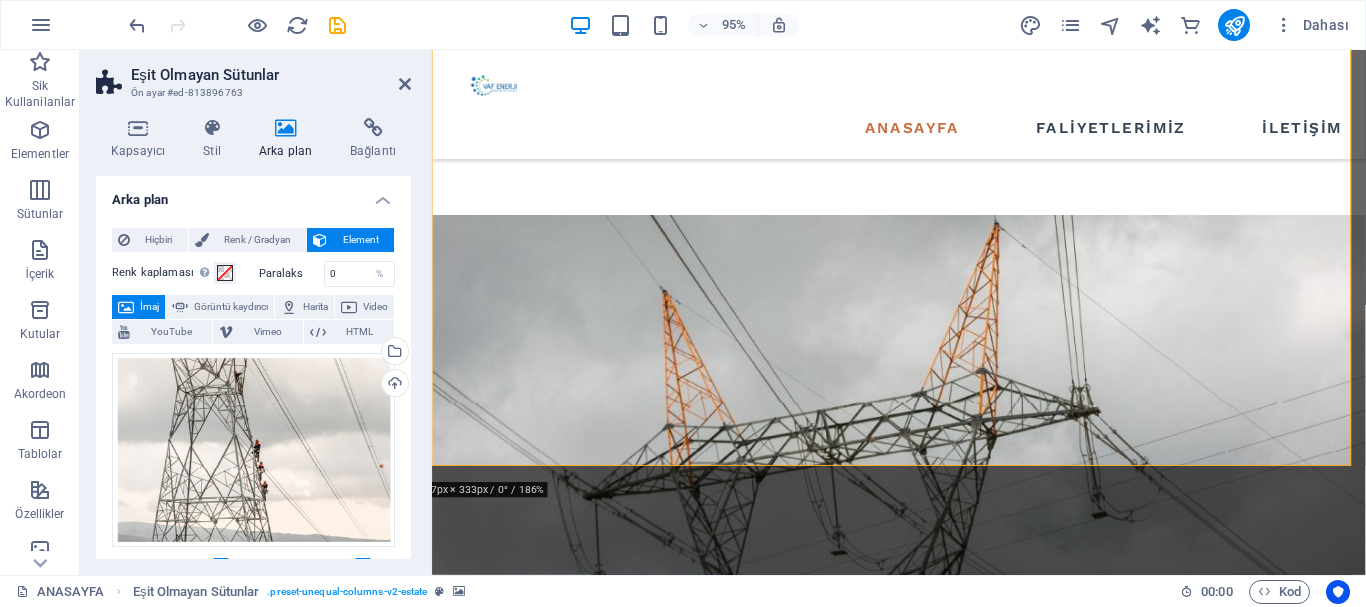 scroll, scrollTop: 704, scrollLeft: 0, axis: vertical 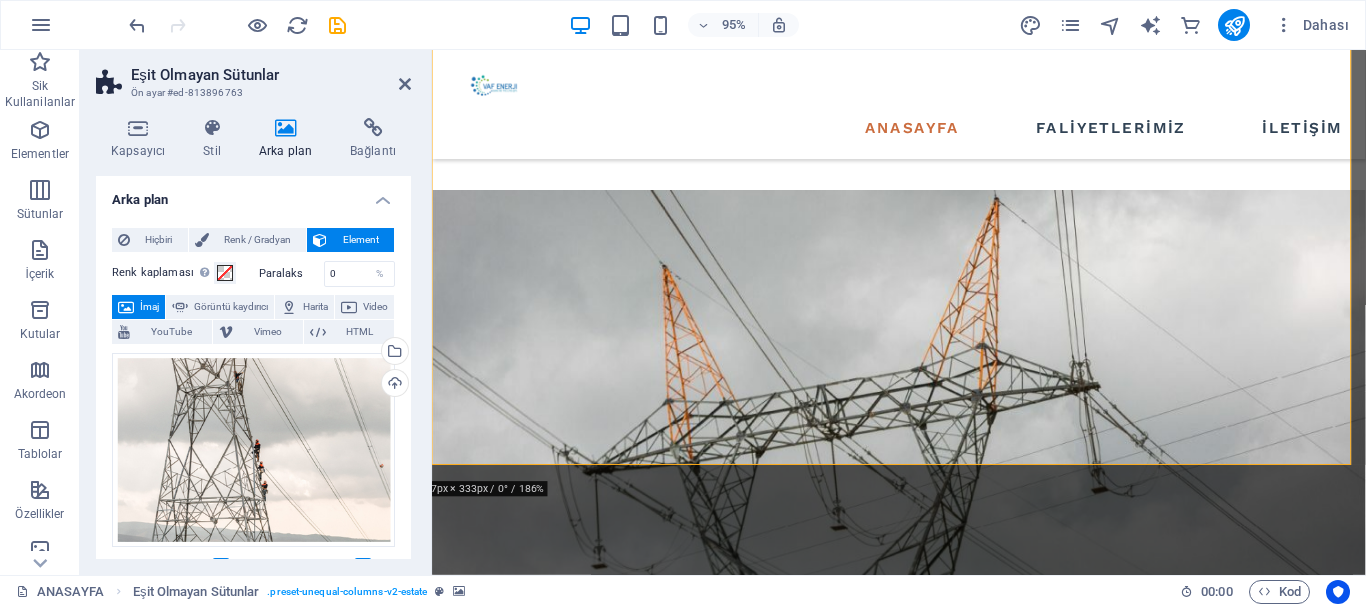 click at bounding box center (923, 1218) 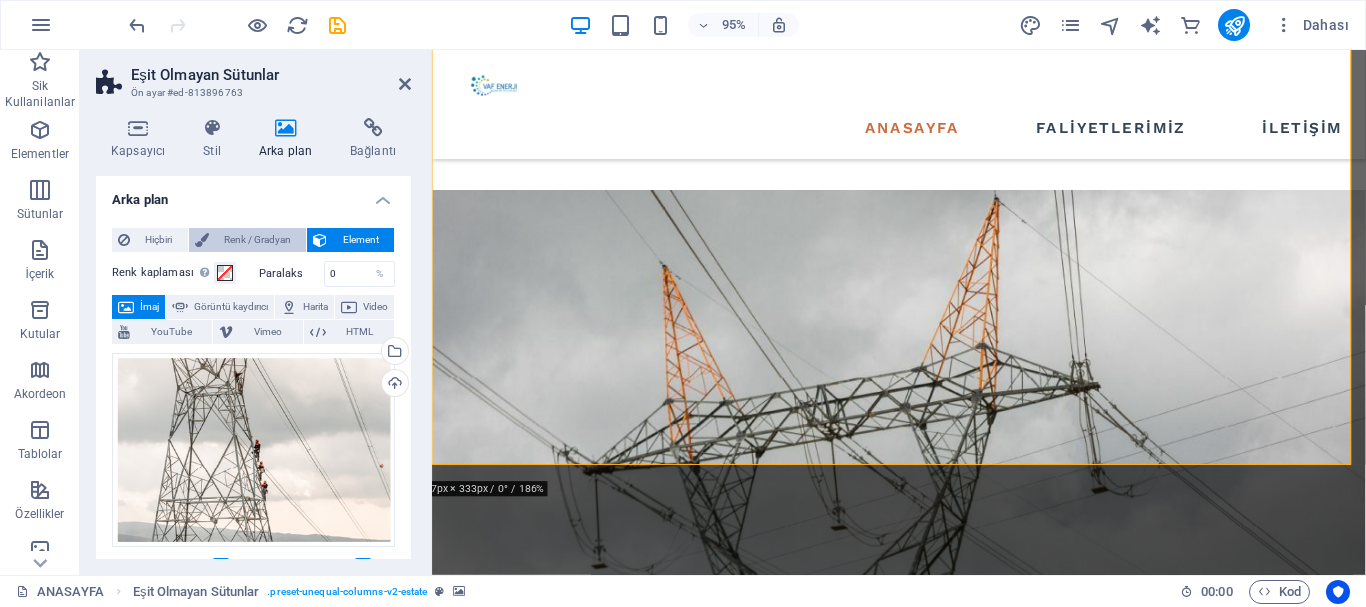 click on "Renk / Gradyan" at bounding box center (258, 240) 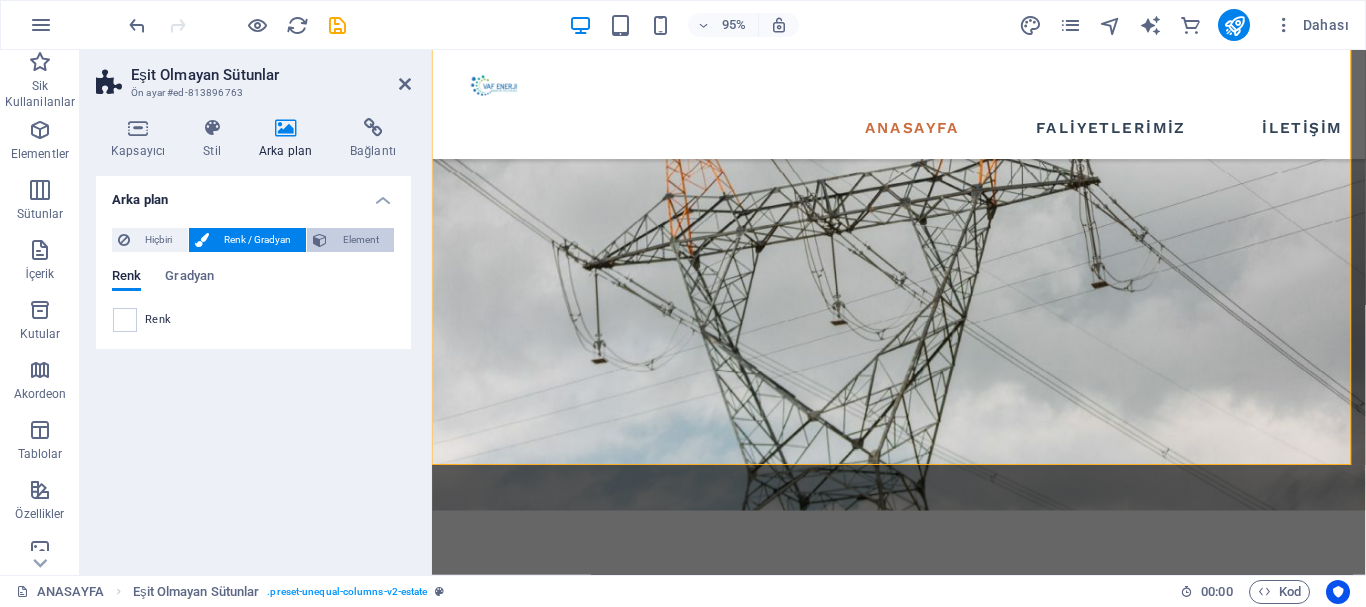 click on "Element" at bounding box center [360, 240] 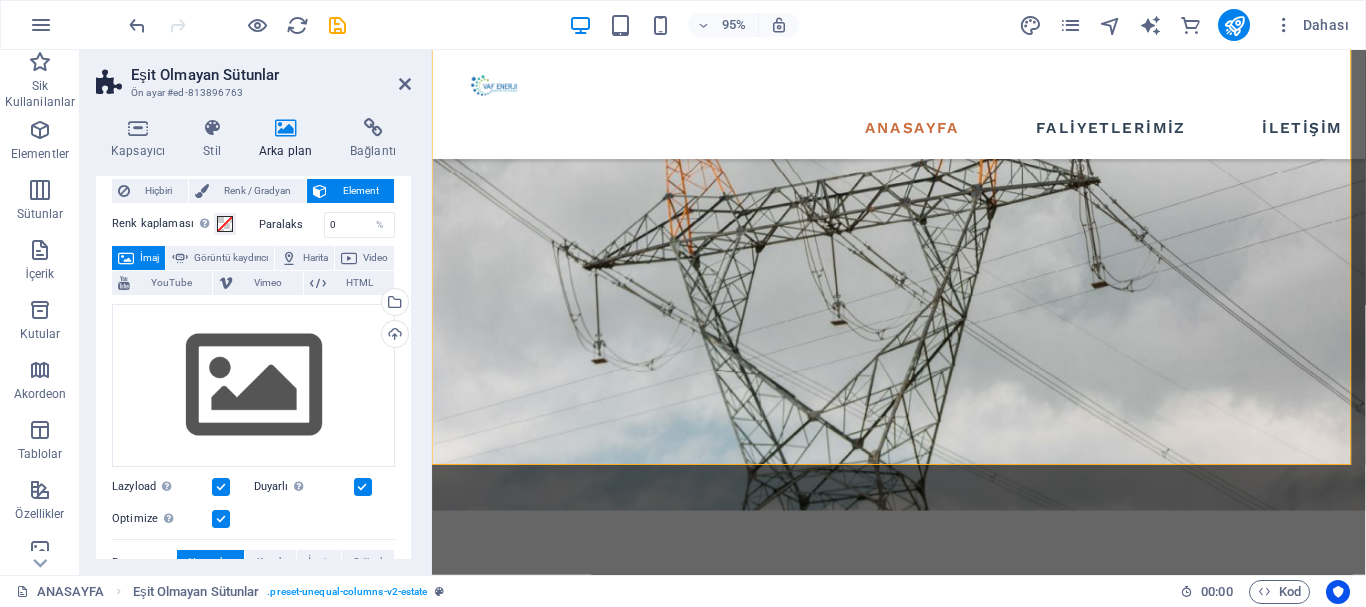 scroll, scrollTop: 0, scrollLeft: 0, axis: both 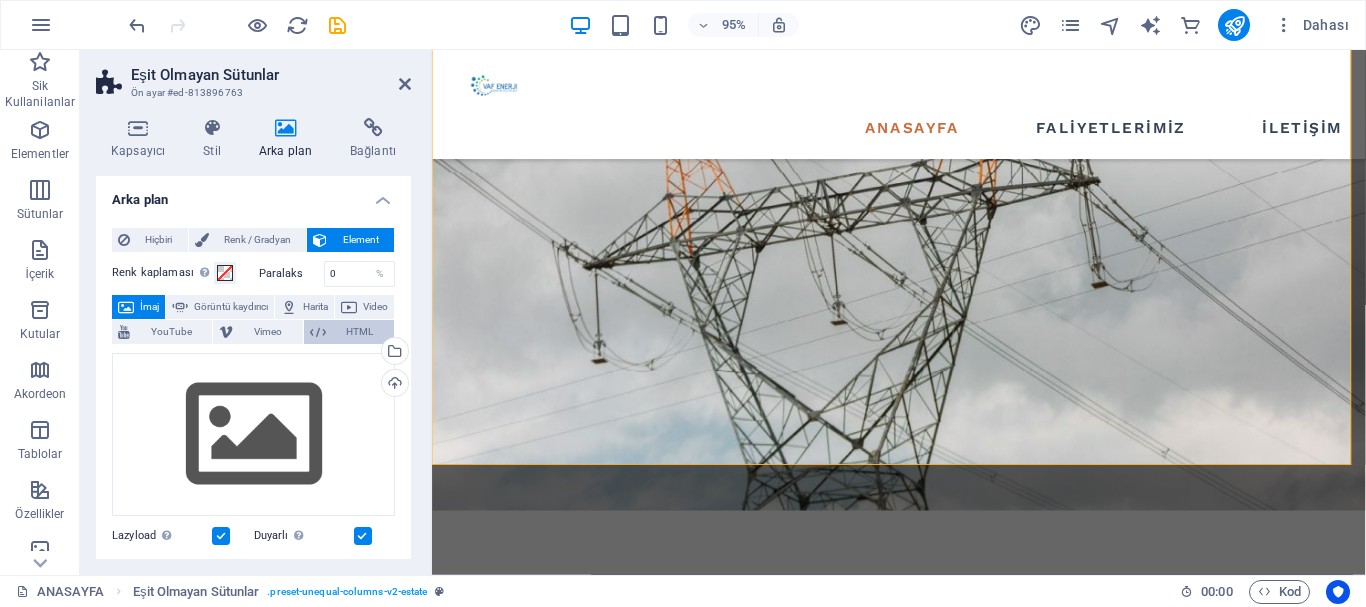click at bounding box center (318, 332) 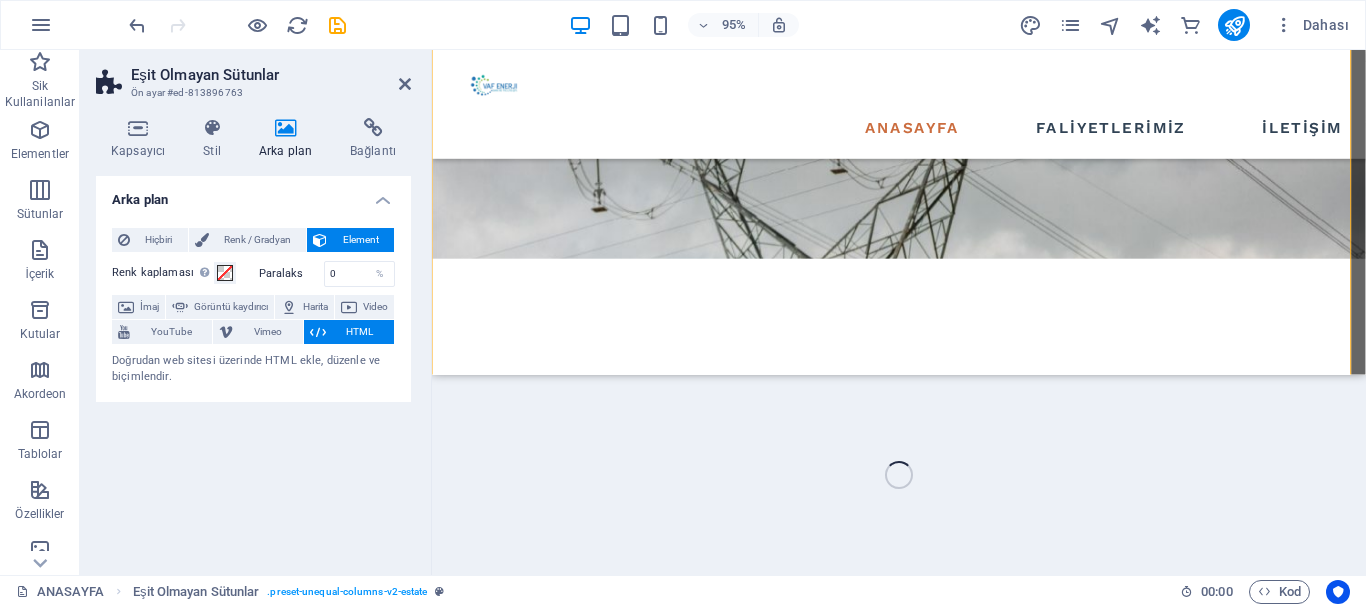 scroll, scrollTop: 650, scrollLeft: 0, axis: vertical 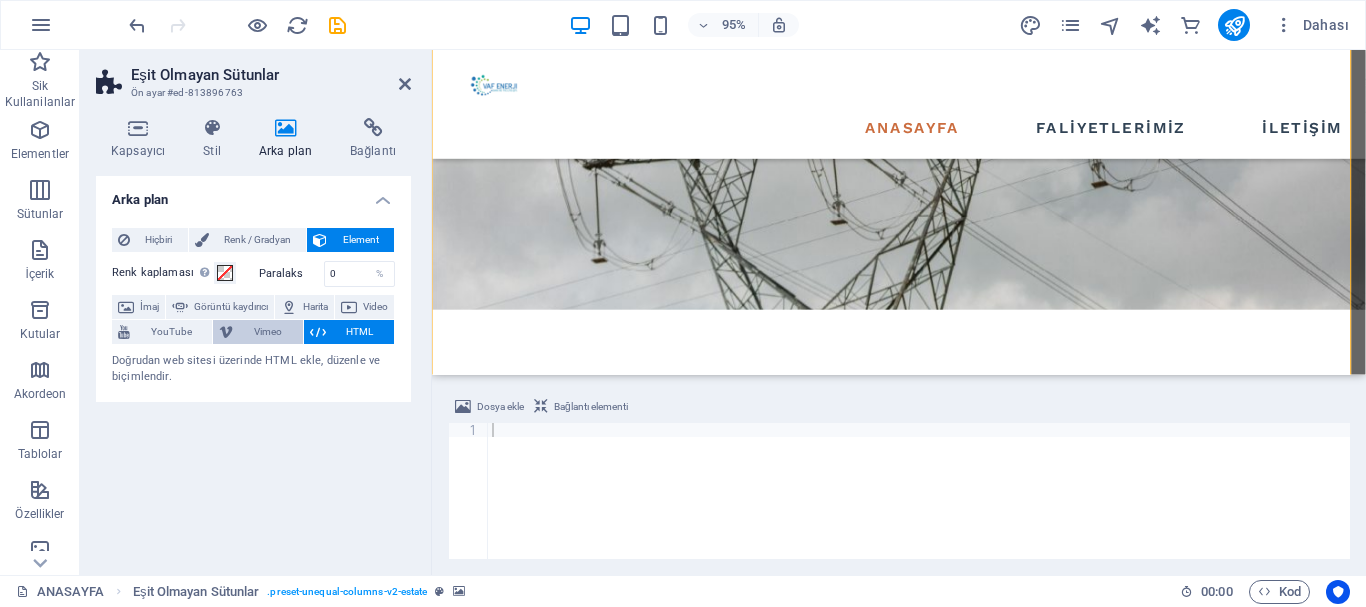 click on "Vimeo" at bounding box center (267, 332) 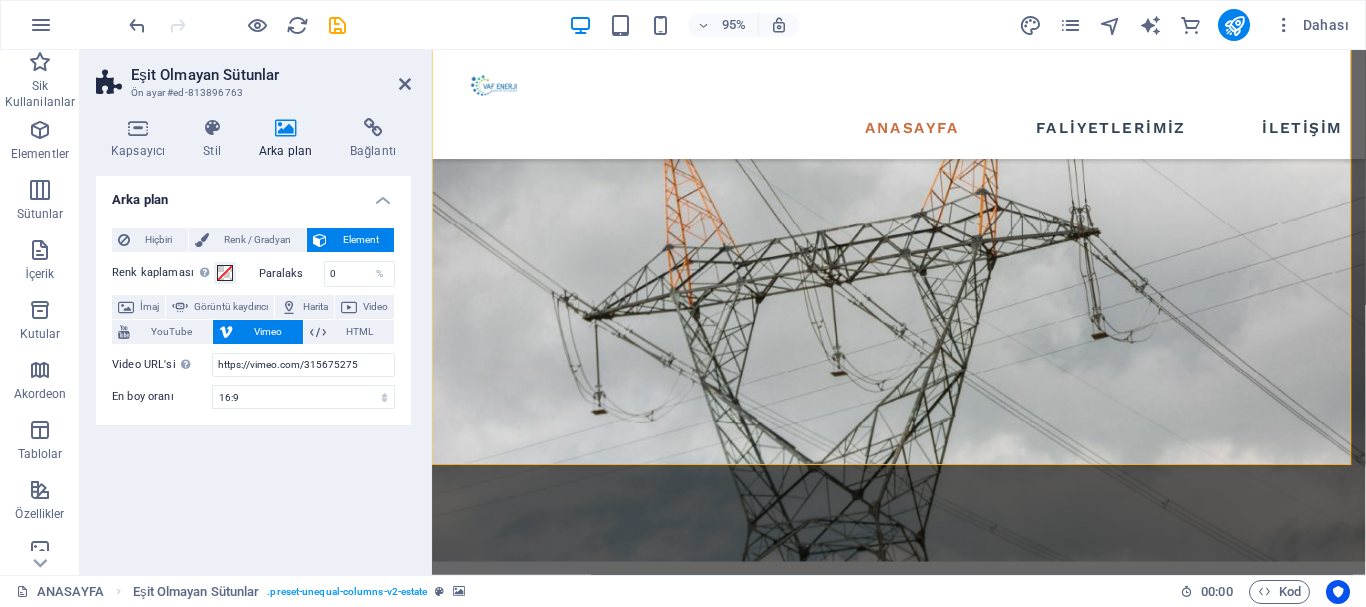 scroll, scrollTop: 704, scrollLeft: 0, axis: vertical 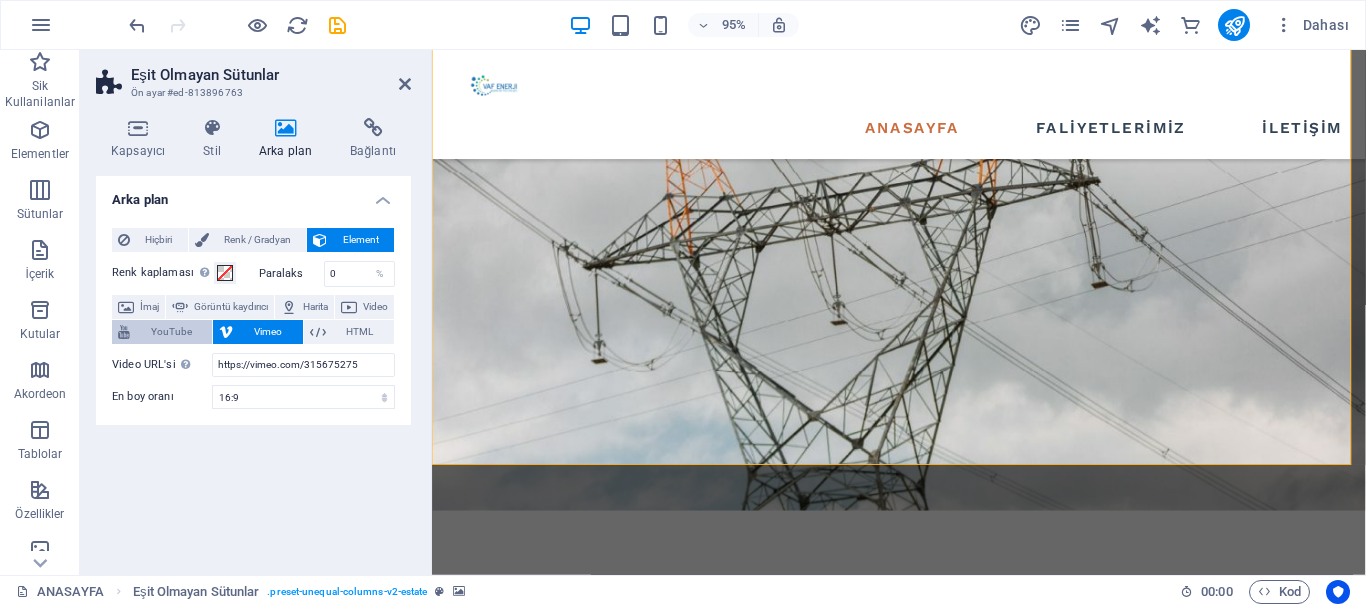 click on "YouTube" at bounding box center (171, 332) 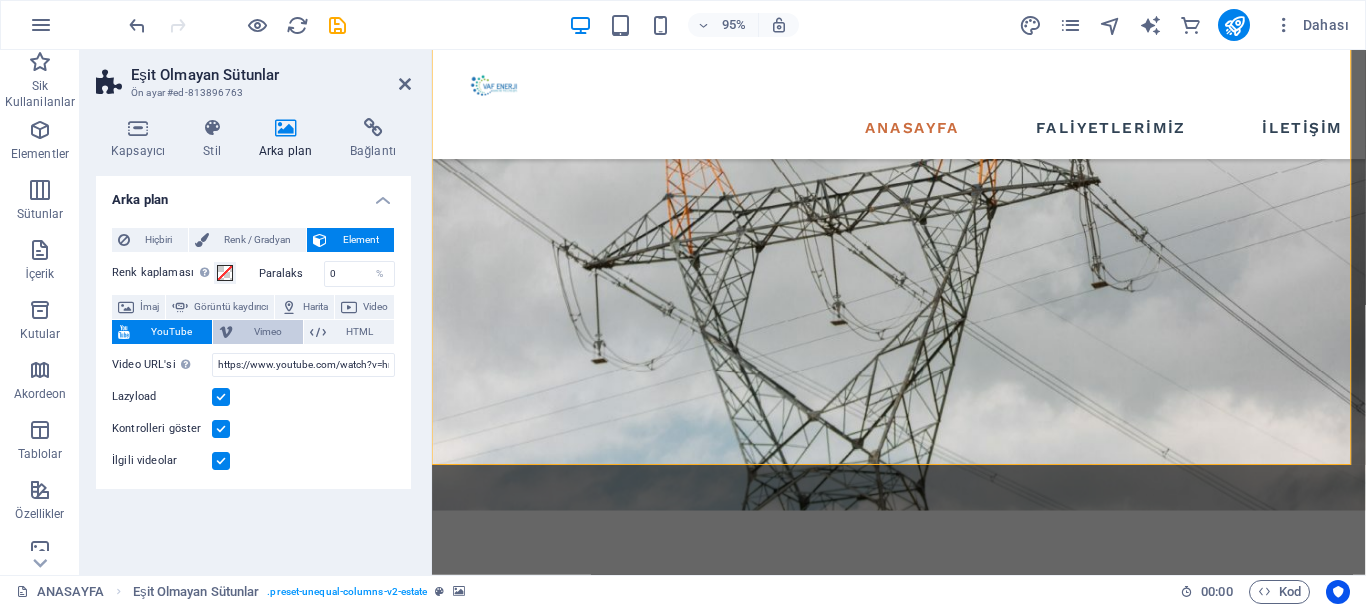click on "Vimeo" at bounding box center (267, 332) 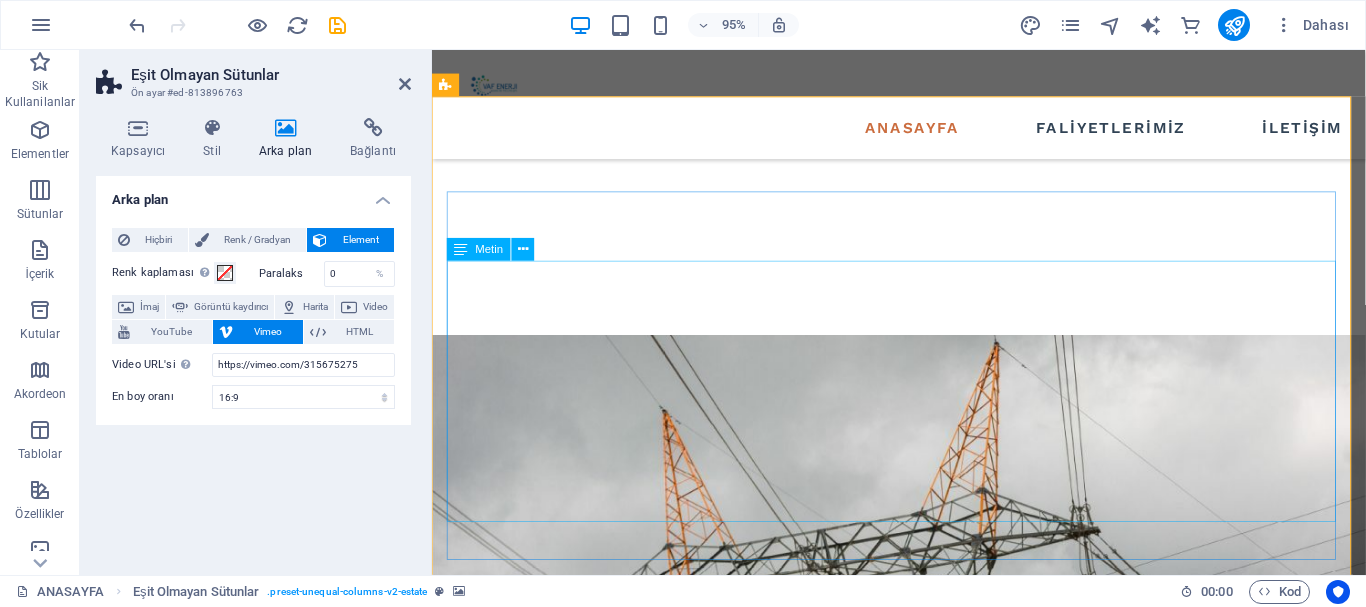 scroll, scrollTop: 504, scrollLeft: 0, axis: vertical 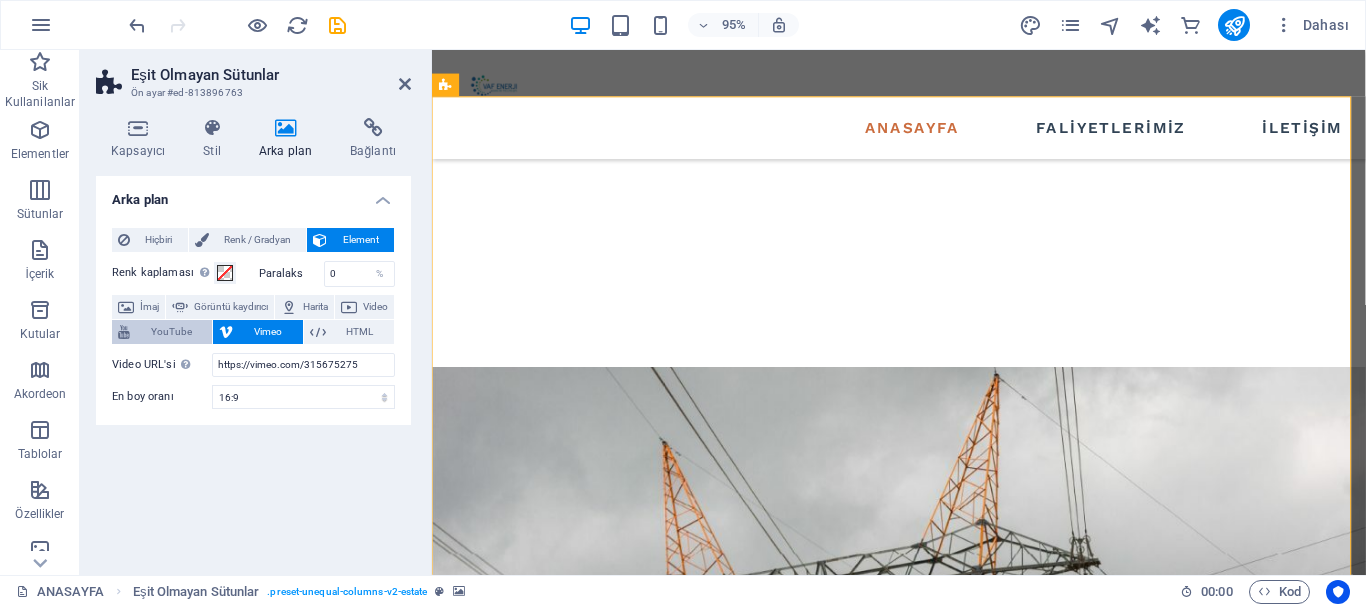 click on "YouTube" at bounding box center [171, 332] 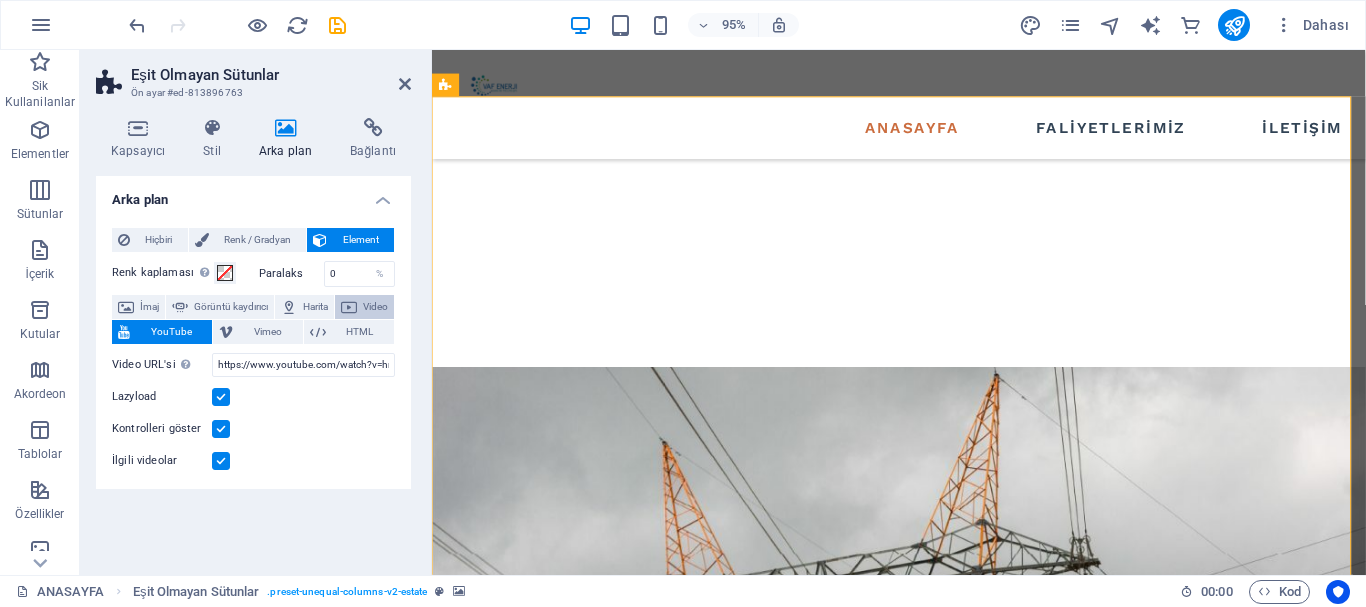 click on "Video" at bounding box center [375, 307] 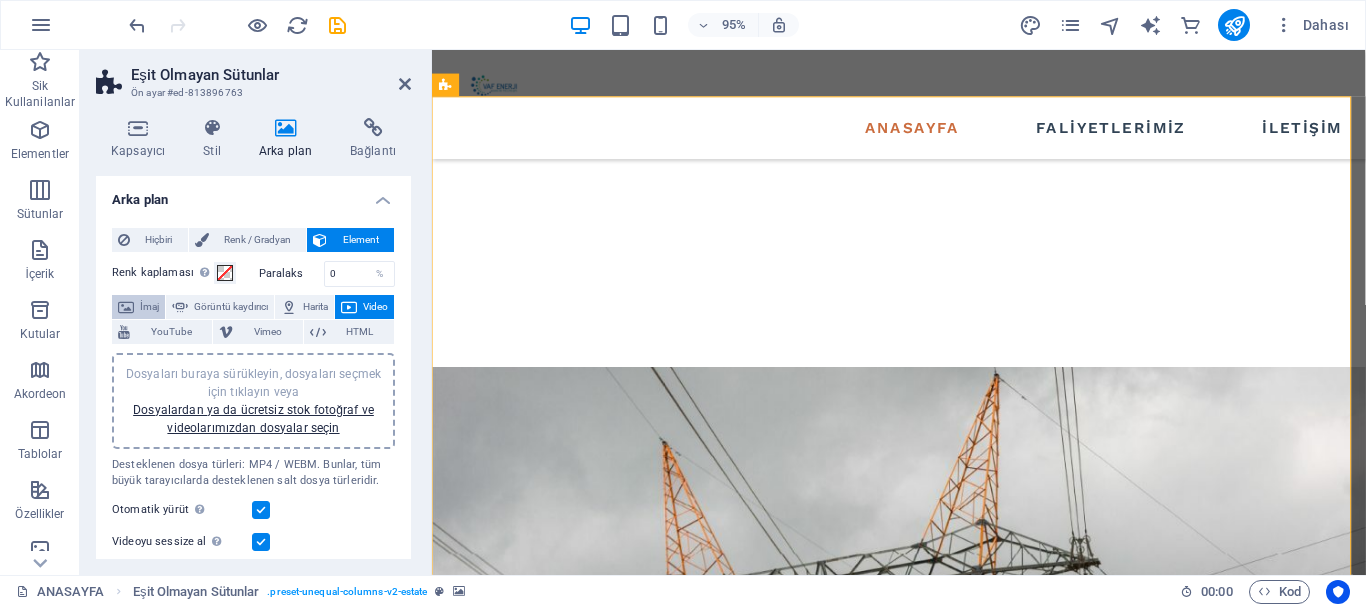 click on "İmaj" at bounding box center (149, 307) 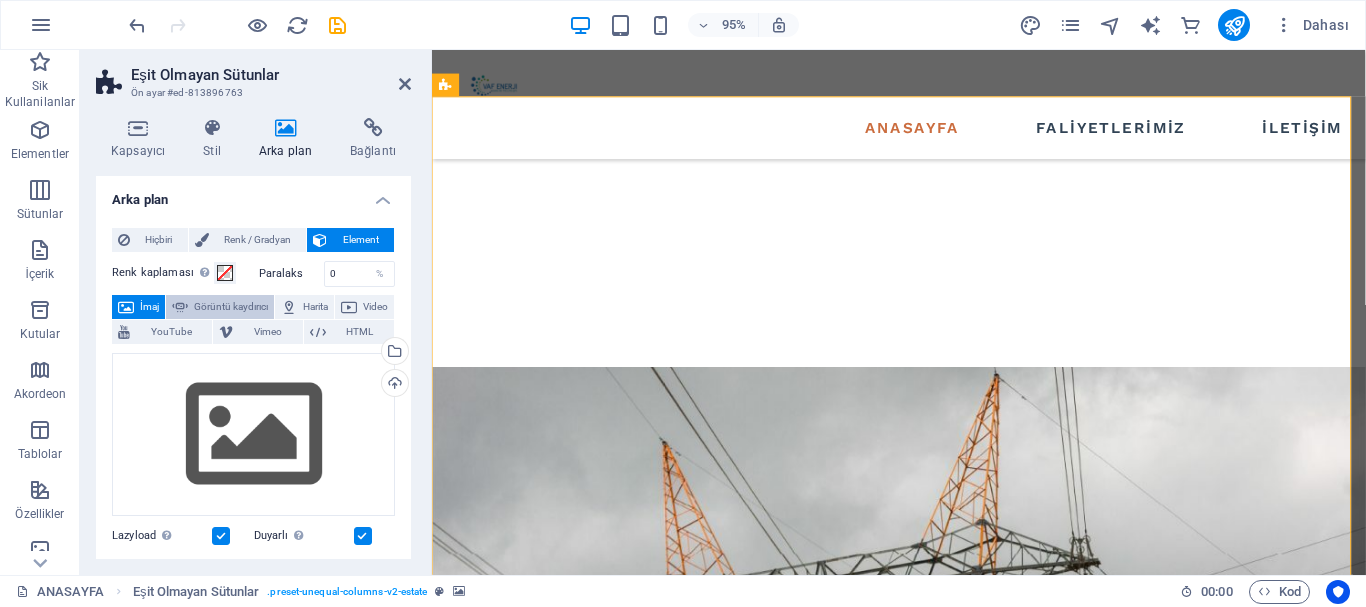 click on "Görüntü kaydırıcı" at bounding box center [231, 307] 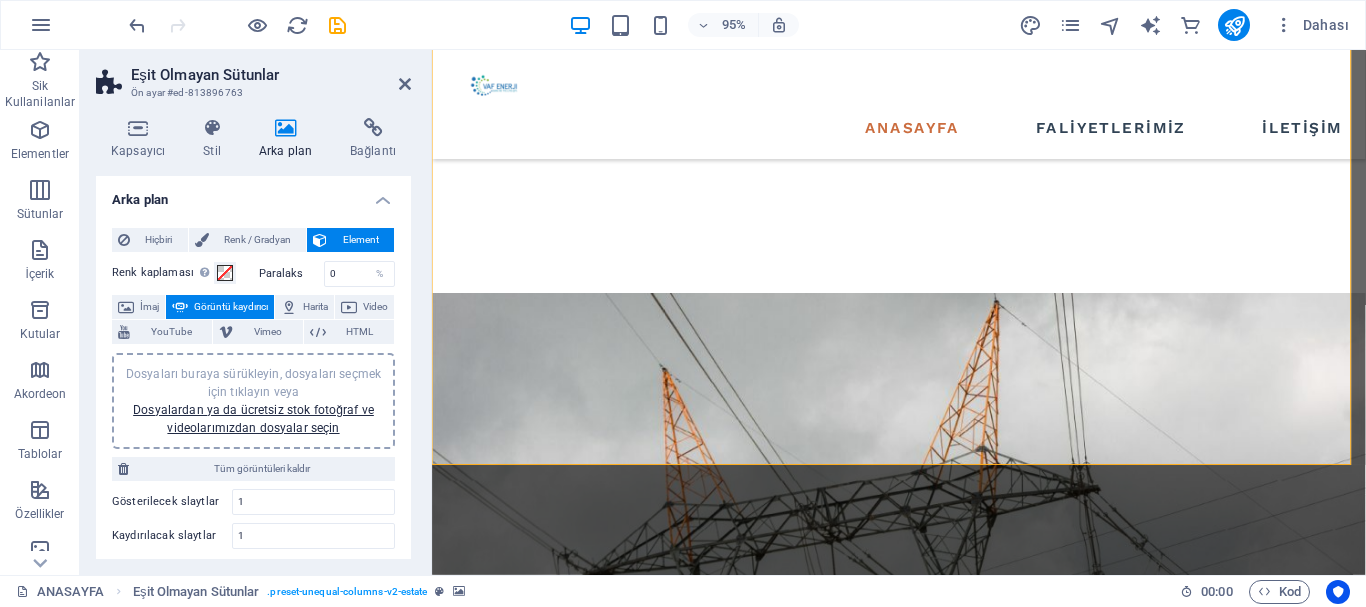 scroll, scrollTop: 504, scrollLeft: 0, axis: vertical 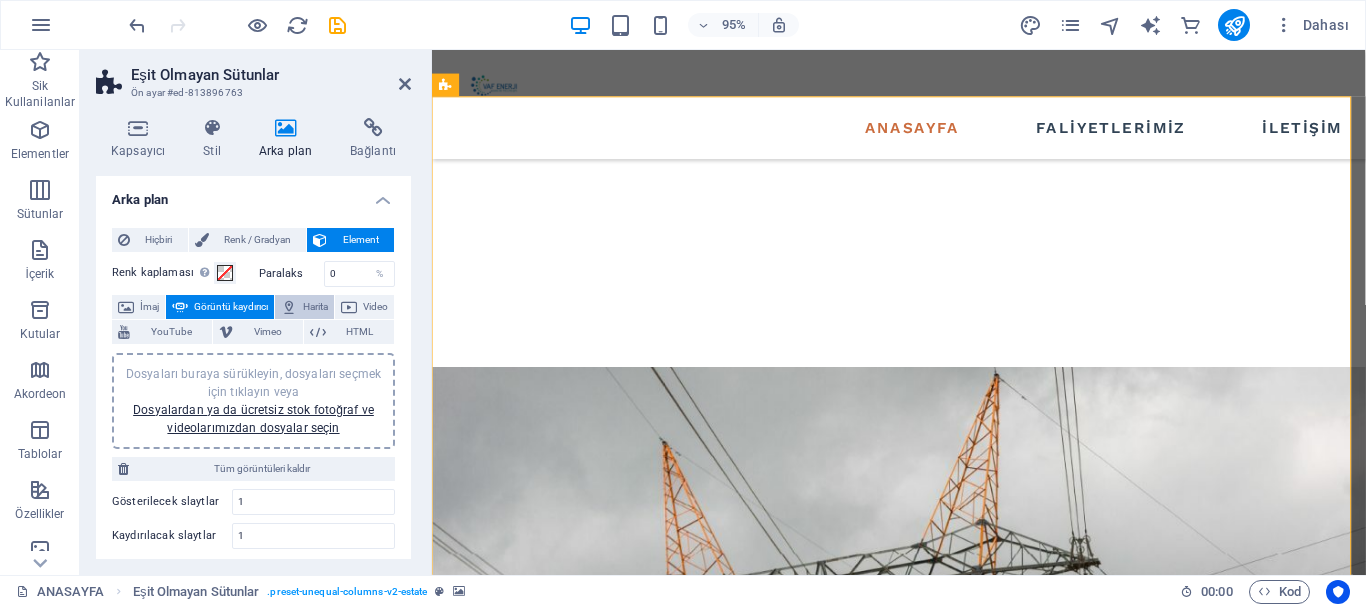 click on "Harita" at bounding box center [315, 307] 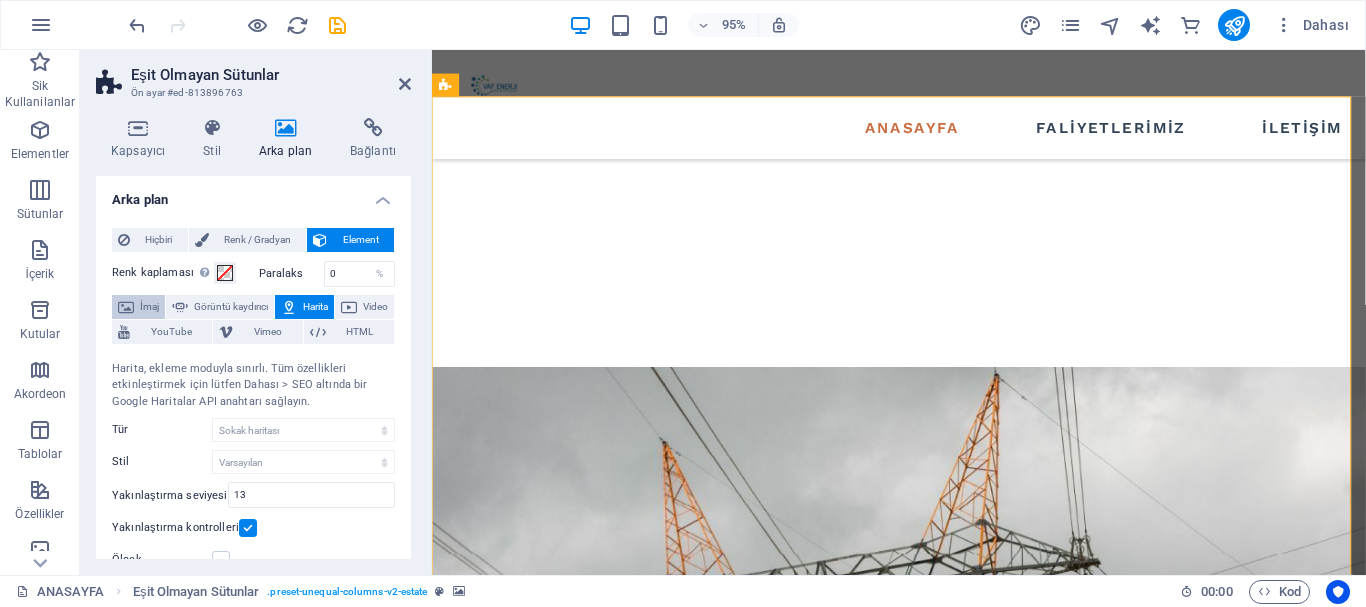 click on "İmaj" at bounding box center (138, 307) 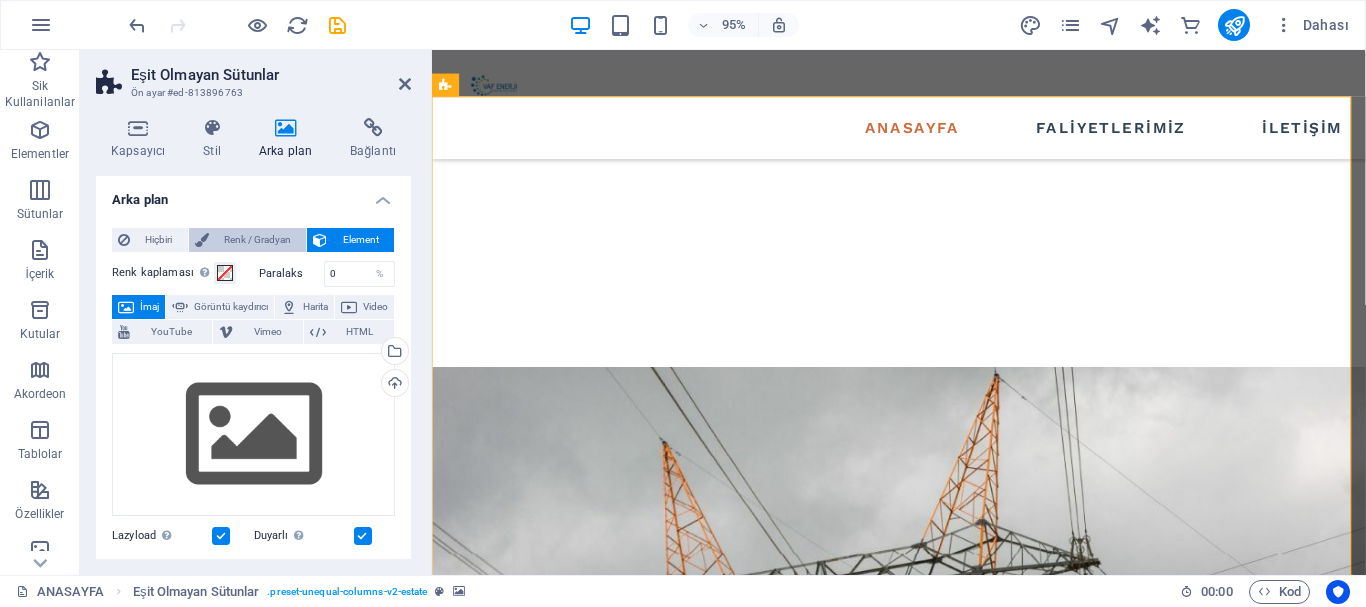 click on "Renk / Gradyan" at bounding box center (258, 240) 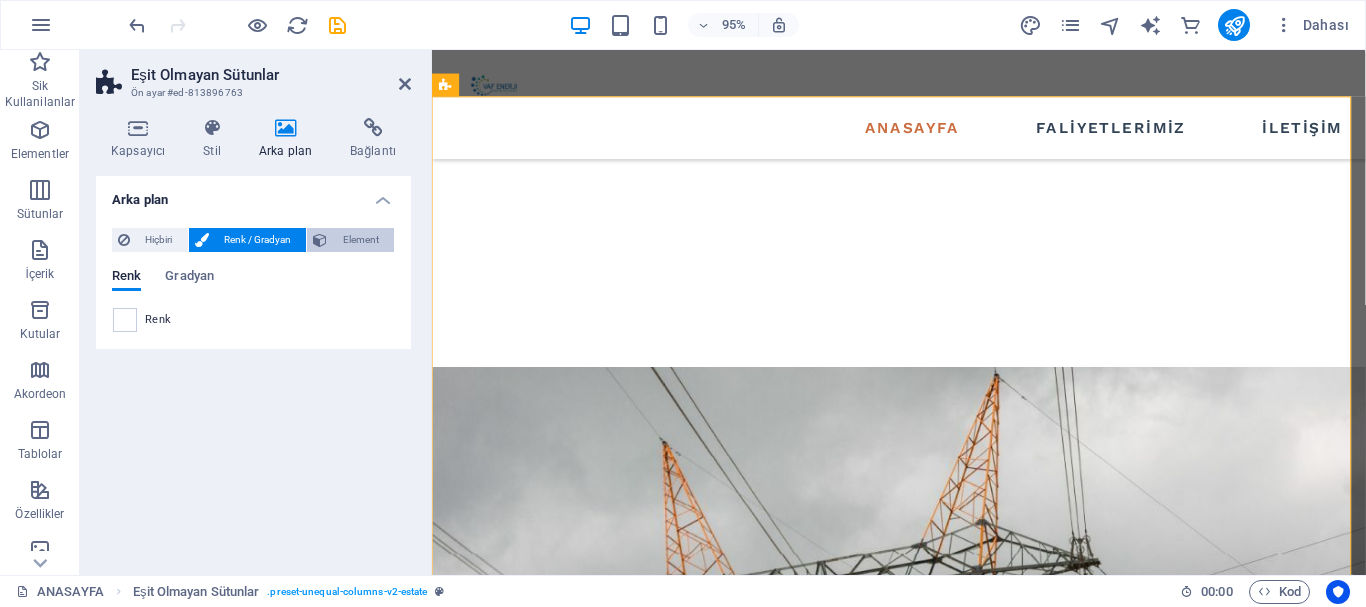 click on "Element" at bounding box center (360, 240) 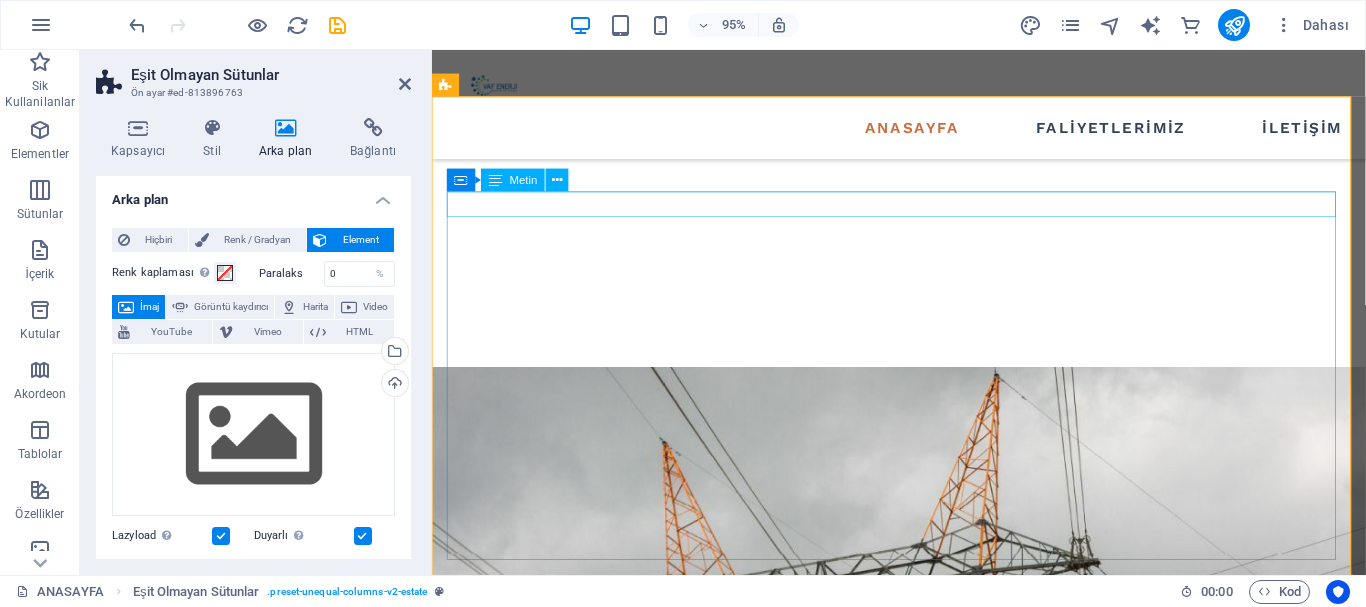 drag, startPoint x: 941, startPoint y: 218, endPoint x: 515, endPoint y: 173, distance: 428.37018 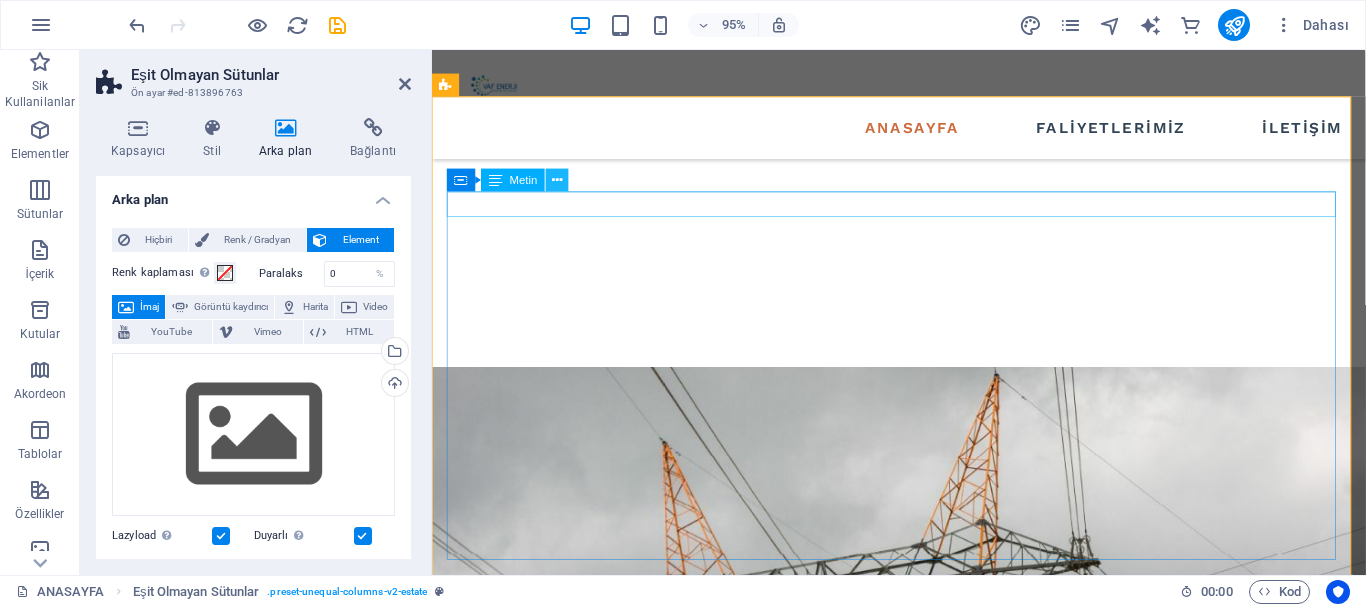 click at bounding box center [557, 180] 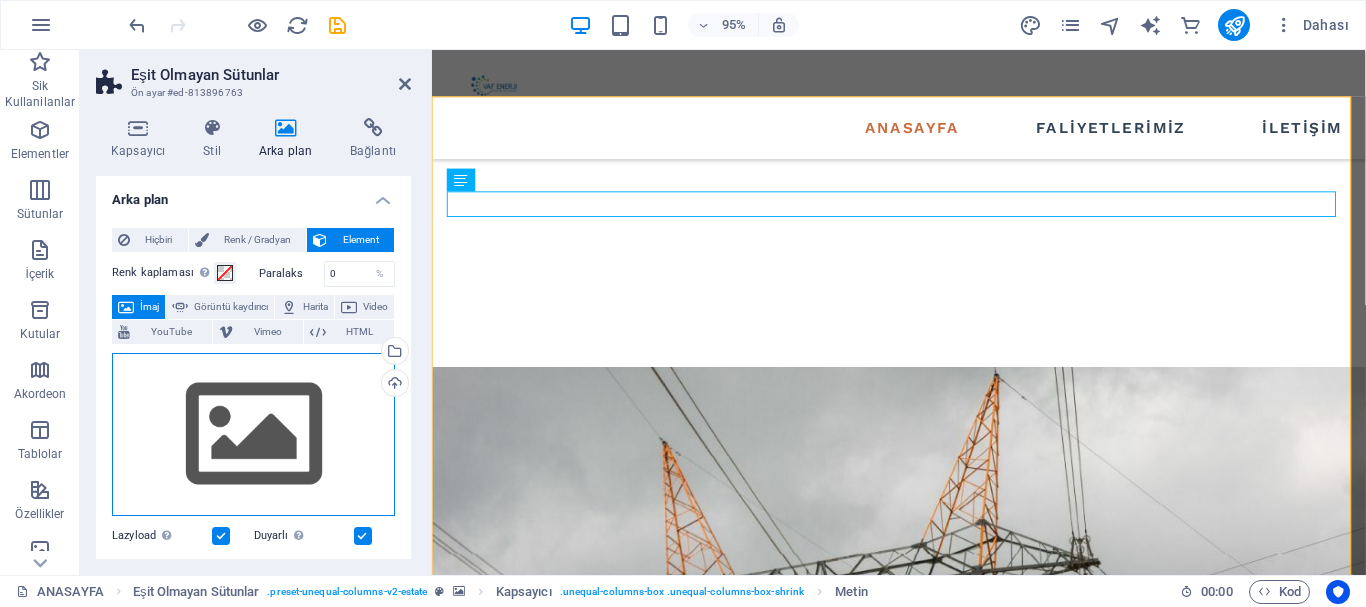 click on "Dosyaları buraya sürükleyin, dosyaları seçmek için tıklayın veya Dosyalardan ya da ücretsiz stok fotoğraf ve videolarımızdan dosyalar seçin" at bounding box center [253, 435] 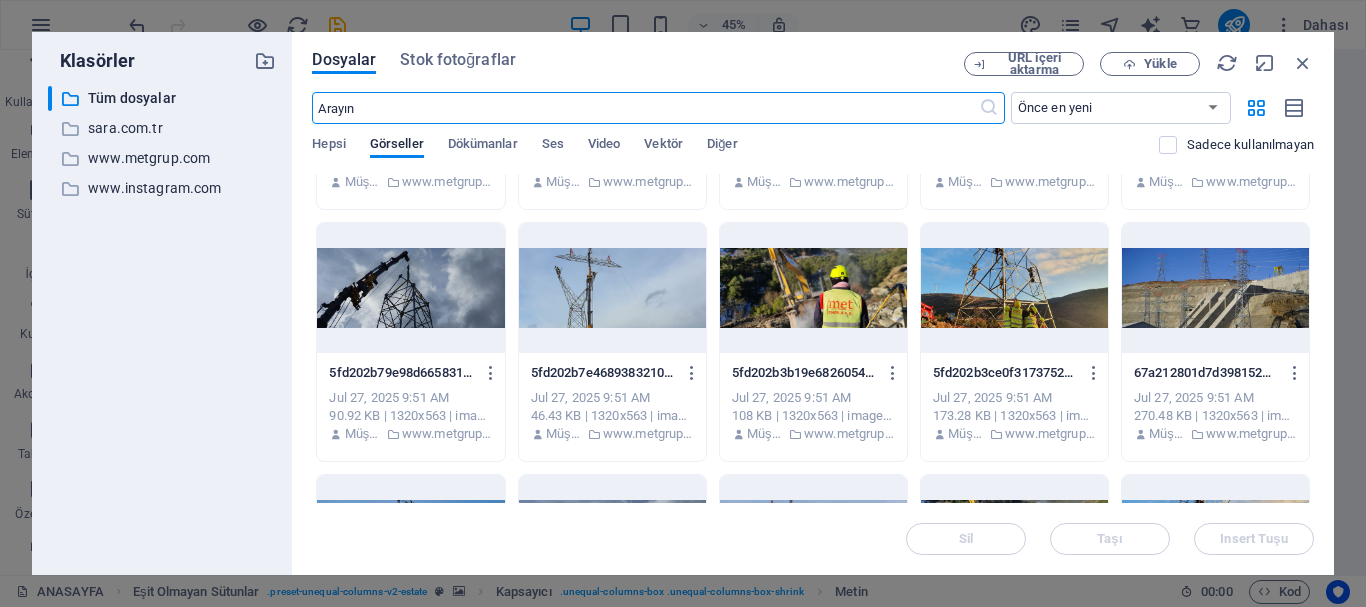 scroll, scrollTop: 9019, scrollLeft: 0, axis: vertical 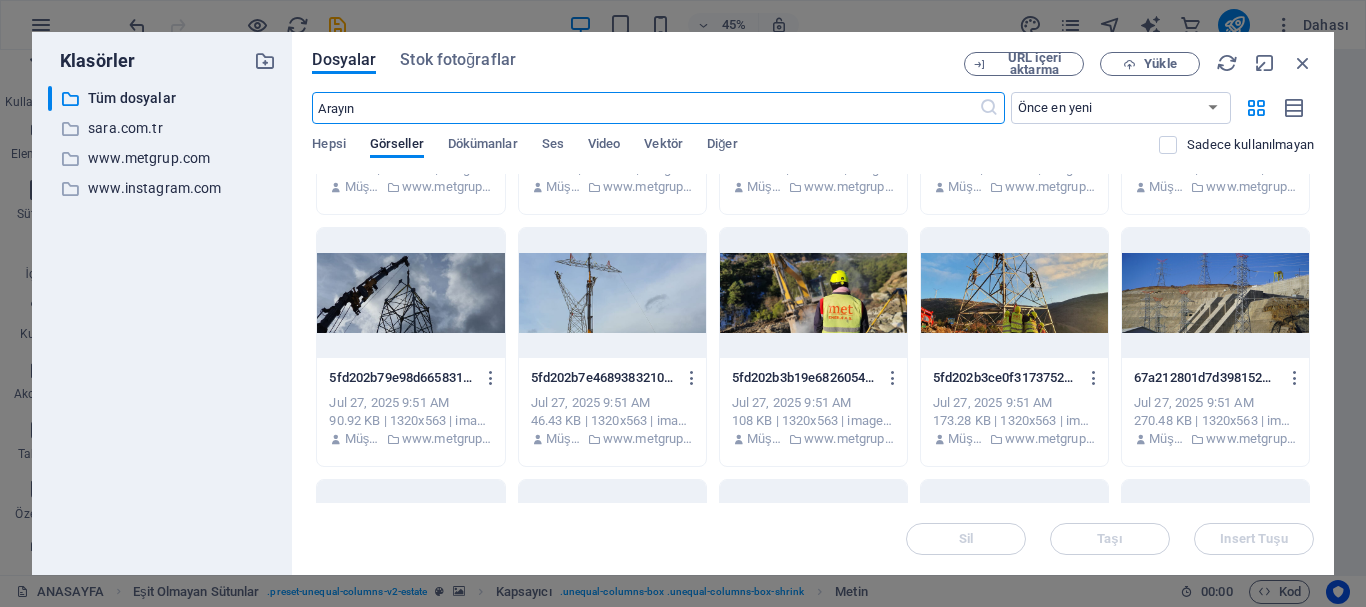 click at bounding box center (612, 293) 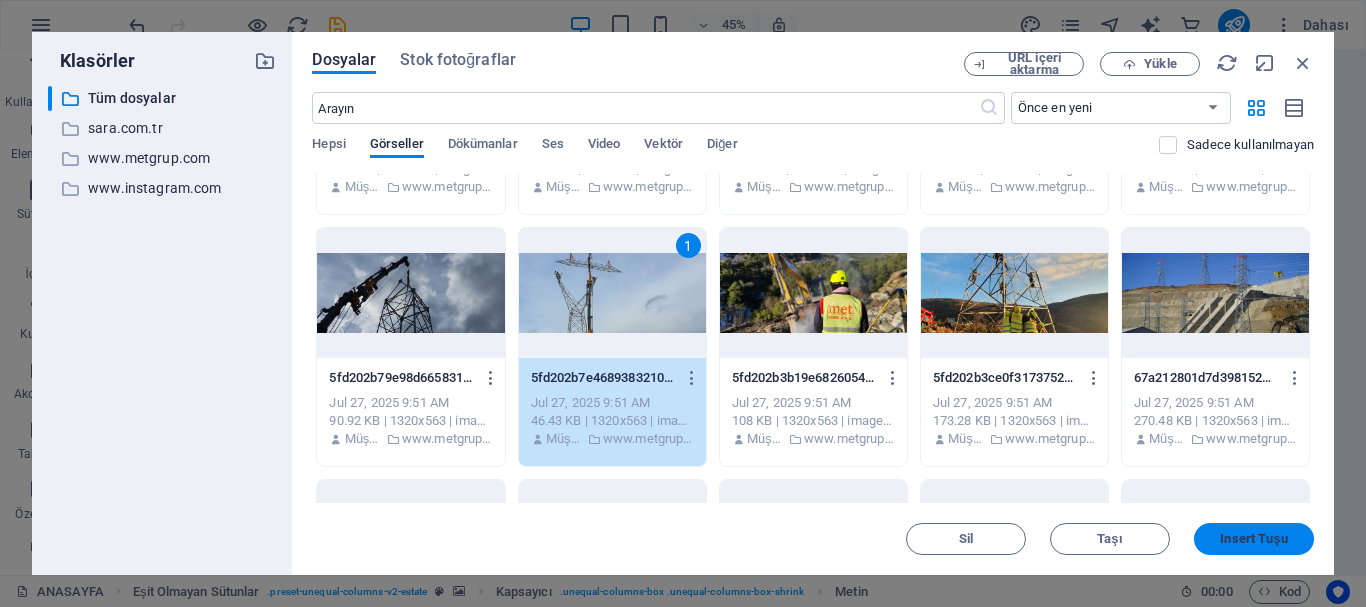 click on "Insert Tuşu" at bounding box center (1253, 539) 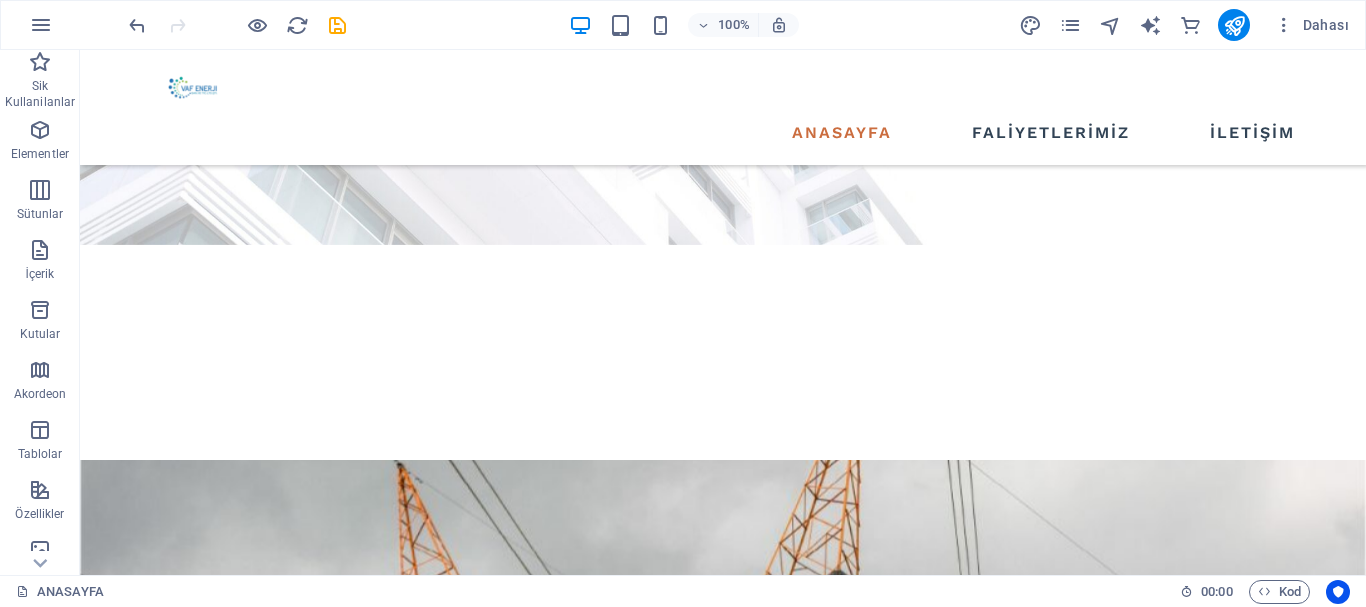 scroll, scrollTop: 30, scrollLeft: 0, axis: vertical 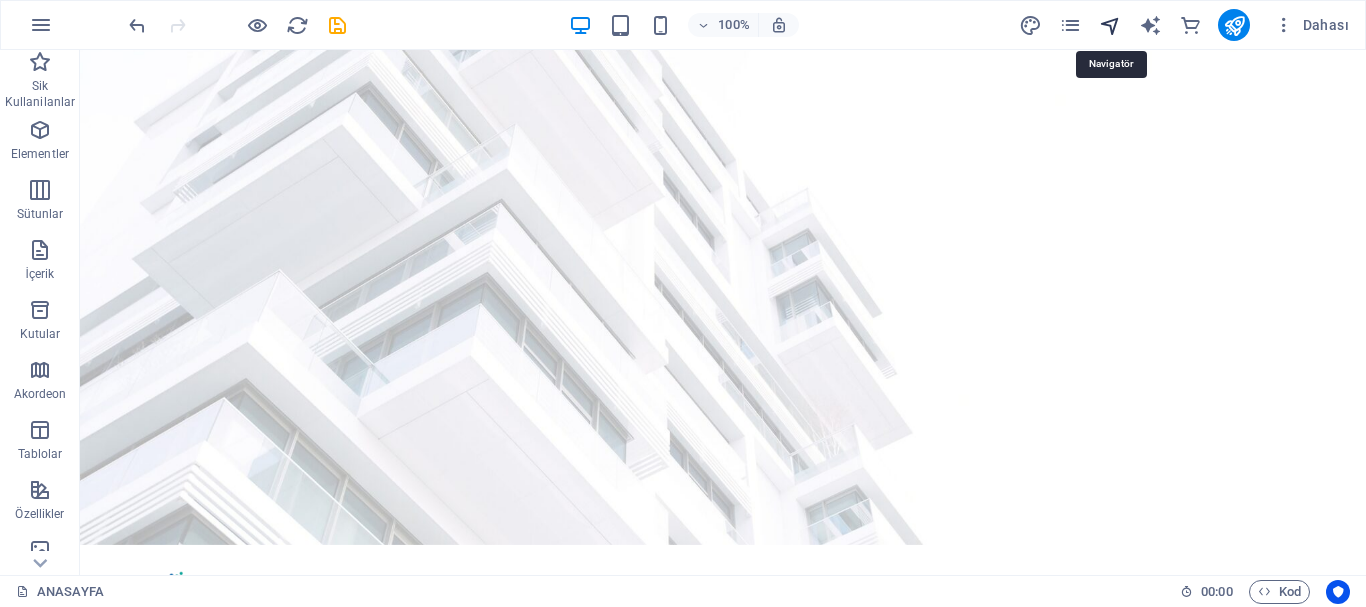 click at bounding box center [1110, 25] 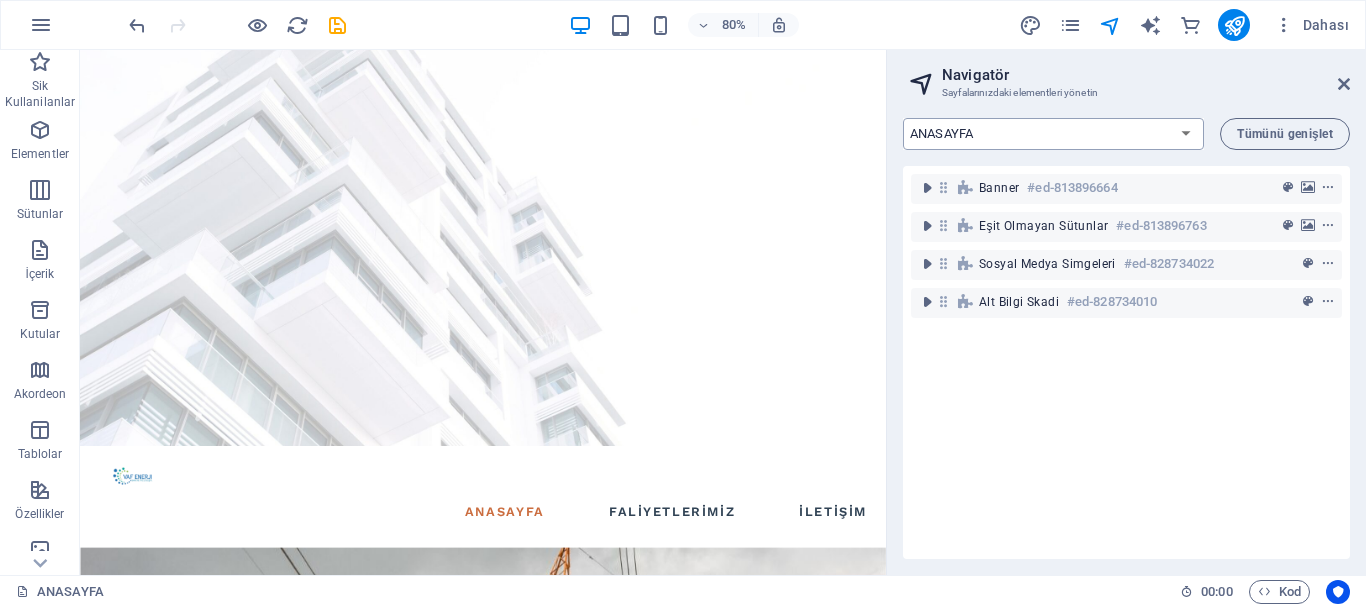 drag, startPoint x: 1042, startPoint y: 138, endPoint x: 1031, endPoint y: 144, distance: 12.529964 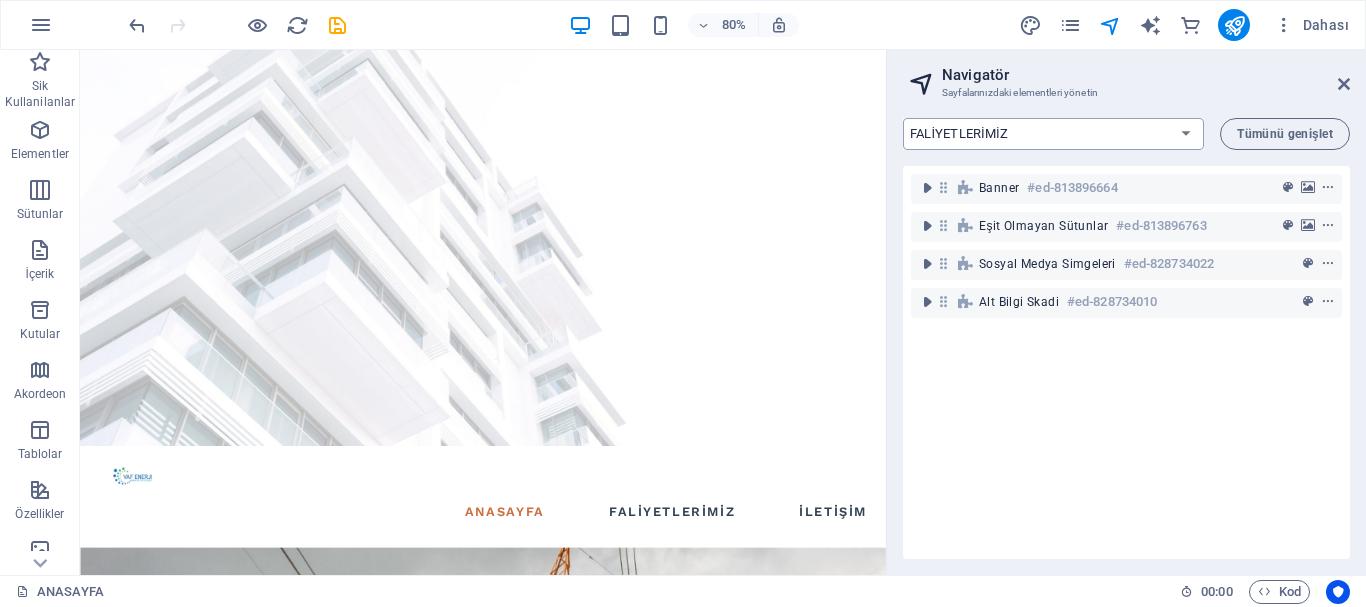 click on "ANASAYFA  FALİYETLERİMİZ  İLETİŞİM" at bounding box center [1053, 134] 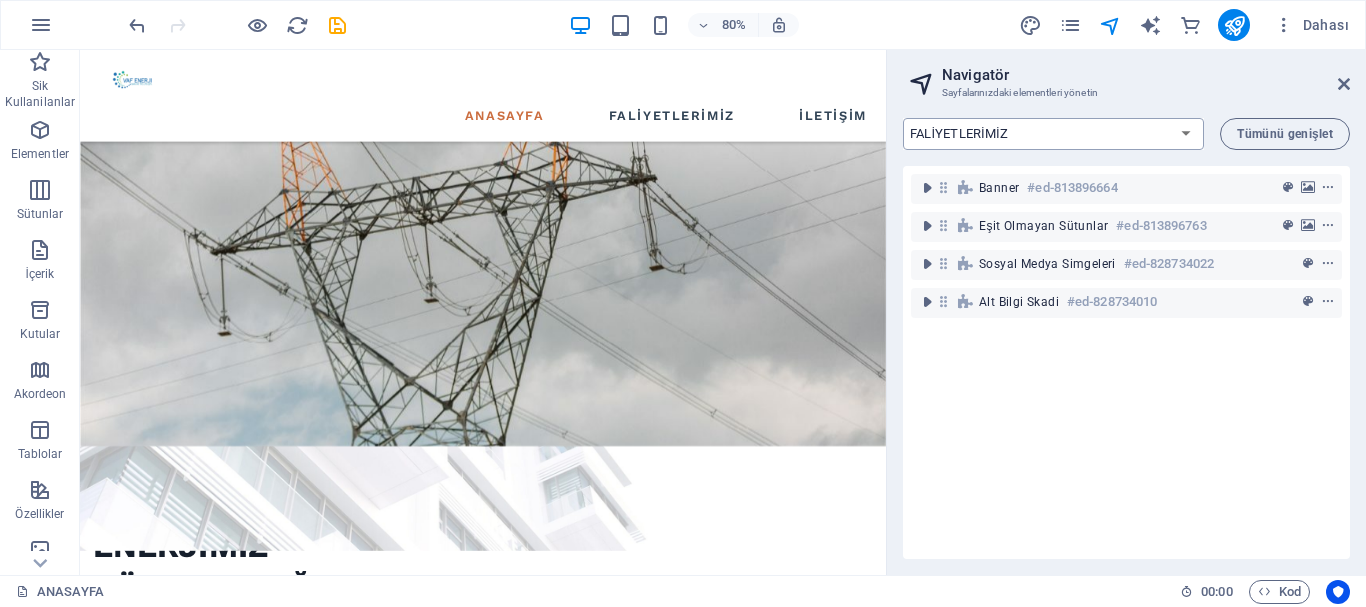 scroll, scrollTop: 0, scrollLeft: 0, axis: both 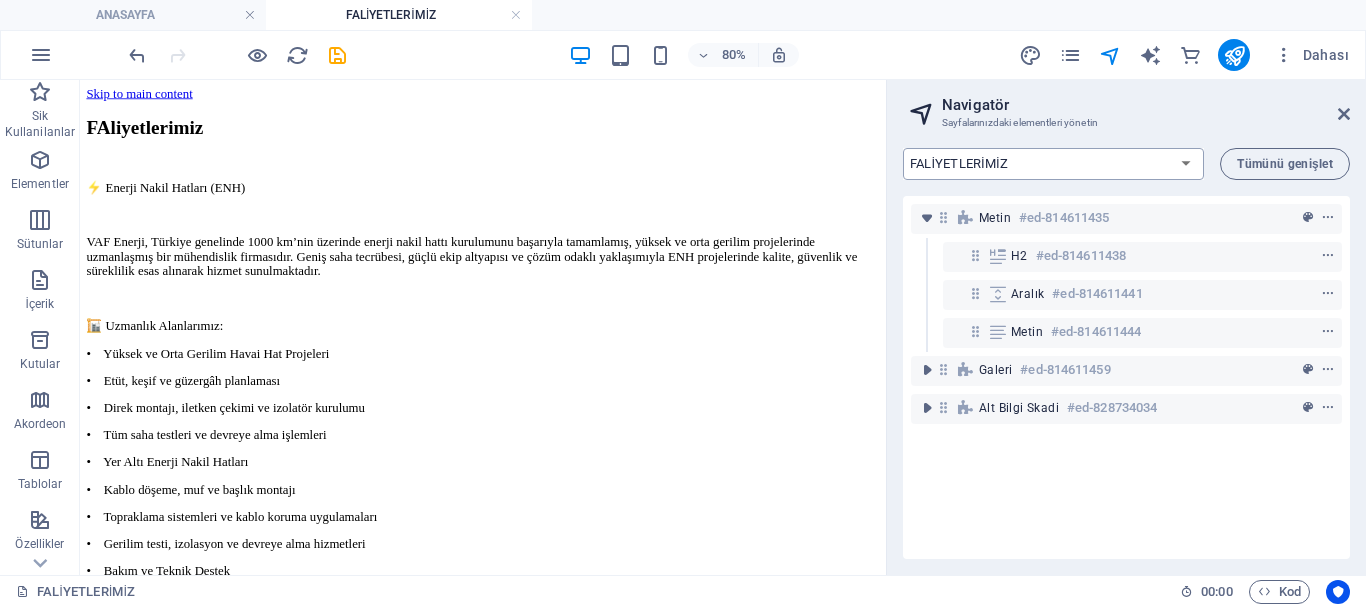 click on "ANASAYFA  FALİYETLERİMİZ  İLETİŞİM" at bounding box center (1053, 164) 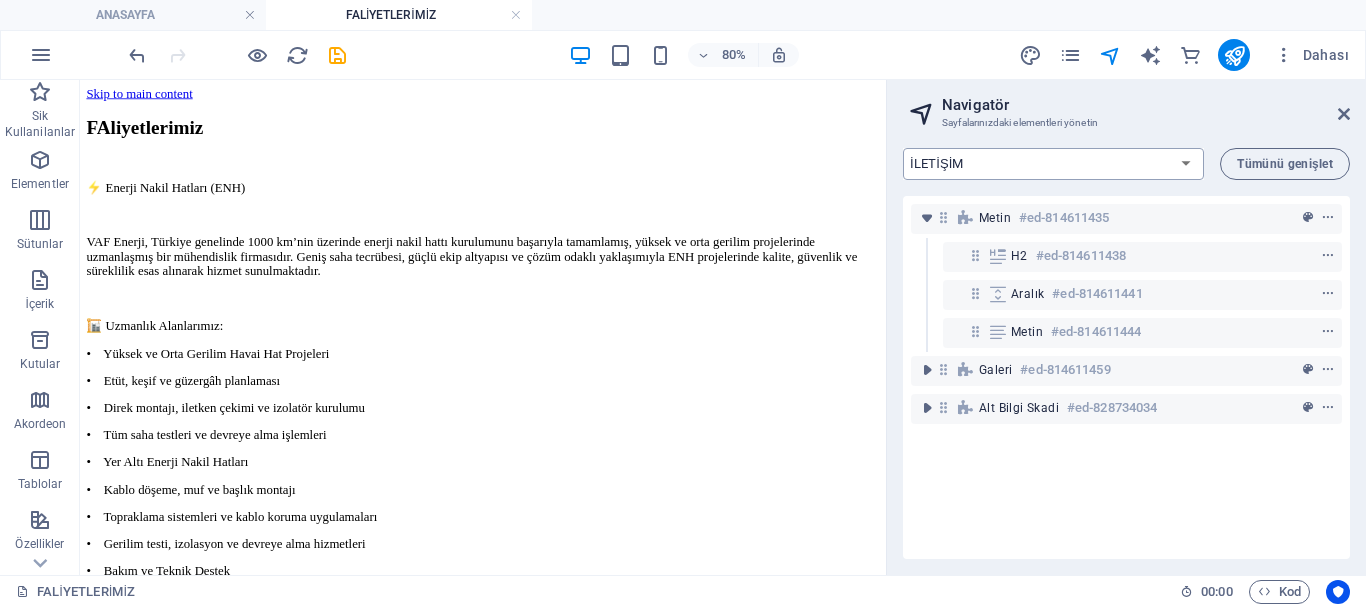 click on "ANASAYFA  FALİYETLERİMİZ  İLETİŞİM" at bounding box center (1053, 164) 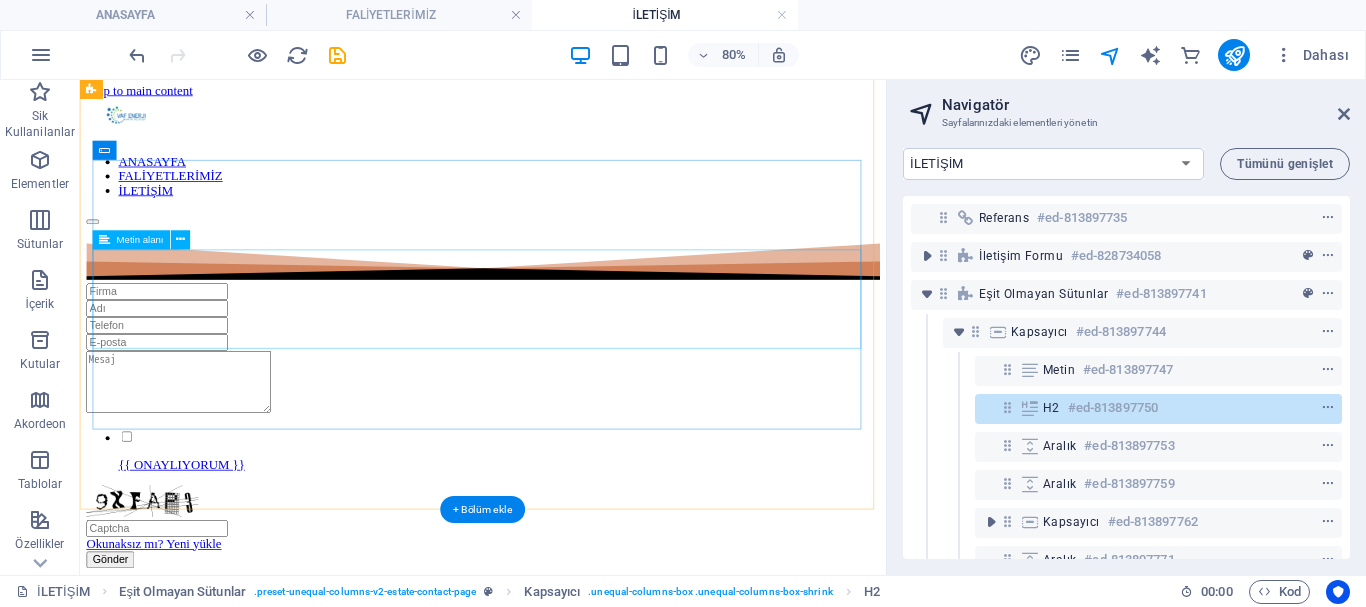 scroll, scrollTop: 0, scrollLeft: 0, axis: both 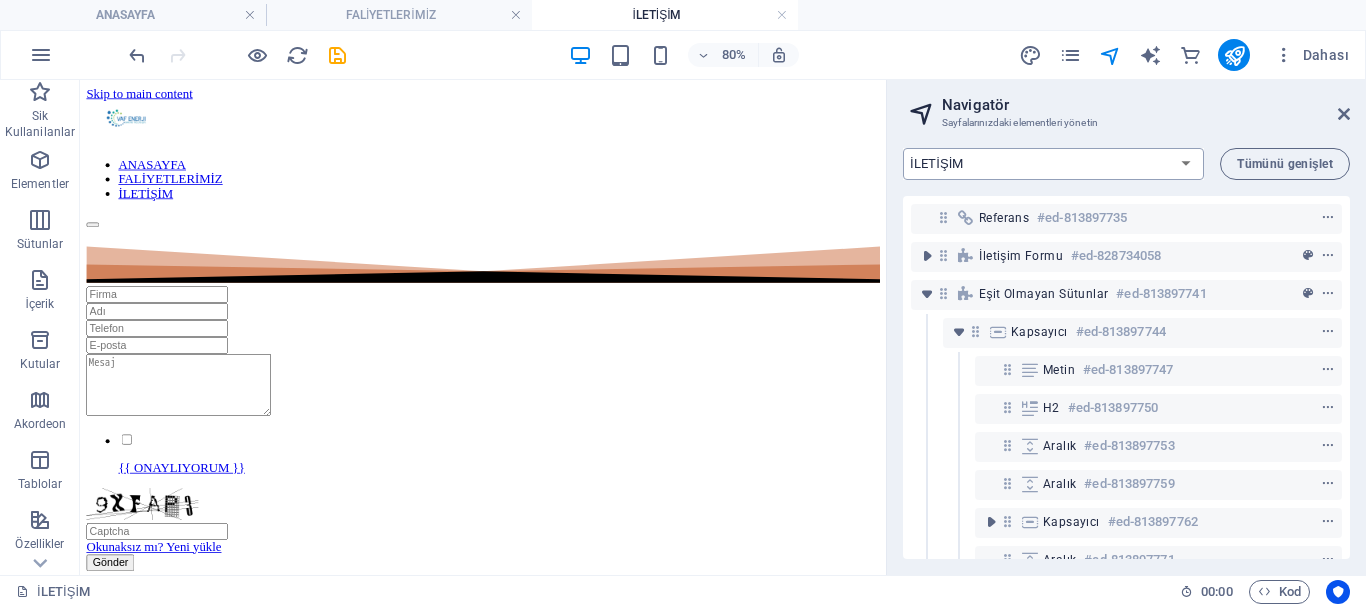 click on "ANASAYFA  FALİYETLERİMİZ  İLETİŞİM" at bounding box center (1053, 164) 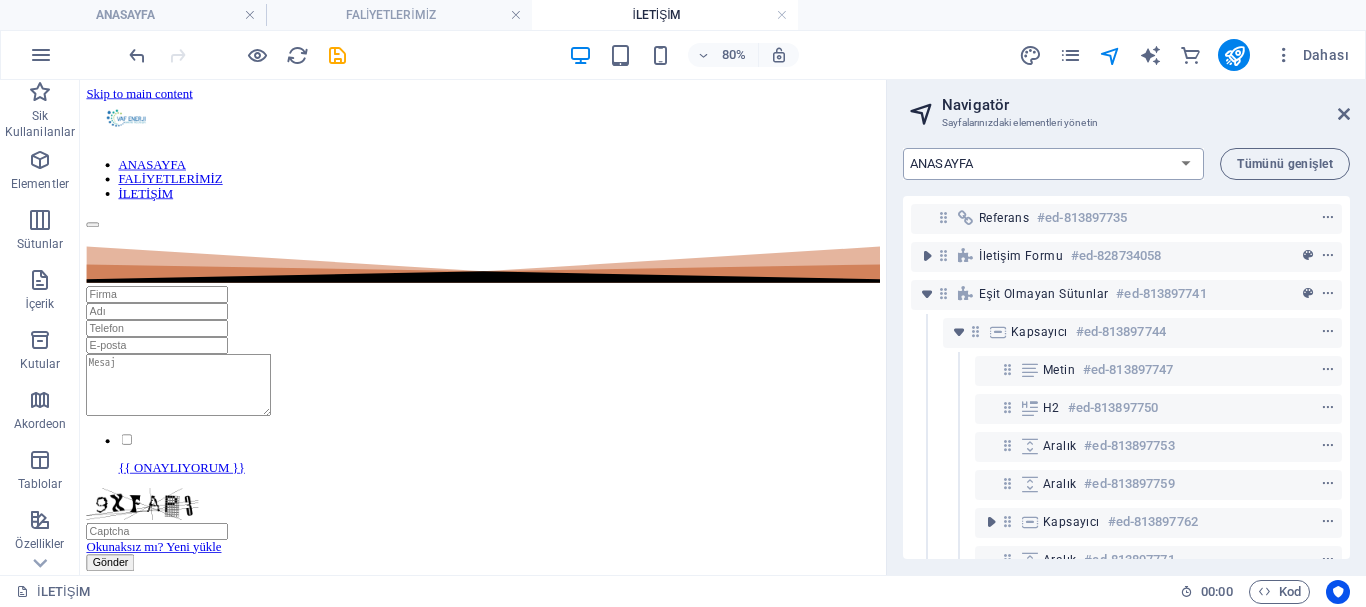 click on "ANASAYFA  FALİYETLERİMİZ  İLETİŞİM" at bounding box center (1053, 164) 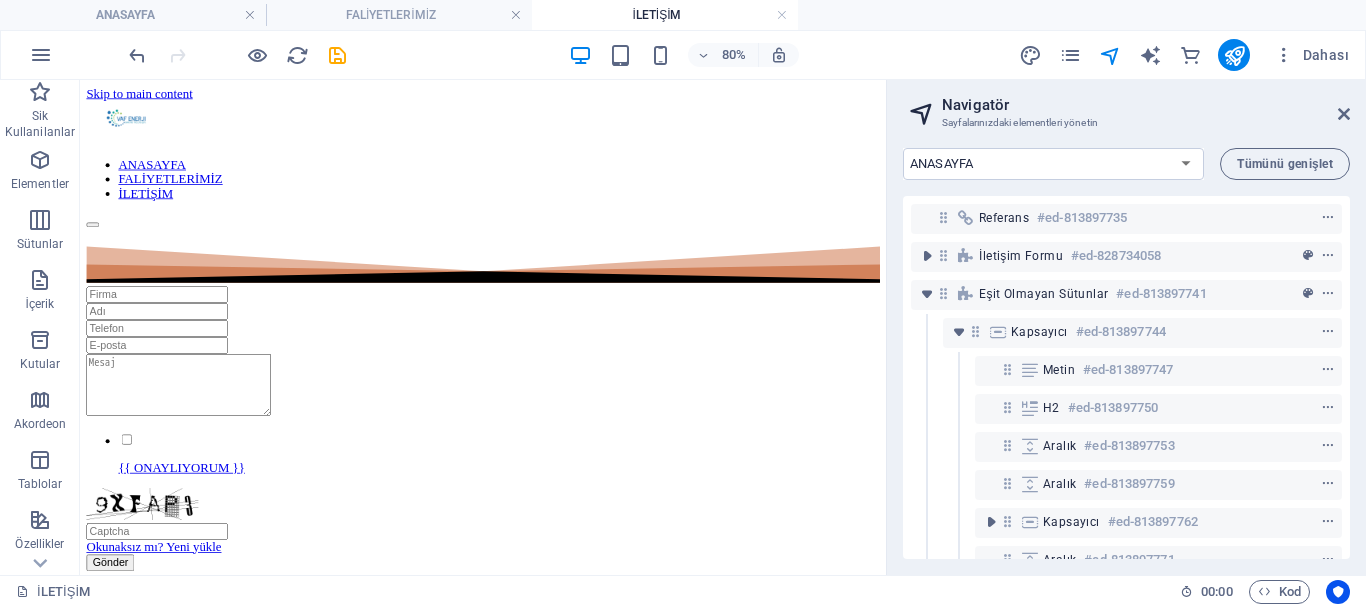 scroll, scrollTop: 30, scrollLeft: 0, axis: vertical 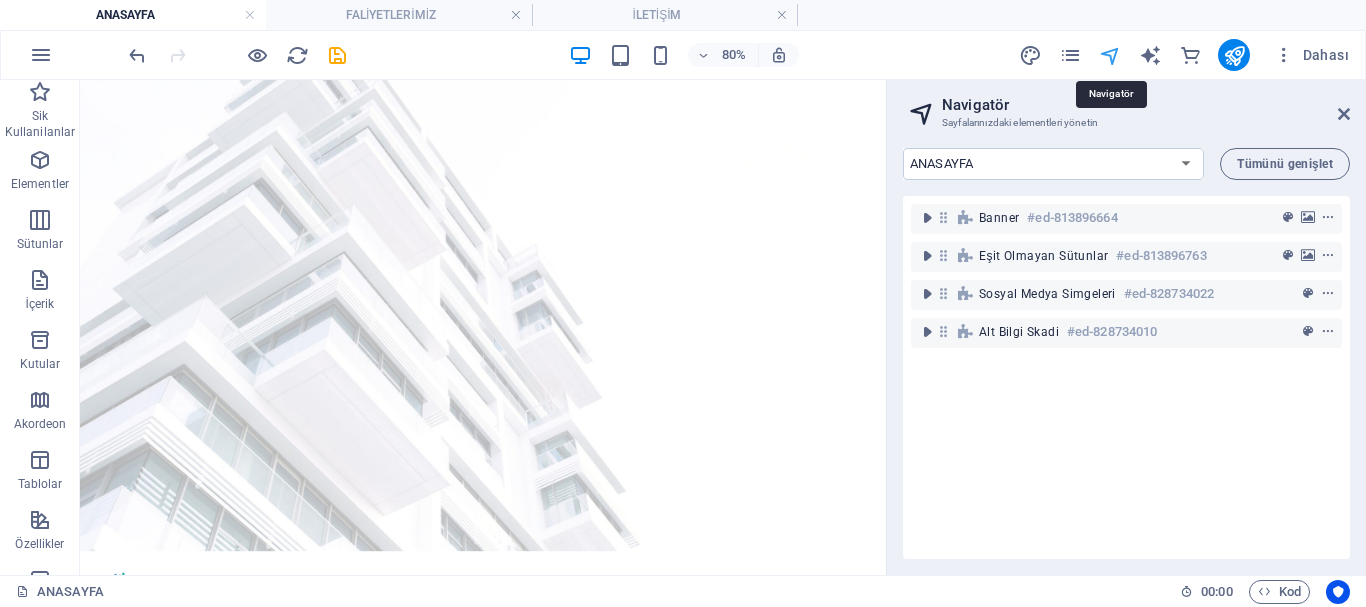 click at bounding box center [1110, 55] 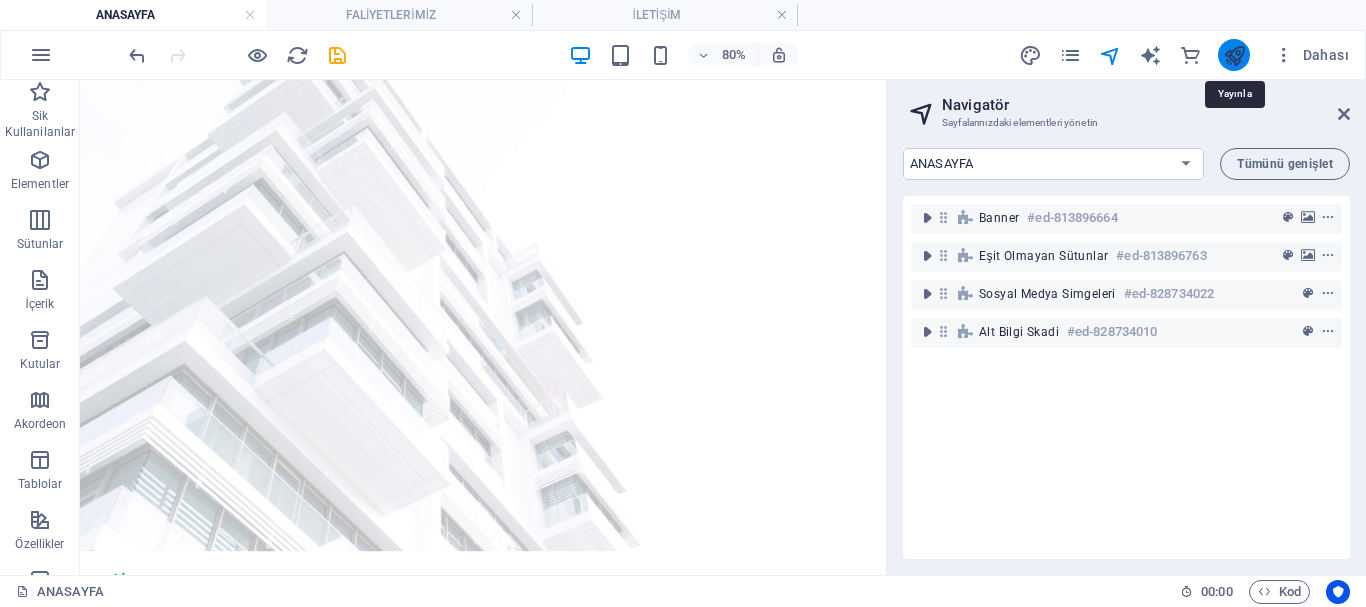 click at bounding box center (1234, 55) 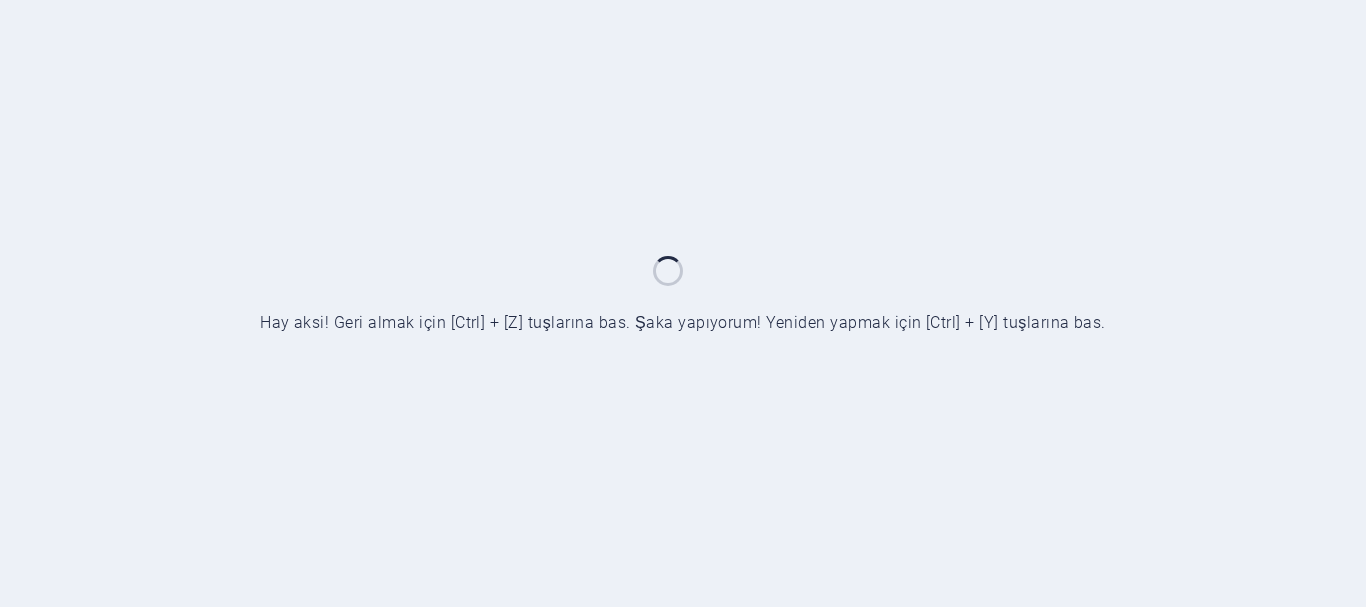 scroll, scrollTop: 0, scrollLeft: 0, axis: both 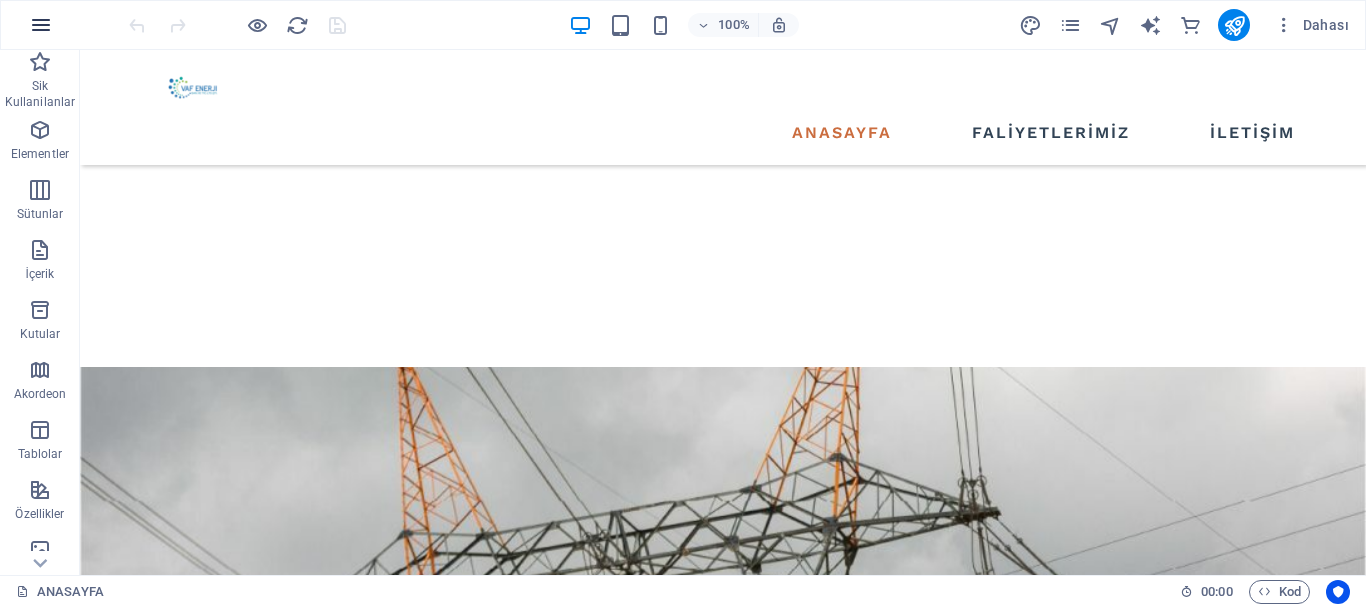 click at bounding box center (41, 25) 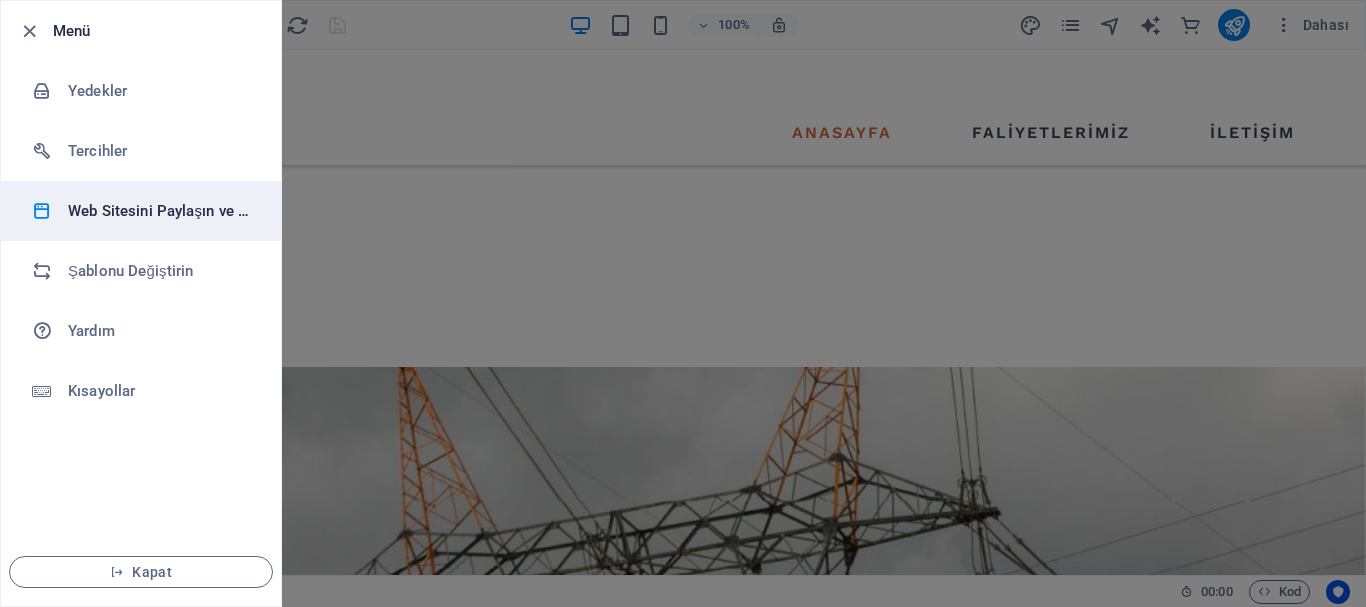 click on "Web Sitesini Paylaşın ve Kopyalayın" at bounding box center [160, 211] 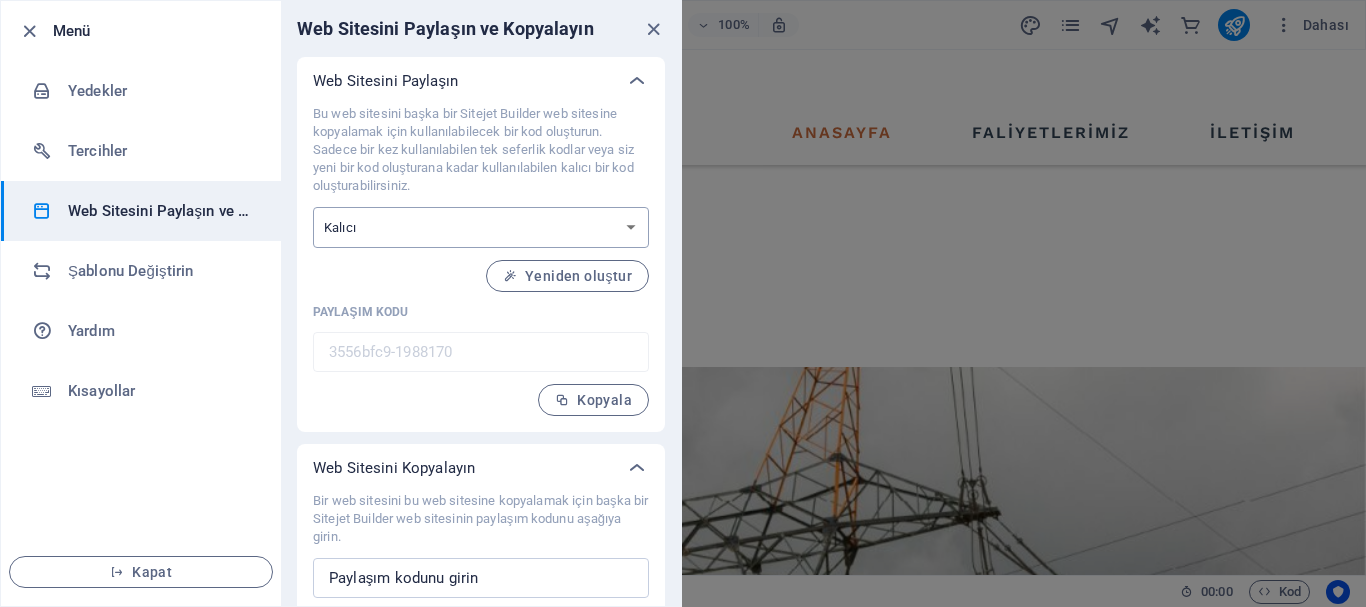 click on "Tek seferlik Kalıcı" at bounding box center [481, 227] 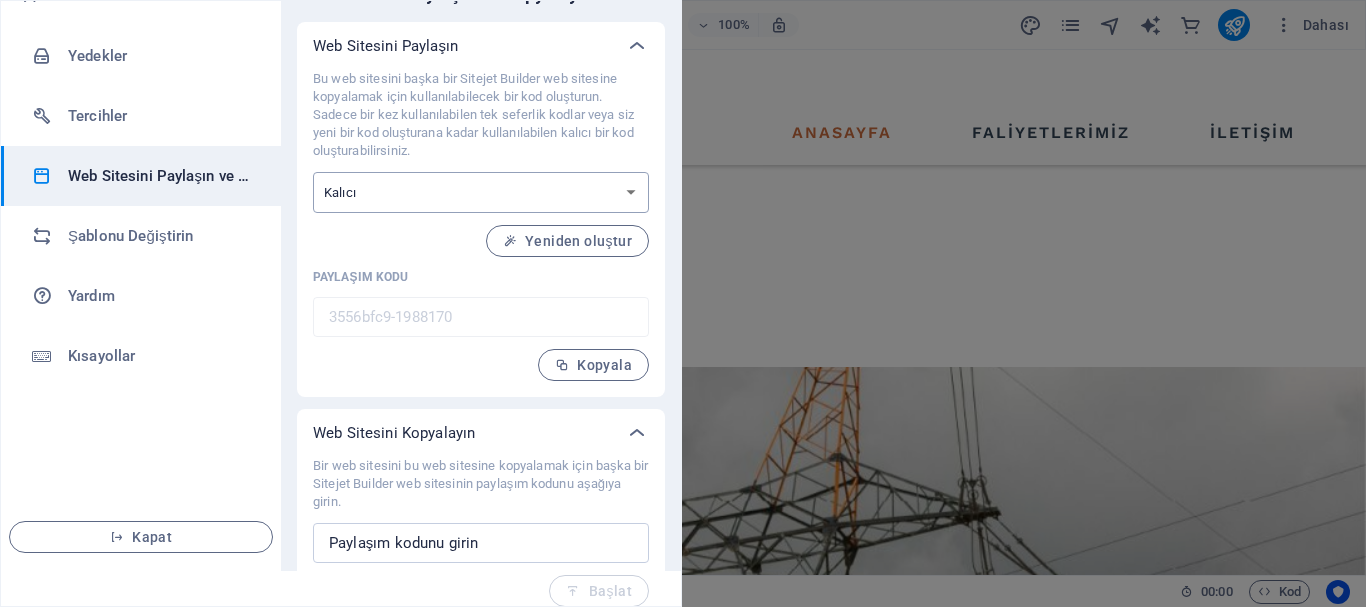 scroll, scrollTop: 52, scrollLeft: 0, axis: vertical 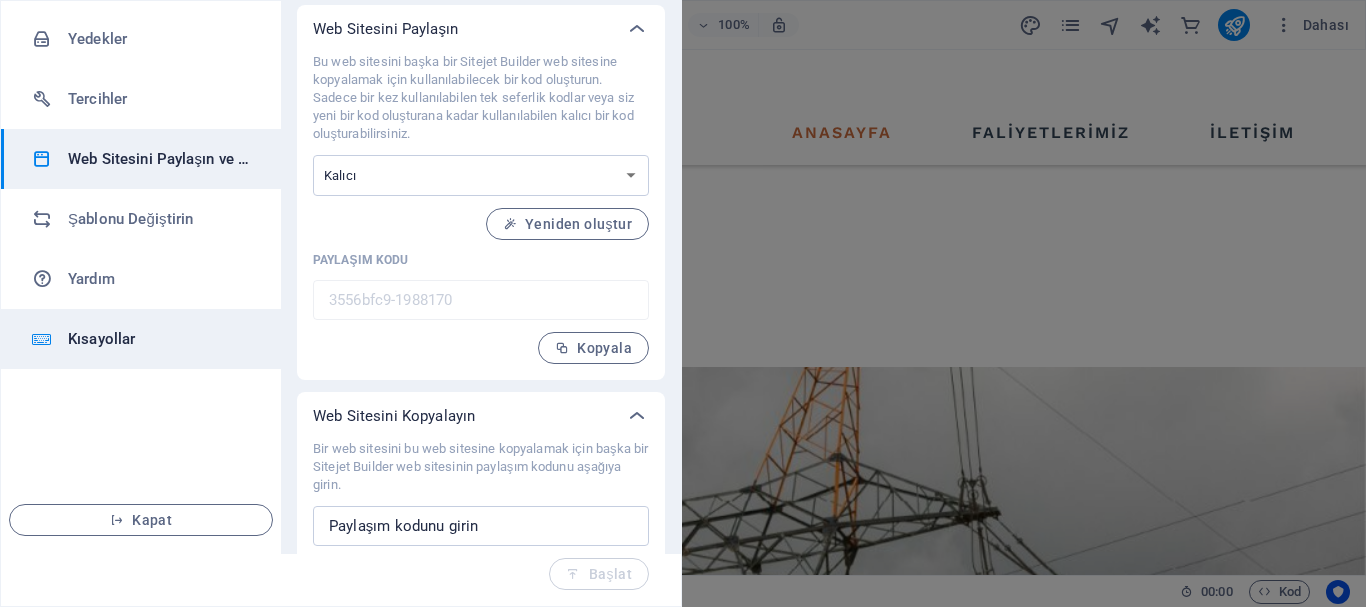 click on "Kısayollar" at bounding box center [160, 339] 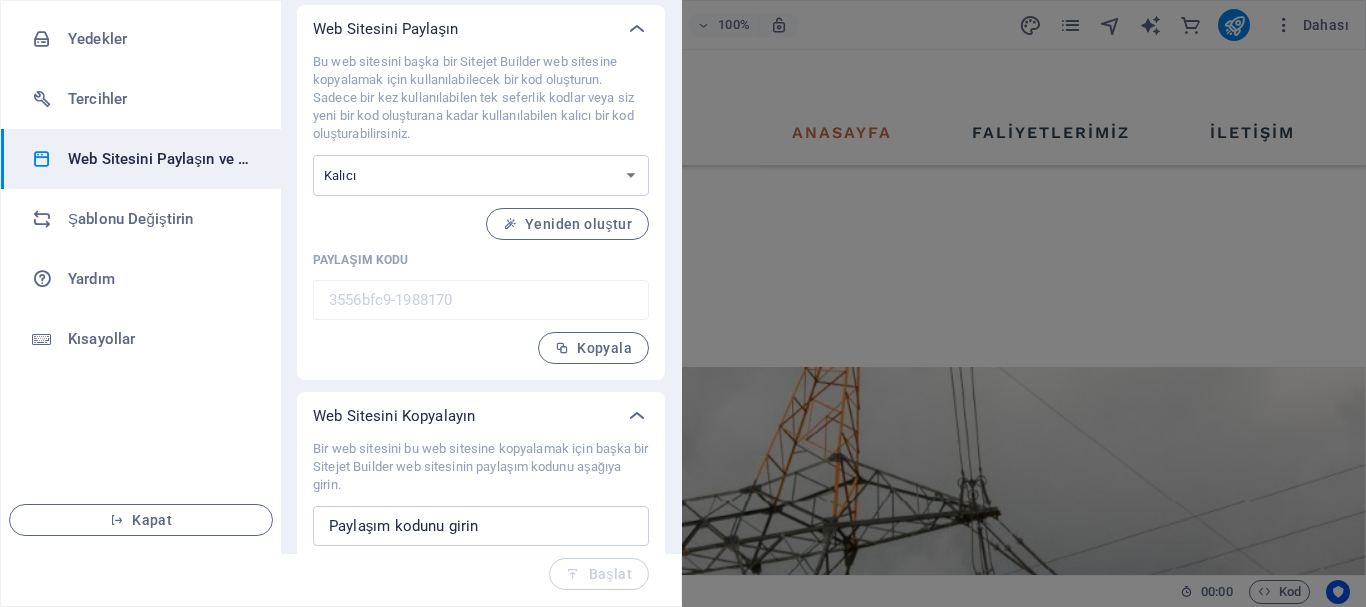 scroll, scrollTop: 0, scrollLeft: 0, axis: both 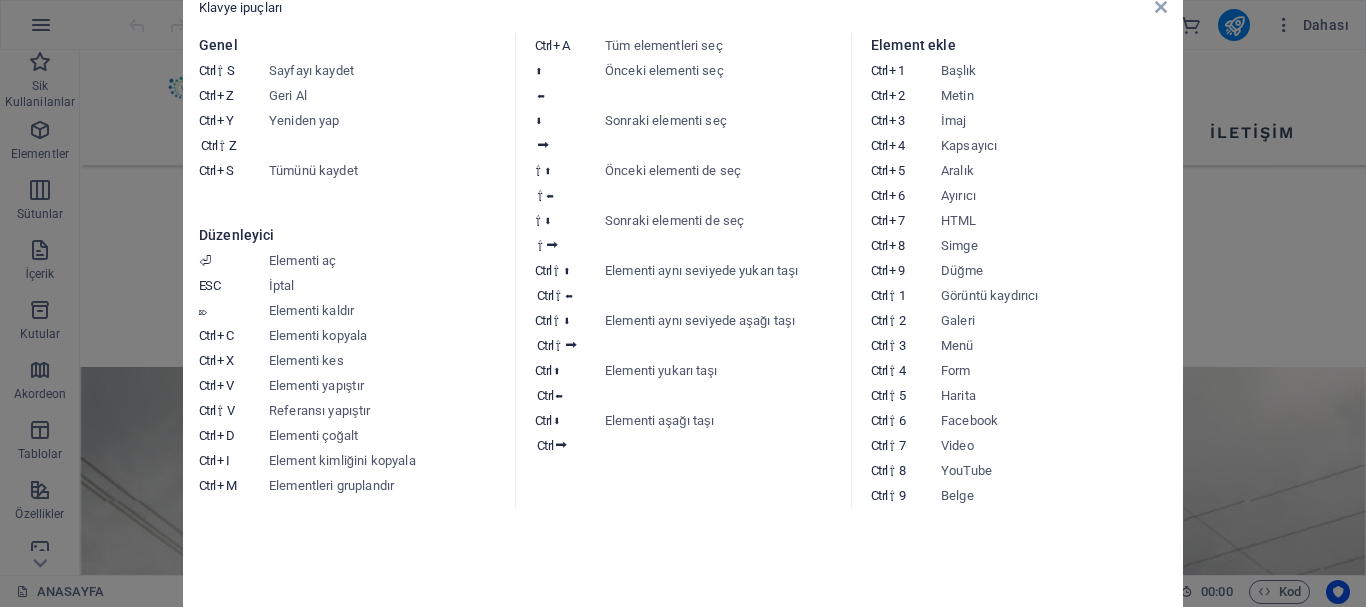 click on "Klavye ipuçları Genel Ctrl ⇧ S Sayfayı kaydet Ctrl Z Geri Al Ctrl Y Ctrl ⇧ Z Yeniden yap Ctrl S Tümünü kaydet Düzenleyici ⏎ Elementi aç ESC İptal ⌦ Elementi kaldır Ctrl C Elementi kopyala Ctrl X Elementi kes Ctrl V Elementi yapıştır Ctrl ⇧ V Referansı yapıştır Ctrl D Elementi çoğalt Ctrl I Element kimliğini kopyala Ctrl M Elementleri gruplandır Ctrl A Tüm elementleri seç ⬆ ⬅ Önceki elementi seç ⬇ ⮕ Sonraki elementi seç ⇧ ⬆ ⇧ ⬅ Önceki elementi de seç ⇧ ⬇ ⇧ ⮕ Sonraki elementi de seç Ctrl ⇧ ⬆ Ctrl ⇧ ⬅ Elementi aynı seviyede yukarı taşı Ctrl ⇧ ⬇ Ctrl ⇧ ⮕ Elementi aynı seviyede aşağı taşı Ctrl ⬆ Ctrl ⬅ Elementi yukarı taşı Ctrl ⬇ Ctrl ⮕ Elementi aşağı taşı Element ekle Ctrl 1 Başlık Ctrl 2 Metin Ctrl 3 İmaj Ctrl 4 Kapsayıcı Ctrl 5 Aralık Ctrl 6 Ayırıcı Ctrl 7 HTML Ctrl 8 Simge Ctrl 9 Düğme Ctrl ⇧ 1 Görüntü kaydırıcı Ctrl ⇧ 2 Galeri Ctrl ⇧ 3 Menü Ctrl ⇧ 4 Form Ctrl ⇧ 5 Harita Ctrl ⇧" at bounding box center (683, 303) 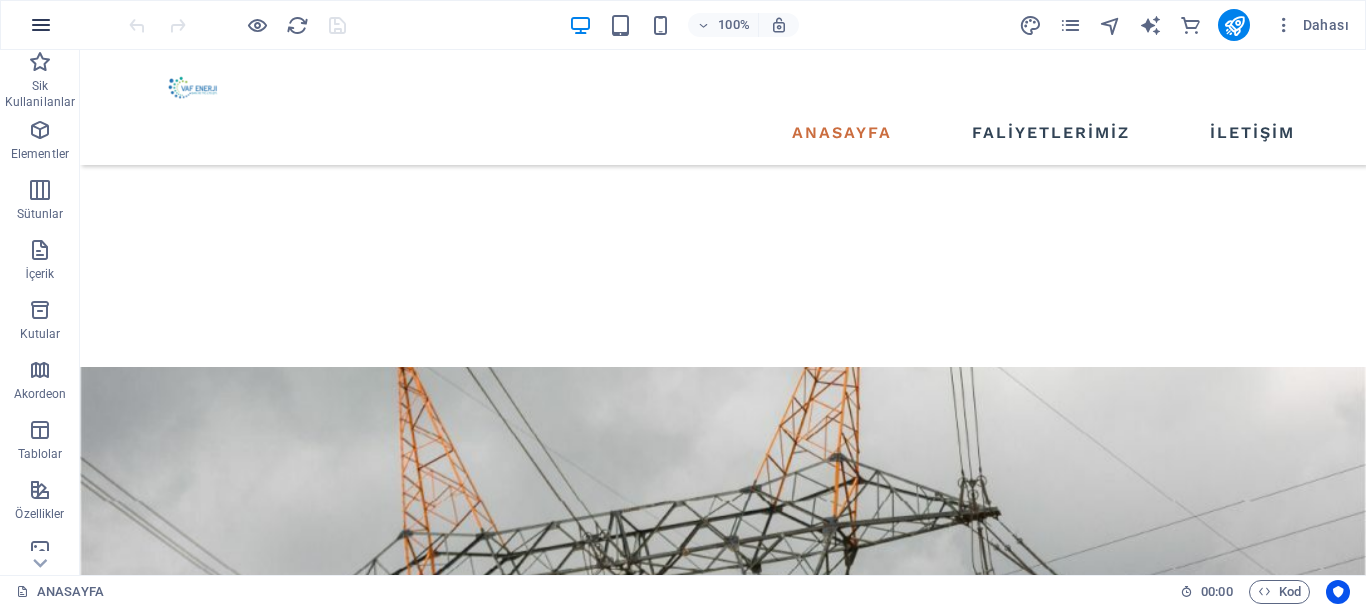 click at bounding box center (41, 25) 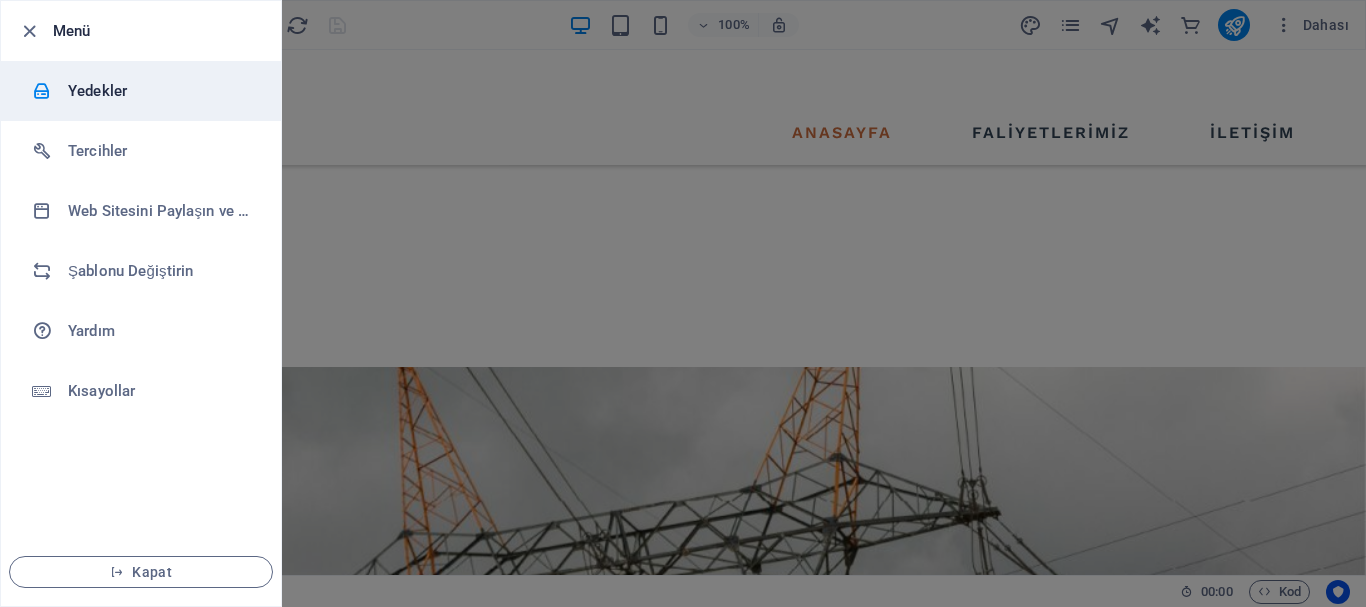 click on "Yedekler" at bounding box center (160, 91) 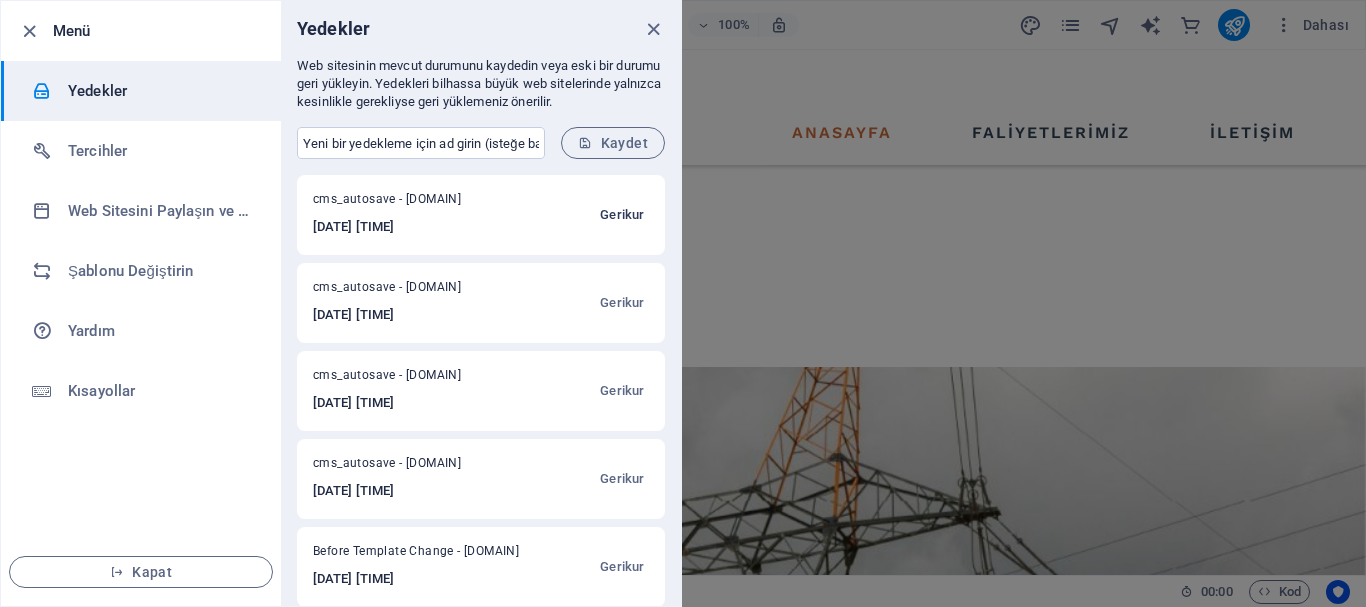 click on "Gerikur" at bounding box center [622, 215] 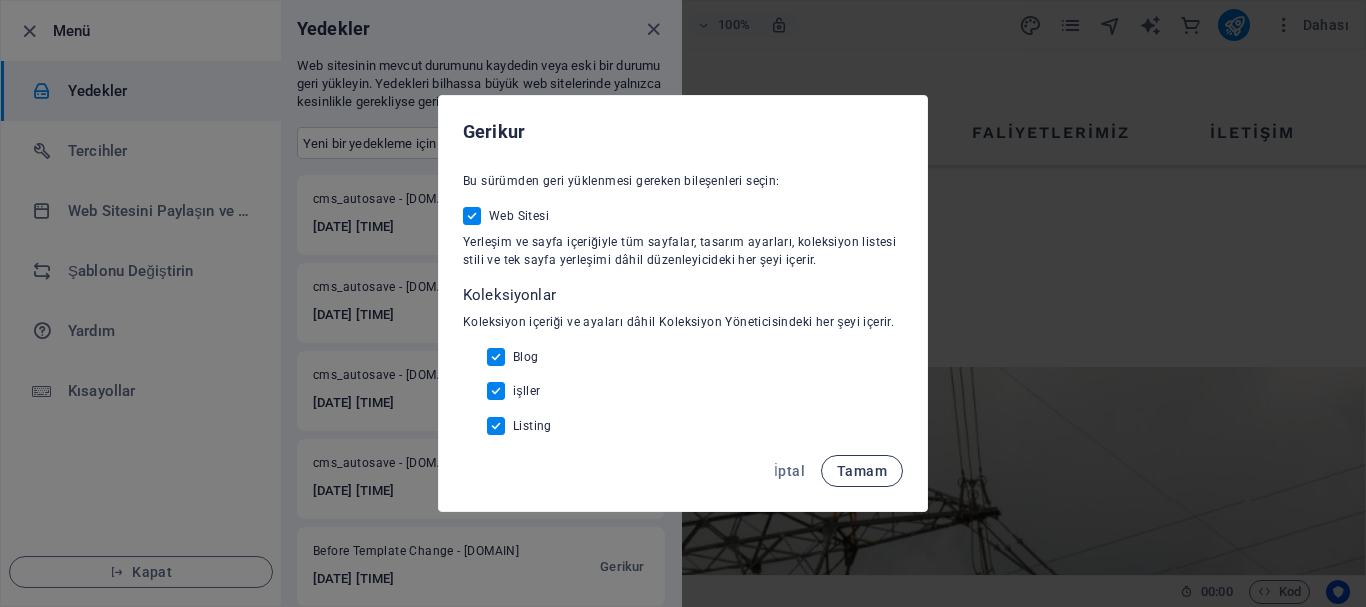 click on "Tamam" at bounding box center [862, 471] 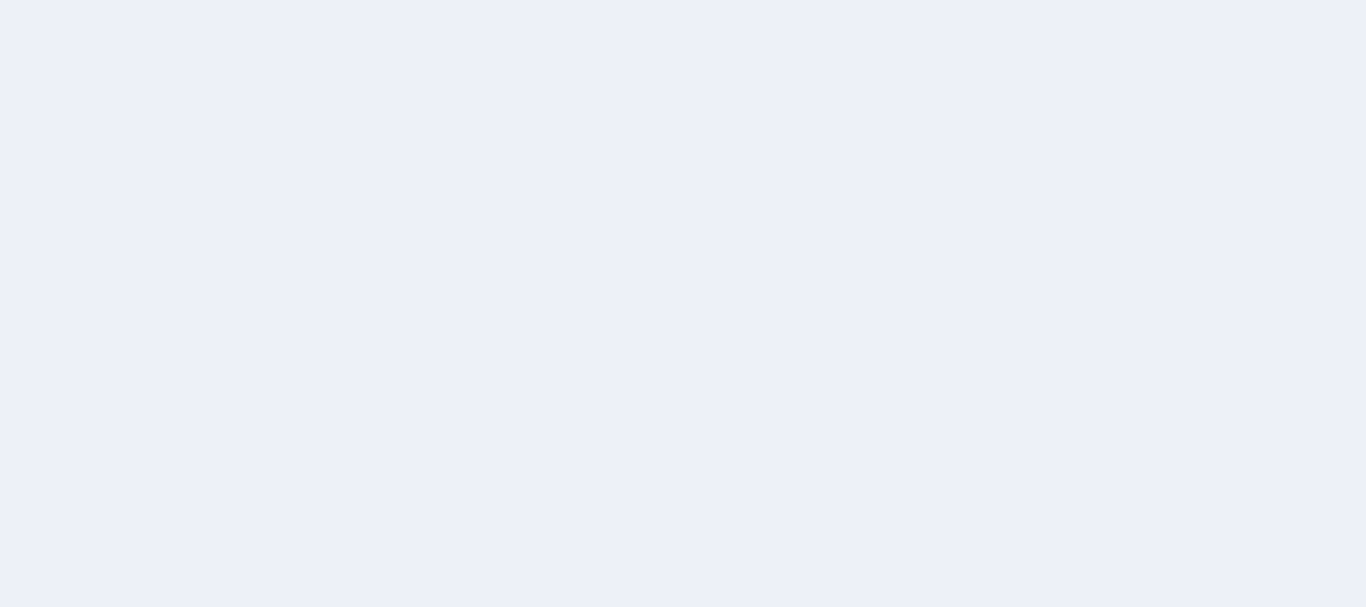 scroll, scrollTop: 0, scrollLeft: 0, axis: both 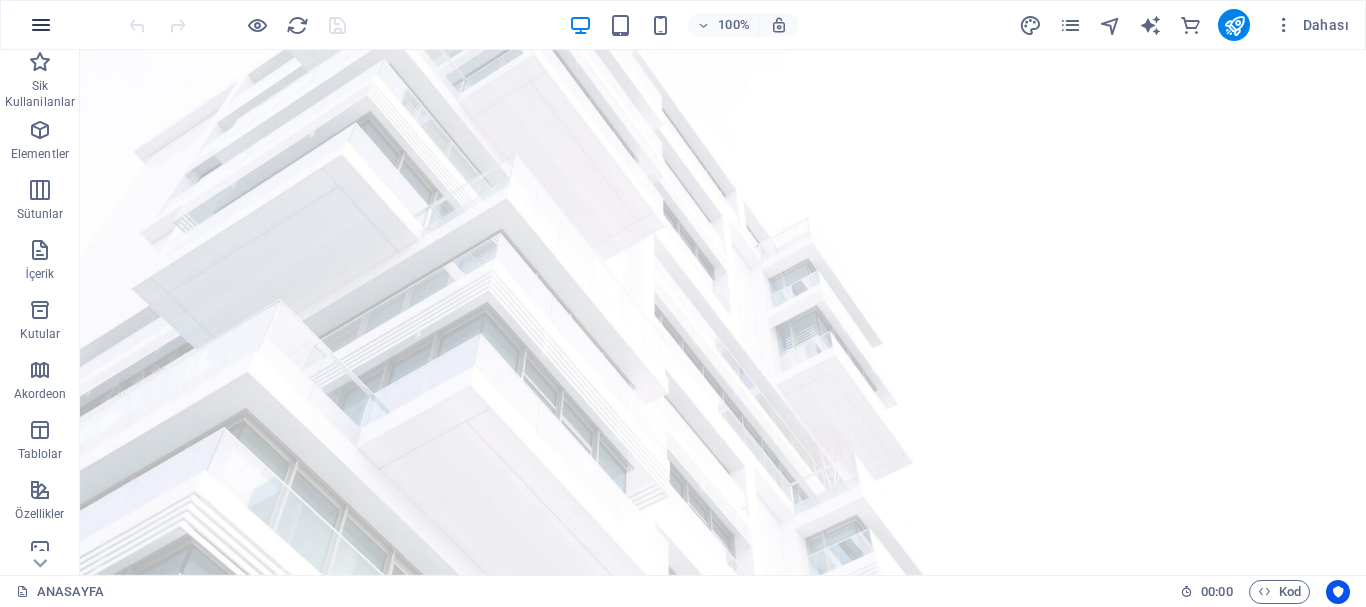 click at bounding box center (41, 25) 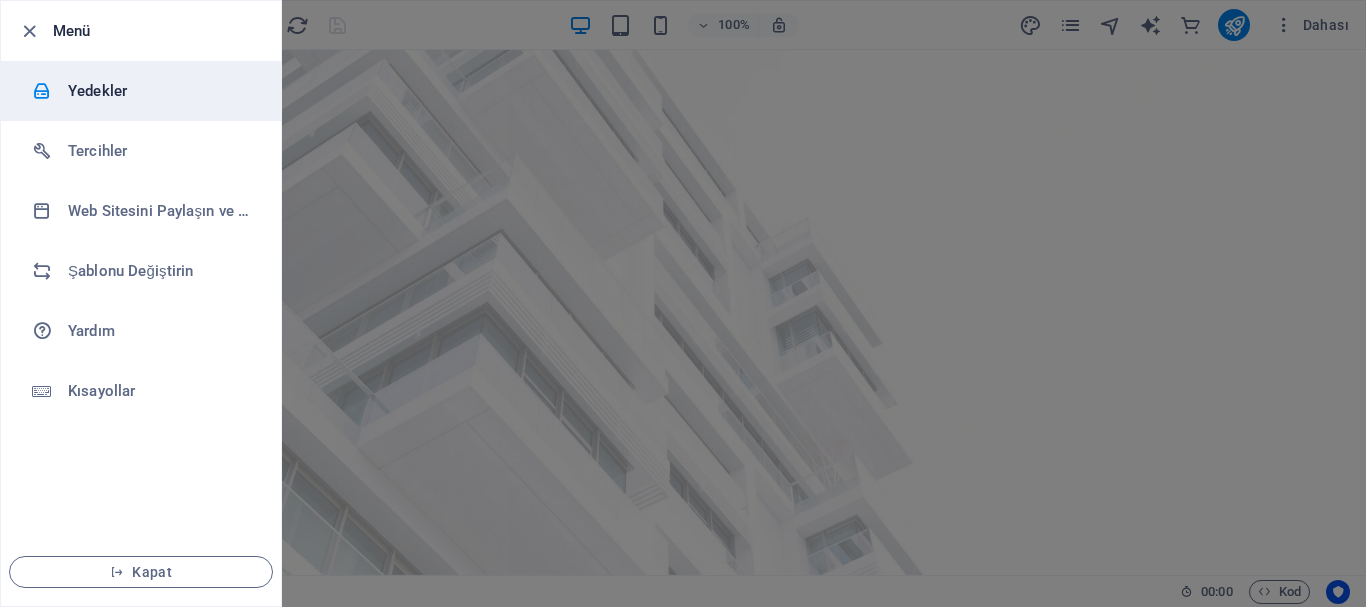 click on "Yedekler" at bounding box center [160, 91] 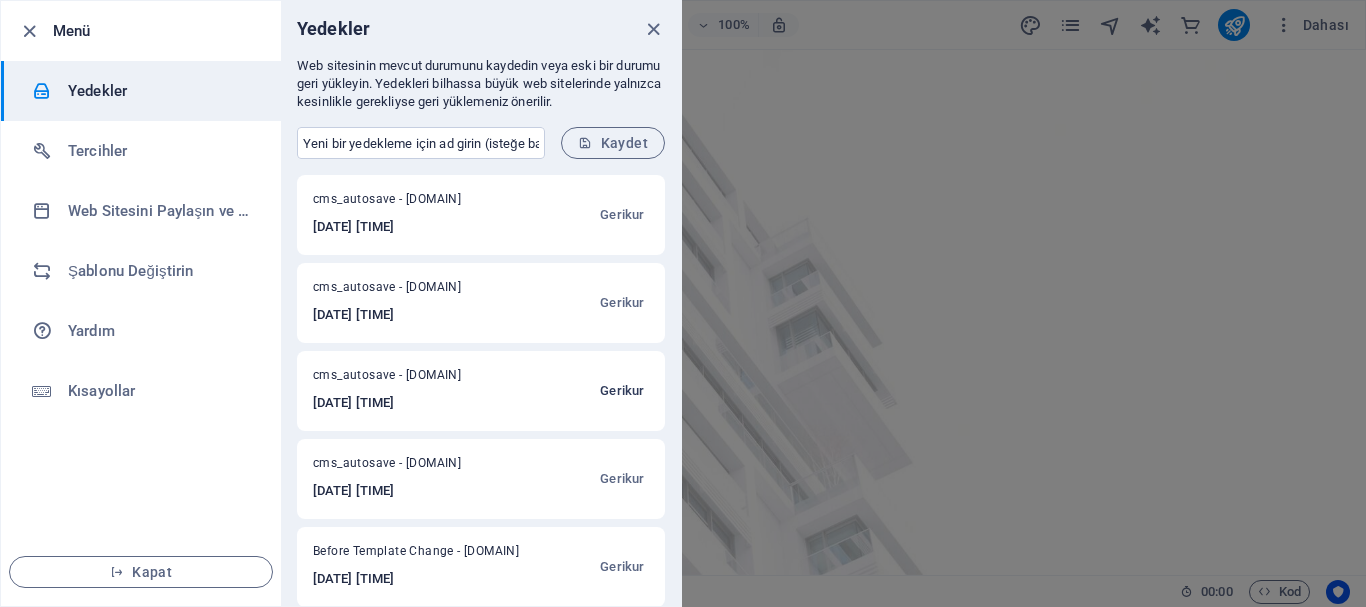 click on "Gerikur" at bounding box center (622, 391) 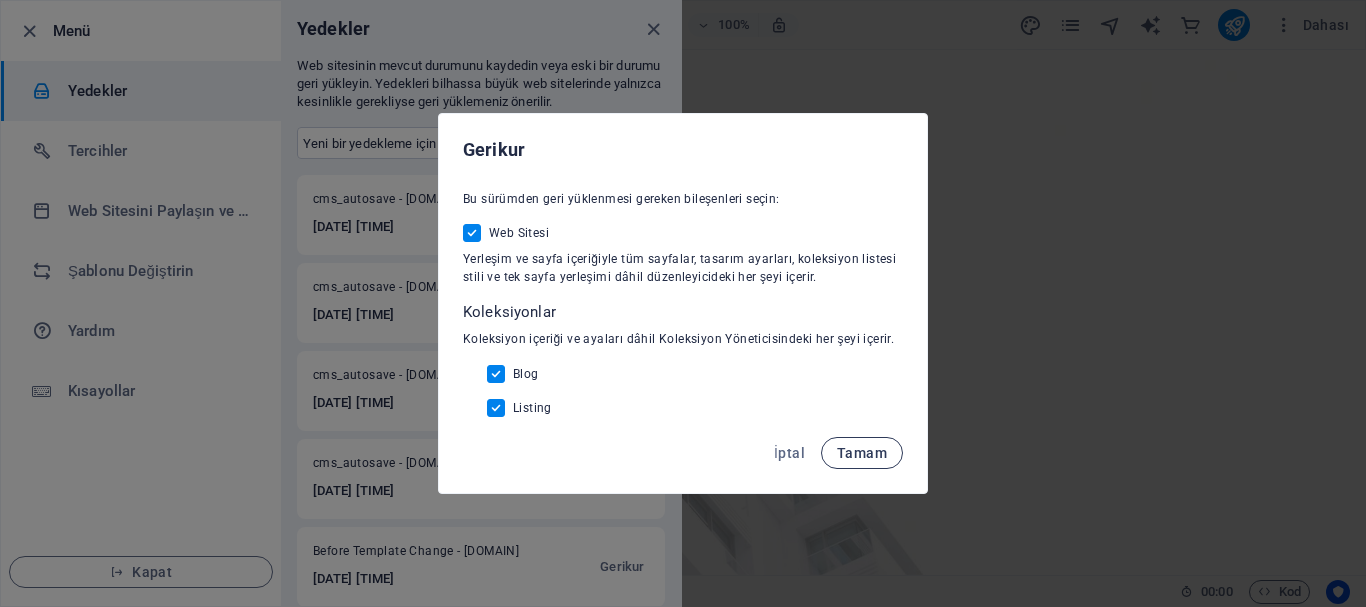 click on "Tamam" at bounding box center (862, 453) 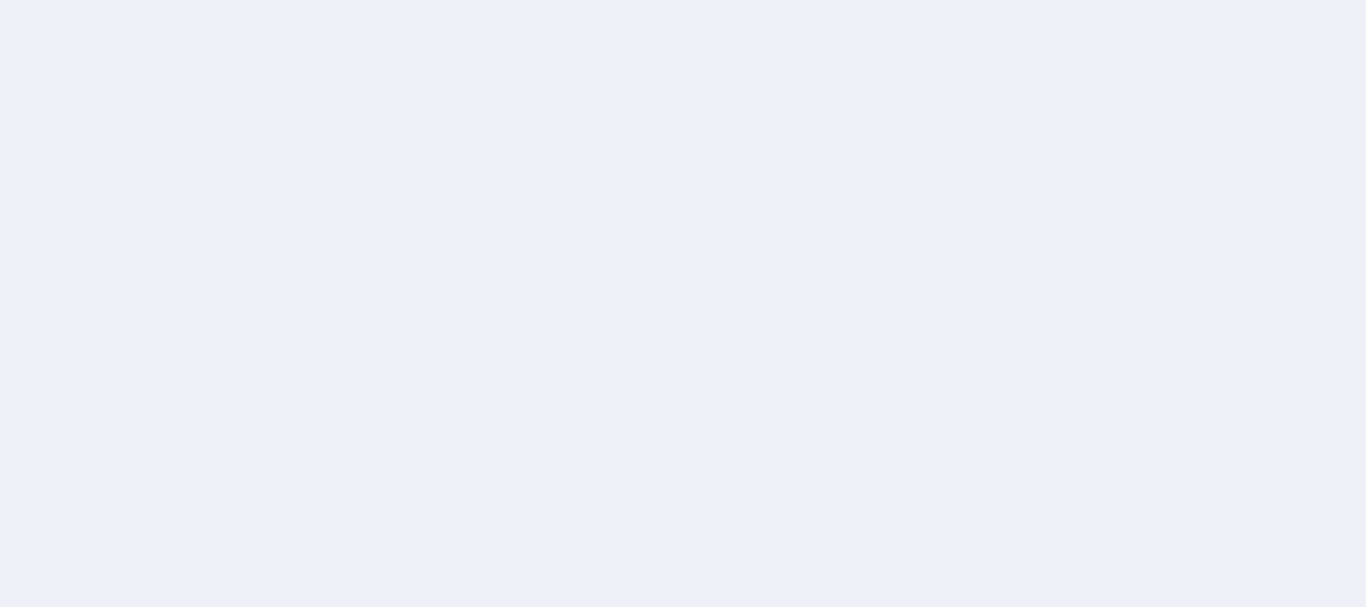scroll, scrollTop: 0, scrollLeft: 0, axis: both 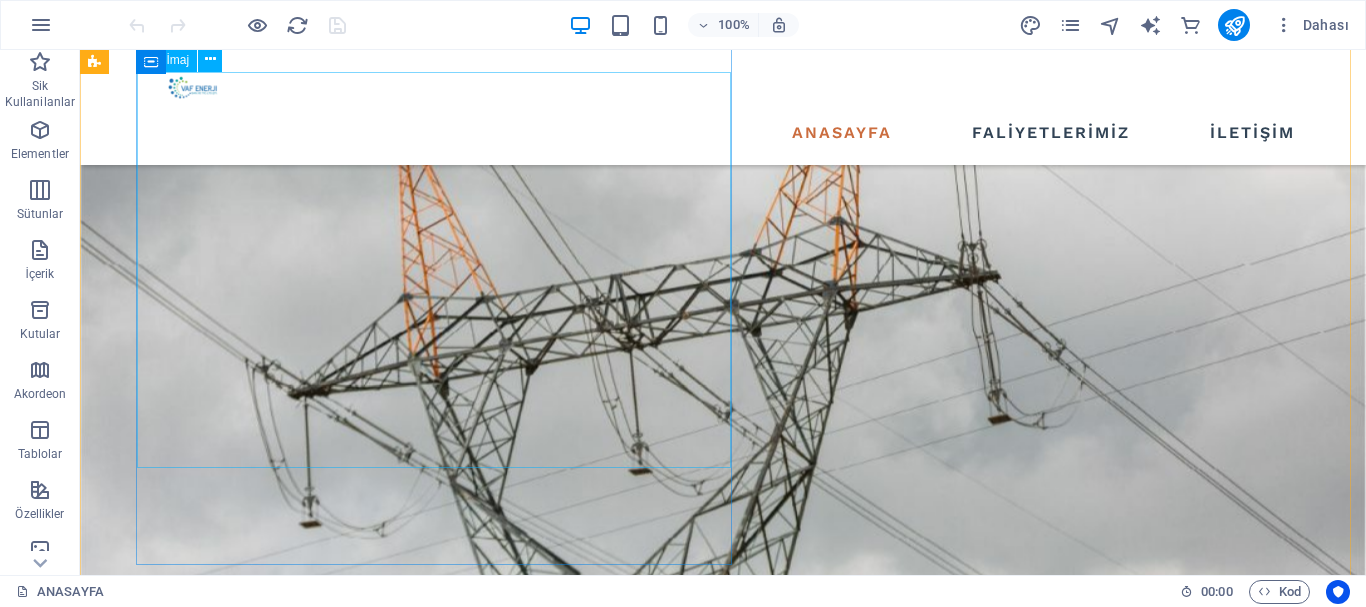 click at bounding box center [676, 1943] 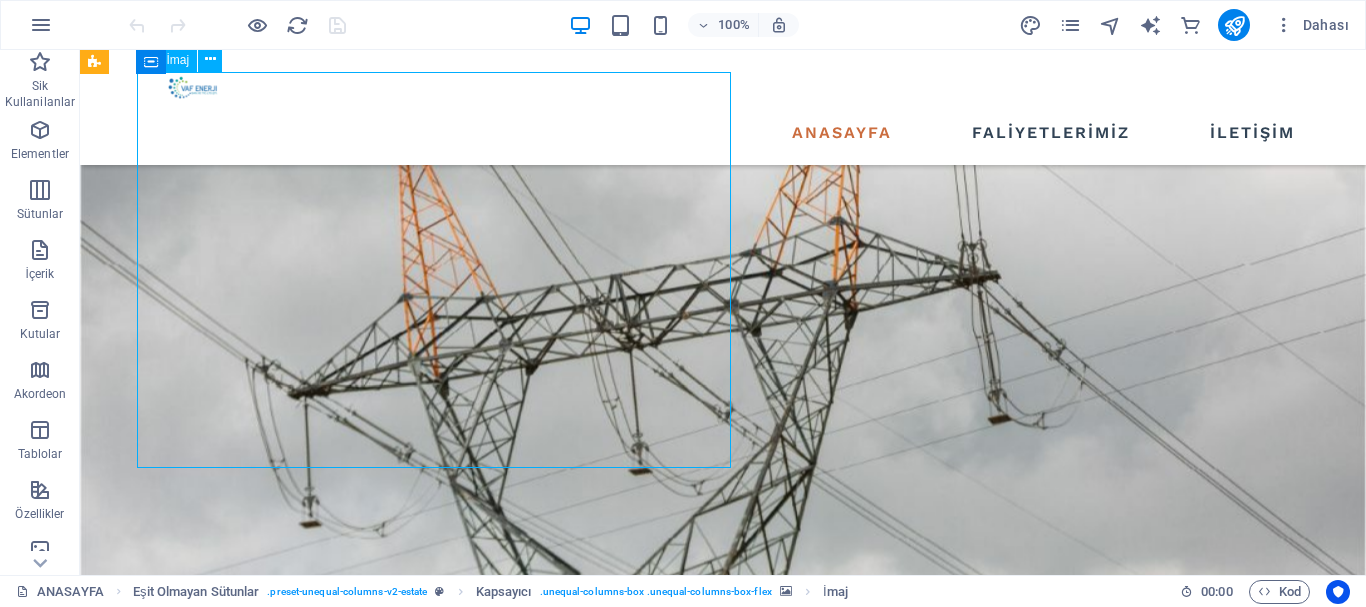 click at bounding box center [676, 1943] 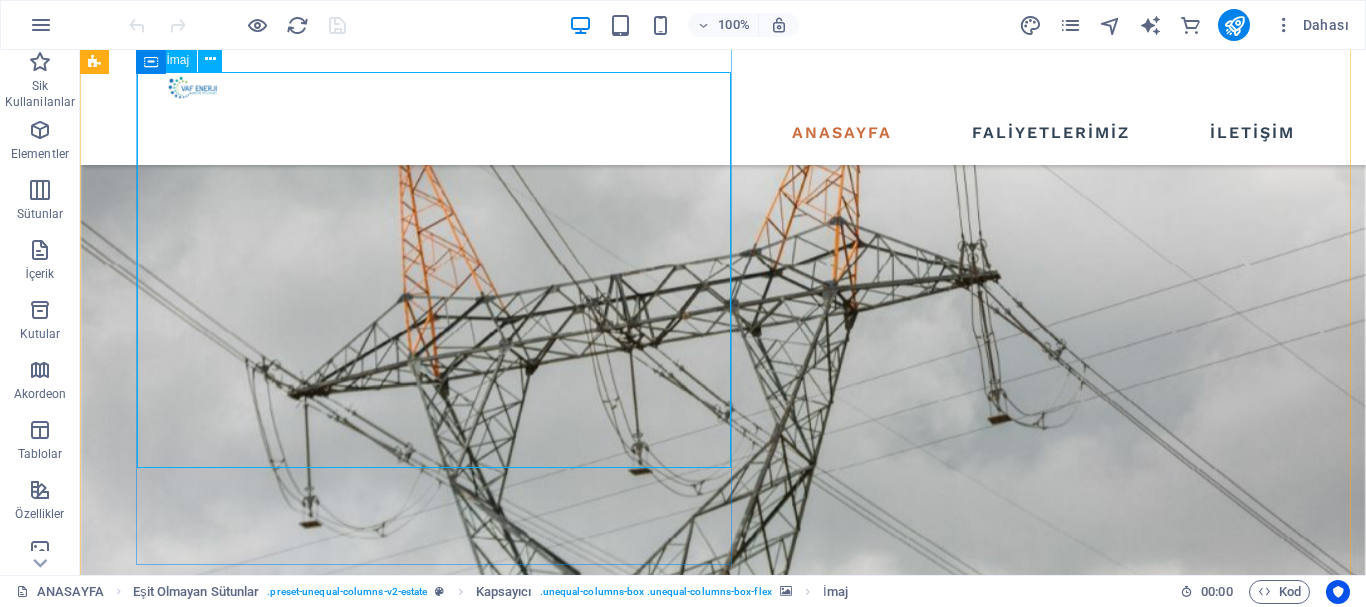 click at bounding box center (676, 1943) 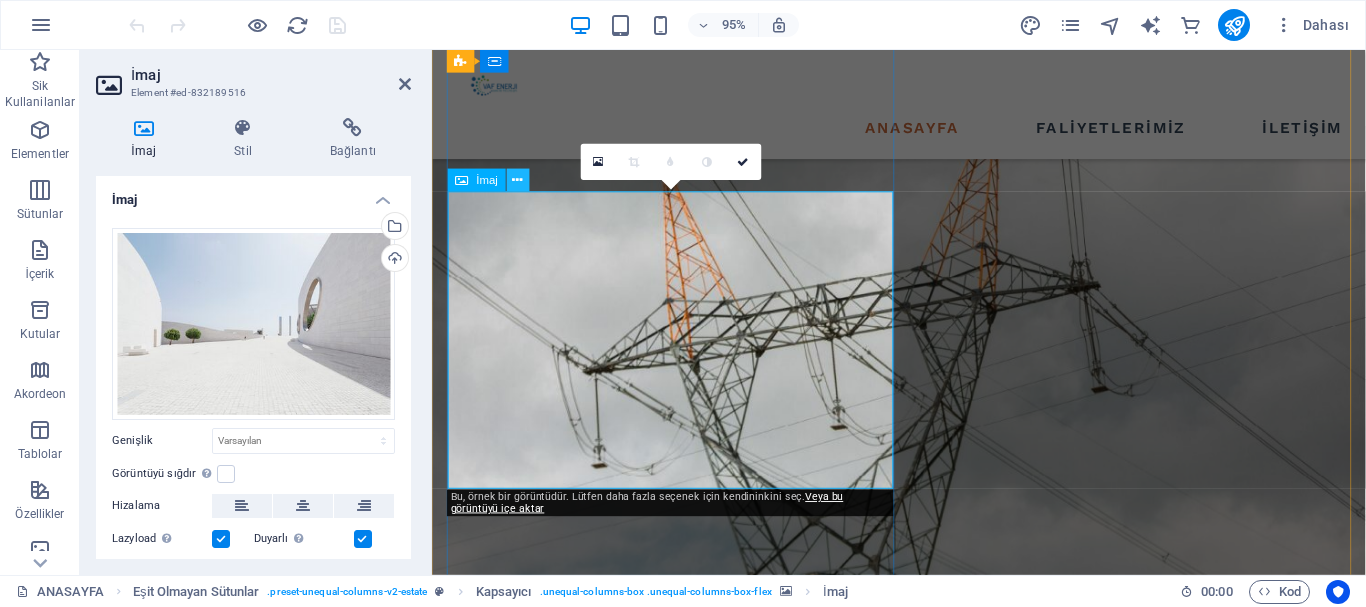 click at bounding box center [518, 180] 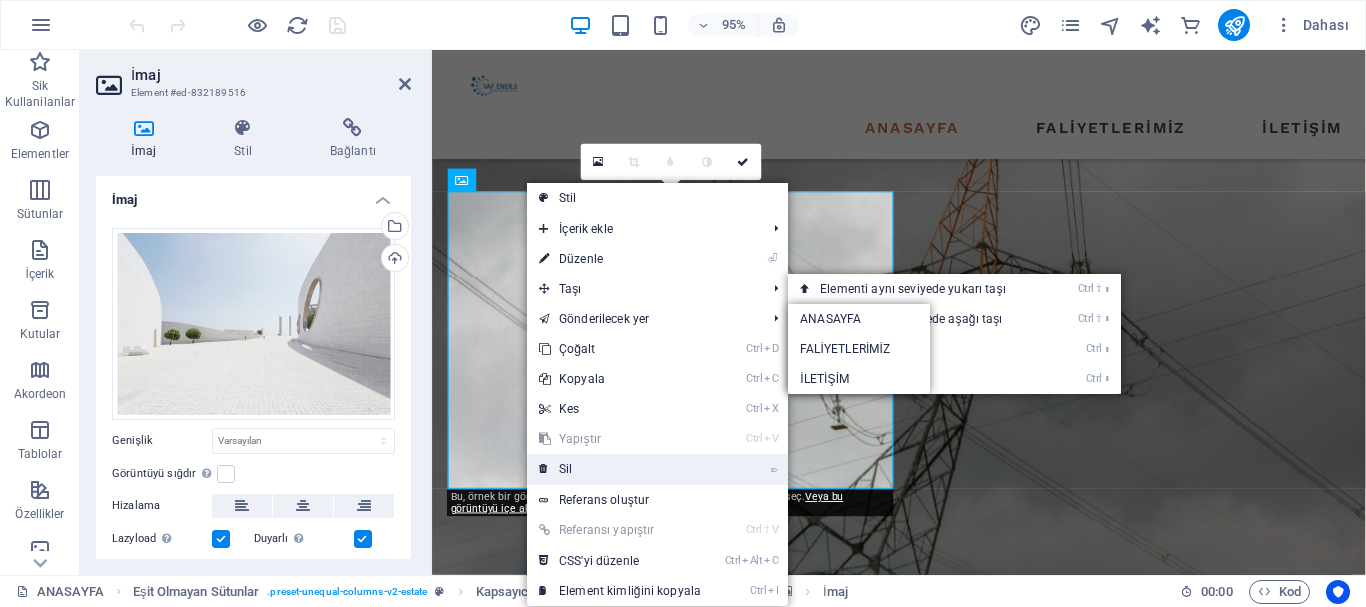click on "⌦  Sil" at bounding box center [620, 469] 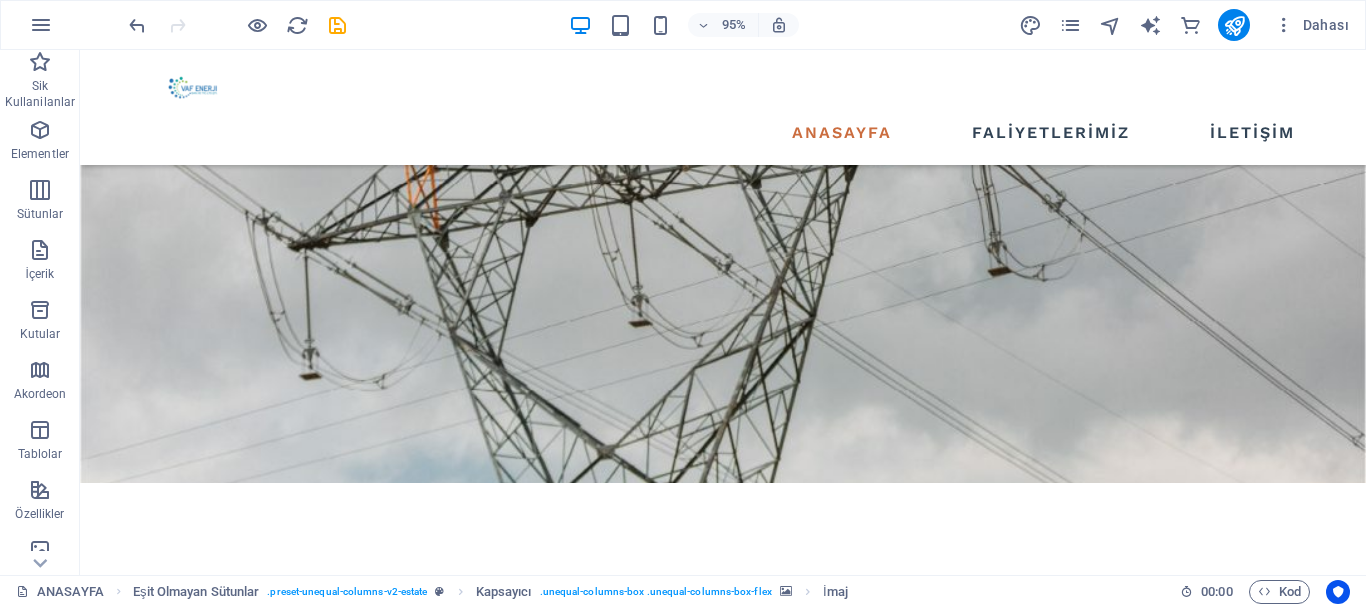 scroll, scrollTop: 672, scrollLeft: 0, axis: vertical 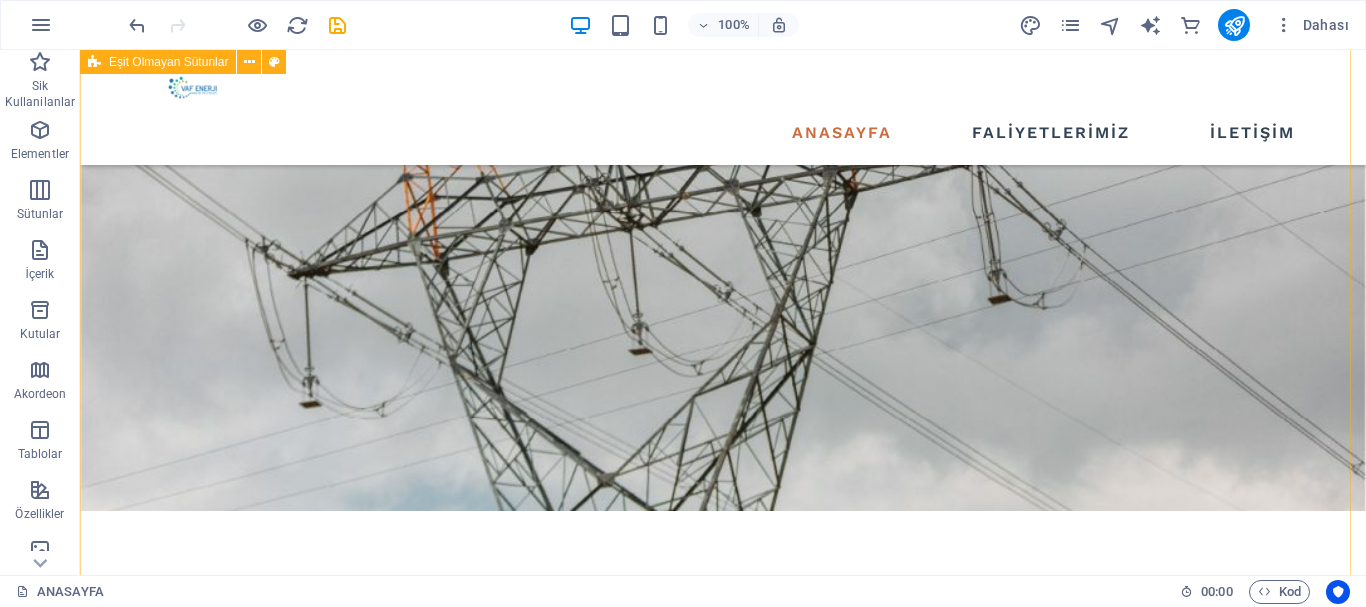 click on "İçeriği buraya bırak veya  Element ekle  Panoyu yapıştır HAKKINDA VAF ENERJİ SAN VE TİC LTD ŞTİ VAF ENERJİ, enerji sektöründe 10 yılı aşkın süredir faaliyet göstermektedir. Yüksek gerilim, alçak gerilim ve orta gerilim enerji nakil işlemleri ile birlikte, enerji altyapı projelerinde önemli bir uzmanlık kazandık. Ayrıca, enerji tesislerinin kurulum ve bakım hizmetlerini de sunuyoruz. Çeşitli sektörlere yönelik projeler gerçekleştiriyor, müşterilerimizin her türlü enerji ihtiyacına çözüm sunuyoruz. Sadece enerji ile ilgili altyapı hizmetleri değil, aynı zamanda enerji verimliliği ve tasarrufu sağlayan projelerle de sektördeki liderliğimizi pekiştiriyoruz. VAF ENERJİ, güvenliği, kaliteyi ve sürdürülebilirliği her zaman ön planda tutarak, yenilikçi ve çevre dostu çözümler geliştirmektedir." at bounding box center [723, 1548] 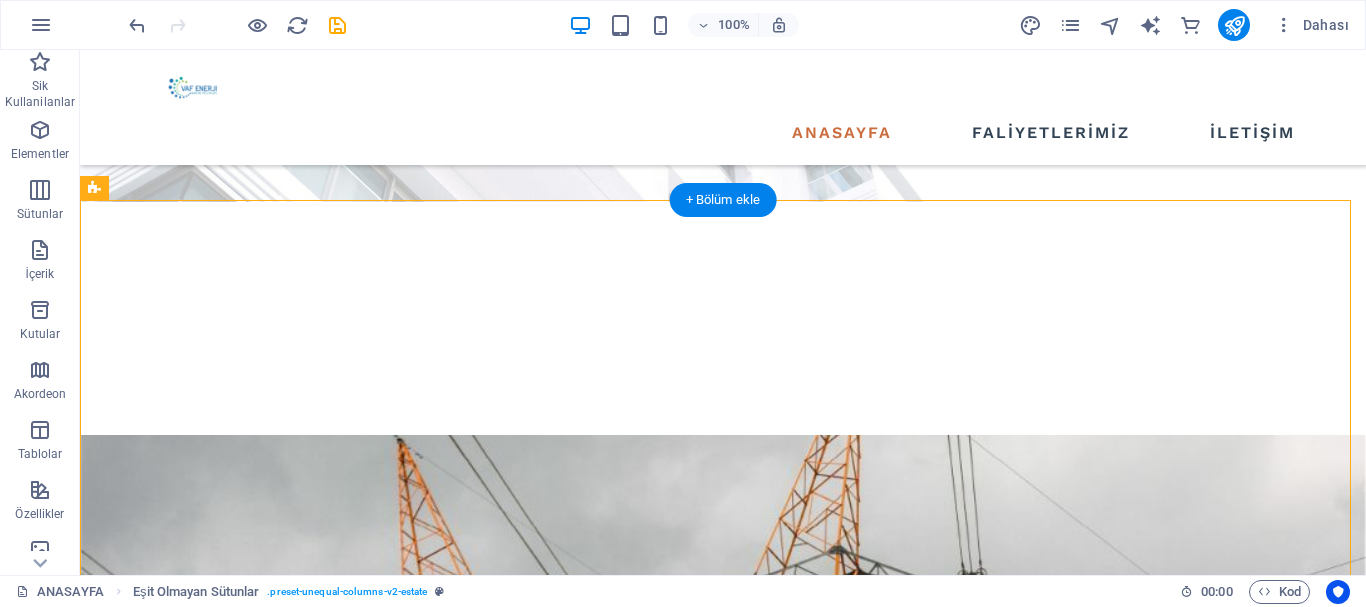 scroll, scrollTop: 372, scrollLeft: 0, axis: vertical 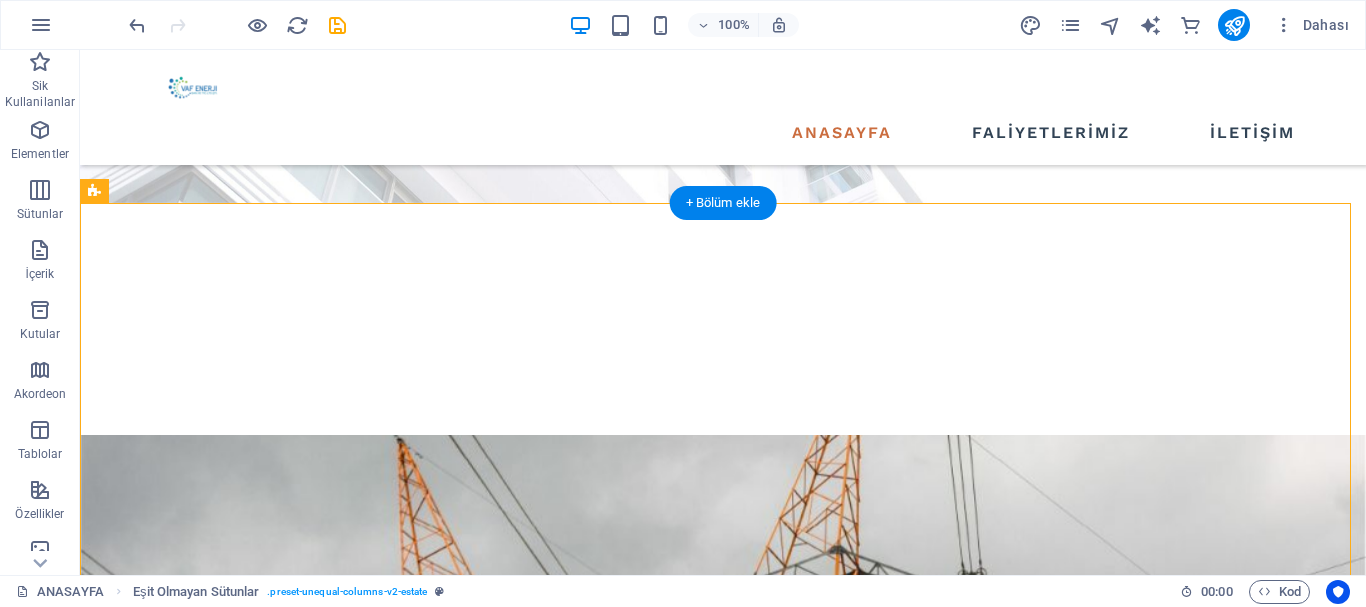 click at bounding box center (676, 1596) 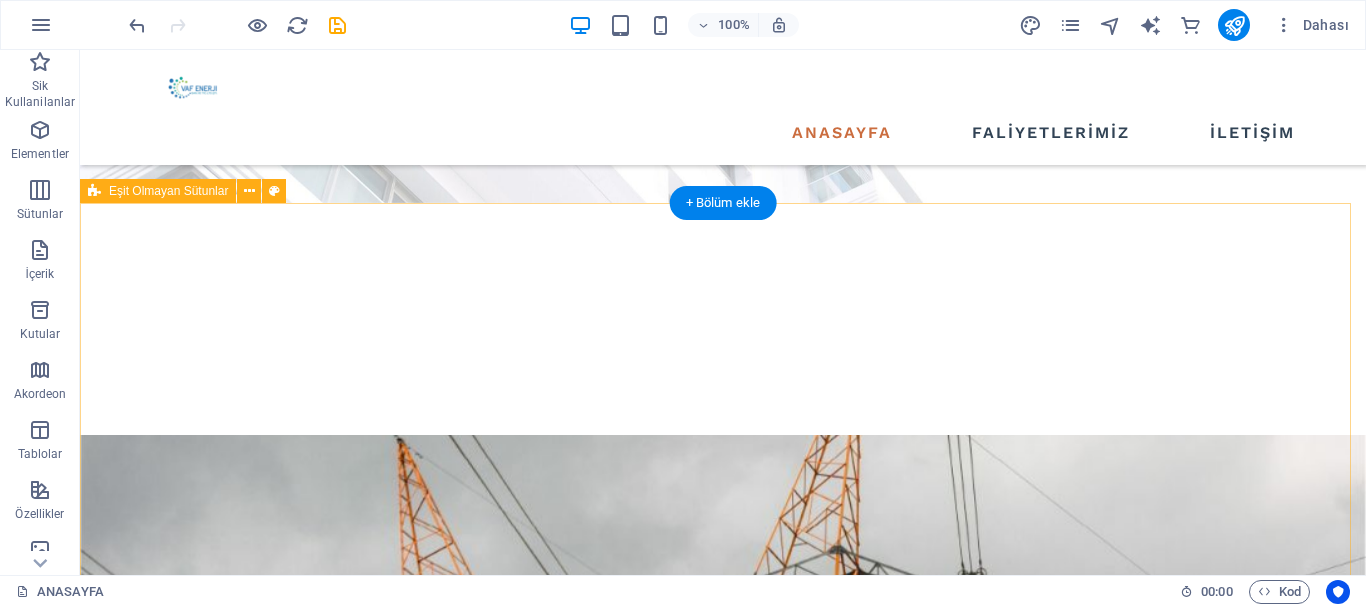 click on "HAKKINDA VAF ENERJİ SAN VE TİC LTD ŞTİ VAF ENERJİ, enerji sektöründe 10 yılı aşkın süredir faaliyet göstermektedir. Yüksek gerilim, alçak gerilim ve orta gerilim enerji nakil işlemleri ile birlikte, enerji altyapı projelerinde önemli bir uzmanlık kazandık. Ayrıca, enerji tesislerinin kurulum ve bakım hizmetlerini de sunuyoruz. Çeşitli sektörlere yönelik projeler gerçekleştiriyor, müşterilerimizin her türlü enerji ihtiyacına çözüm sunuyoruz. Sadece enerji ile ilgili altyapı hizmetleri değil, aynı zamanda enerji verimliliği ve tasarrufu sağlayan projelerle de sektördeki liderliğimizi pekiştiriyoruz. VAF ENERJİ, güvenliği, kaliteyi ve sürdürülebilirliği her zaman ön planda tutarak, yenilikçi ve çevre dostu çözümler geliştirmektedir." at bounding box center (723, 1451) 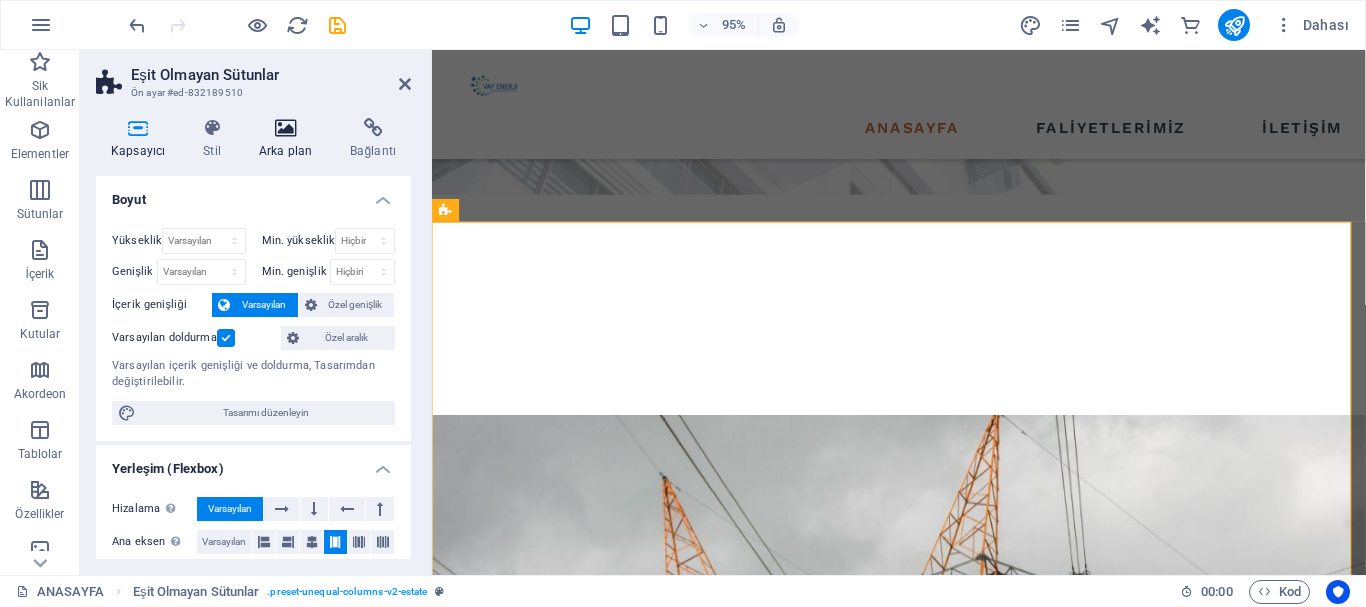 click at bounding box center (285, 128) 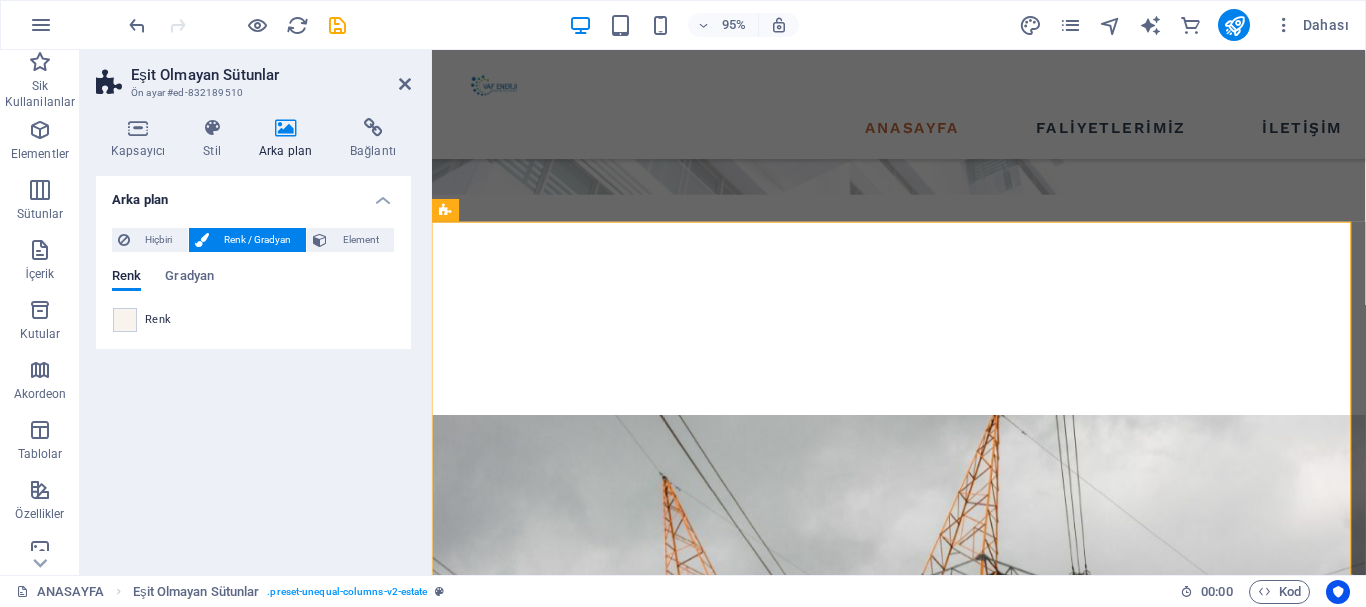 click on "Element" at bounding box center [360, 240] 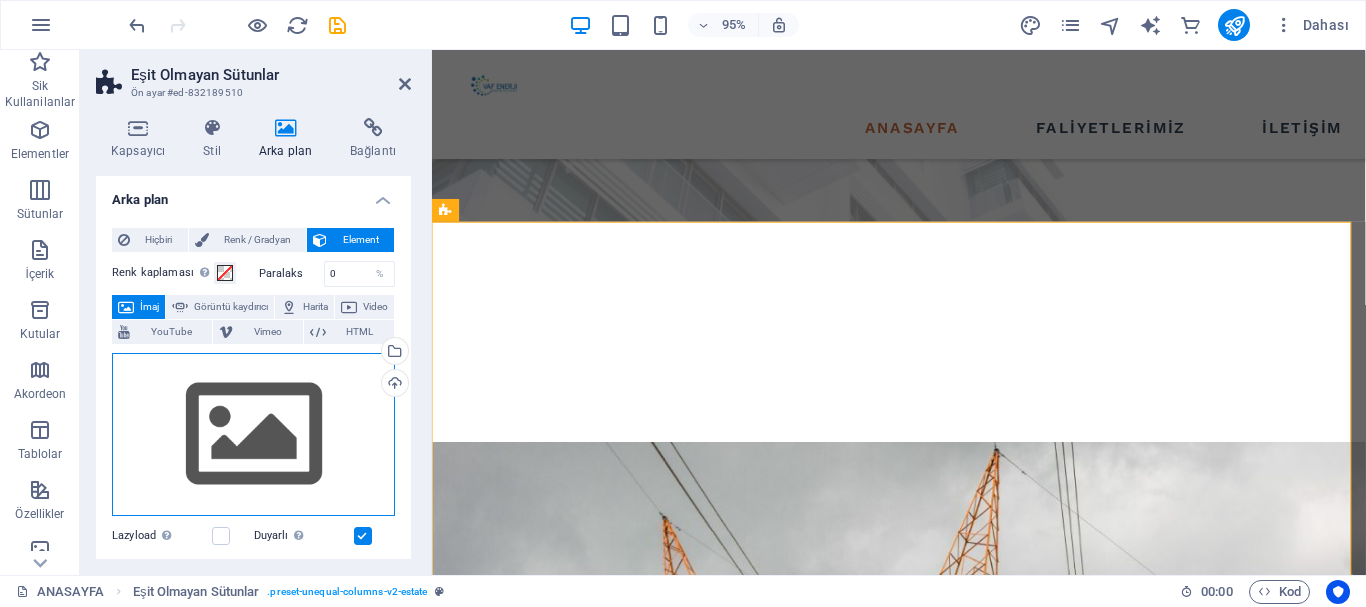 click on "Dosyaları buraya sürükleyin, dosyaları seçmek için tıklayın veya Dosyalardan ya da ücretsiz stok fotoğraf ve videolarımızdan dosyalar seçin" at bounding box center [253, 435] 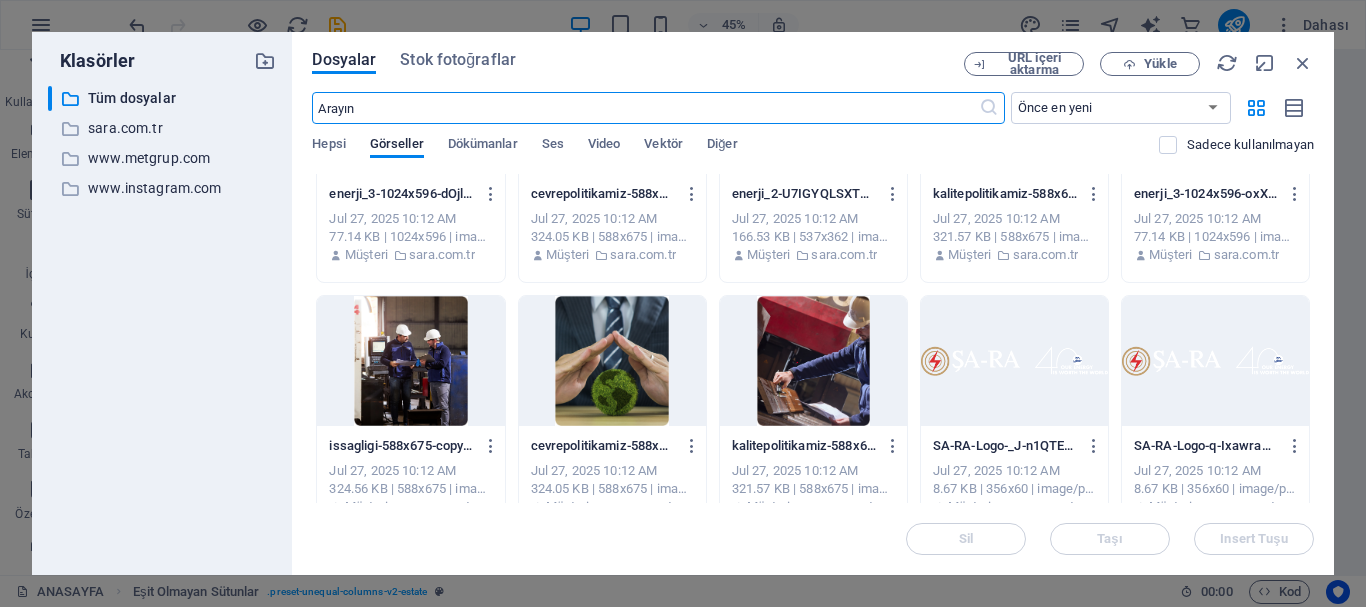 scroll, scrollTop: 0, scrollLeft: 0, axis: both 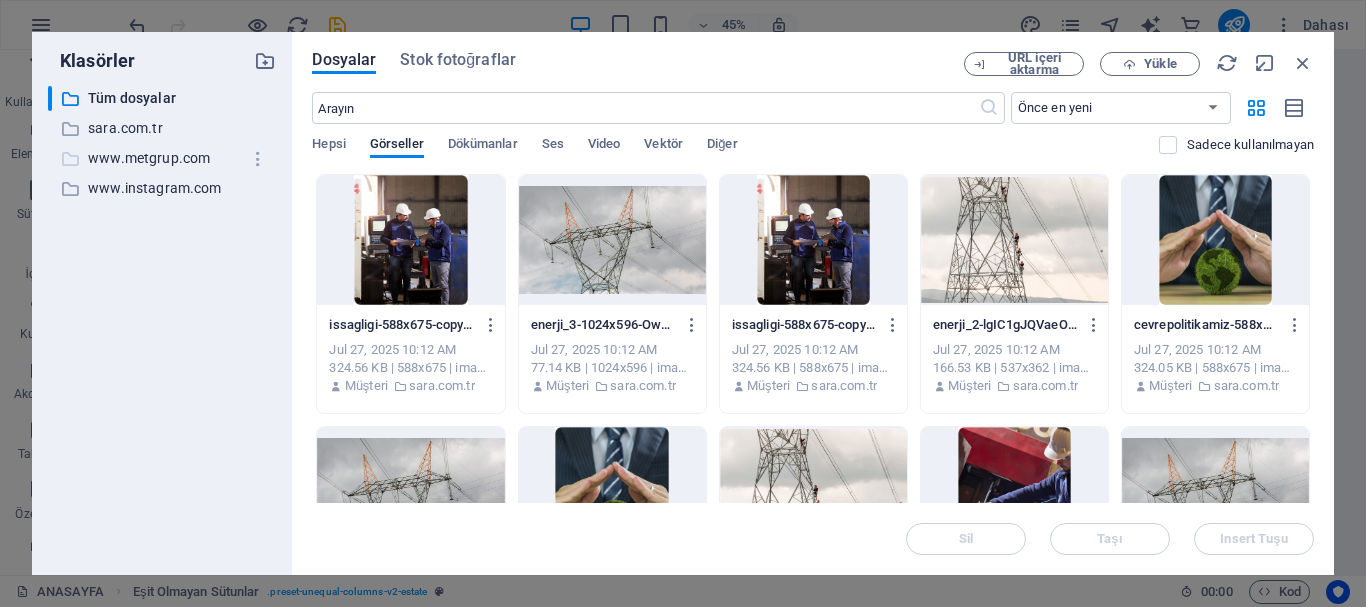 click on "www.metgrup.com" at bounding box center (164, 158) 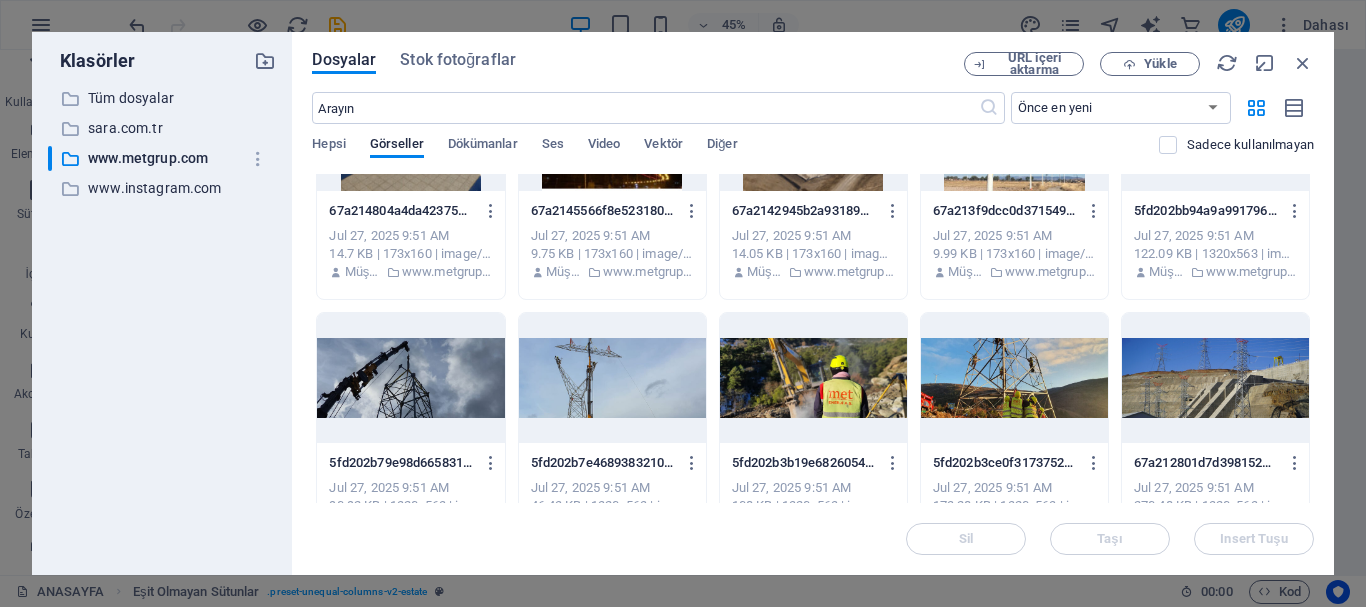 scroll, scrollTop: 400, scrollLeft: 0, axis: vertical 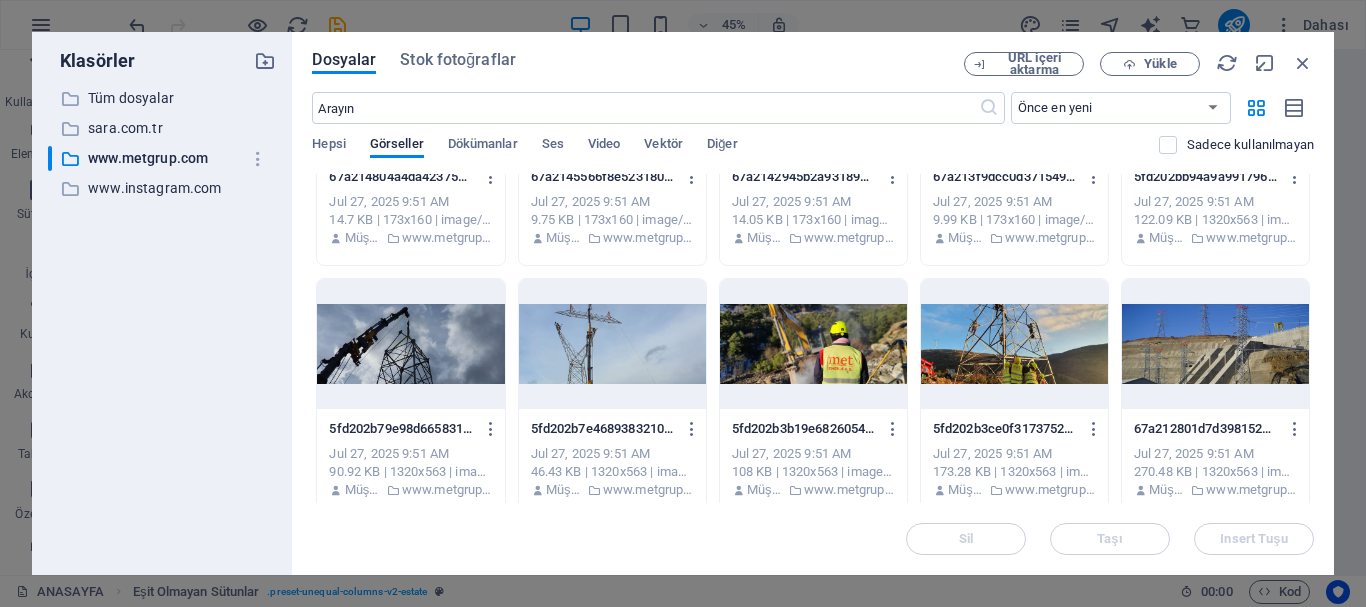 click at bounding box center [612, 344] 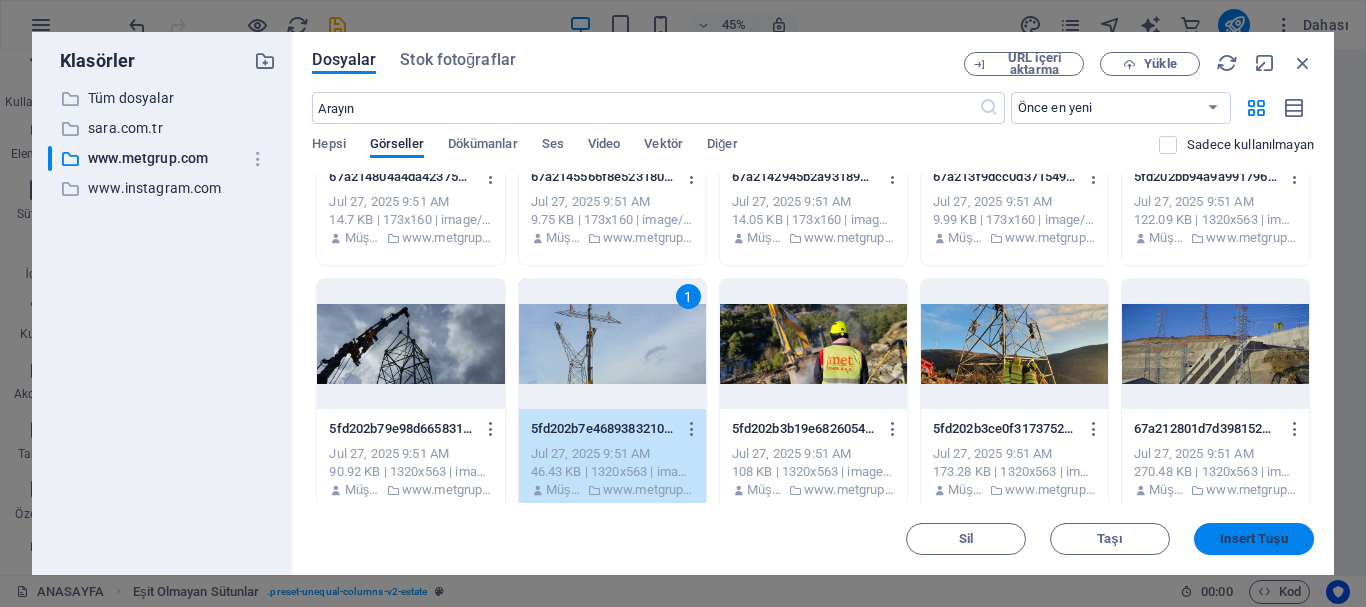drag, startPoint x: 863, startPoint y: 525, endPoint x: 1252, endPoint y: 549, distance: 389.73965 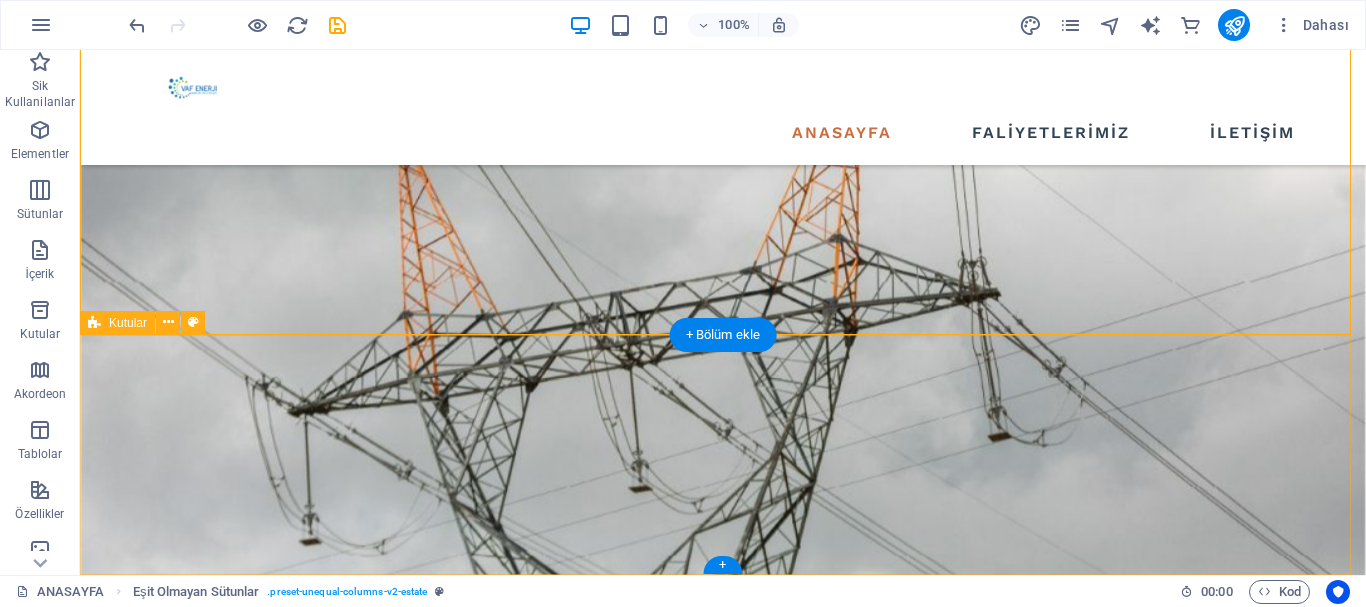 scroll, scrollTop: 742, scrollLeft: 0, axis: vertical 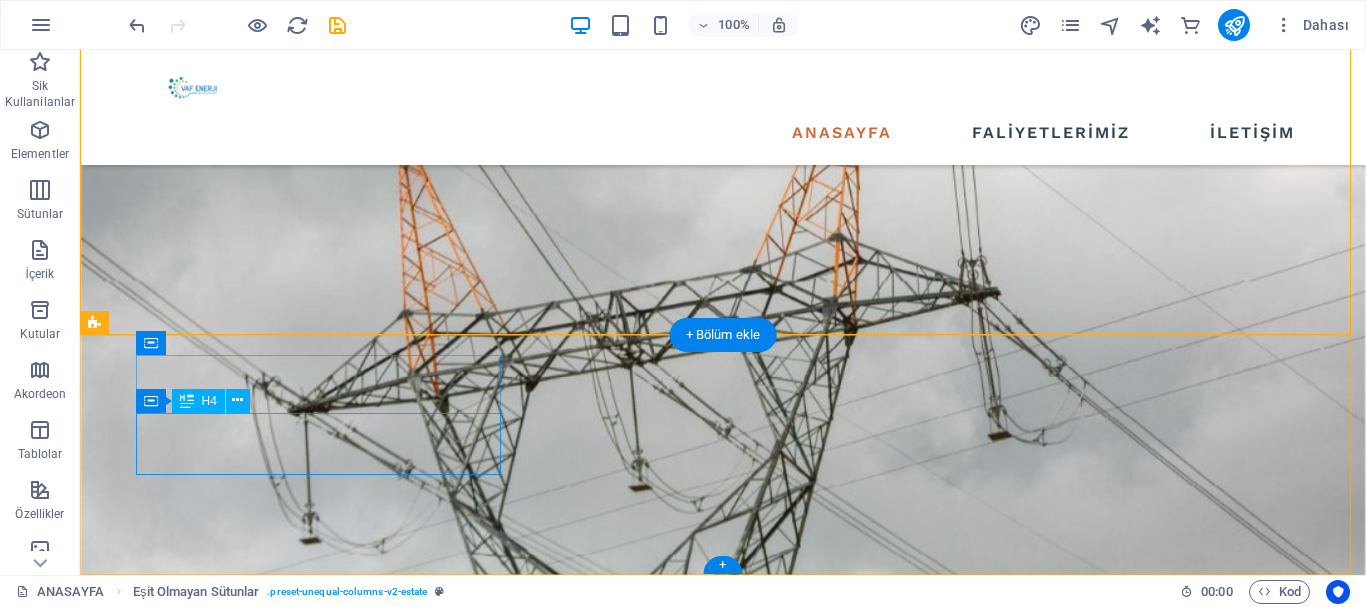 click on "Fatih mah.kadirpaşa blv. mehtap apt. no:30/5 onikişubat/kahramanmaraş" at bounding box center [278, 1943] 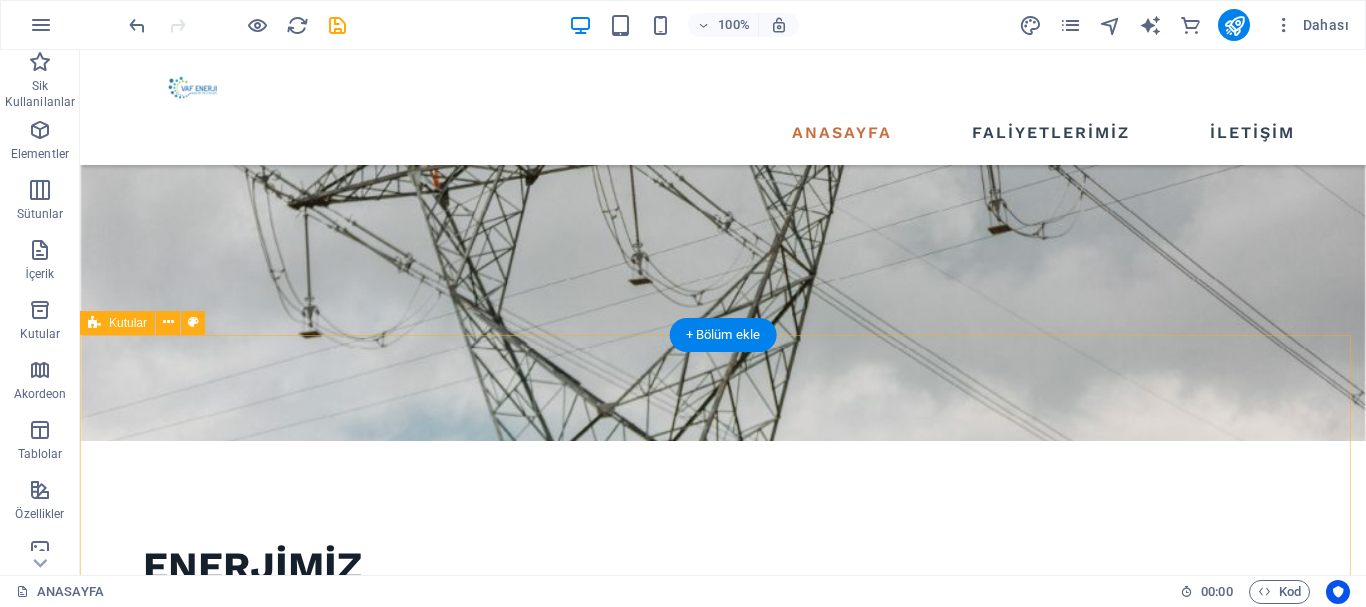 click on "İçeriği buraya bırak veya  Element ekle  Panoyu yapıştır vafenerjii fatihgun@vafenerji.com.tr" at bounding box center (723, 2098) 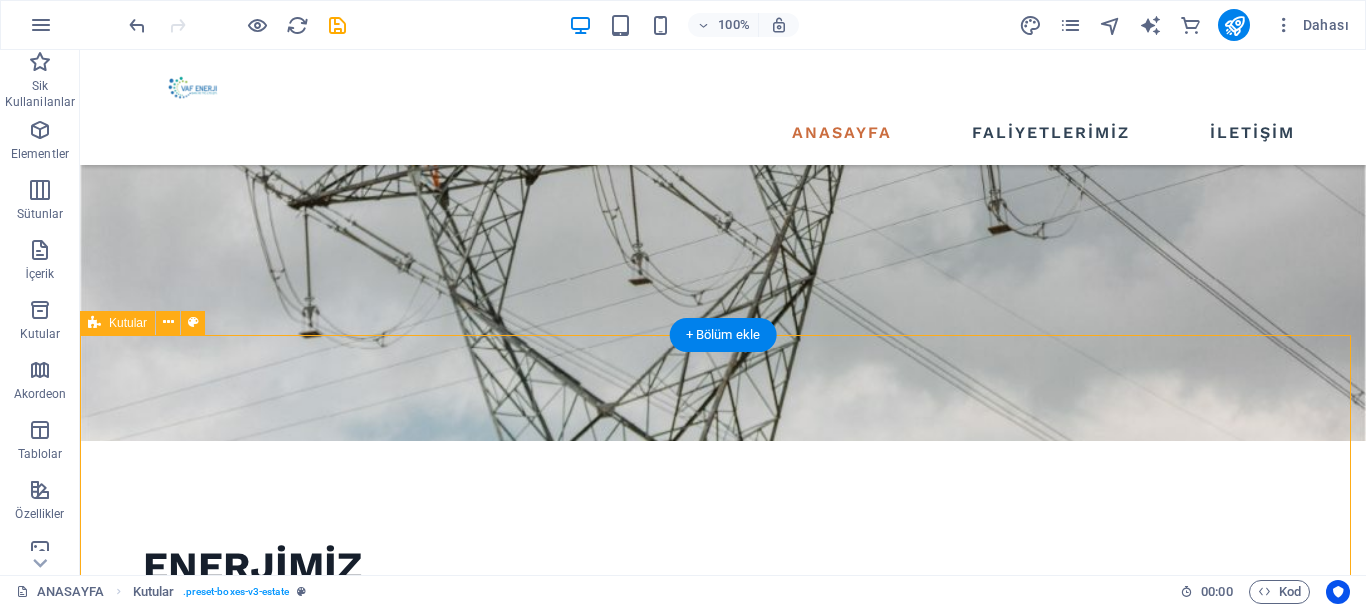 click on "İçeriği buraya bırak veya  Element ekle  Panoyu yapıştır vafenerjii fatihgun@vafenerji.com.tr" at bounding box center (723, 2098) 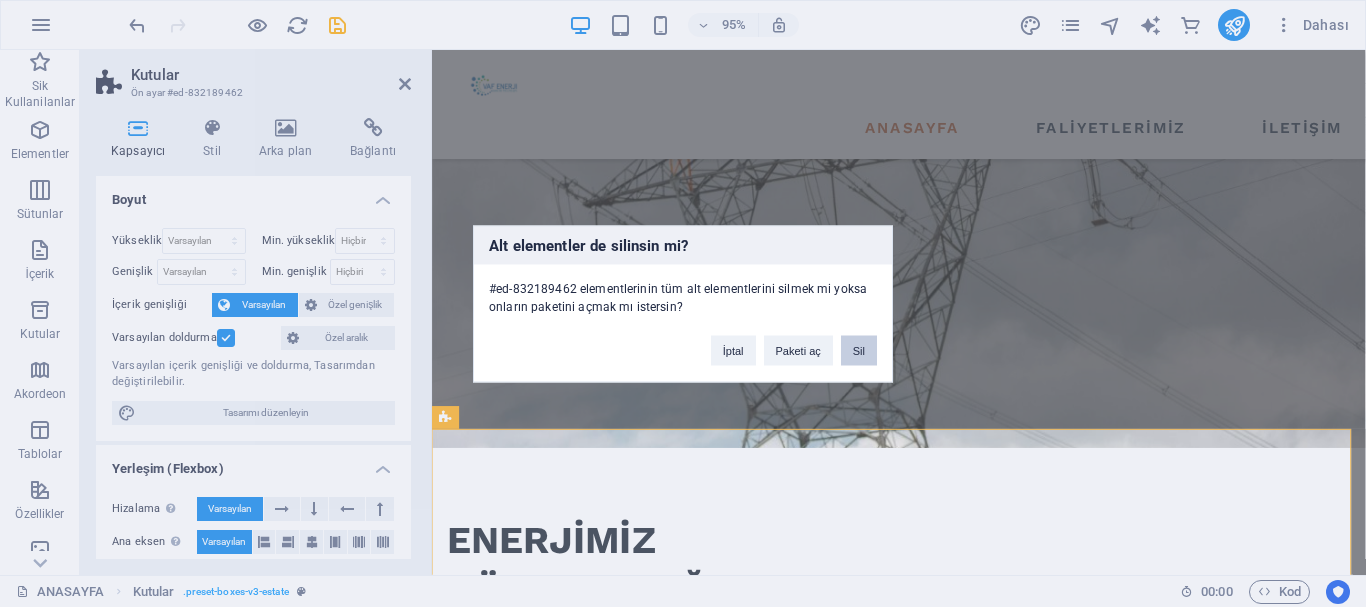 type 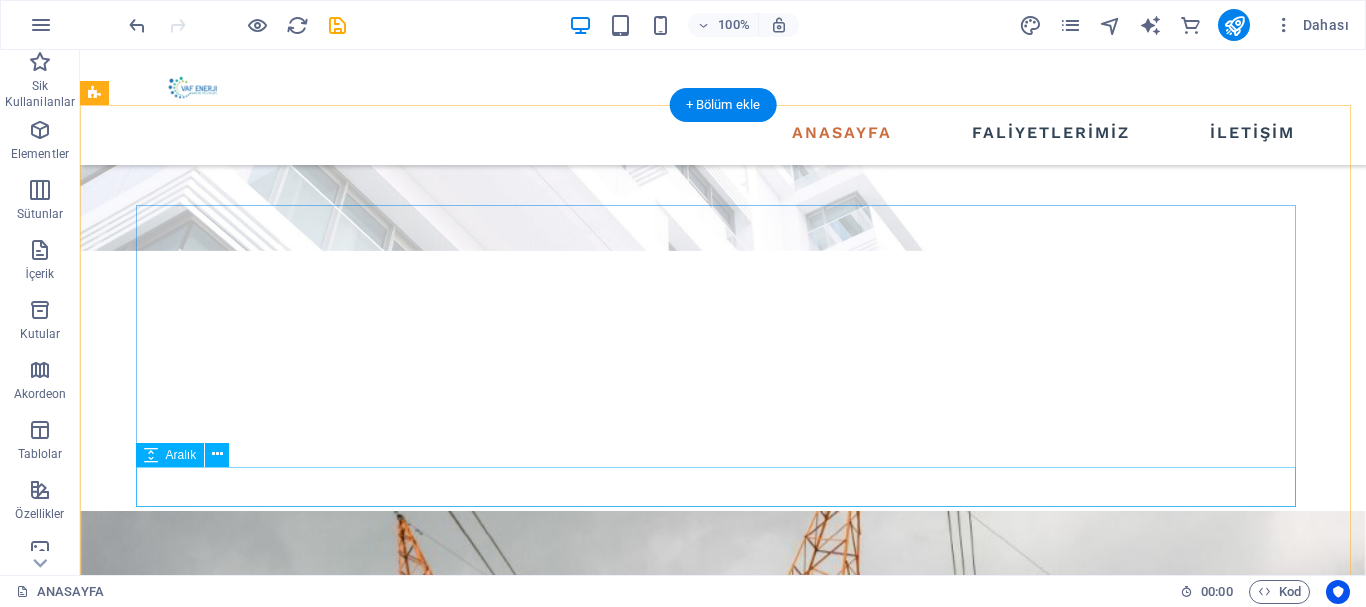 scroll, scrollTop: 502, scrollLeft: 0, axis: vertical 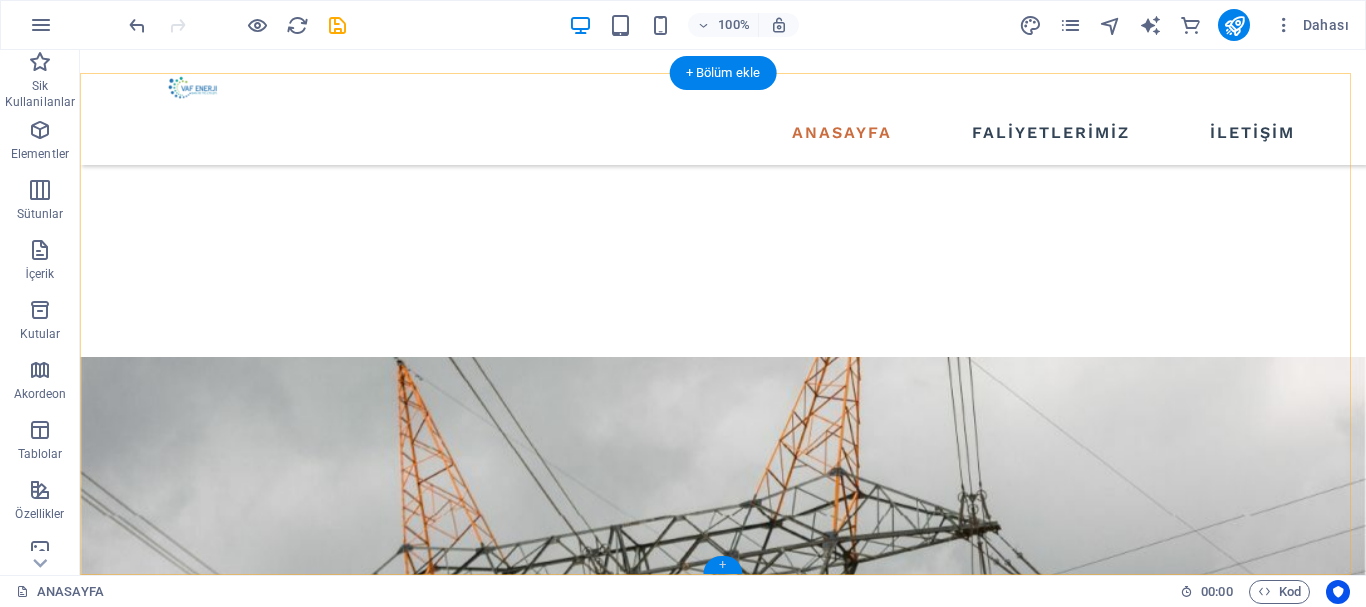 click on "+" at bounding box center (722, 565) 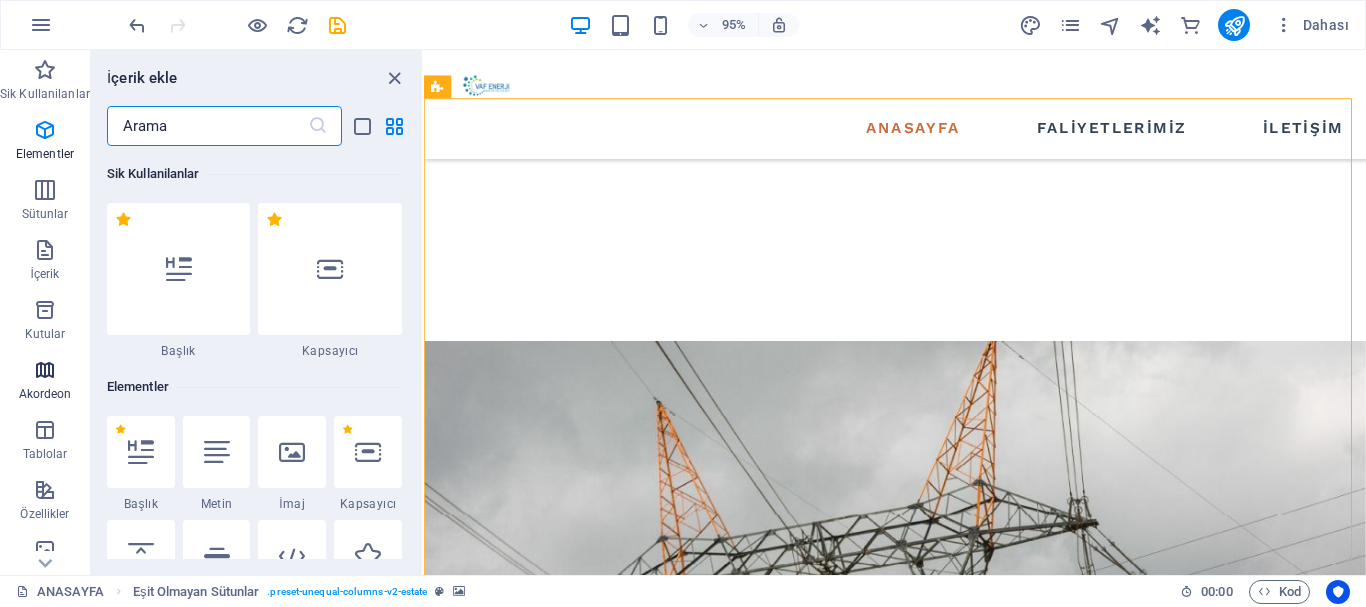 scroll, scrollTop: 3499, scrollLeft: 0, axis: vertical 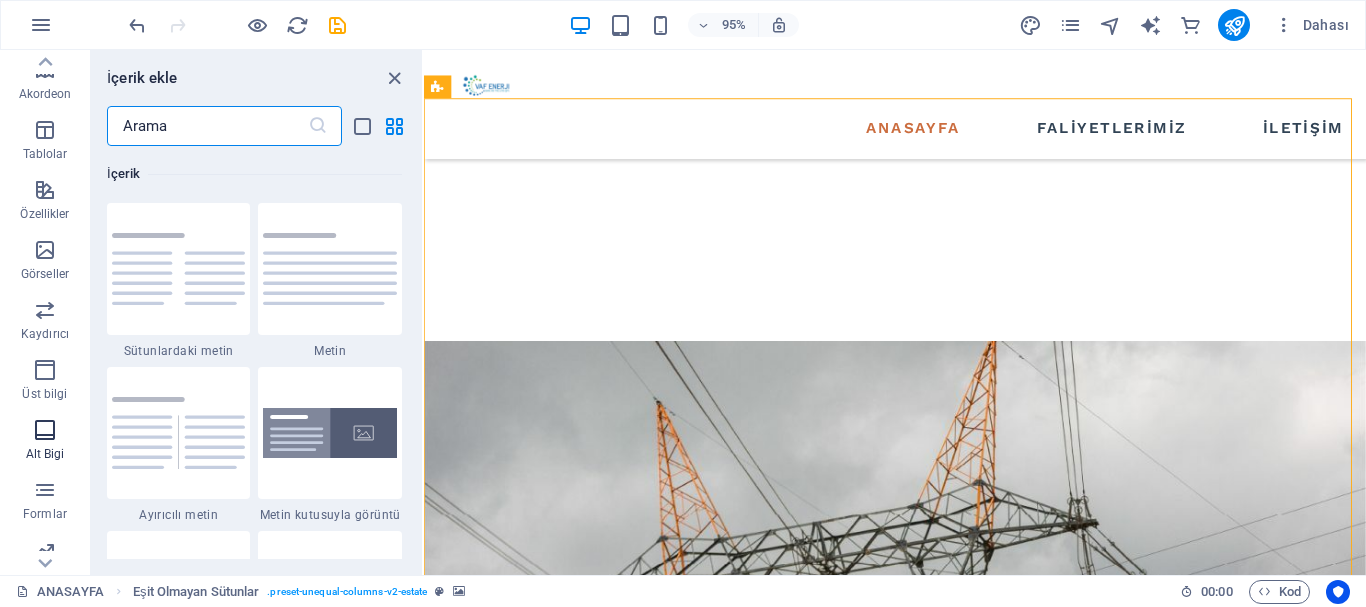 click on "Alt Bigi" at bounding box center (45, 454) 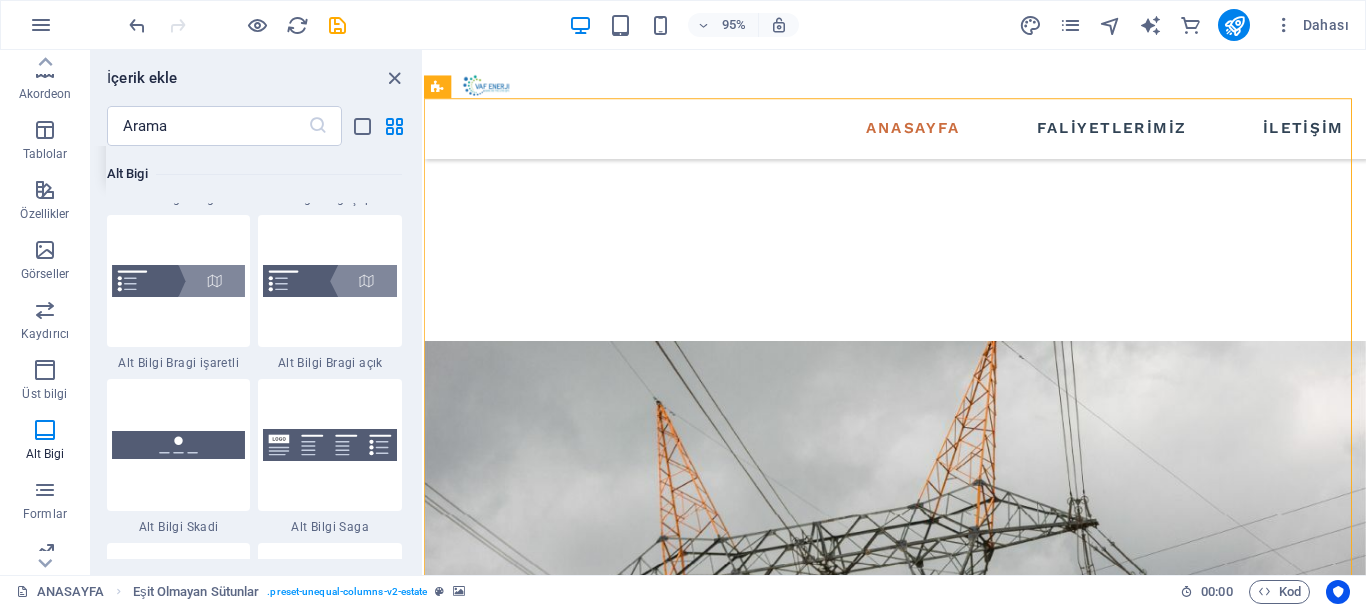 scroll, scrollTop: 13939, scrollLeft: 0, axis: vertical 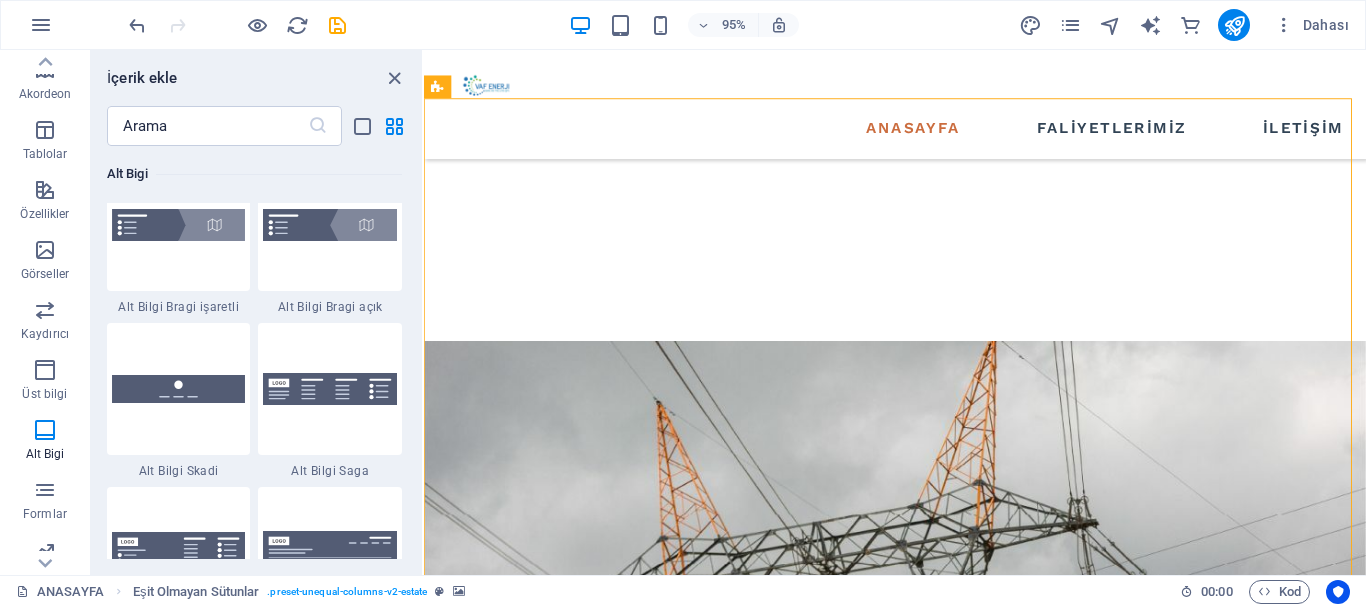 click at bounding box center [179, 389] 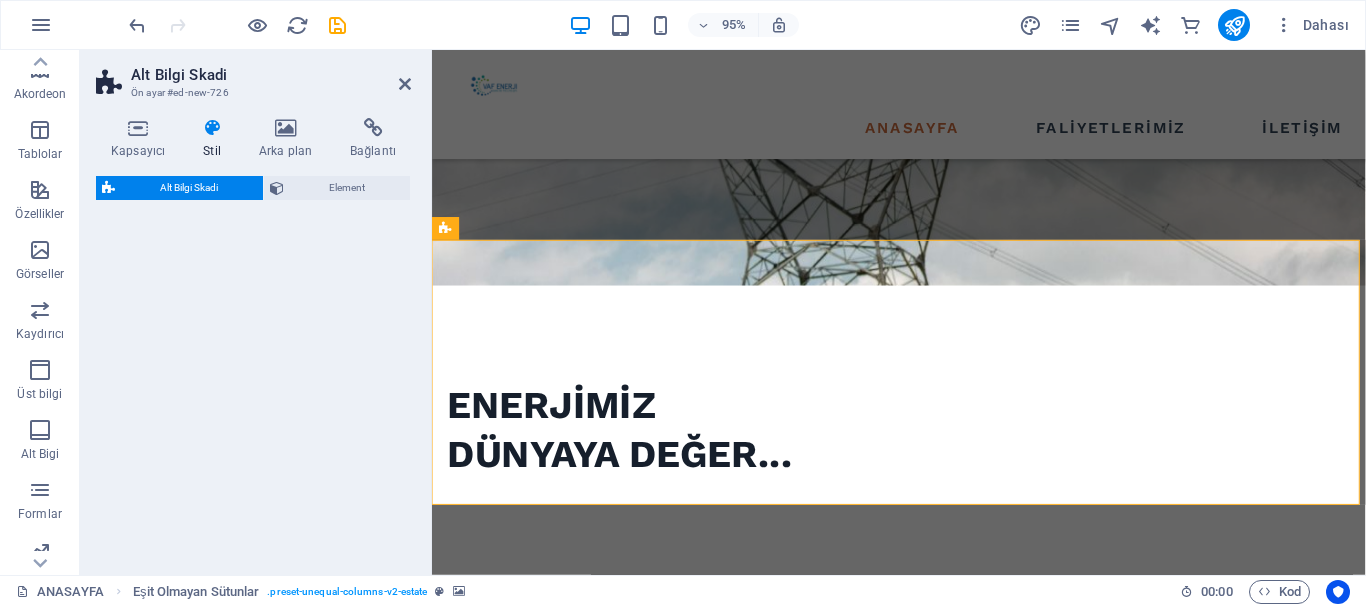 select on "rem" 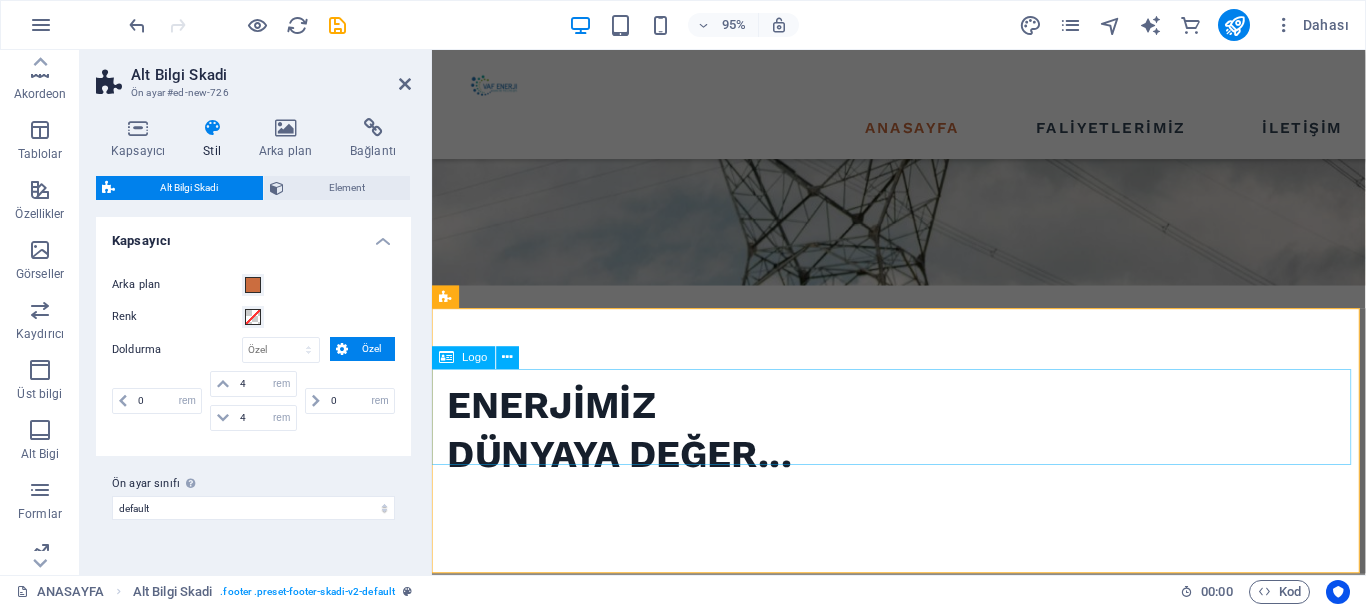 scroll, scrollTop: 869, scrollLeft: 0, axis: vertical 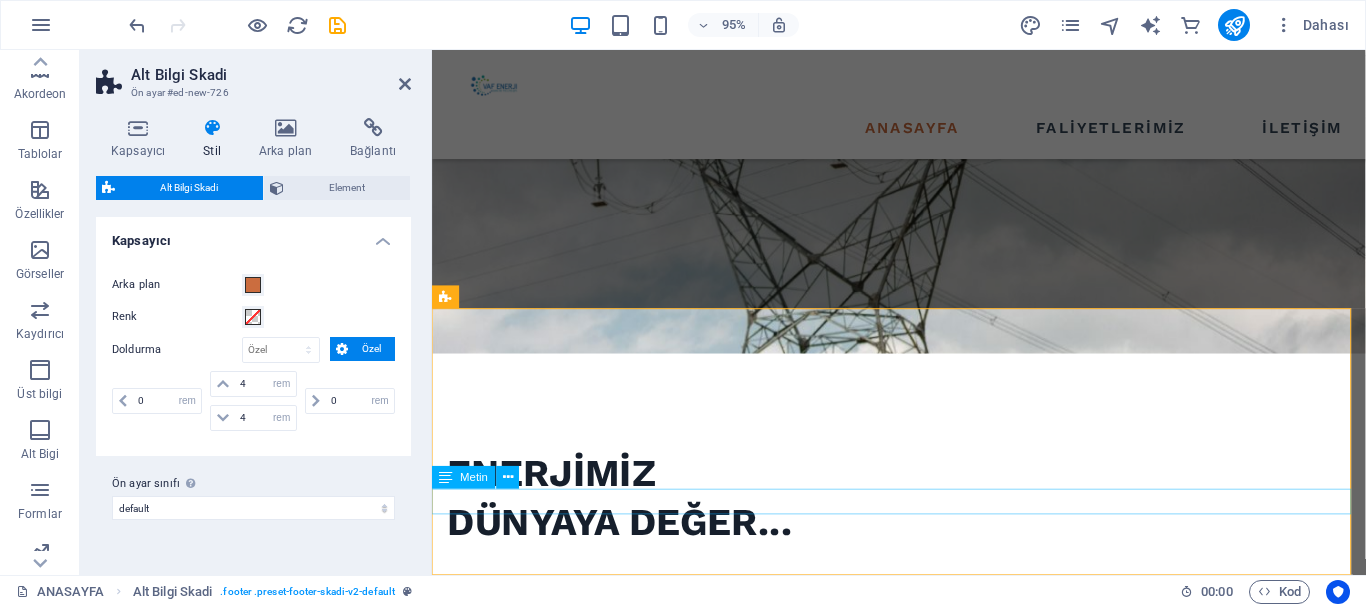 click on "fatihgun@vafenerji.com.tr  |  Yasal Uyarı  |  Gizlilik Politikası" at bounding box center [923, 2138] 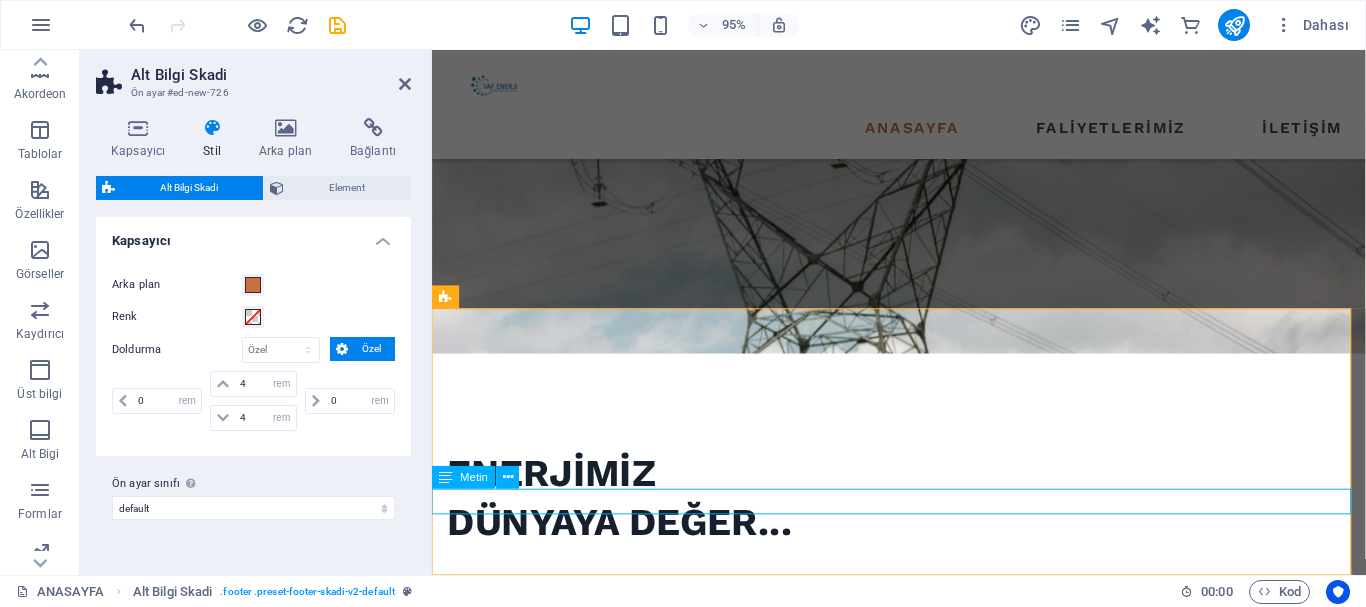 click on "fatihgun@vafenerji.com.tr  |  Yasal Uyarı  |  Gizlilik Politikası" at bounding box center [923, 2138] 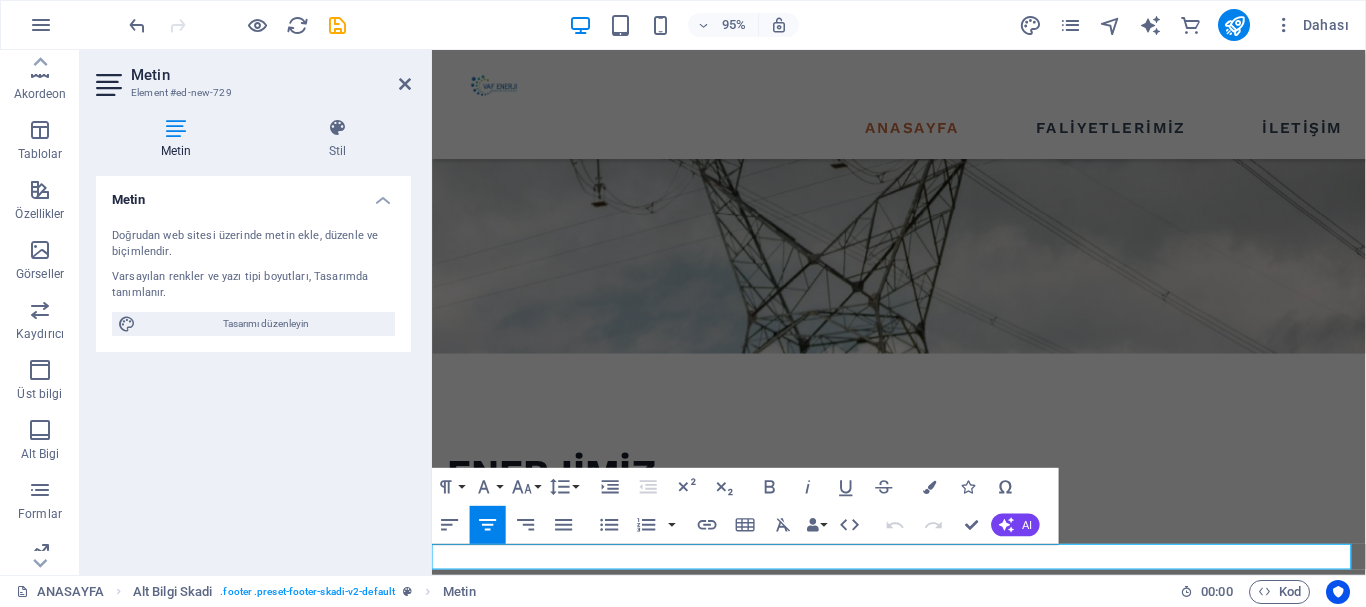 scroll, scrollTop: 811, scrollLeft: 0, axis: vertical 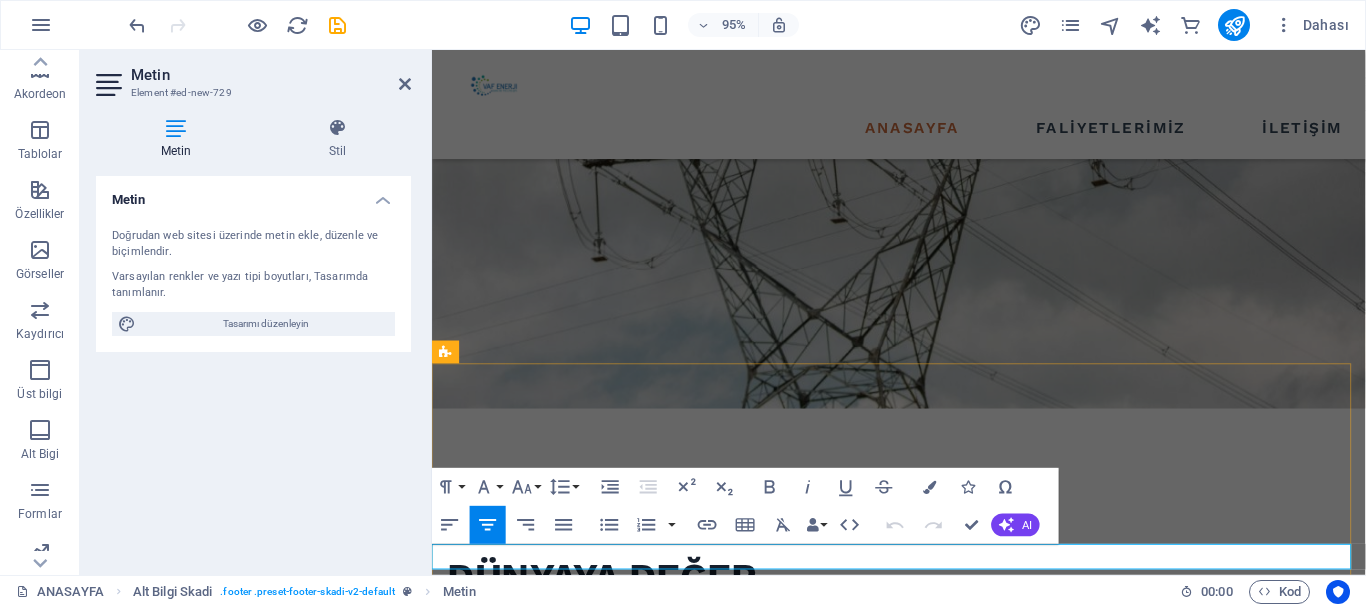 click on "fatihgun@vafenerji.com.tr  |  Yasal Uyarı  |  Gizlilik Politikası" at bounding box center (923, 2196) 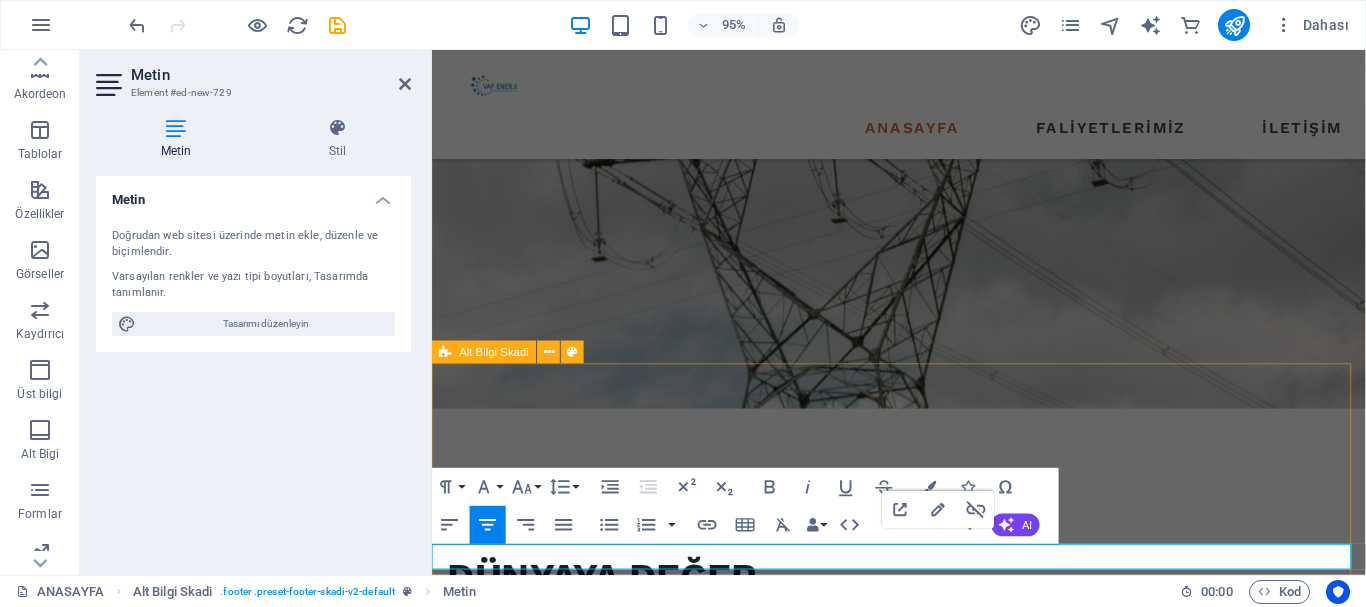 drag, startPoint x: 911, startPoint y: 585, endPoint x: 1180, endPoint y: 600, distance: 269.41788 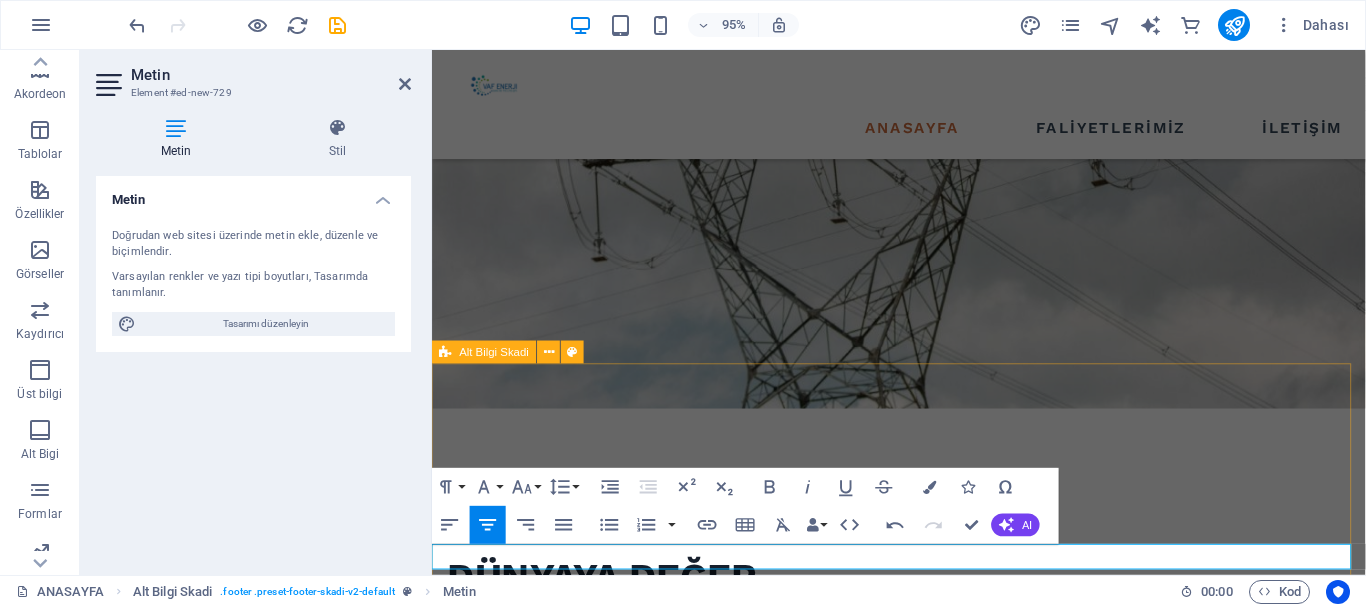 type 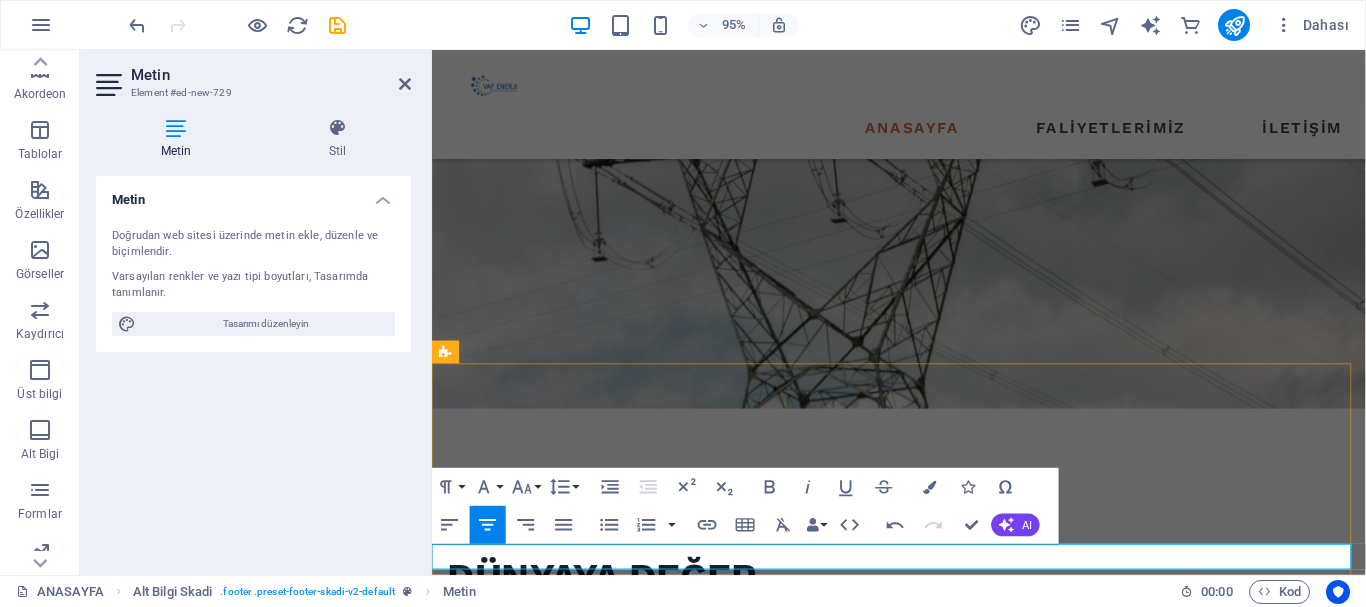 click on "fatihgun@vafenerji.com.tr  |  © ​" at bounding box center (923, 2196) 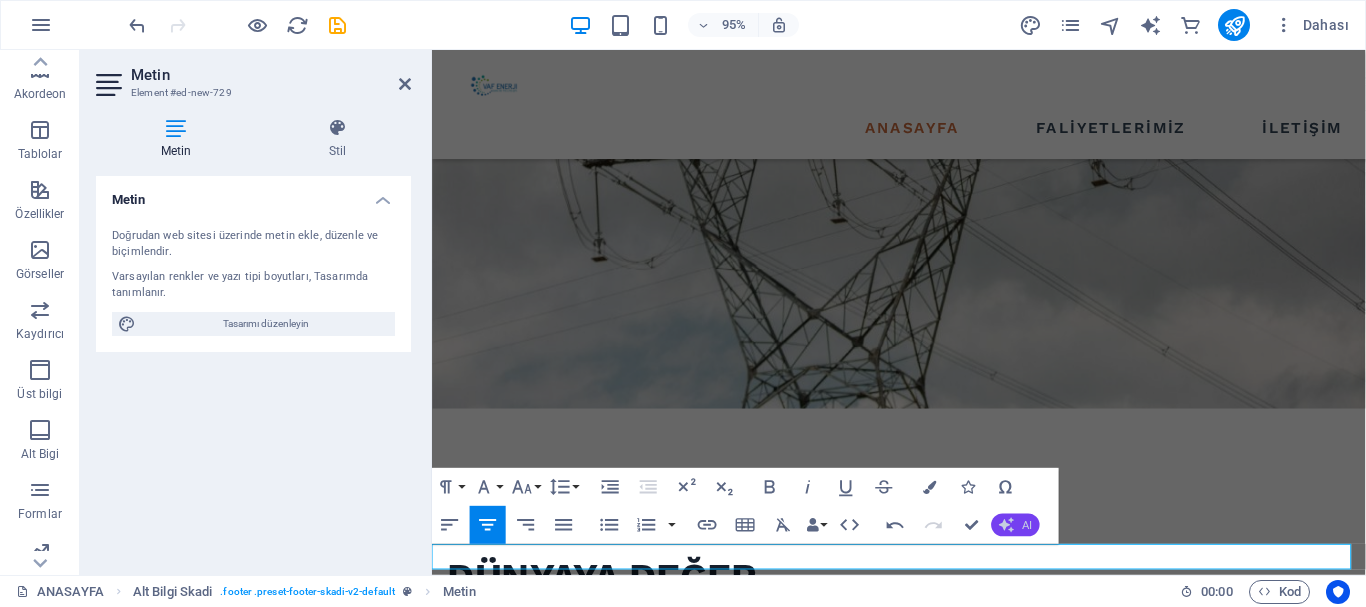 click on "AI" at bounding box center [1027, 525] 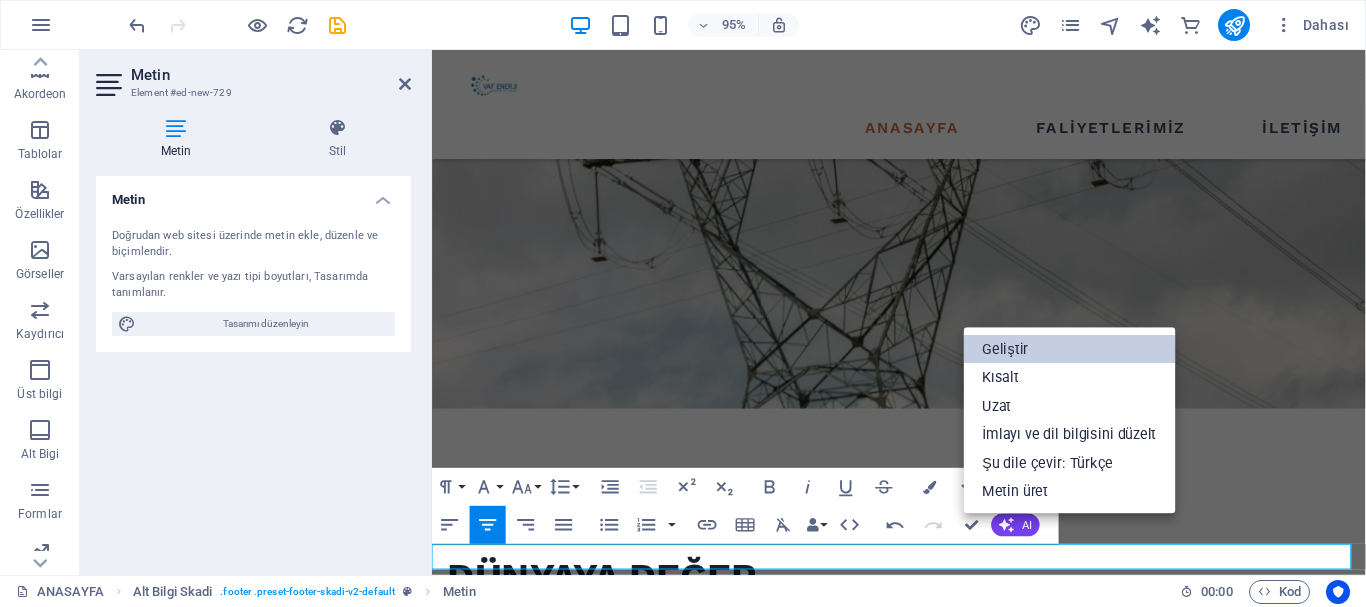 click on "Geliştir" at bounding box center (1070, 349) 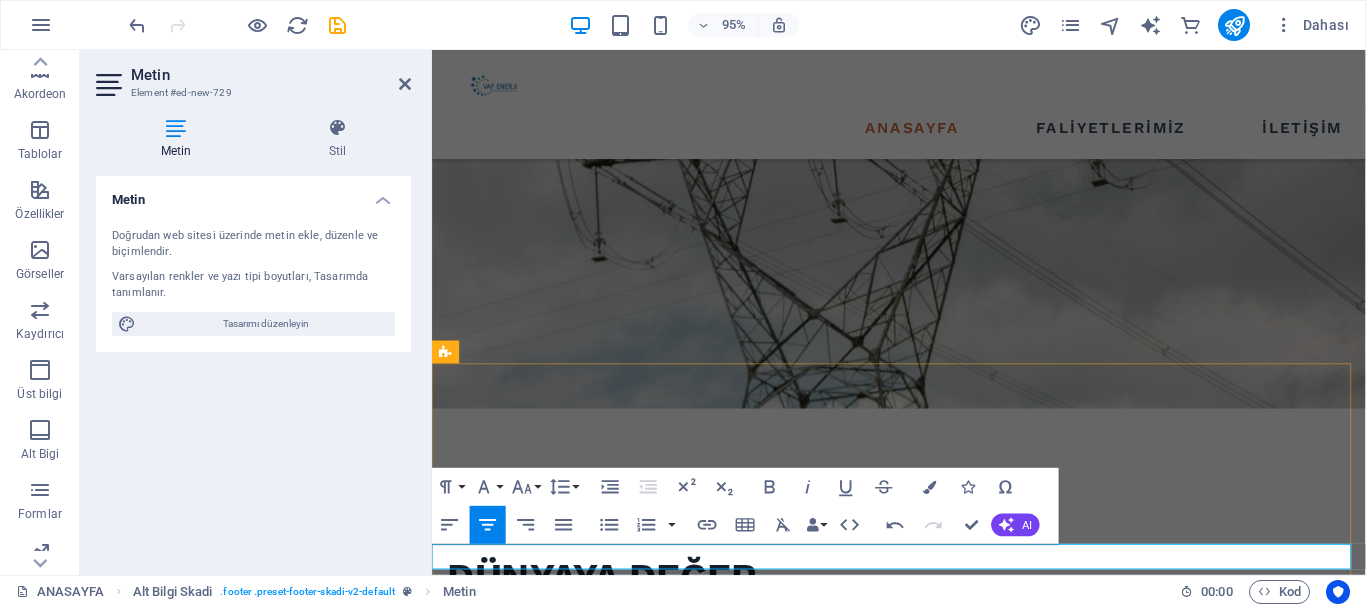 click on "fatihgun@vafenerji.com.tr | ©" at bounding box center (923, 2196) 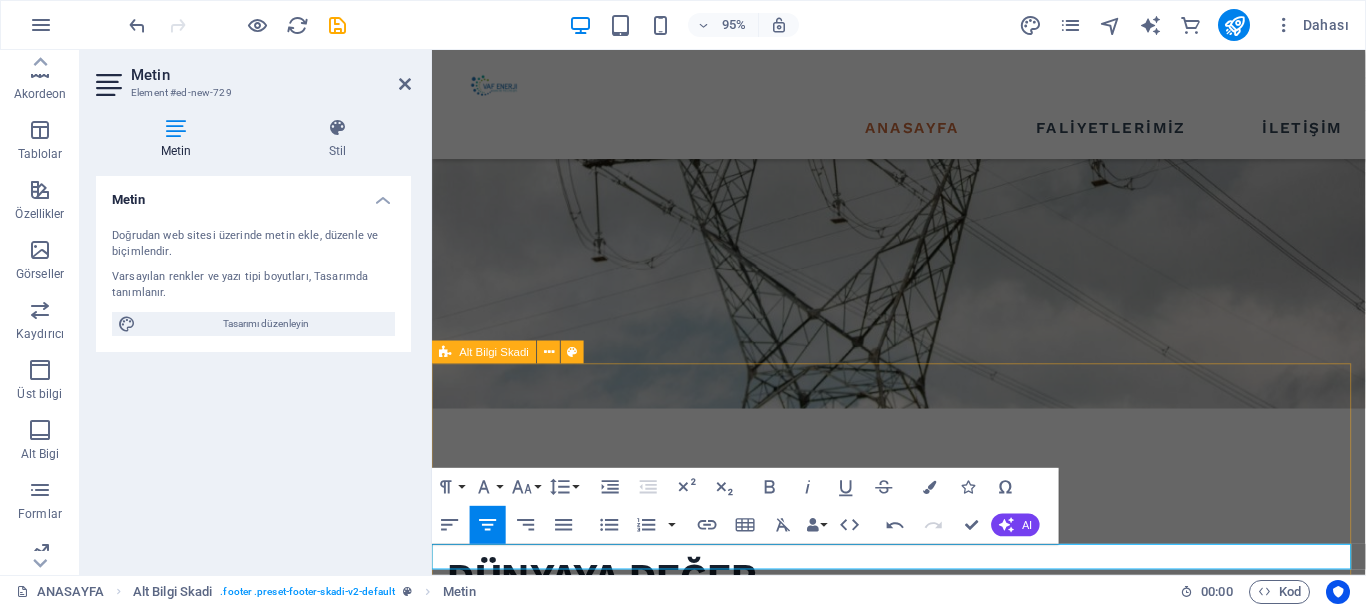click on "info@example.com | © Vaf Enerji 2025. Tüm Hakları Saklıdır." at bounding box center (923, 2133) 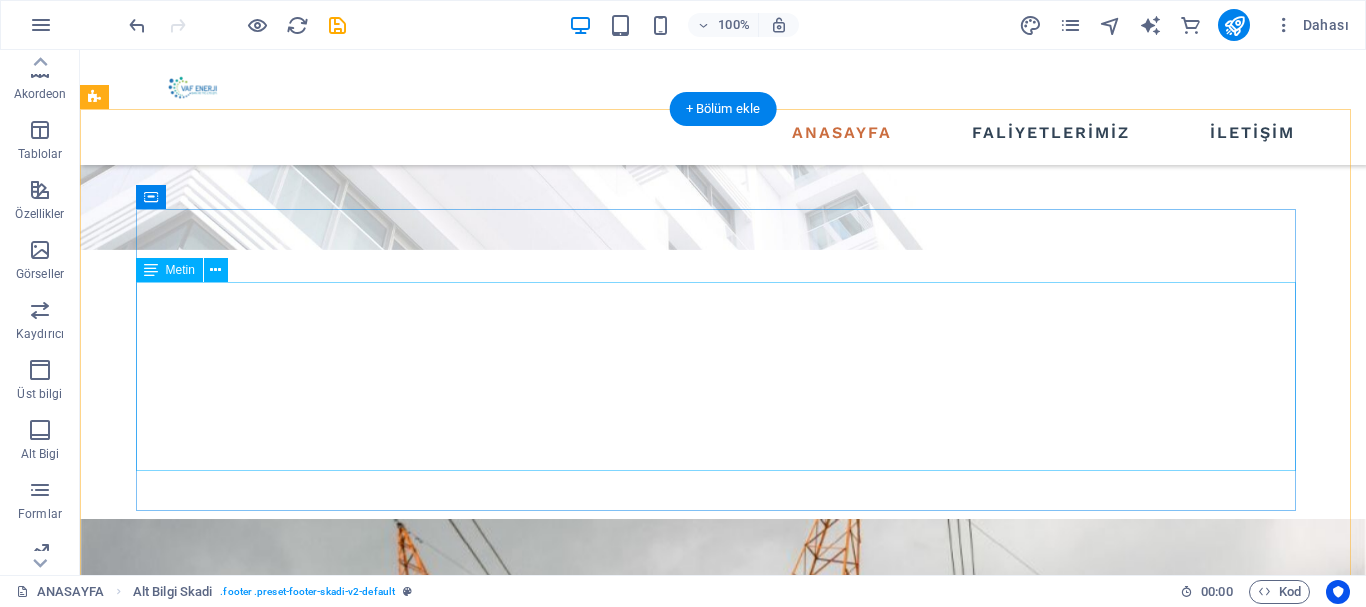 scroll, scrollTop: 0, scrollLeft: 0, axis: both 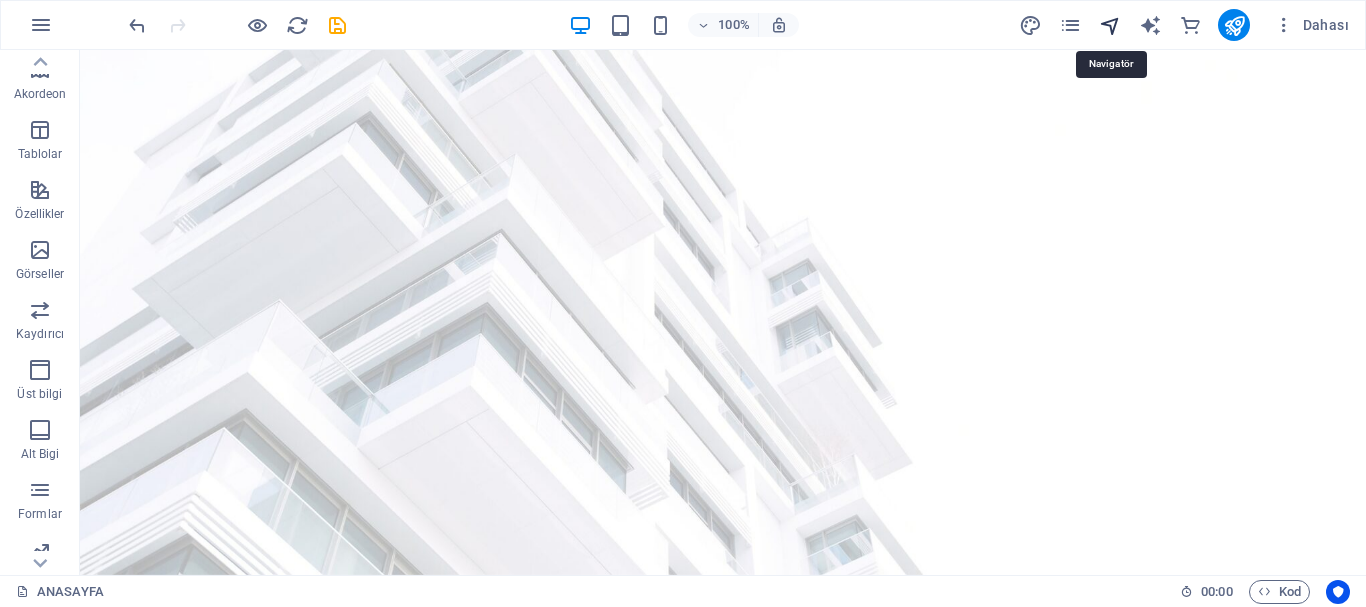 click at bounding box center [1110, 25] 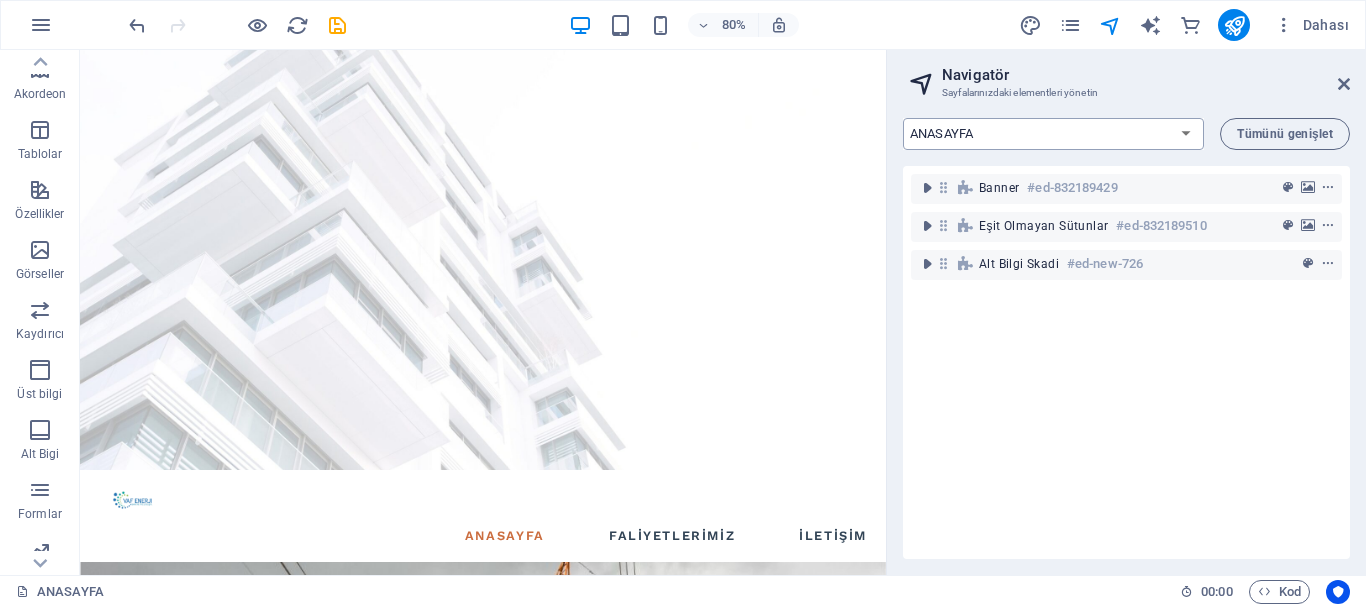 click on "ANASAYFA  FALİYETLERİMİZ  İLETİŞİM" at bounding box center (1053, 134) 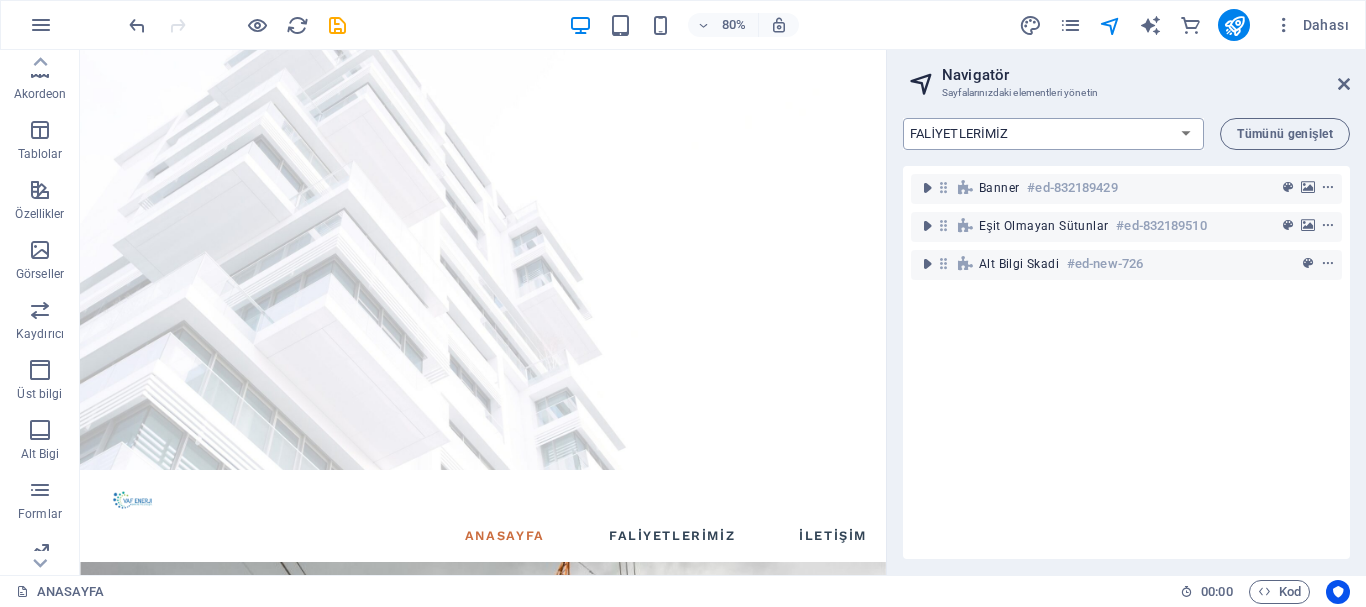 click on "ANASAYFA  FALİYETLERİMİZ  İLETİŞİM" at bounding box center (1053, 134) 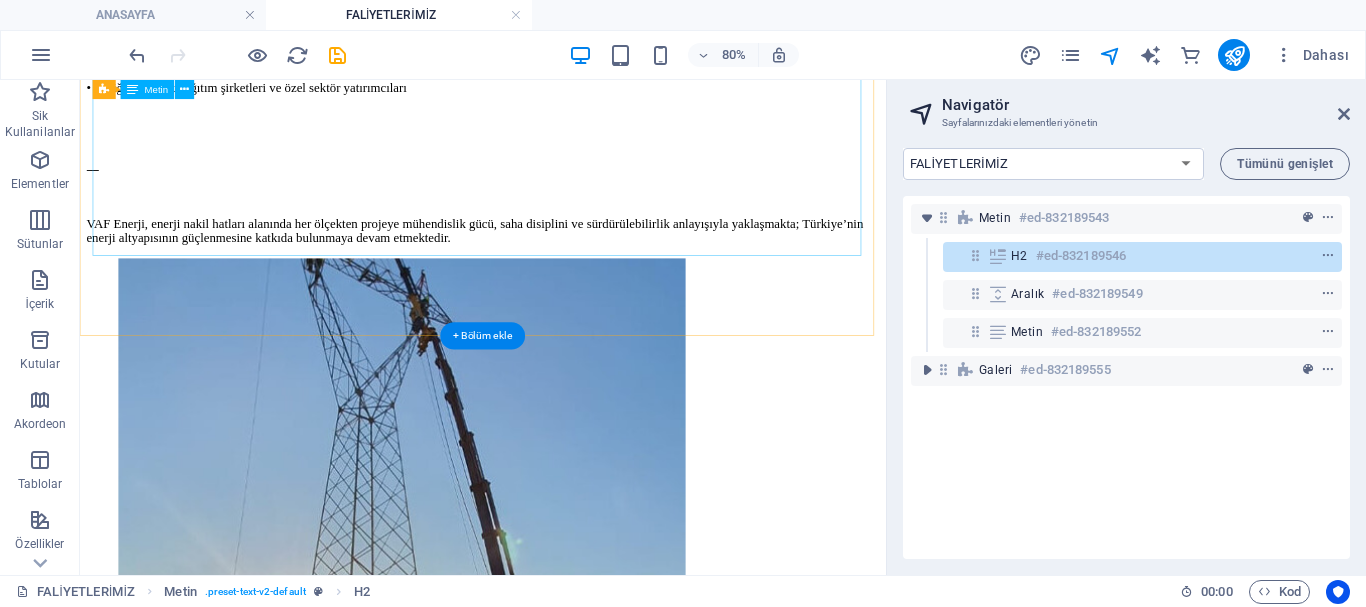 scroll, scrollTop: 1339, scrollLeft: 0, axis: vertical 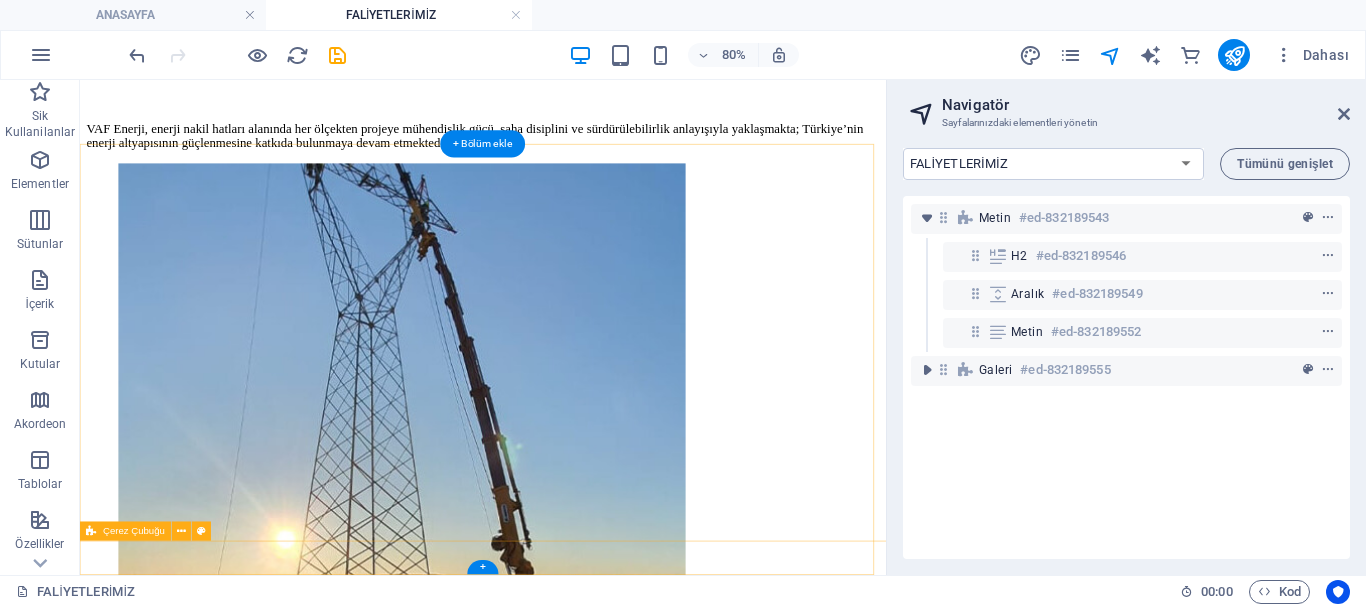 click on "Vaf Enerji 2025. Tüm Hakları Saklıdır." at bounding box center [584, 4346] 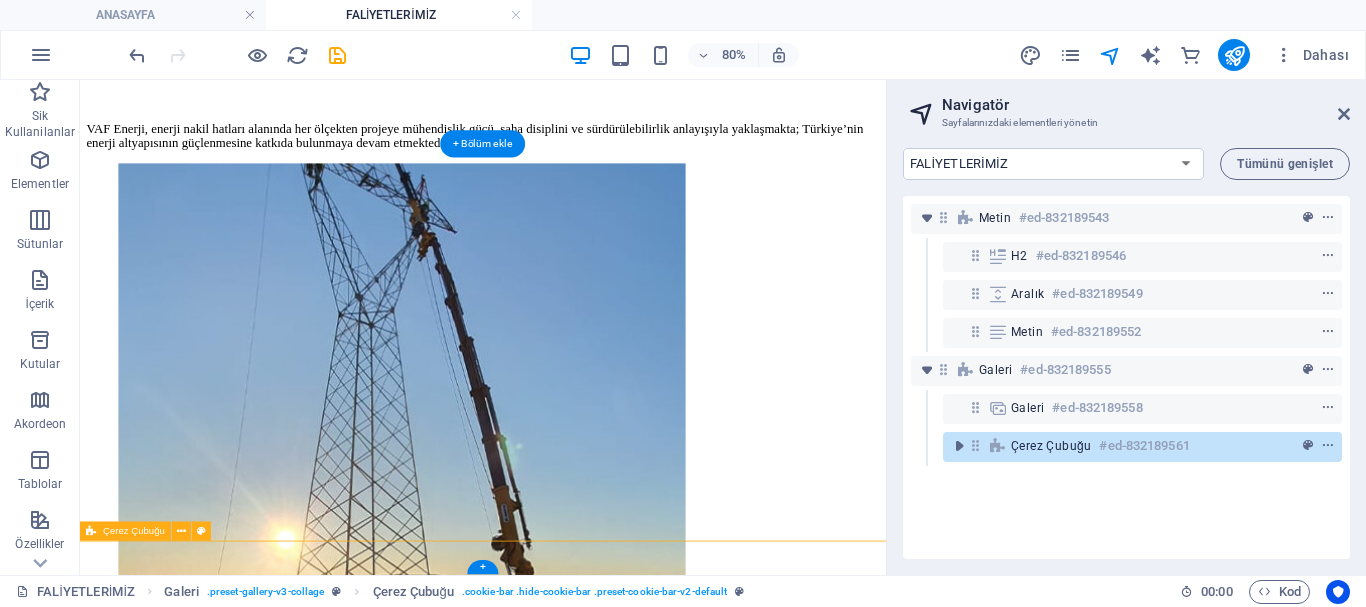 click on "Vaf Enerji 2025. Tüm Hakları Saklıdır." at bounding box center (584, 4346) 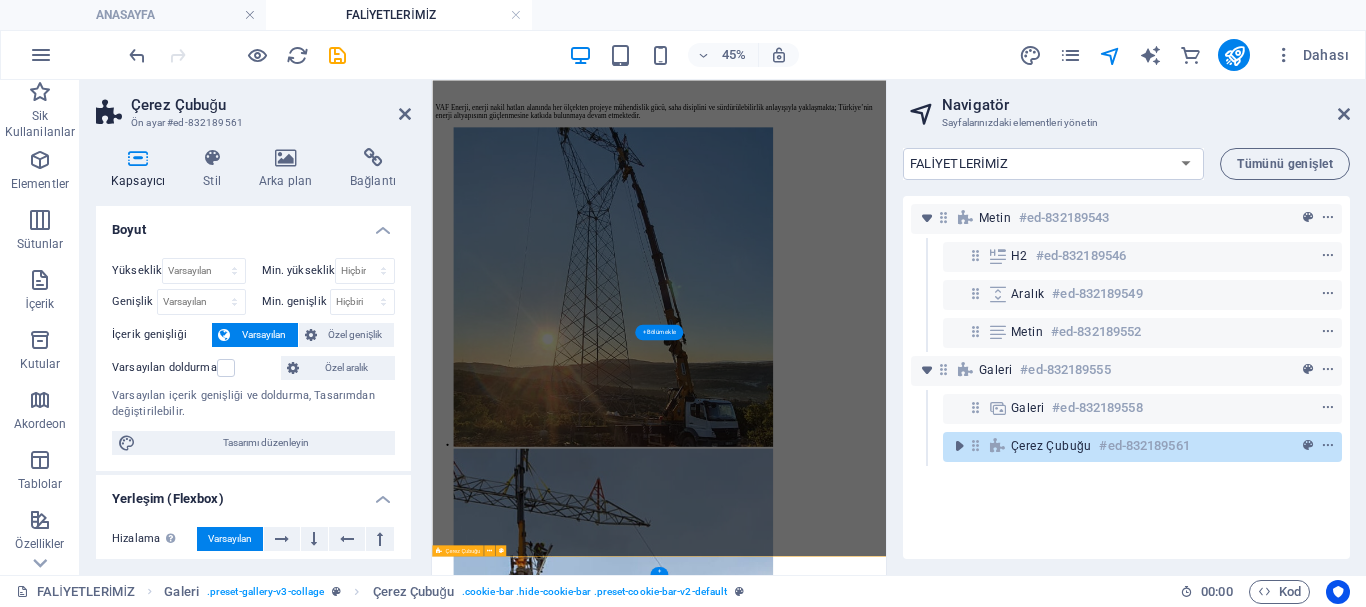 scroll, scrollTop: 859, scrollLeft: 0, axis: vertical 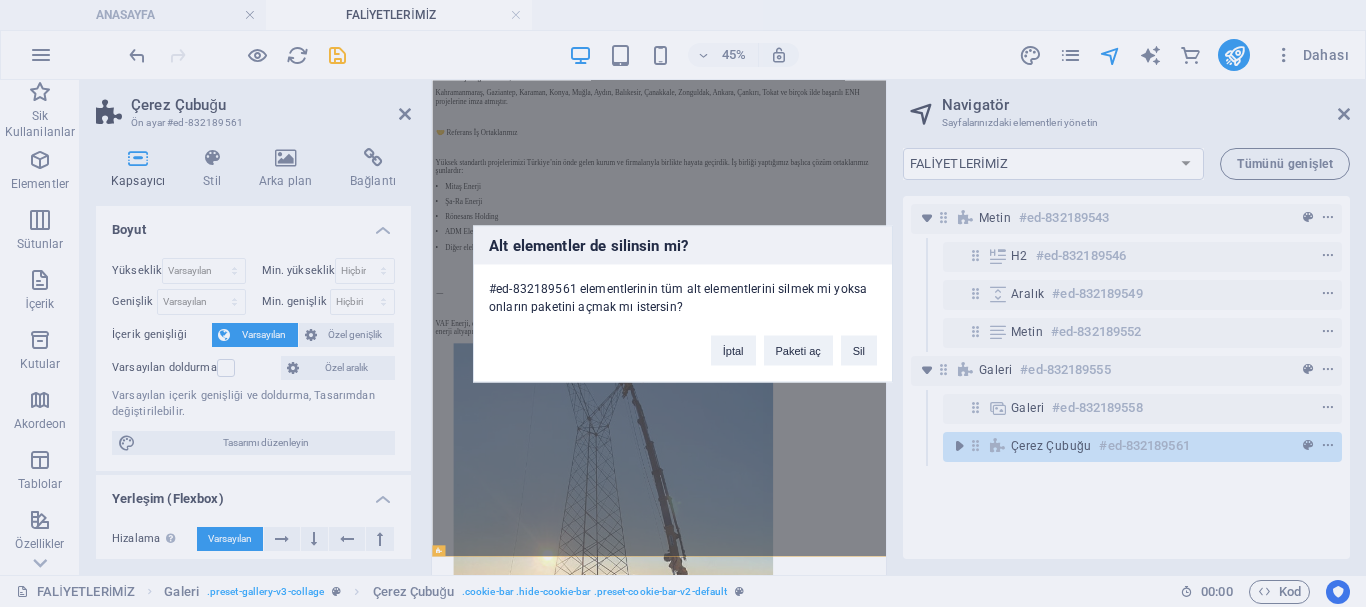 type 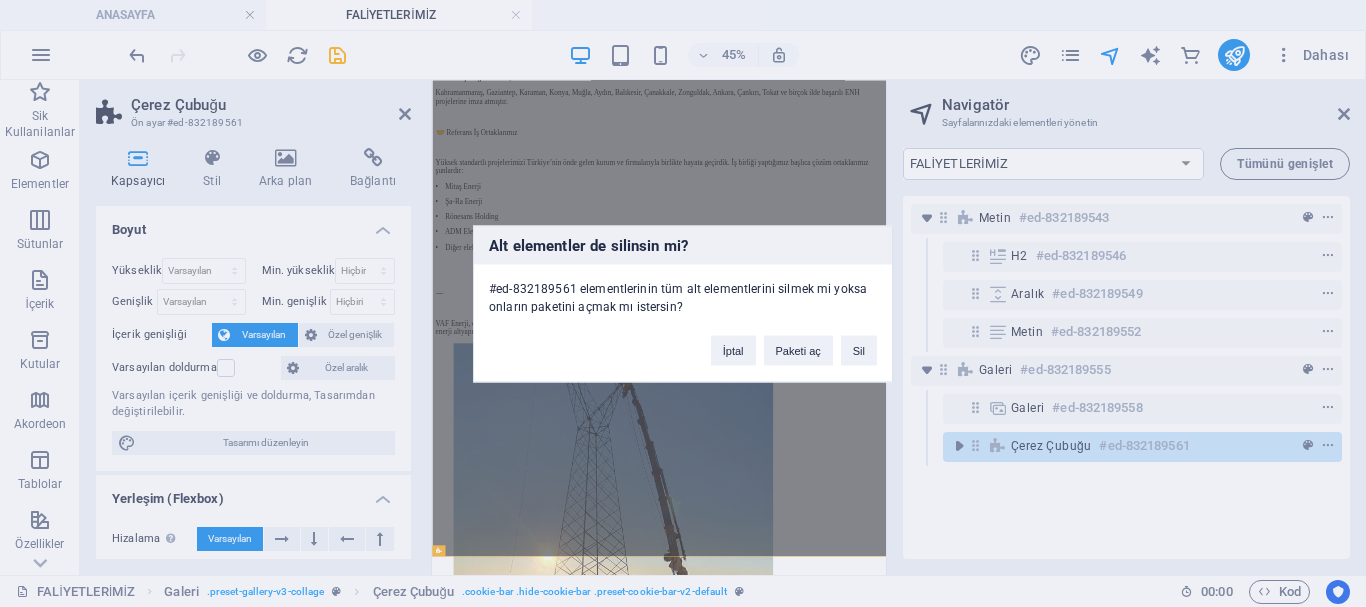 scroll, scrollTop: 1280, scrollLeft: 0, axis: vertical 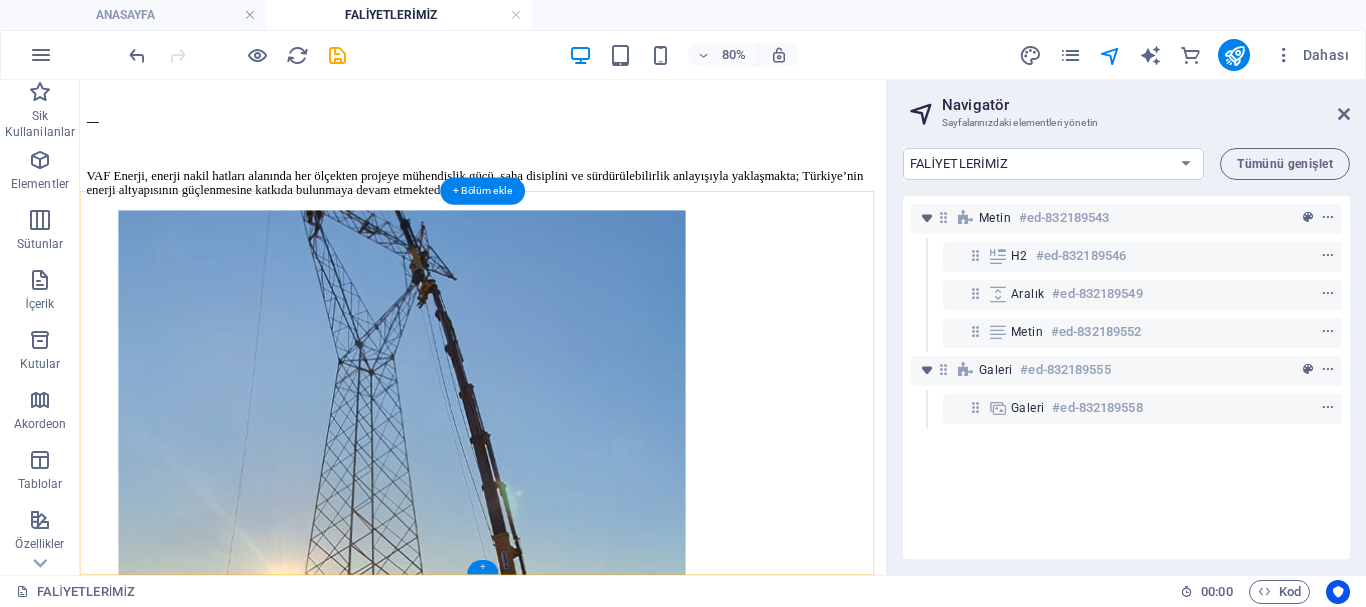 click on "+" at bounding box center (482, 567) 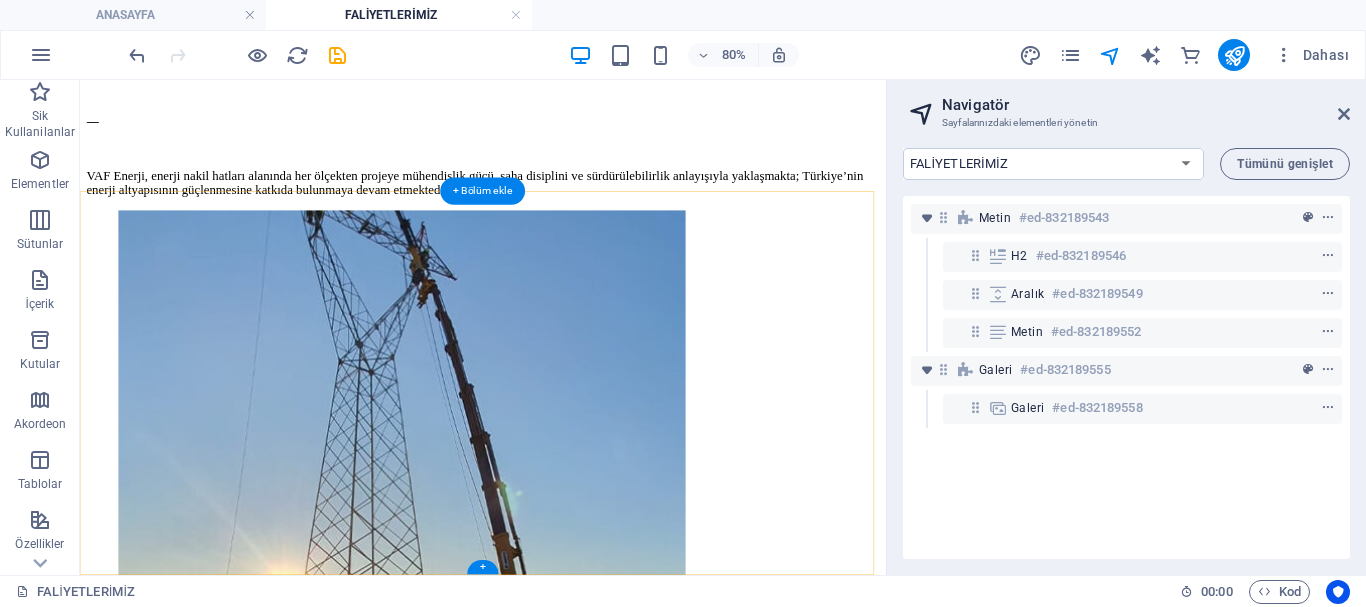 scroll, scrollTop: 809, scrollLeft: 0, axis: vertical 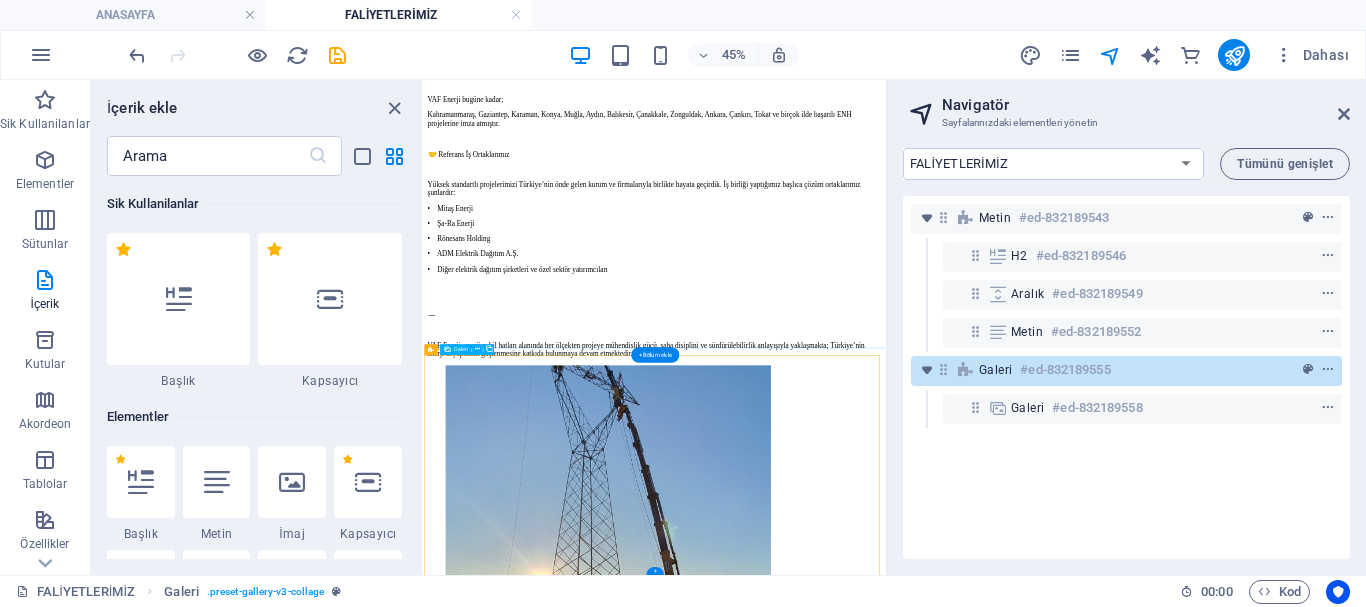 click at bounding box center (872, 1077) 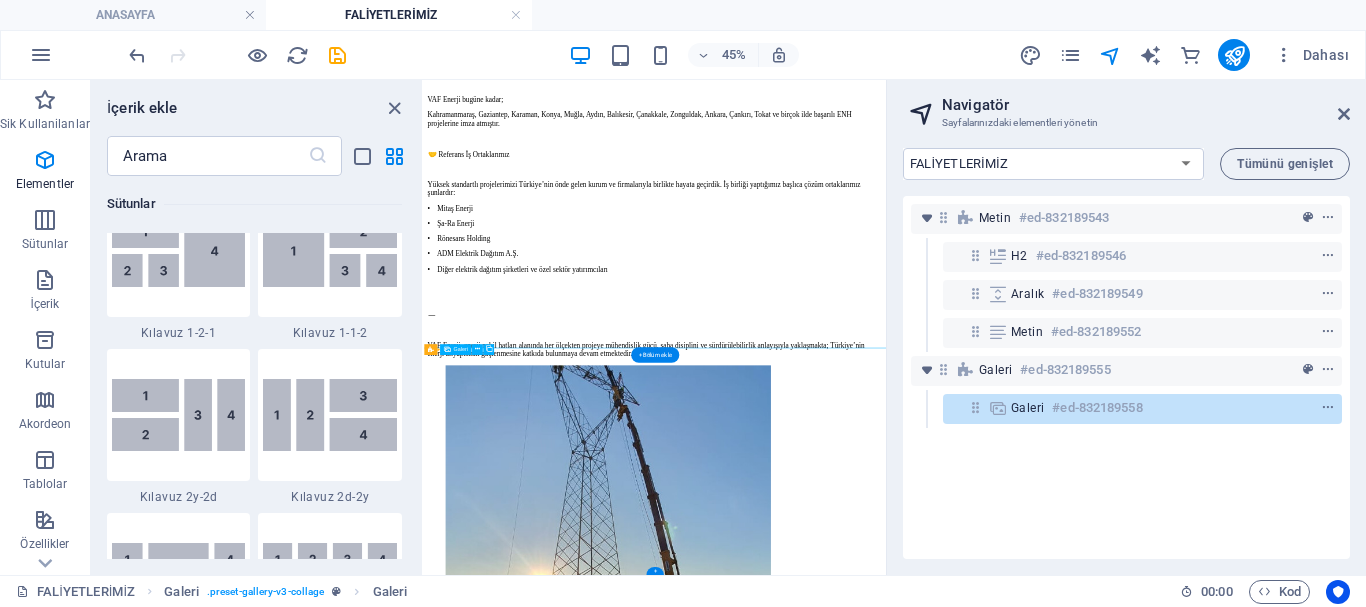 scroll, scrollTop: 3499, scrollLeft: 0, axis: vertical 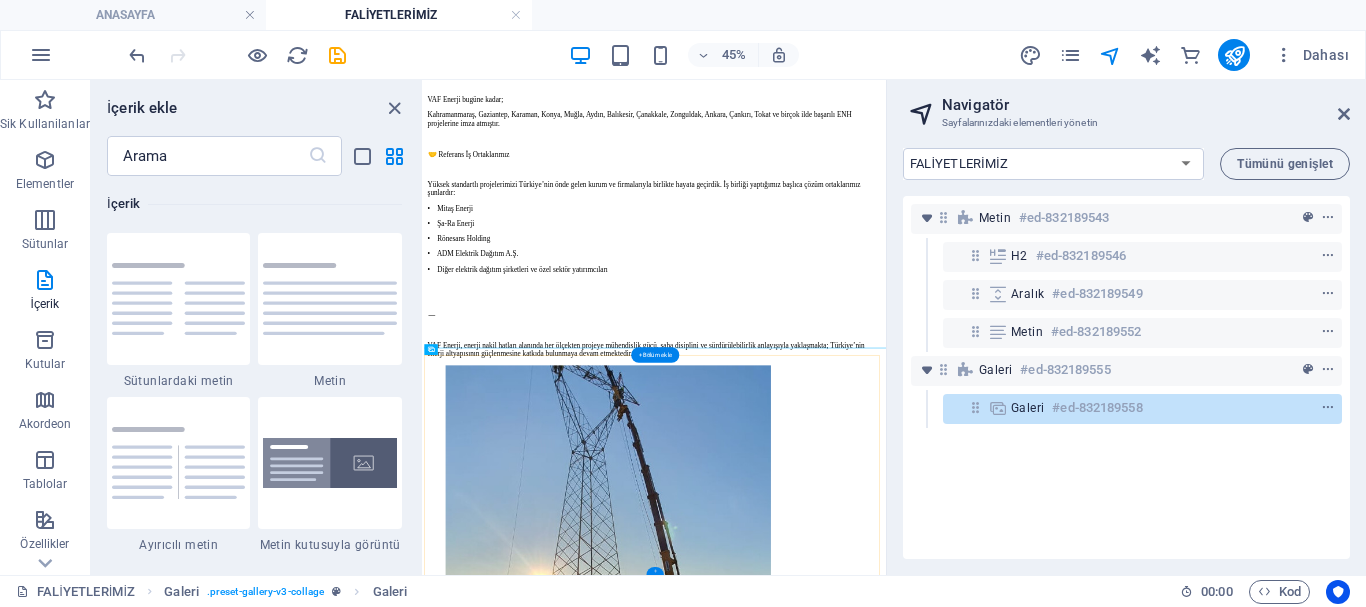 click on "+" at bounding box center [655, 570] 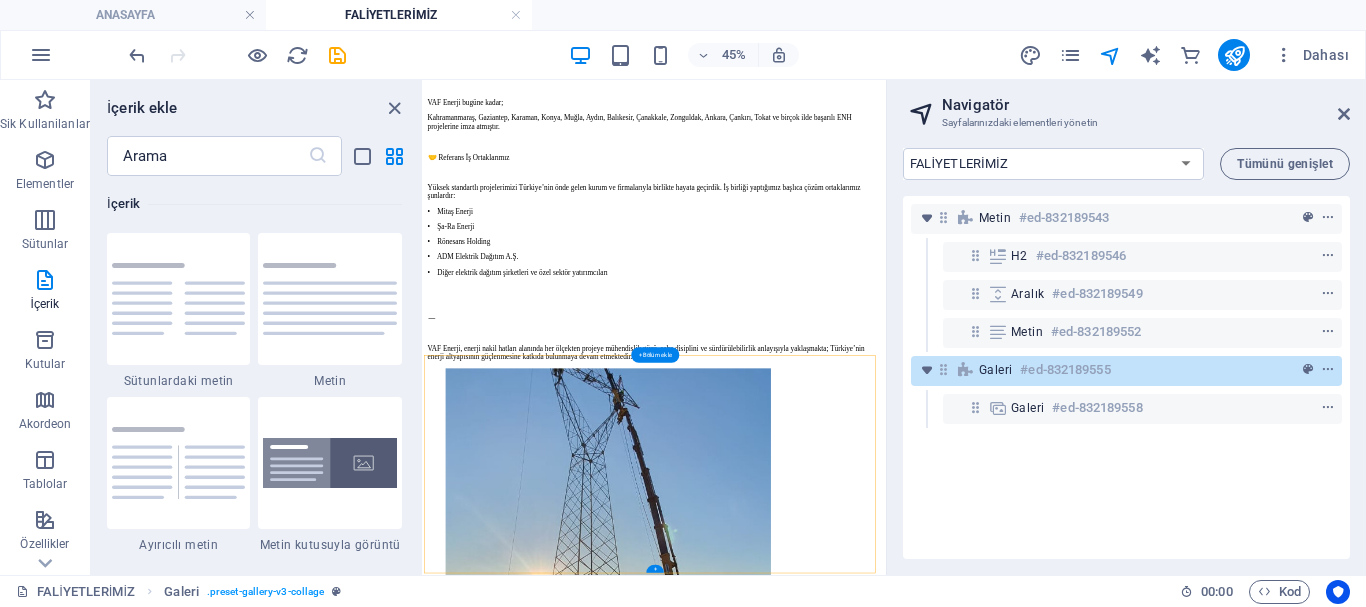 scroll, scrollTop: 809, scrollLeft: 0, axis: vertical 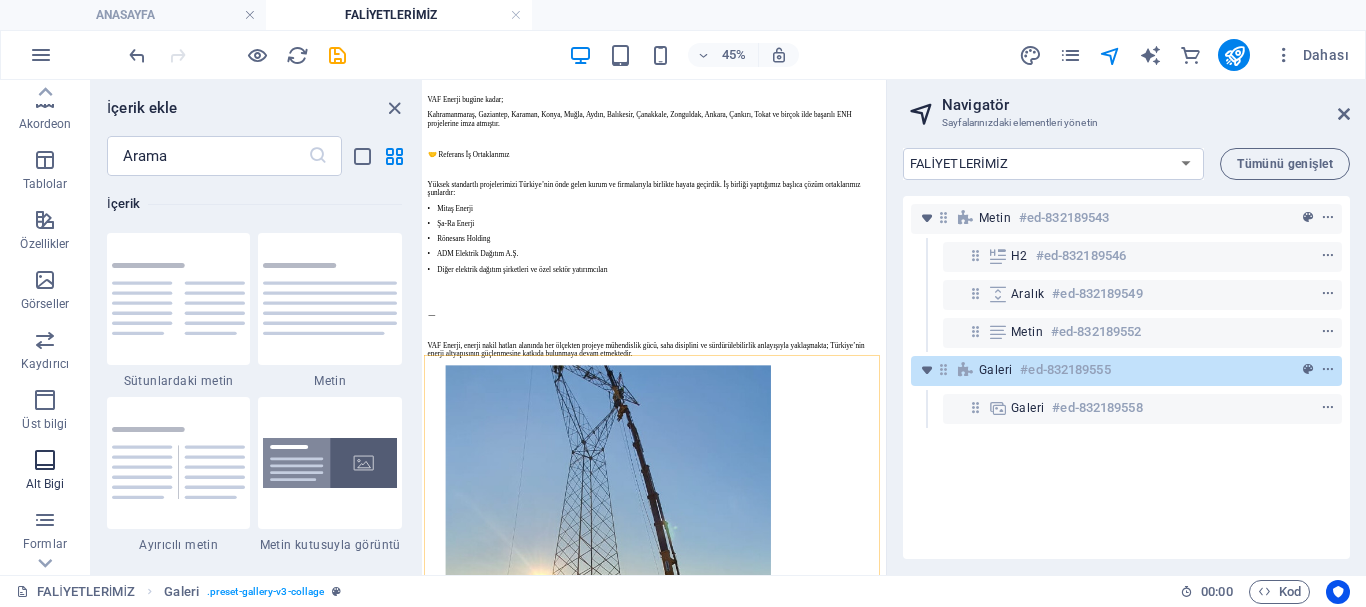 click at bounding box center [45, 460] 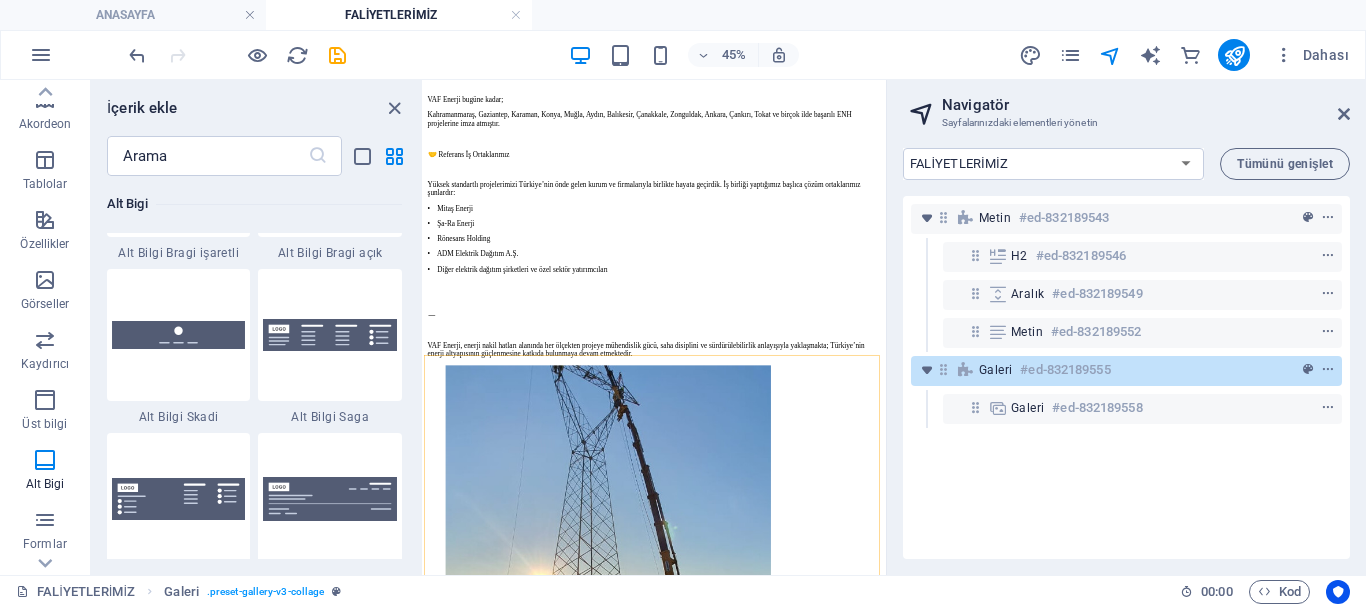 scroll, scrollTop: 14039, scrollLeft: 0, axis: vertical 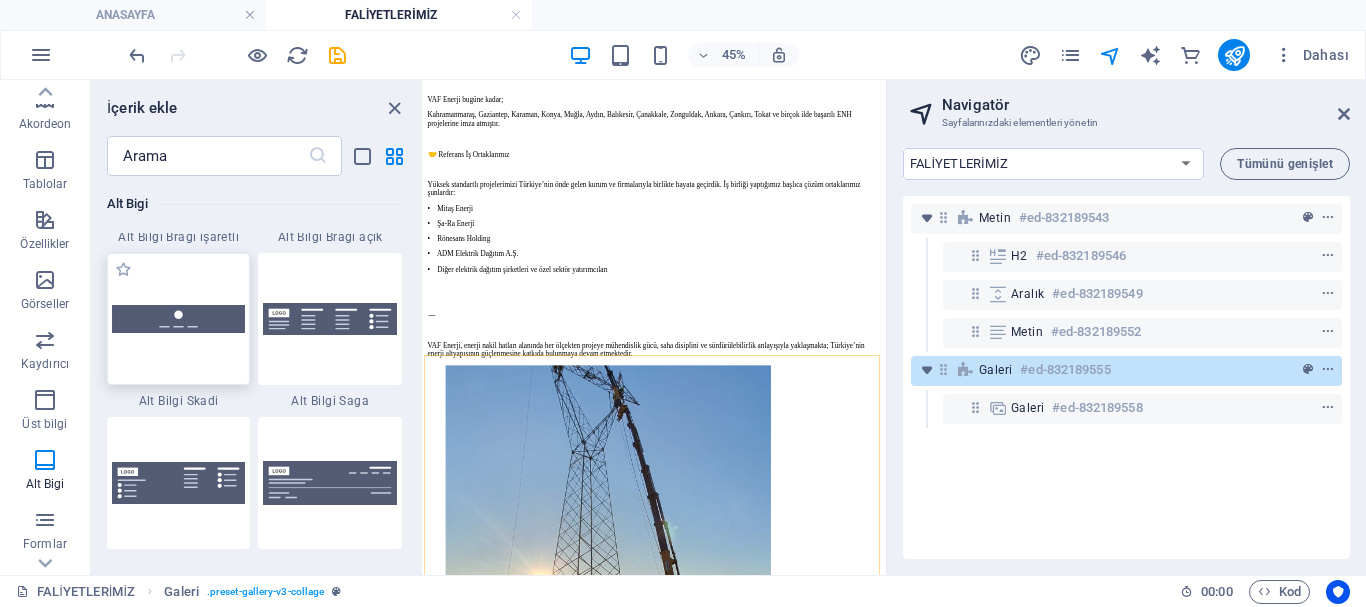 click at bounding box center (179, 319) 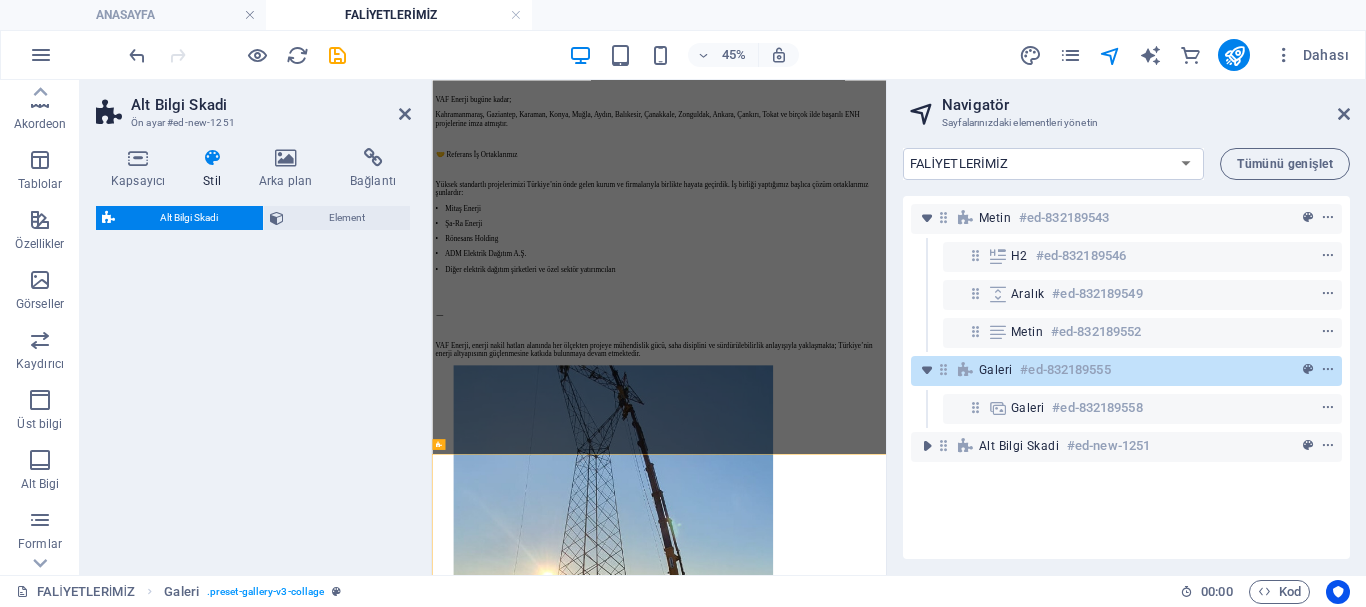 select on "rem" 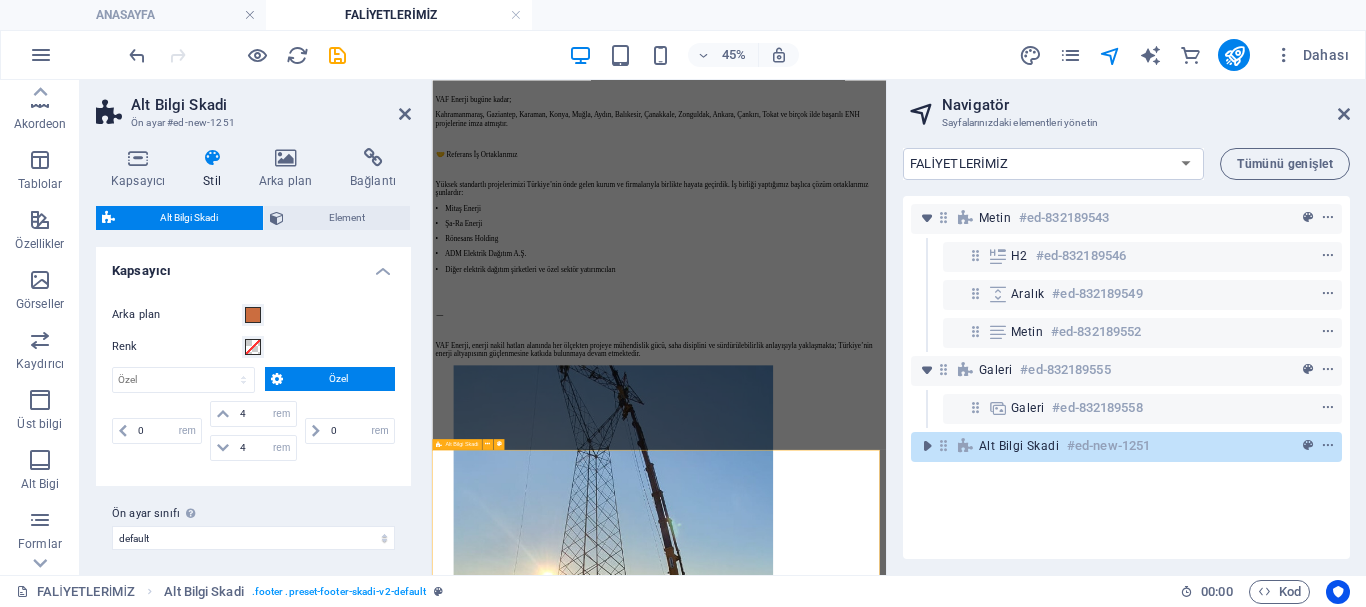 scroll, scrollTop: 1079, scrollLeft: 0, axis: vertical 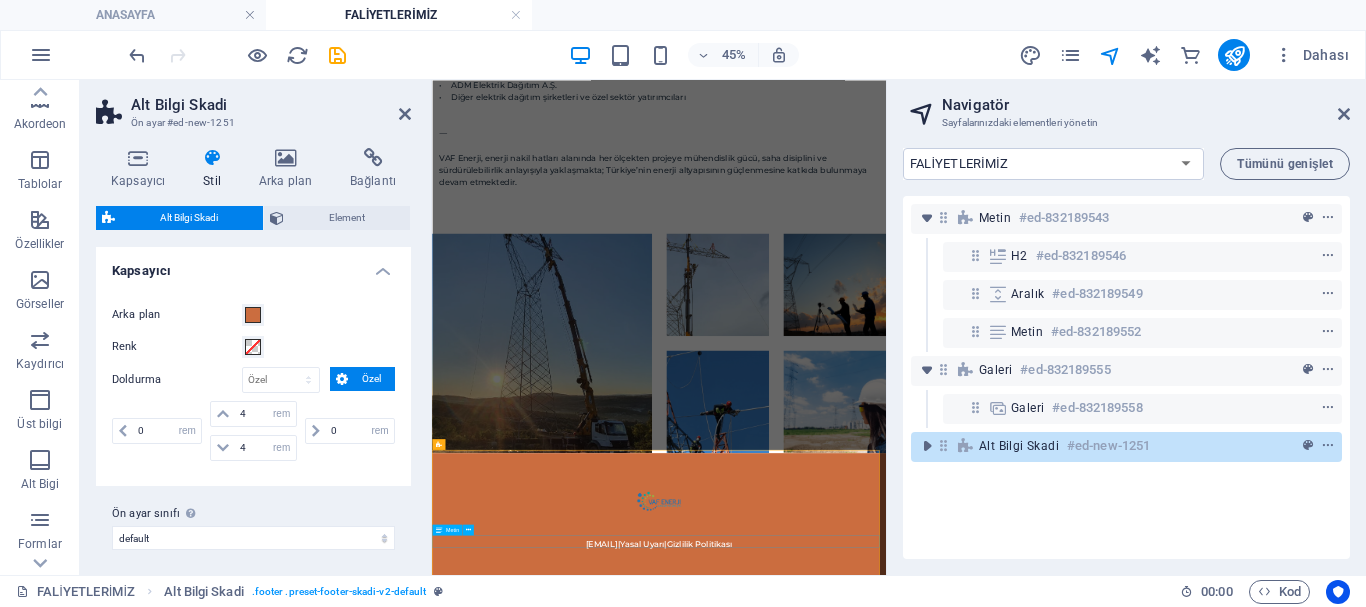 click on "fatihgun@vafenerji.com.tr  |  Yasal Uyarı  |  Gizlilik Politikası" at bounding box center [936, 1111] 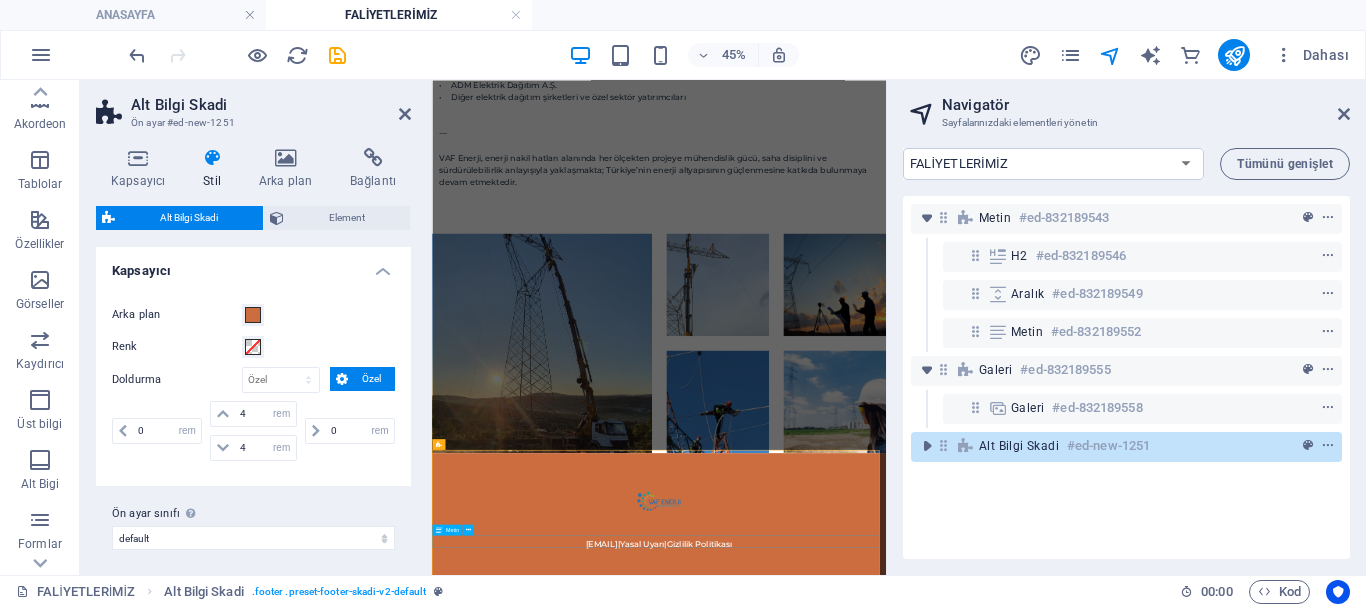 click on "fatihgun@vafenerji.com.tr  |  Yasal Uyarı  |  Gizlilik Politikası" at bounding box center [936, 1111] 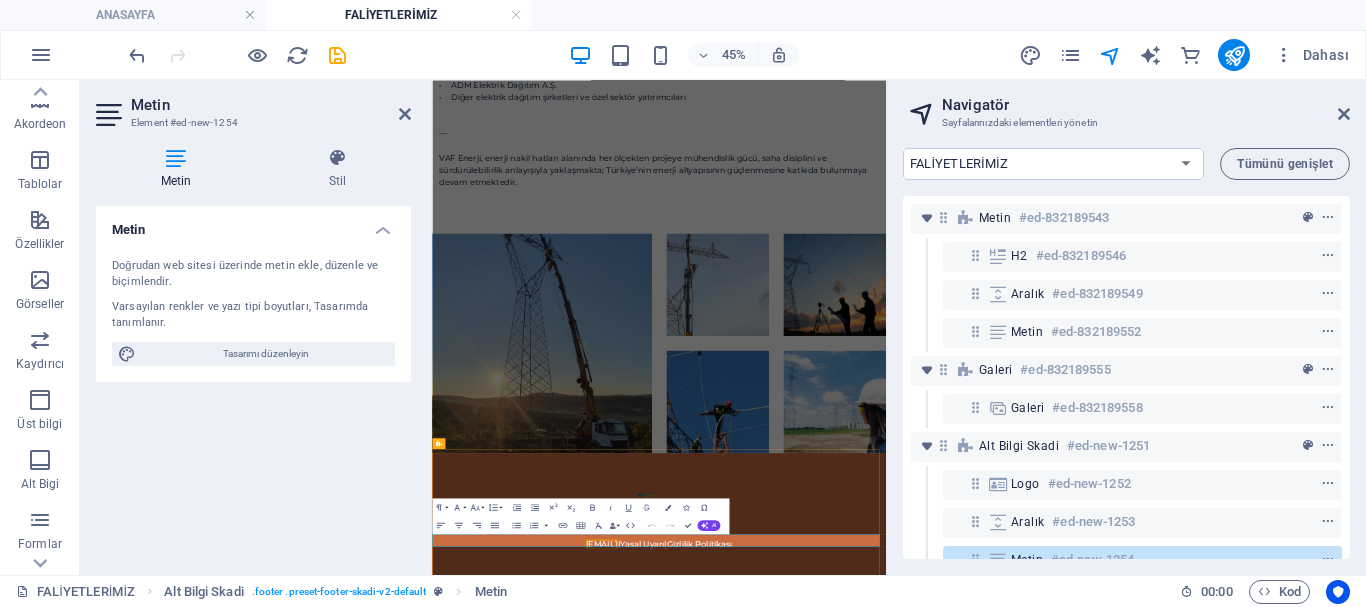 scroll, scrollTop: 1081, scrollLeft: 0, axis: vertical 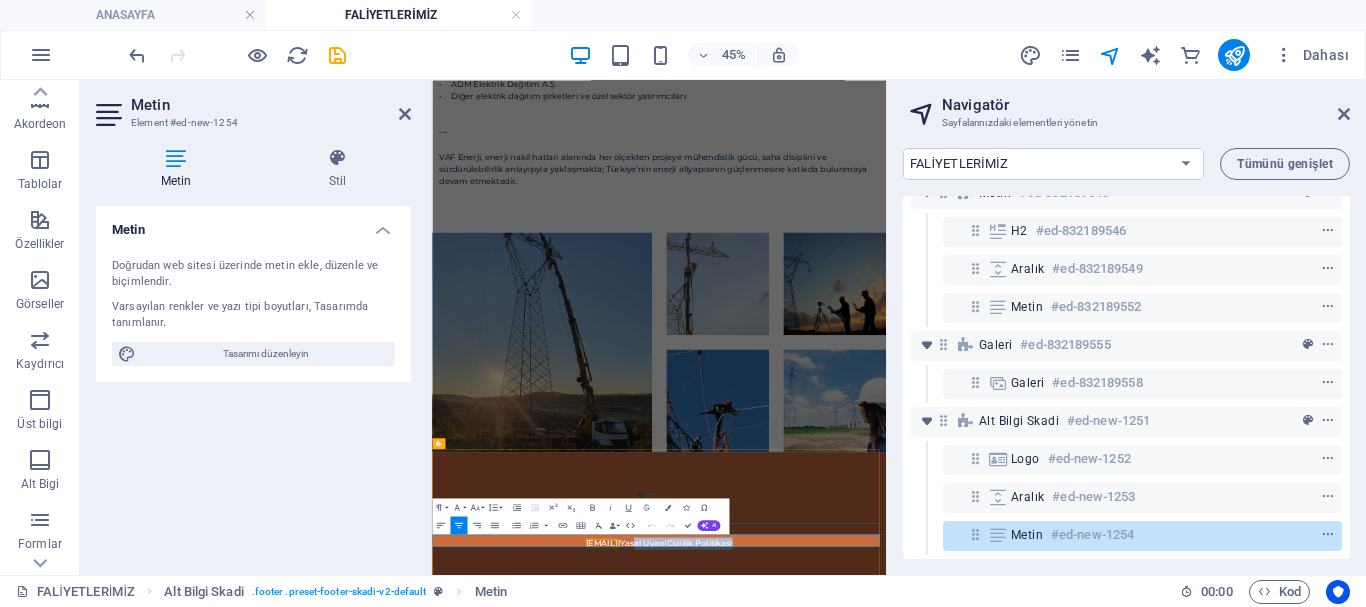 drag, startPoint x: 1209, startPoint y: 1106, endPoint x: 1102, endPoint y: 607, distance: 510.34302 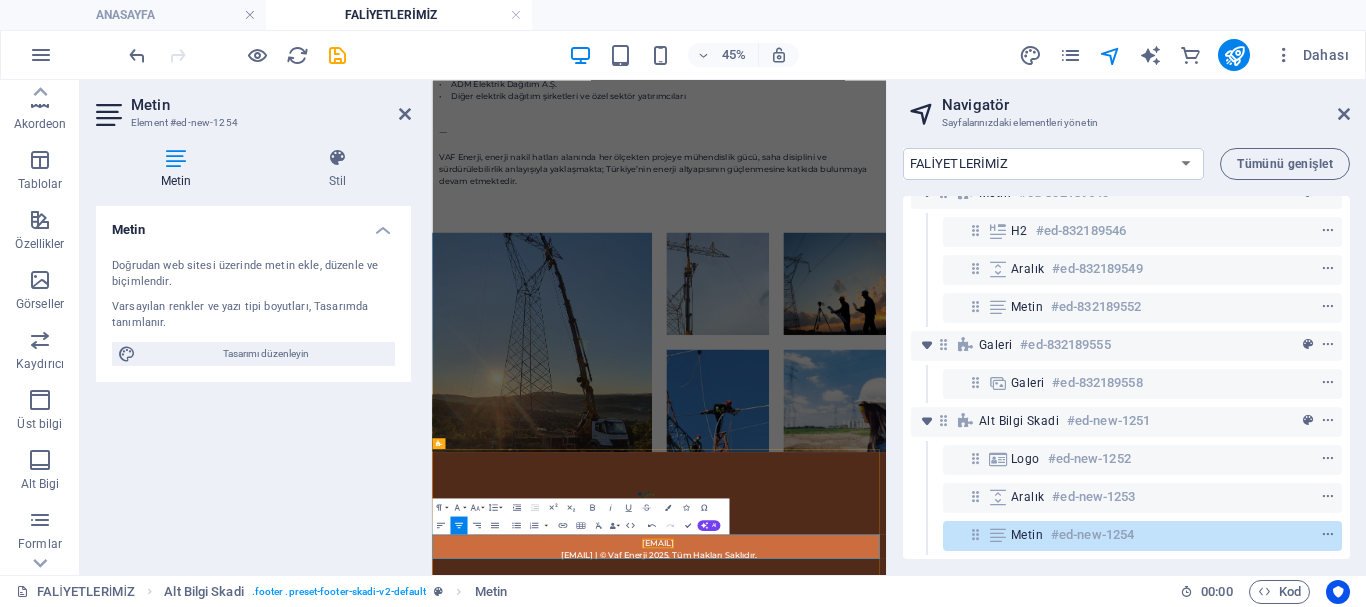 click on "info@example.com | © Vaf Enerji 2025. Tüm Hakları Saklıdır." at bounding box center [936, 1136] 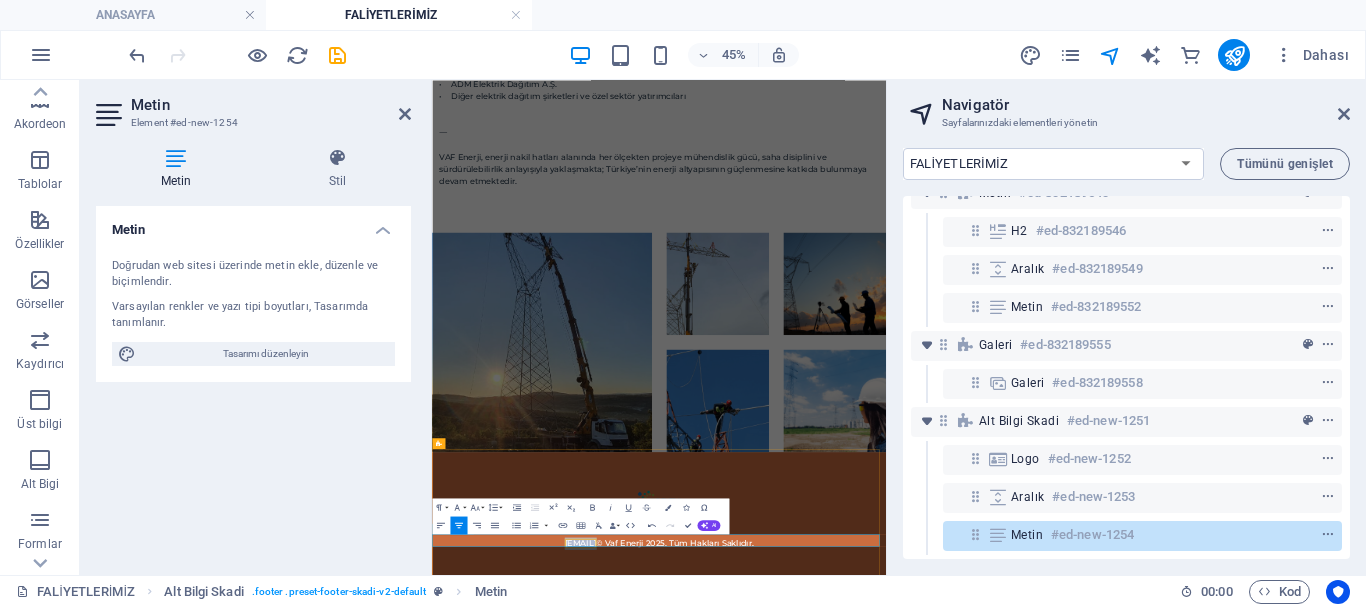 click on "fatihgun@vafenerji.com.tr" at bounding box center [762, 1109] 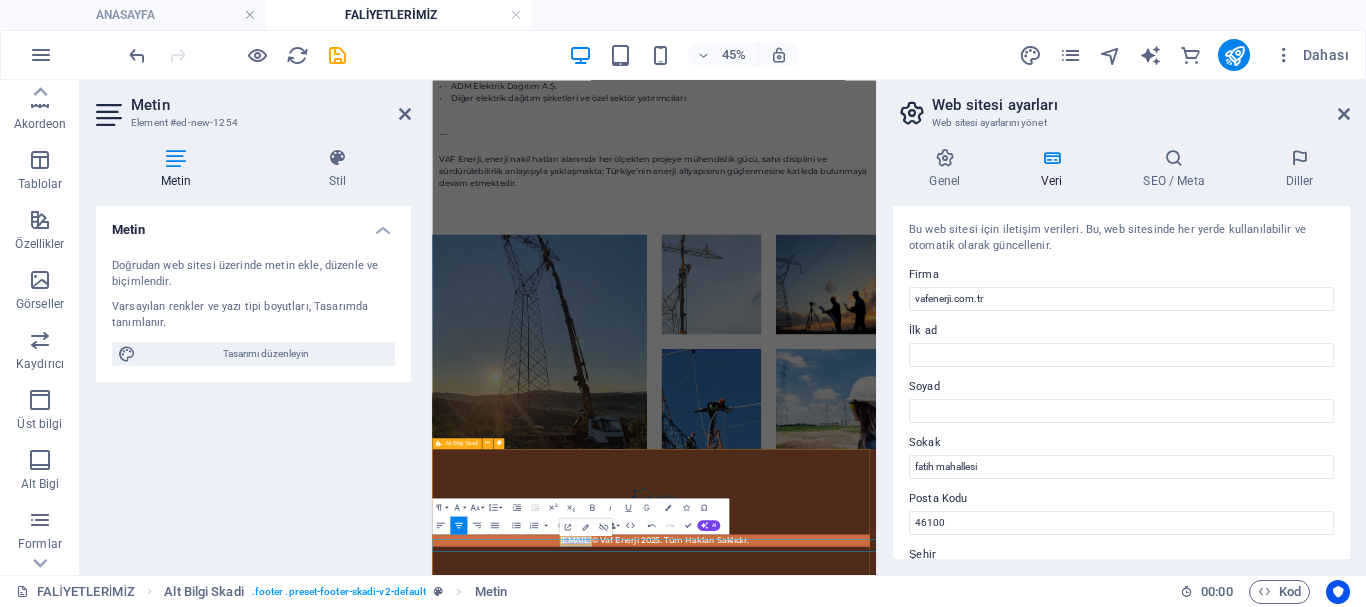 scroll, scrollTop: 1070, scrollLeft: 0, axis: vertical 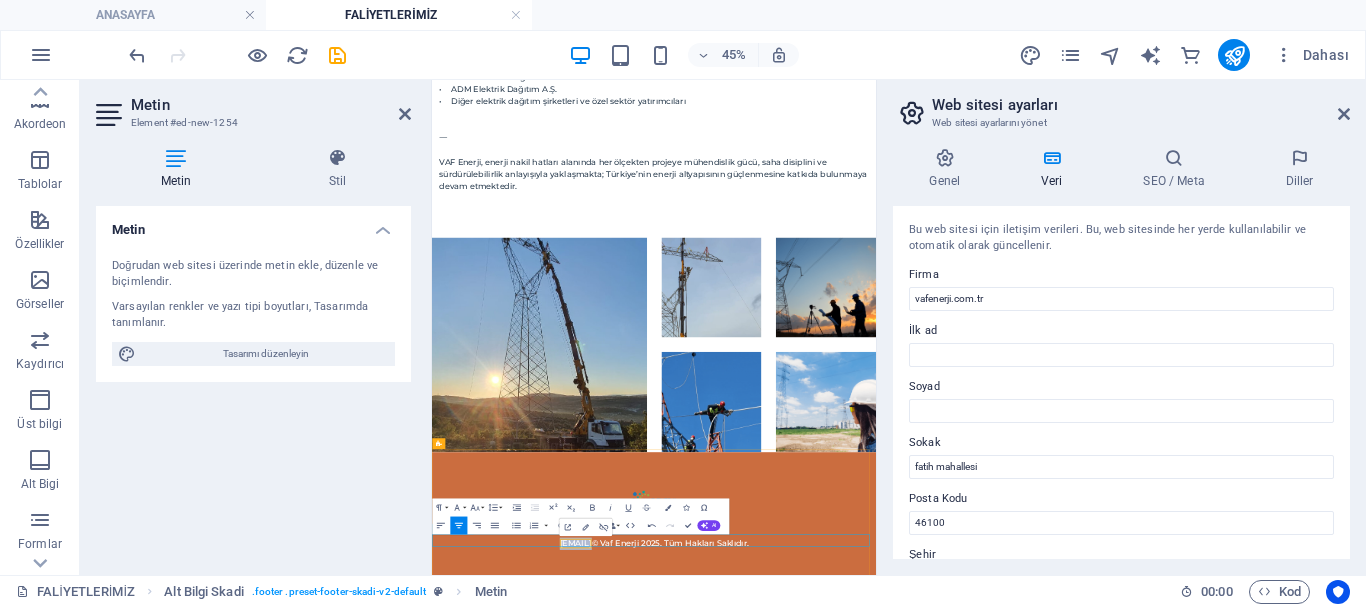click on "fatihgun@vafenerji.com.tr" at bounding box center [751, 1109] 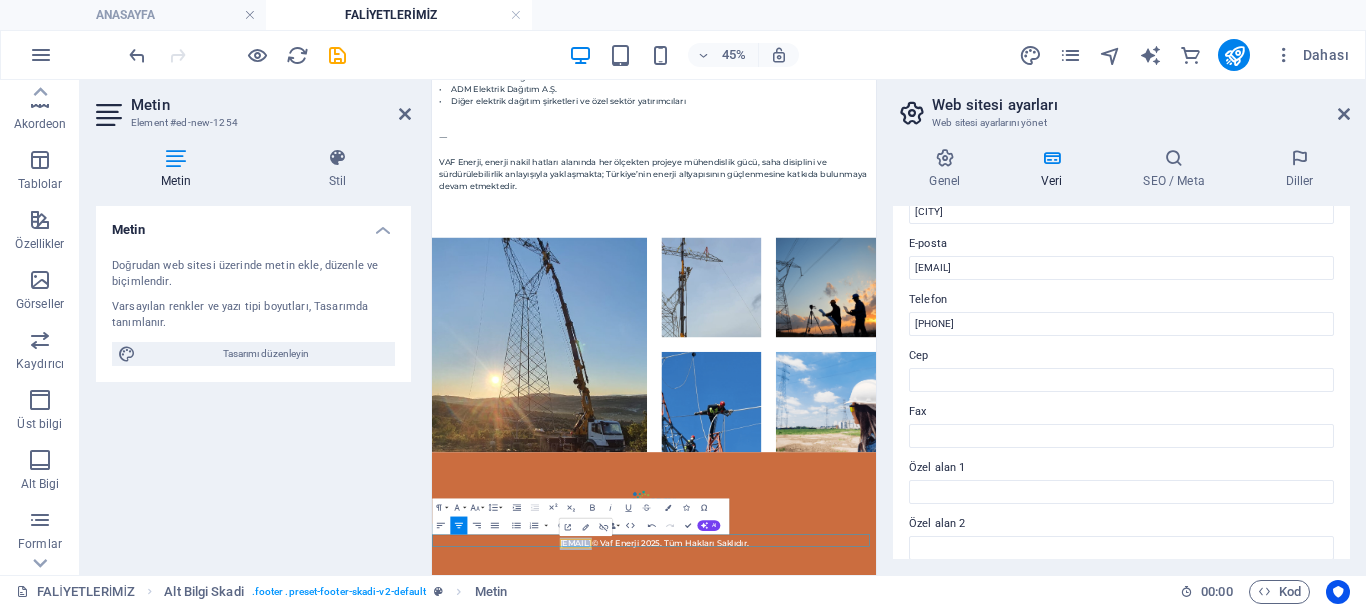 scroll, scrollTop: 400, scrollLeft: 0, axis: vertical 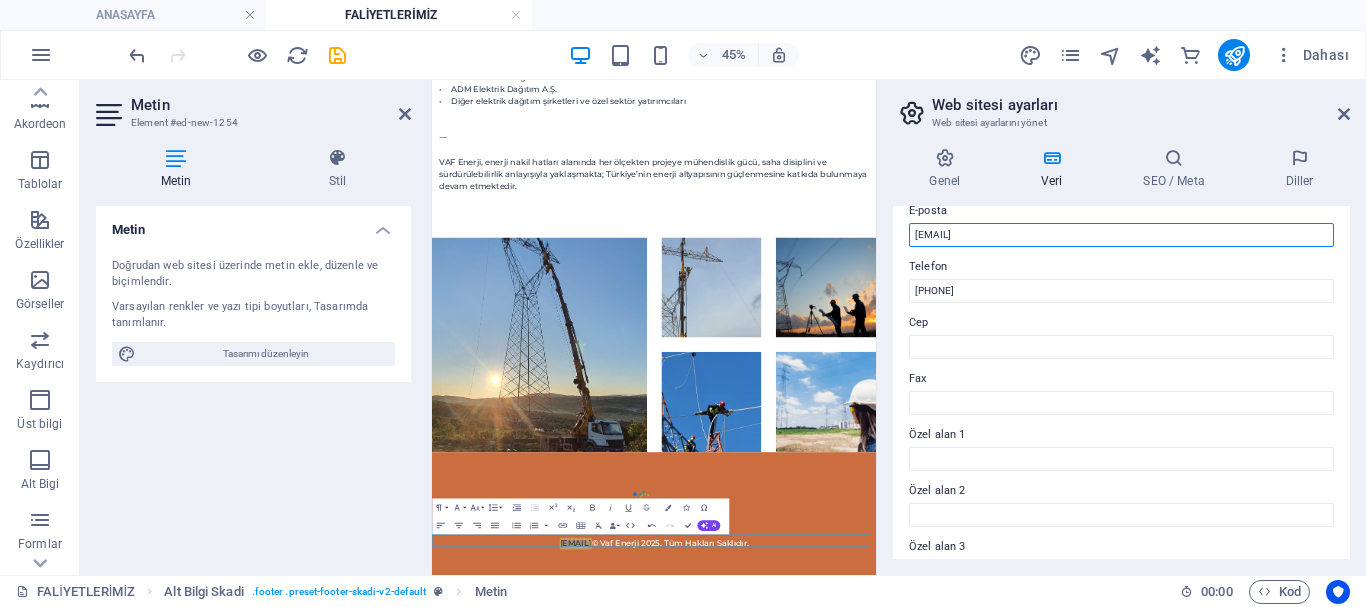 drag, startPoint x: 950, startPoint y: 232, endPoint x: 893, endPoint y: 238, distance: 57.31492 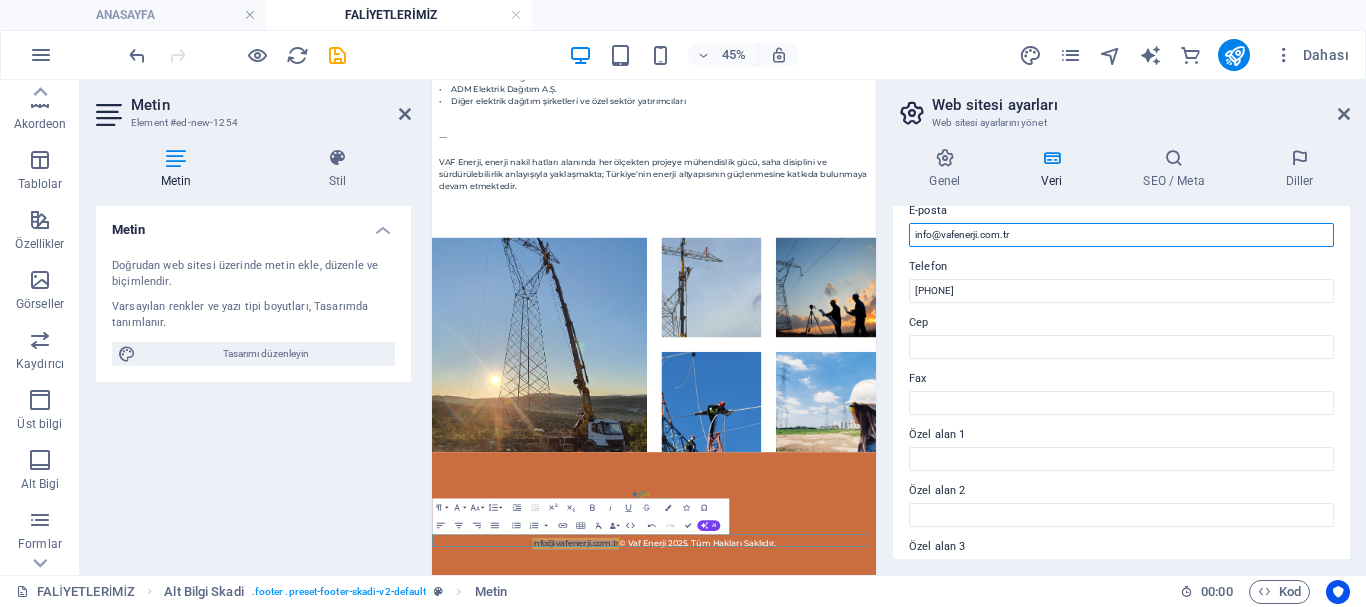 type on "info@vafenerji.com.tr" 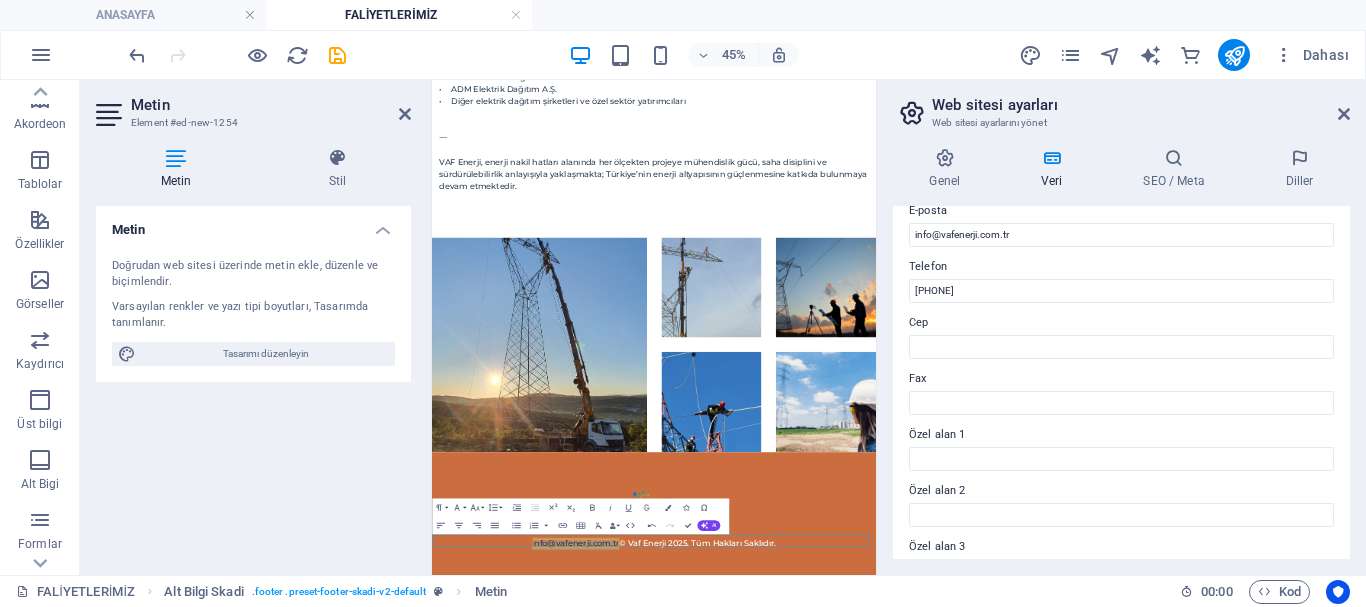 click on "Bu web sitesi için iletişim verileri. Bu, web sitesinde her yerde kullanılabilir ve otomatik olarak güncellenir. Firma vafenerji.com.tr İlk ad Soyad Sokak fatih mahallesi Posta Kodu 46100 Şehir Kahramanmaraş E-posta info@vafenerji.com.tr Telefon 05301089946 Cep Fax Özel alan 1 Özel alan 2 Özel alan 3 Özel alan 4 Özel alan 5 Özel alan 6" at bounding box center [1121, 382] 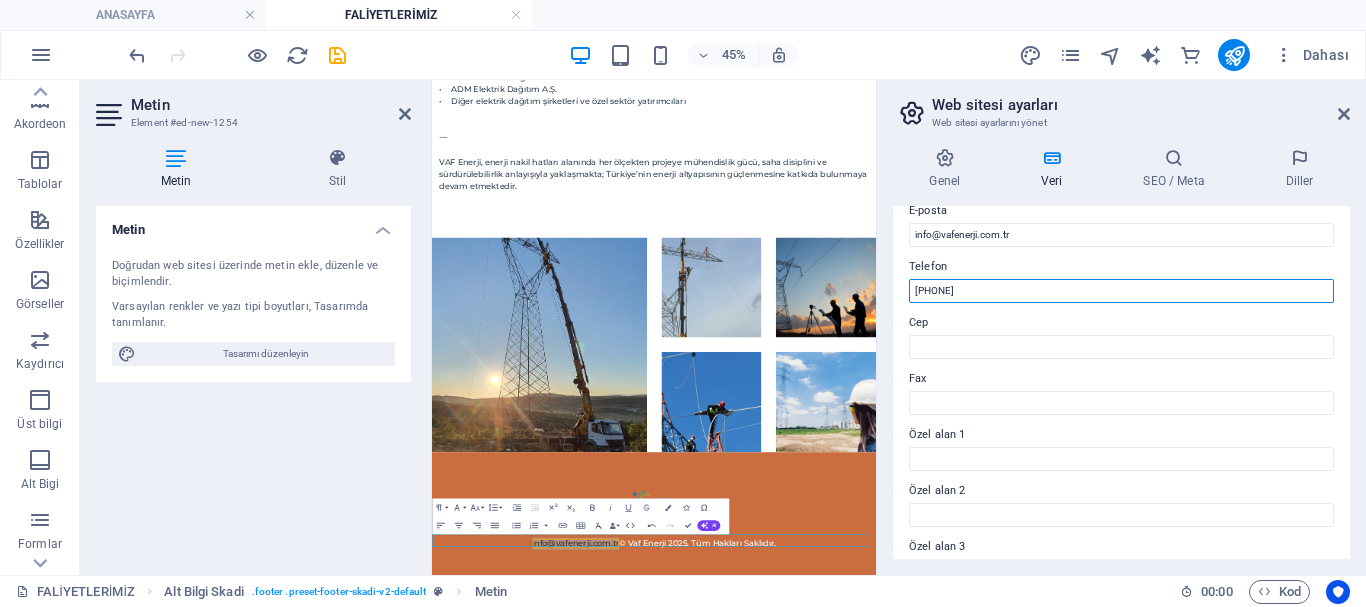 click on "[PHONE]" at bounding box center [1121, 291] 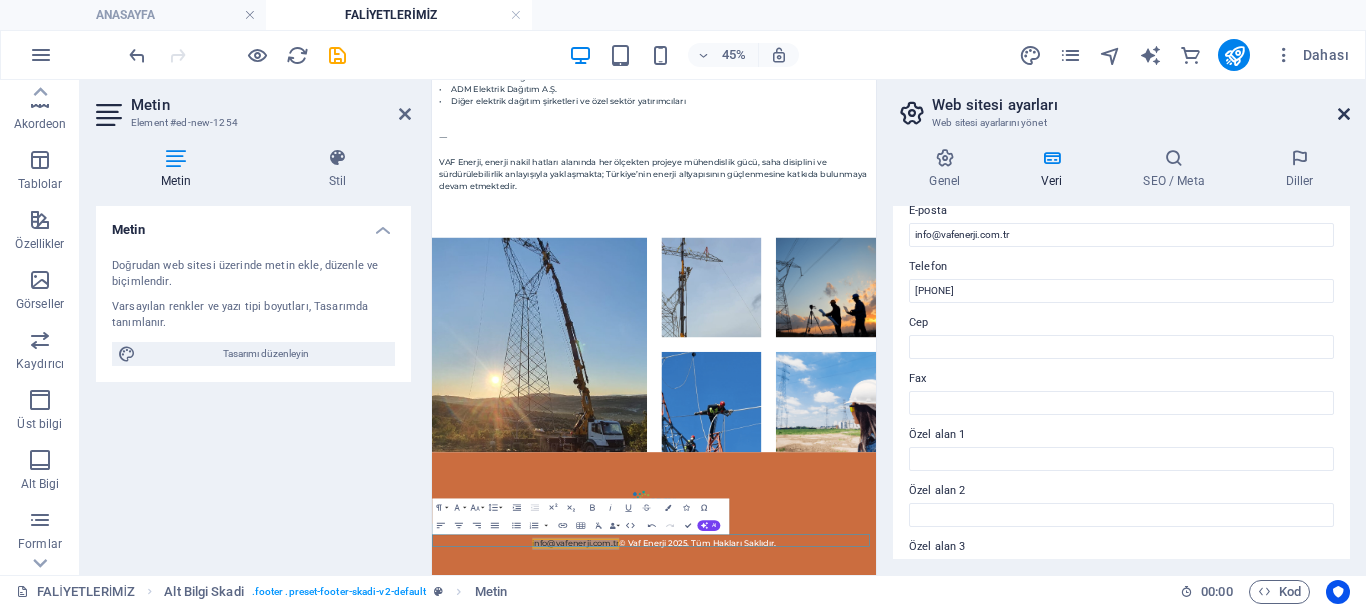 click at bounding box center (1344, 114) 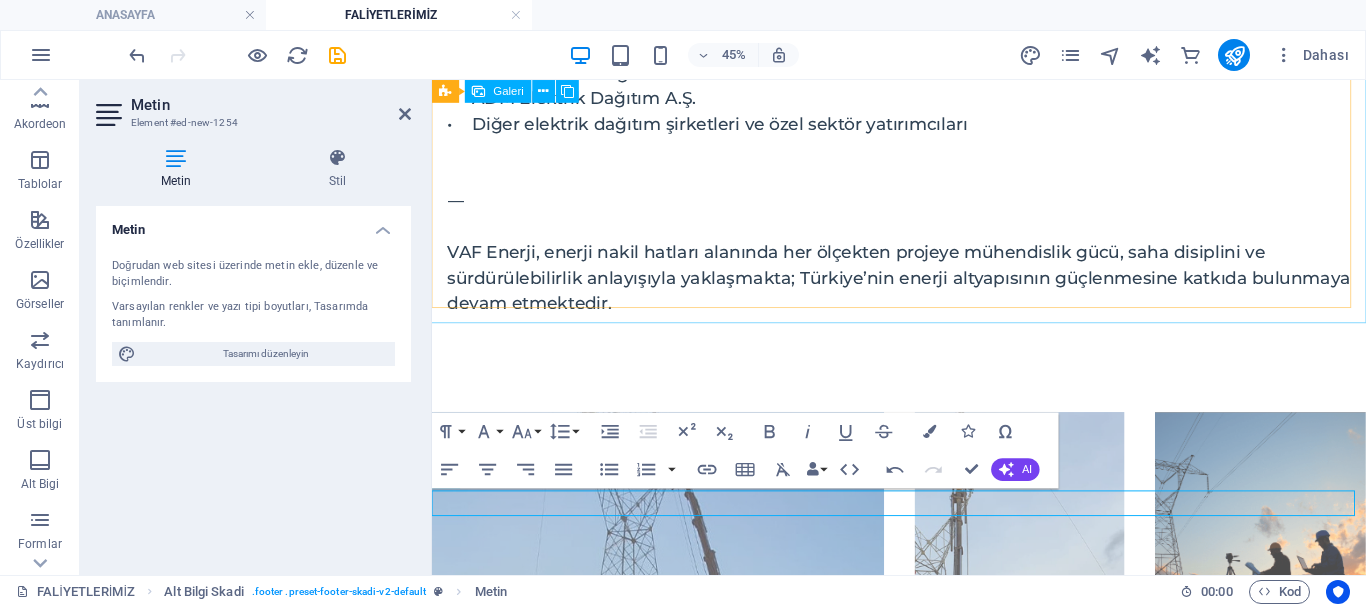 scroll, scrollTop: 1647, scrollLeft: 0, axis: vertical 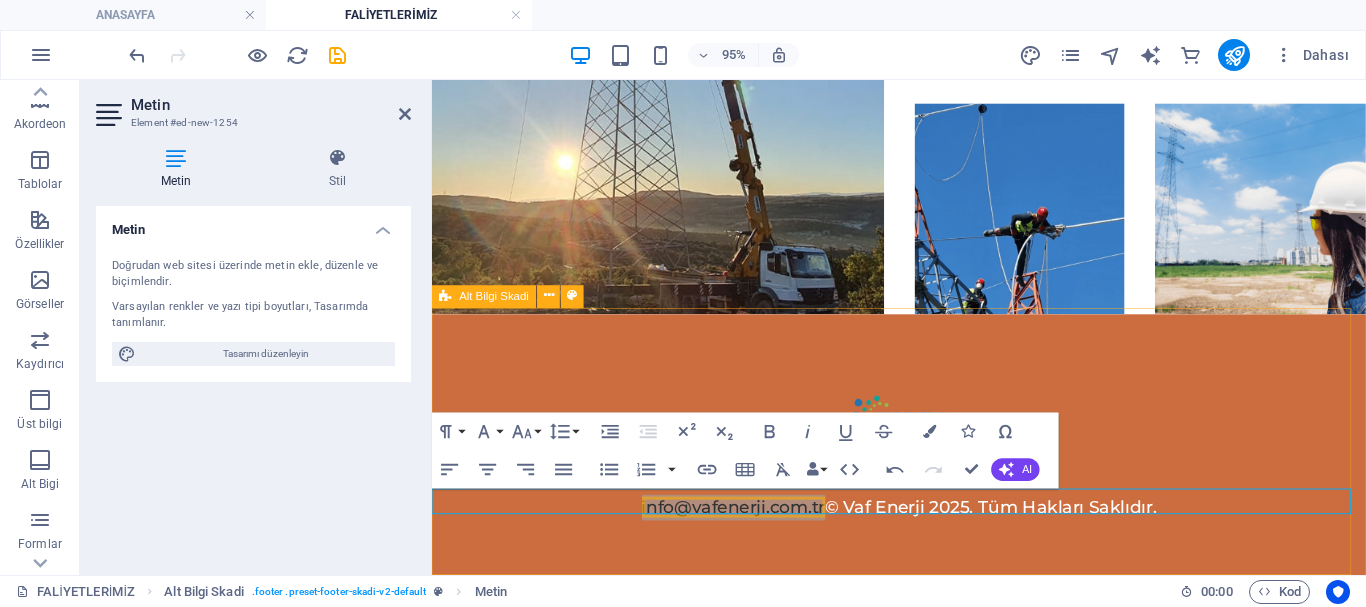 click on "info@vafenerji.com.tr  © Vaf Enerji 2025. Tüm Hakları Saklıdır." at bounding box center [923, 467] 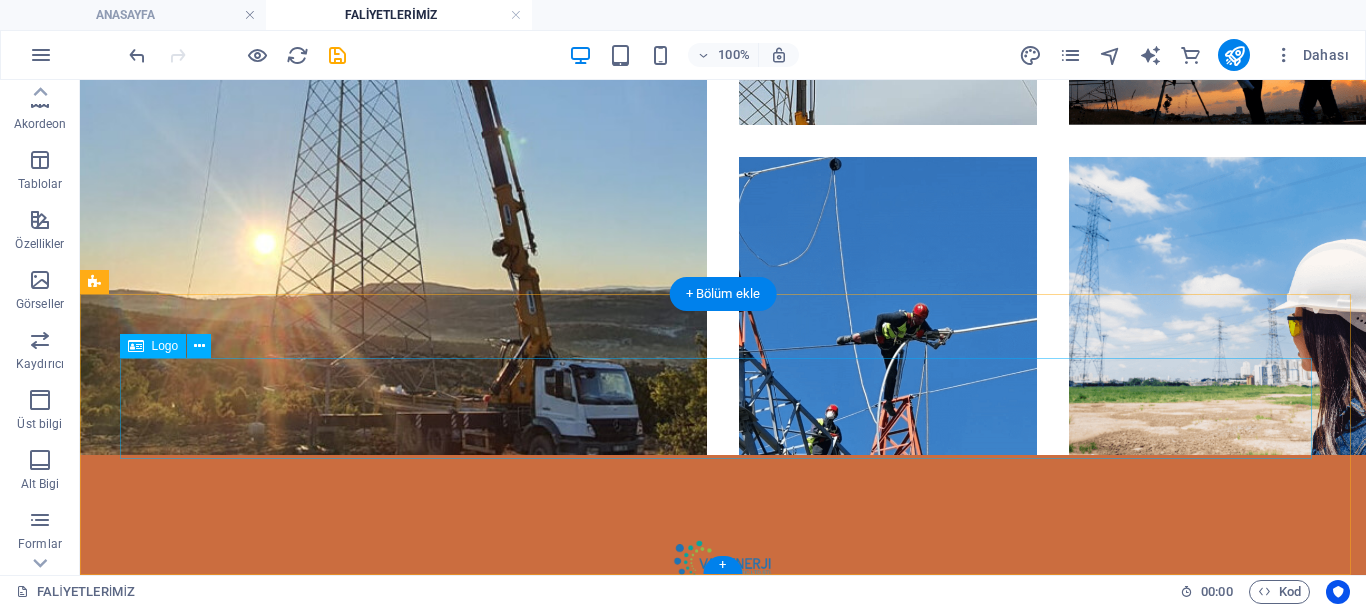 scroll, scrollTop: 1770, scrollLeft: 0, axis: vertical 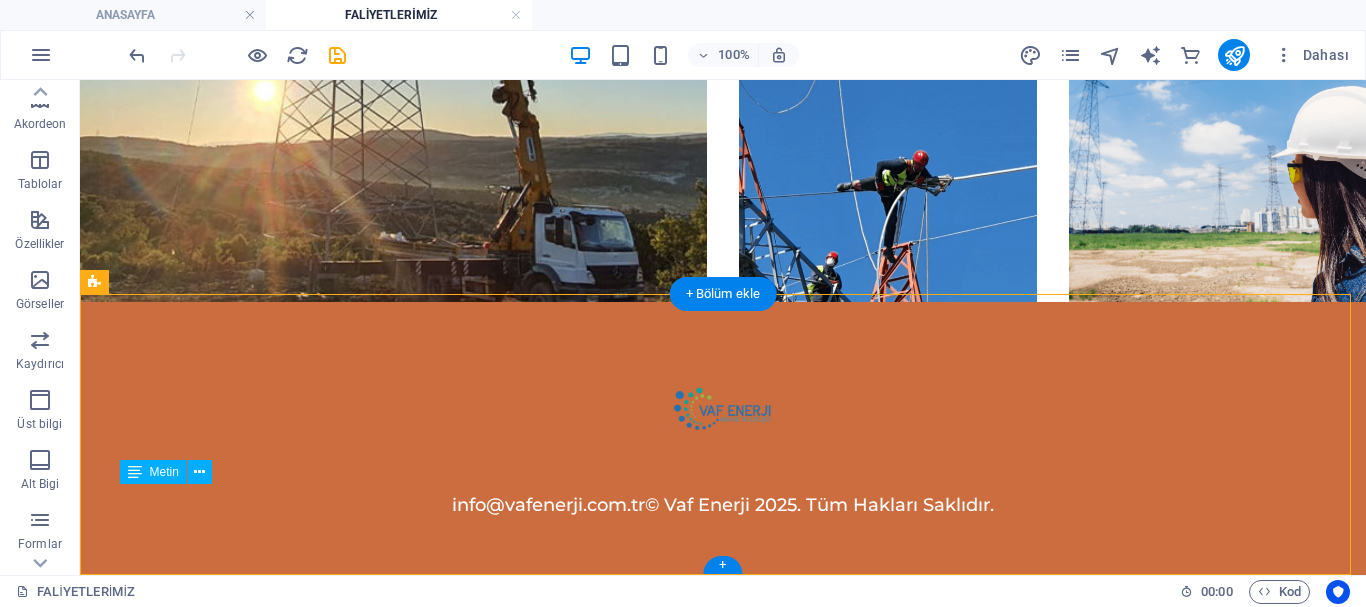 drag, startPoint x: 1008, startPoint y: 501, endPoint x: 986, endPoint y: 497, distance: 22.36068 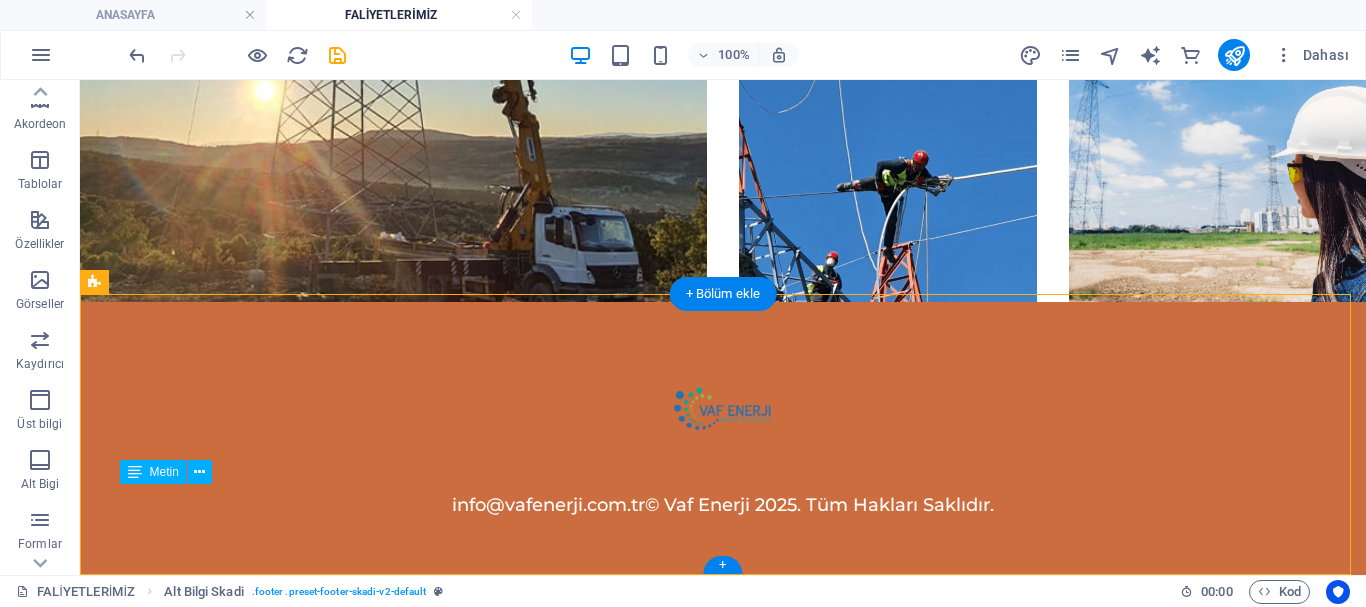 click on "info@vafenerji.com.tr  © Vaf Enerji 2025. Tüm Hakları Saklıdır." at bounding box center [723, 505] 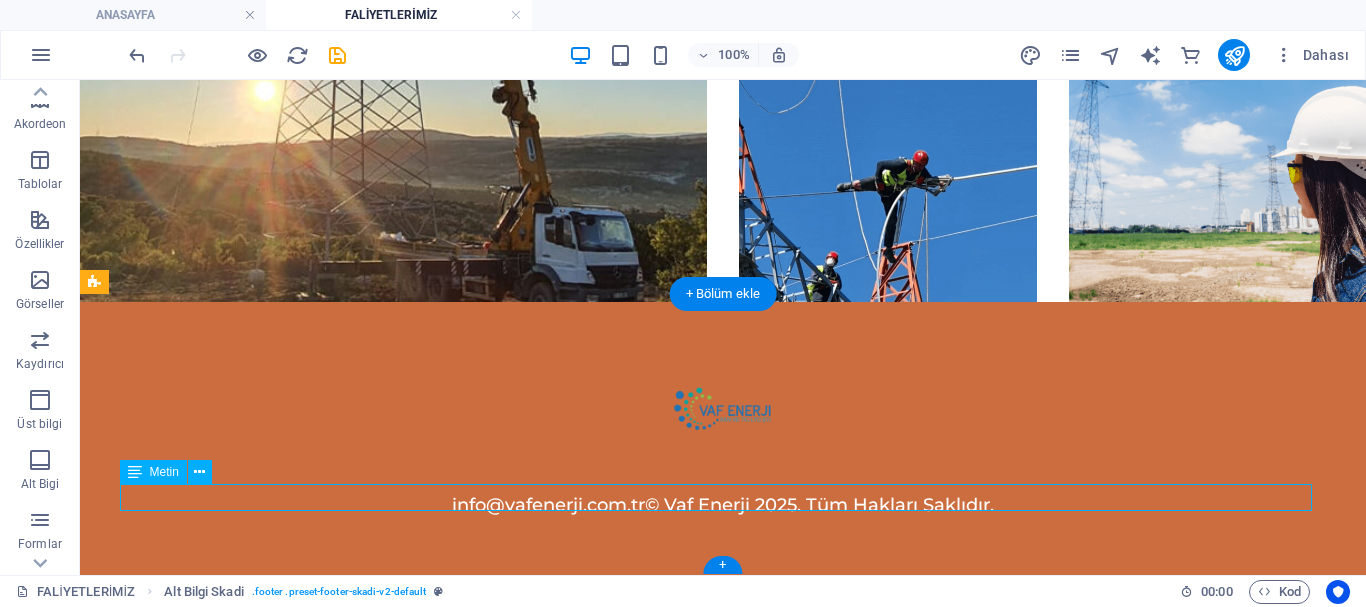 click on "info@vafenerji.com.tr  © Vaf Enerji 2025. Tüm Hakları Saklıdır." at bounding box center [723, 505] 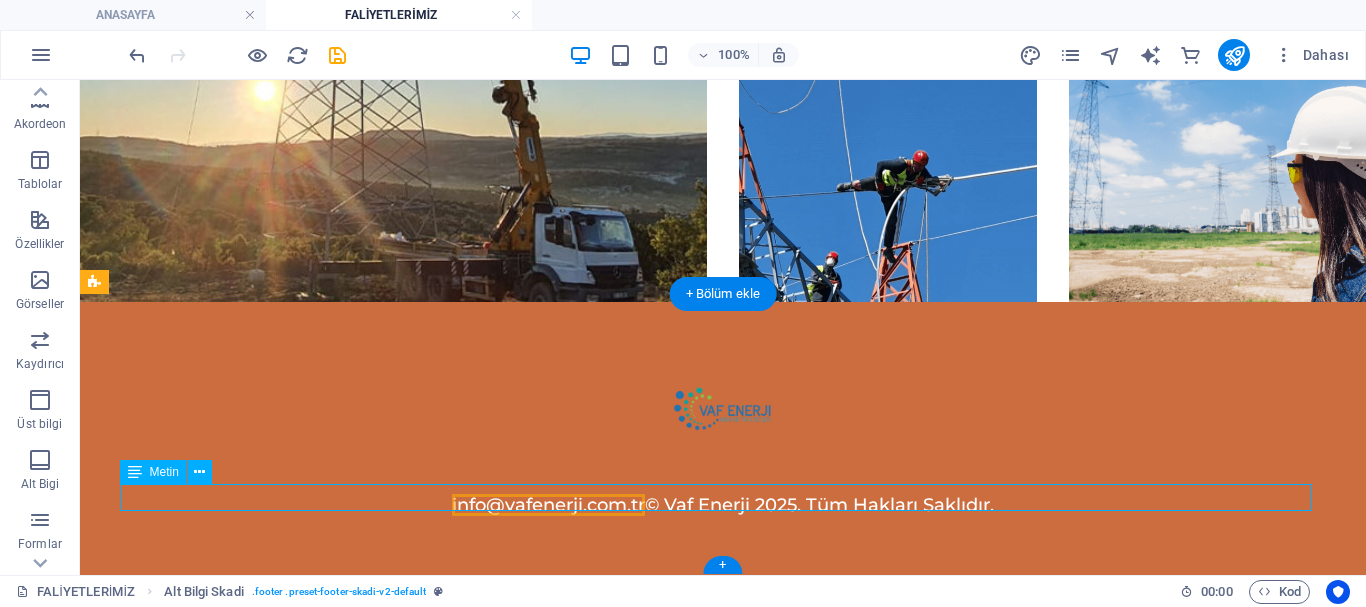 scroll, scrollTop: 1647, scrollLeft: 0, axis: vertical 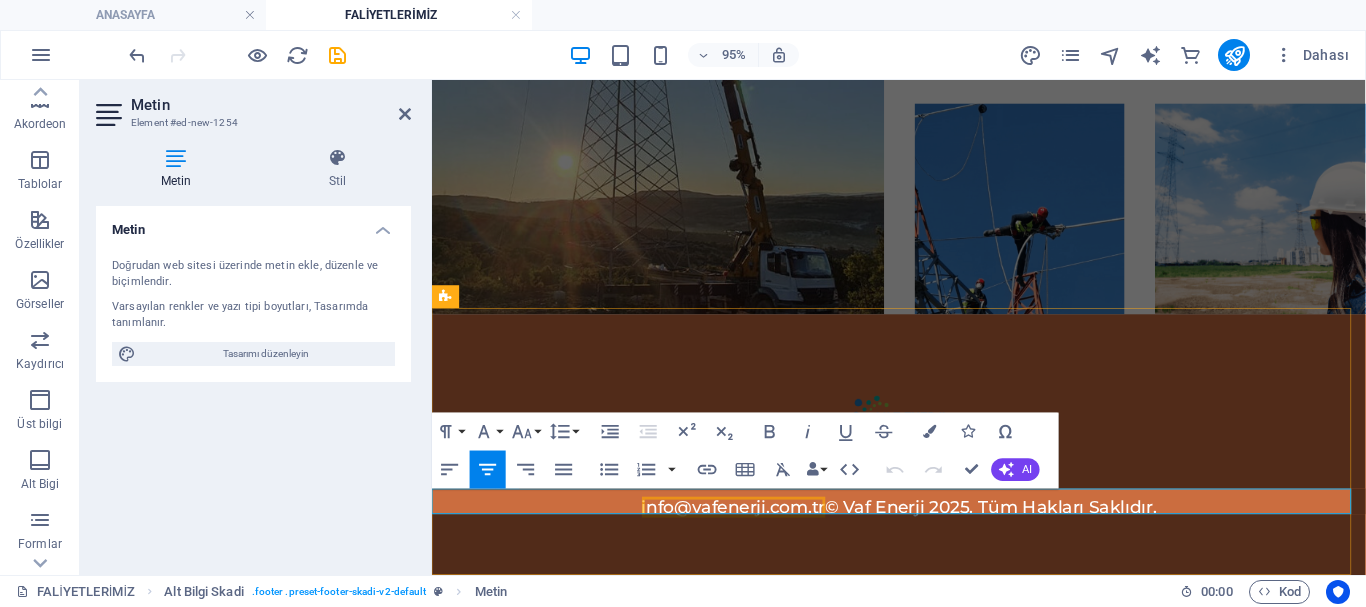 drag, startPoint x: 1213, startPoint y: 529, endPoint x: 844, endPoint y: 509, distance: 369.5416 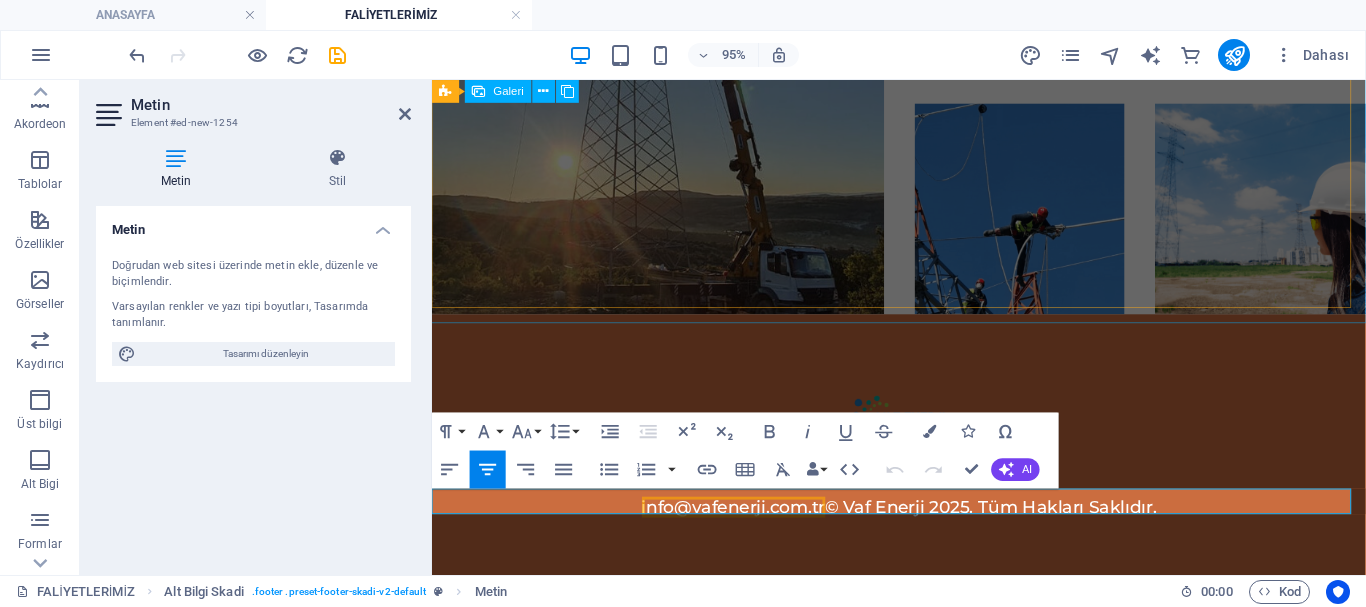 click at bounding box center [923, 90] 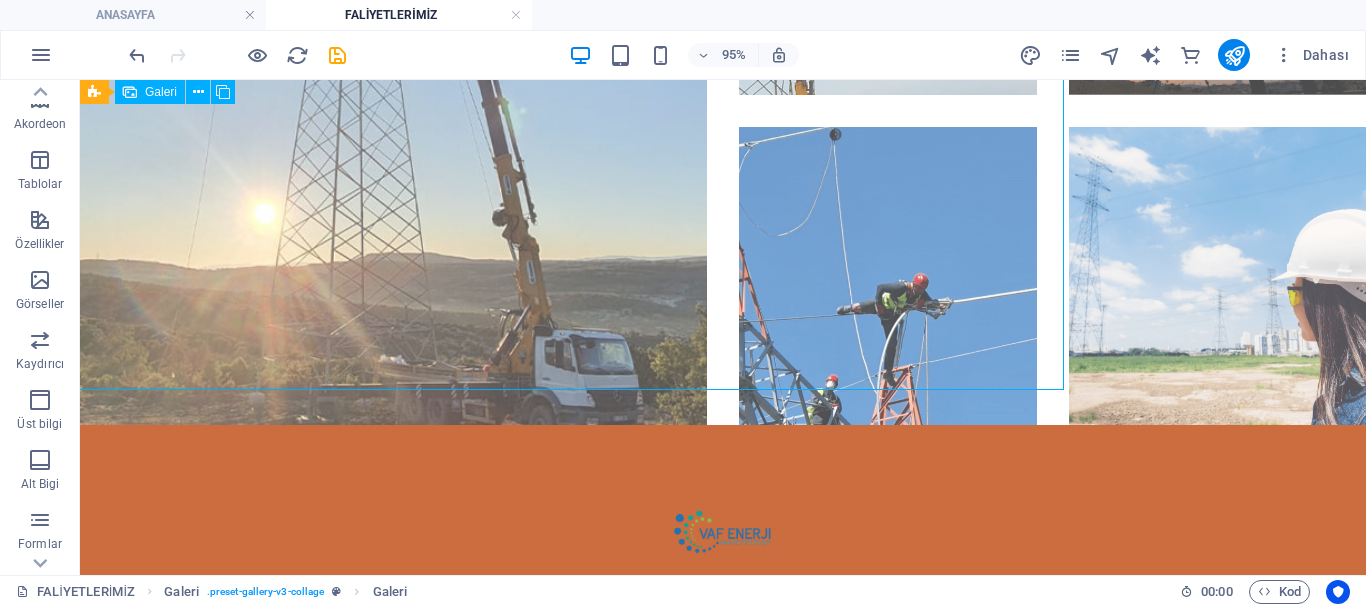 scroll, scrollTop: 1593, scrollLeft: 0, axis: vertical 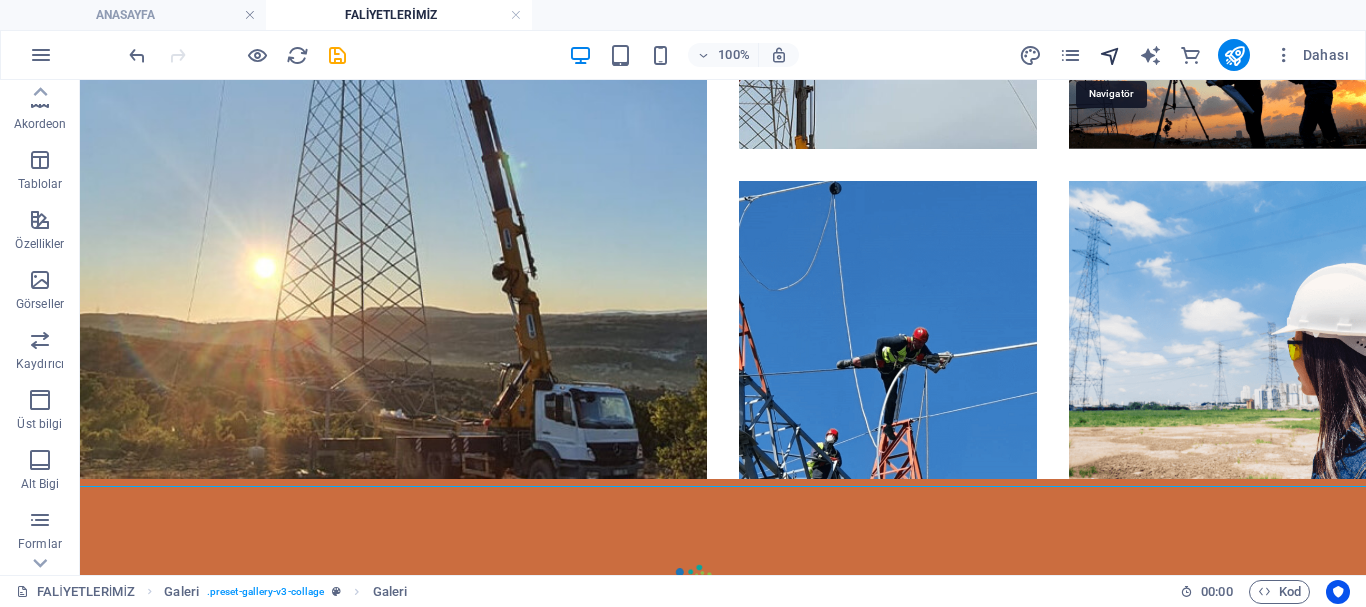 click at bounding box center [1110, 55] 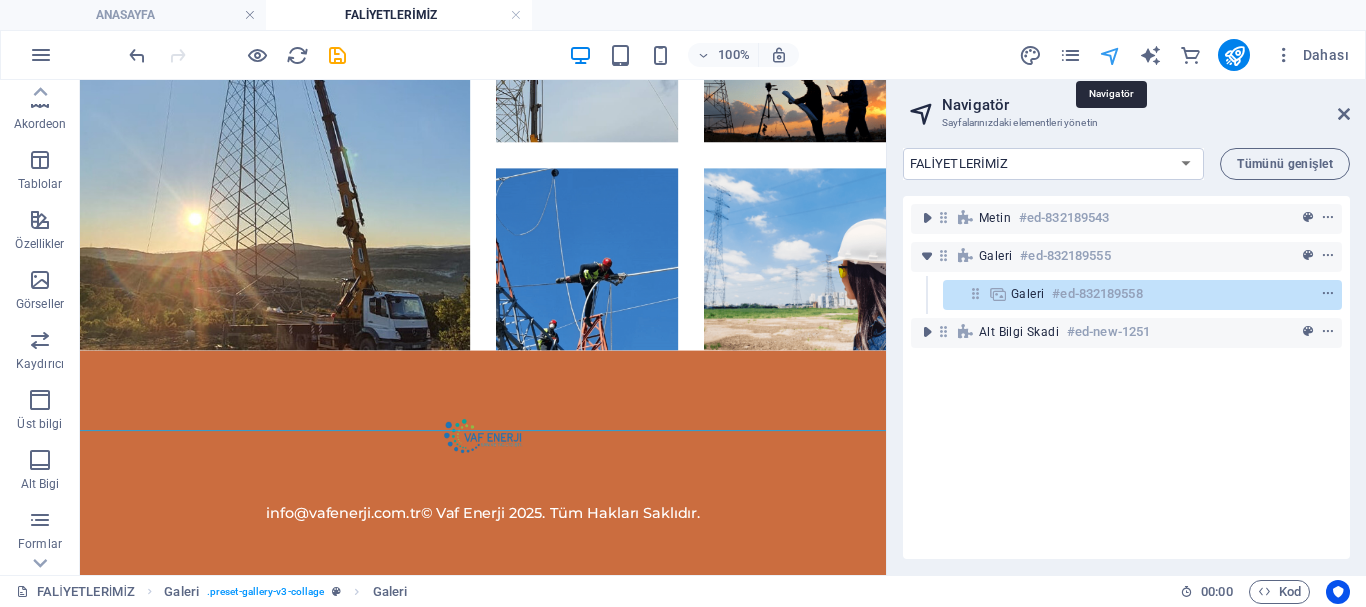 scroll, scrollTop: 1561, scrollLeft: 0, axis: vertical 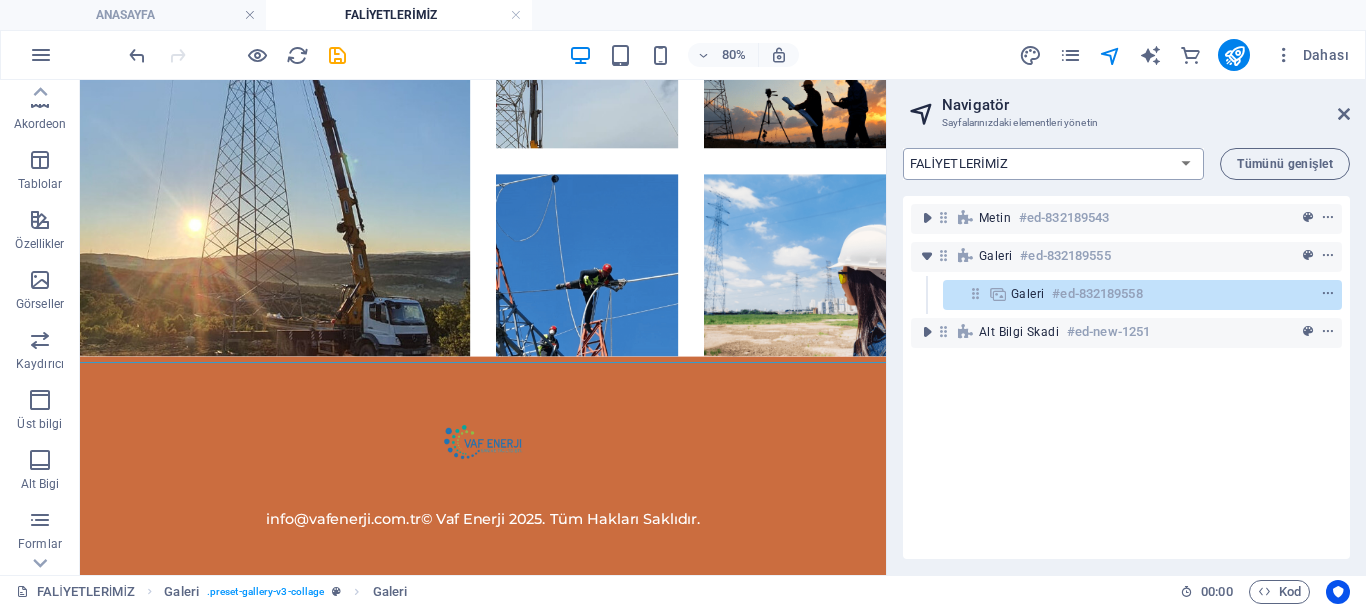 click on "ANASAYFA  FALİYETLERİMİZ  İLETİŞİM" at bounding box center (1053, 164) 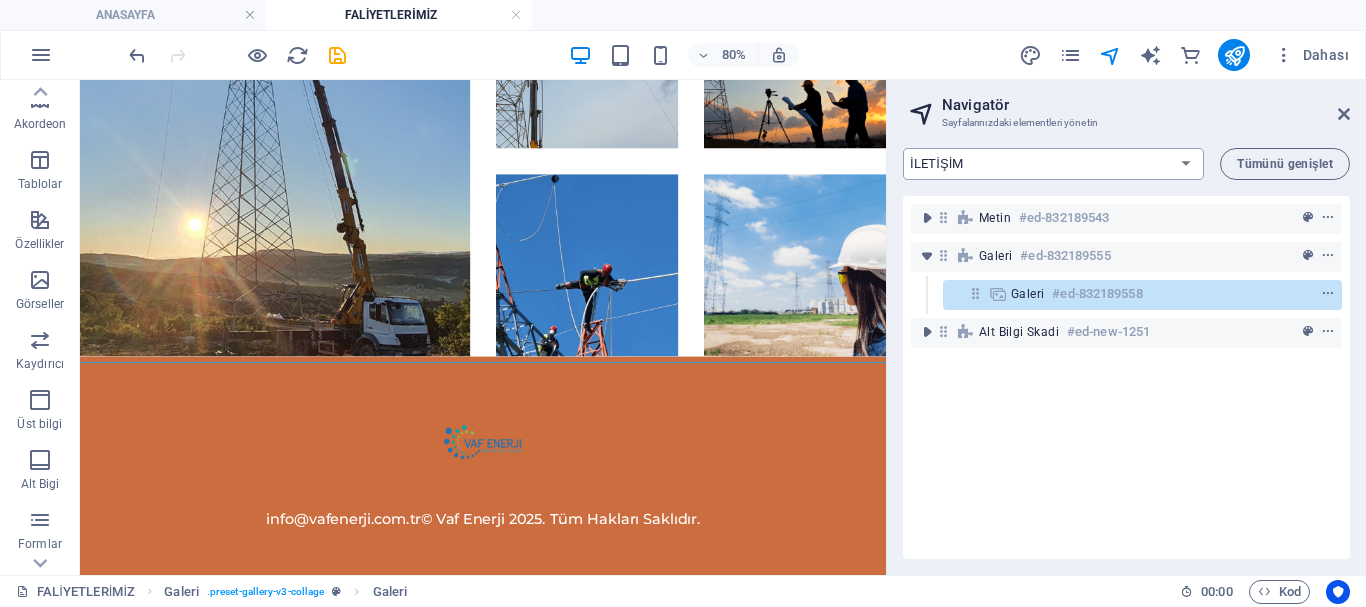 click on "ANASAYFA  FALİYETLERİMİZ  İLETİŞİM" at bounding box center (1053, 164) 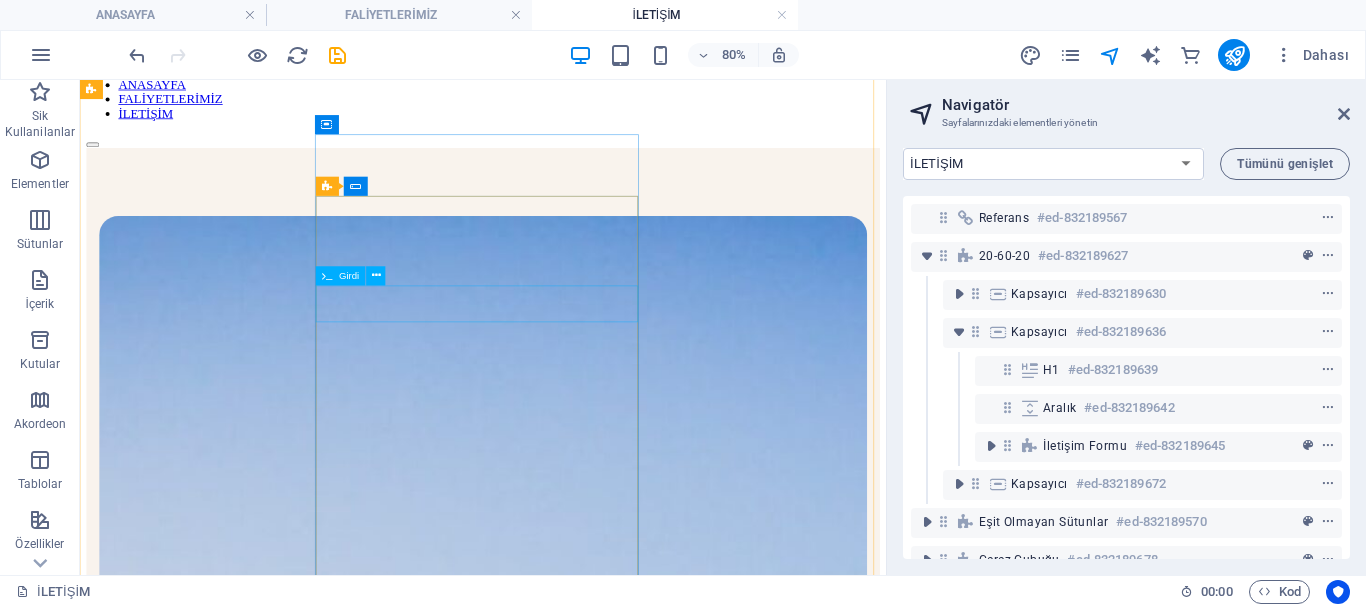 scroll, scrollTop: 0, scrollLeft: 0, axis: both 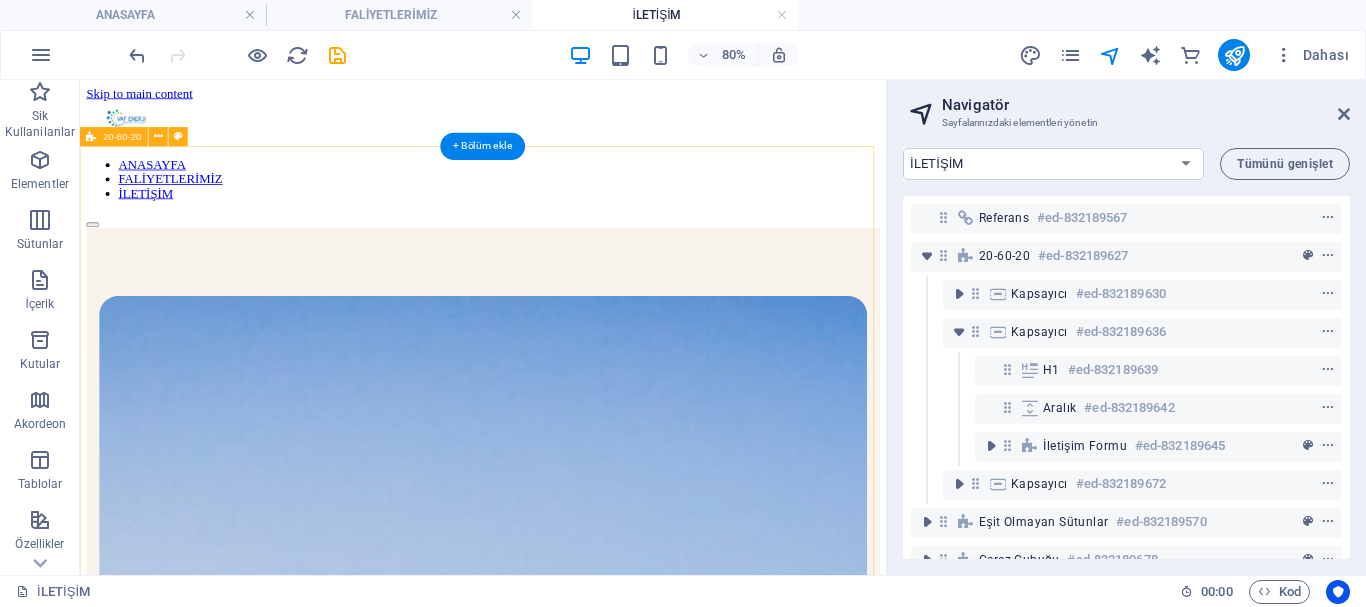 click on "İLETİŞİM   I have read and understand the privacy policy. Okunaksız mı? Yeni yükle TAMAM" at bounding box center [584, 2116] 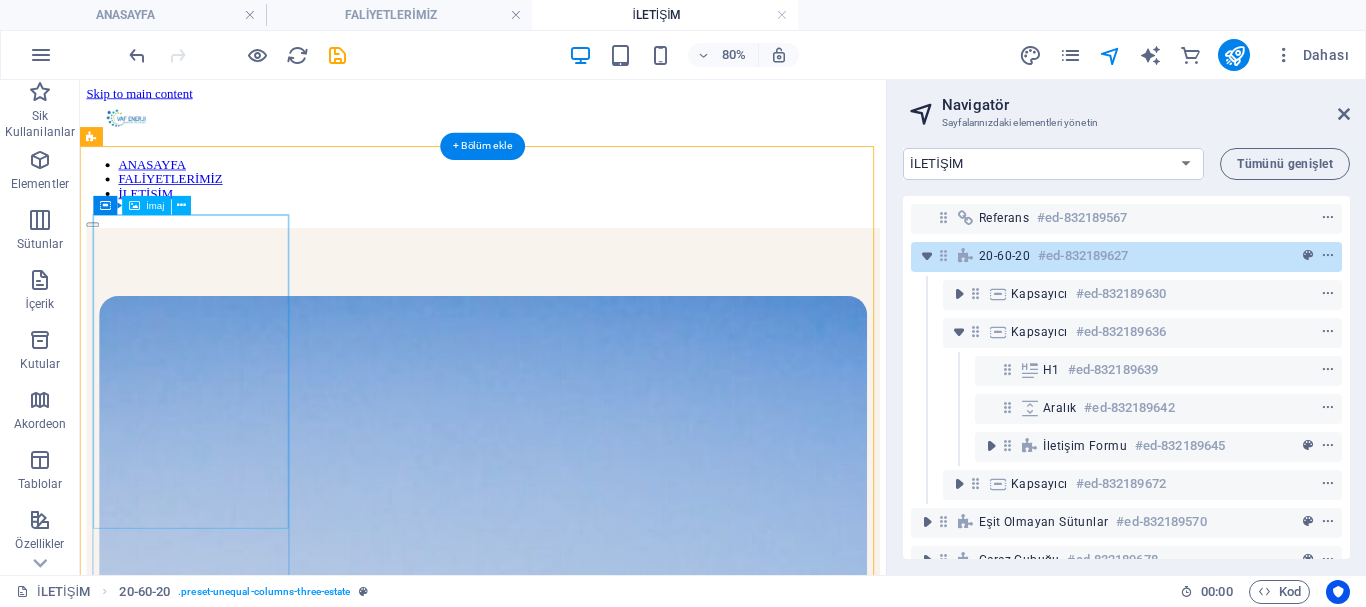 click at bounding box center [584, 1123] 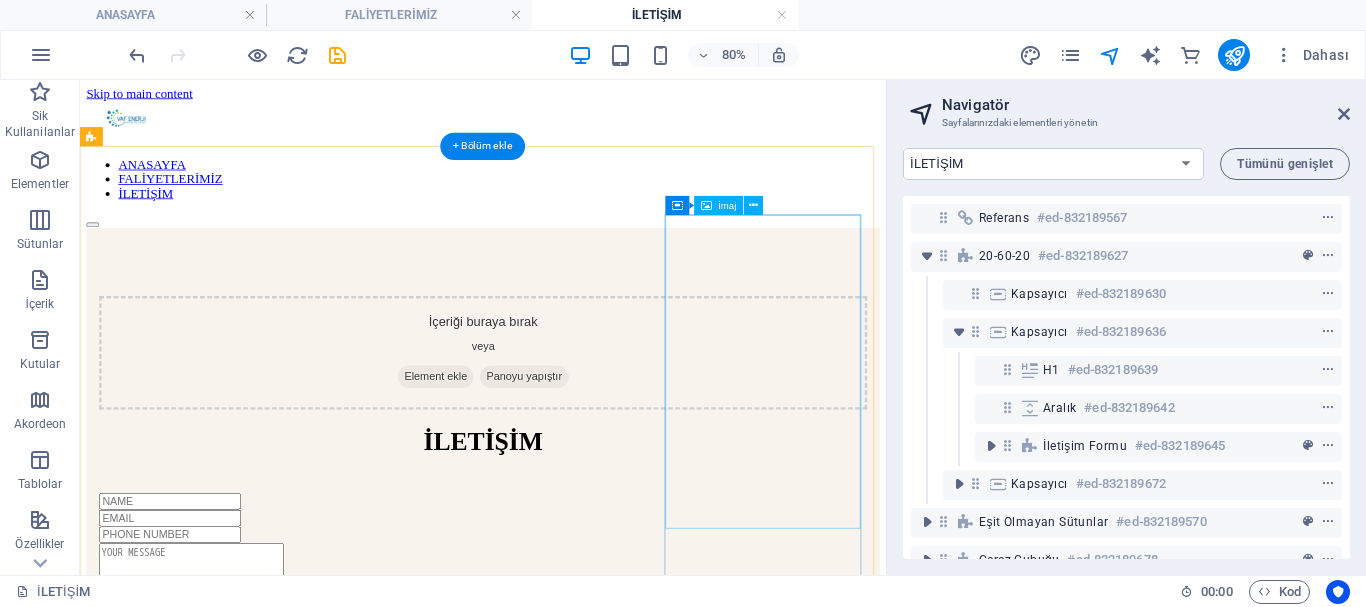 click at bounding box center (584, 1704) 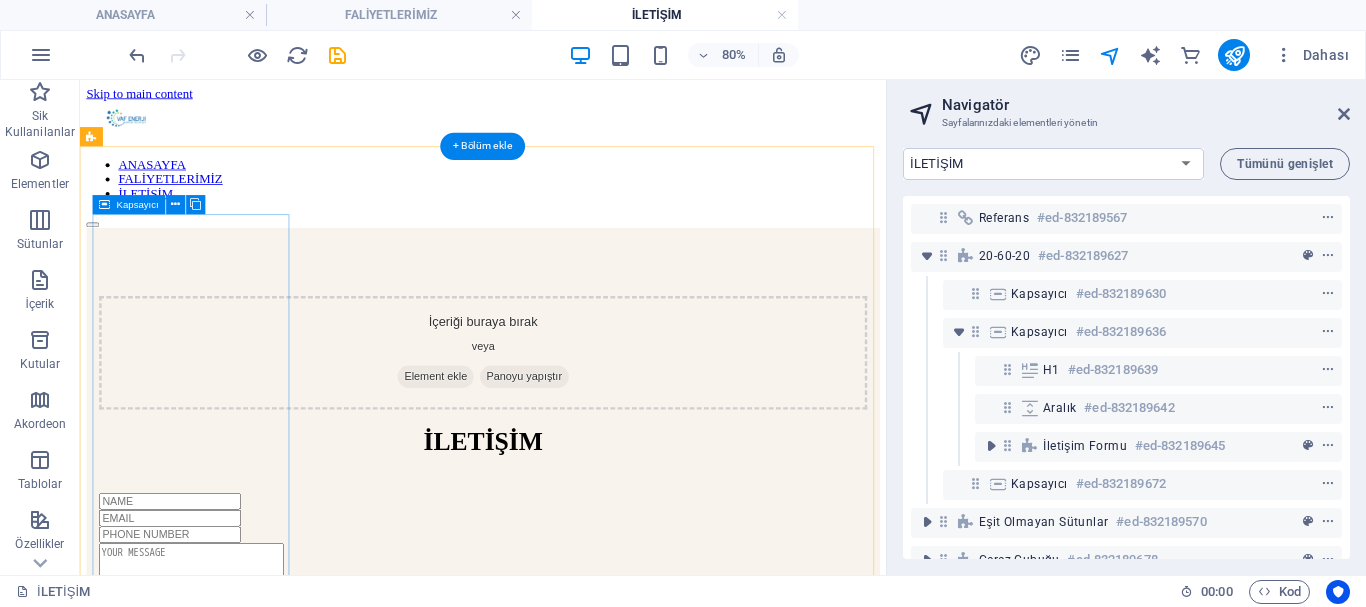click on "İçeriği buraya bırak veya  Element ekle  Panoyu yapıştır" at bounding box center [584, 421] 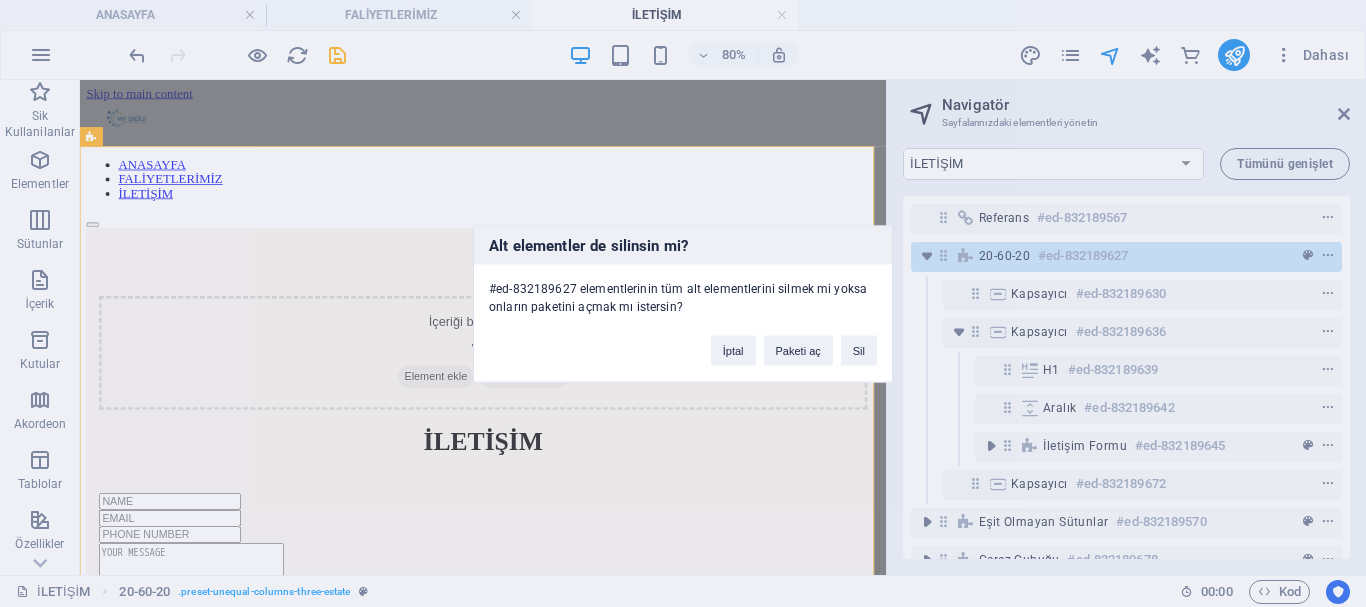 type 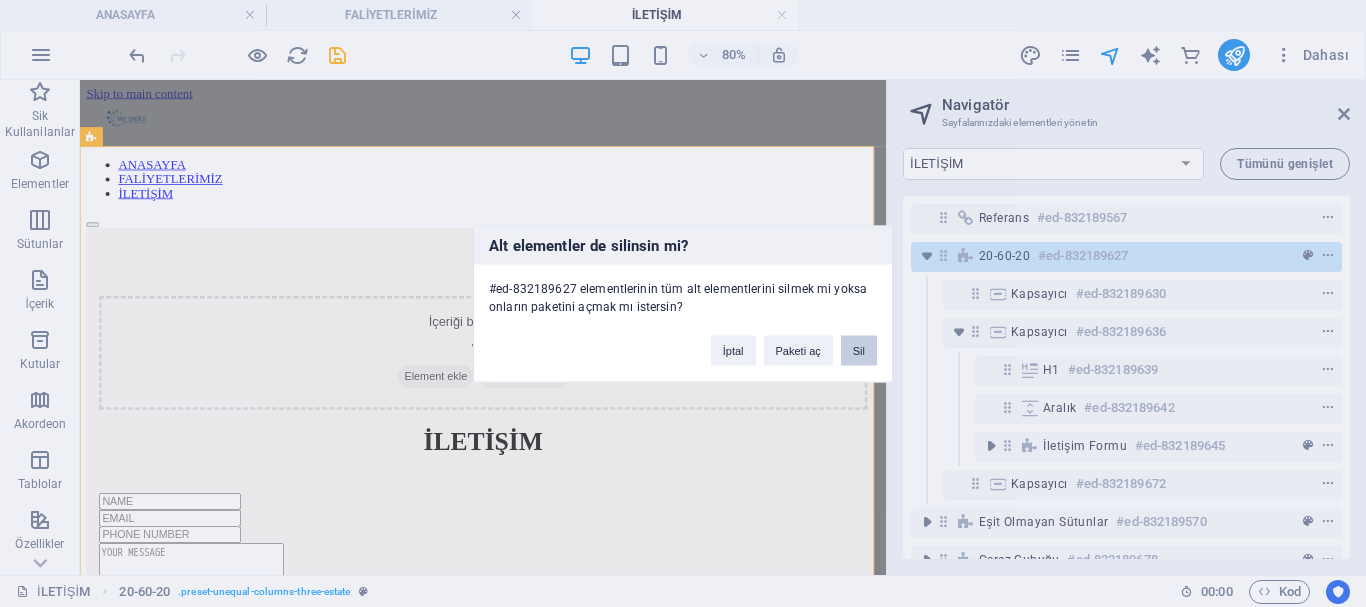 click on "Sil" at bounding box center [859, 350] 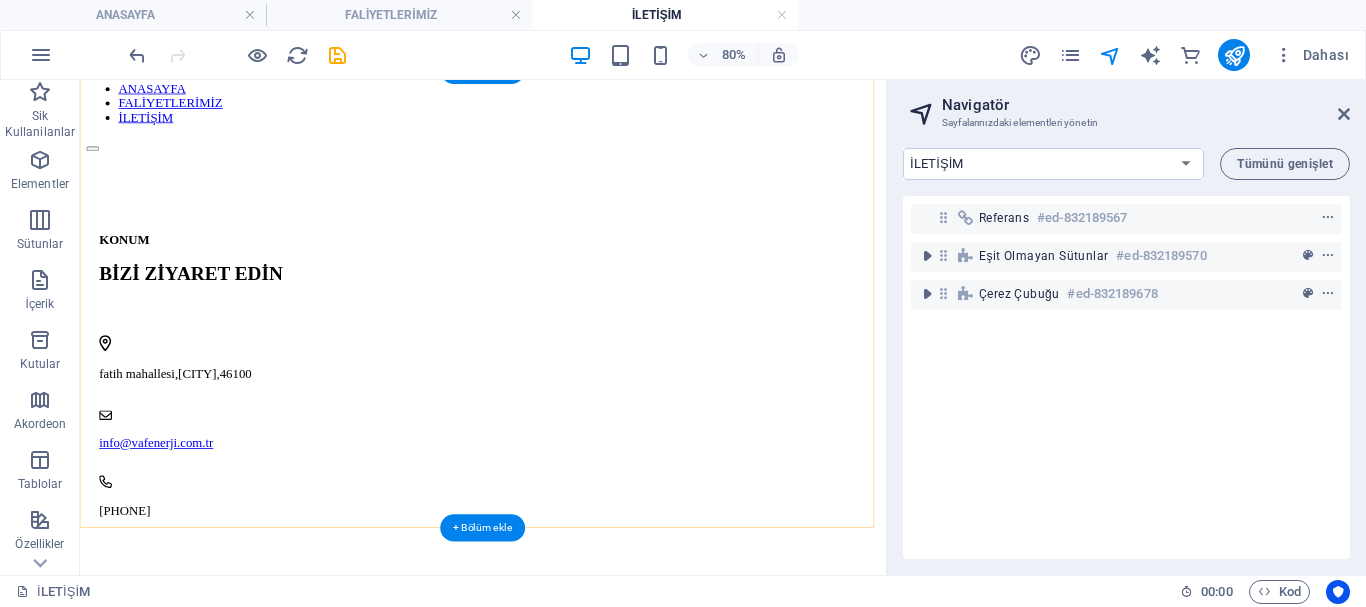 scroll, scrollTop: 0, scrollLeft: 0, axis: both 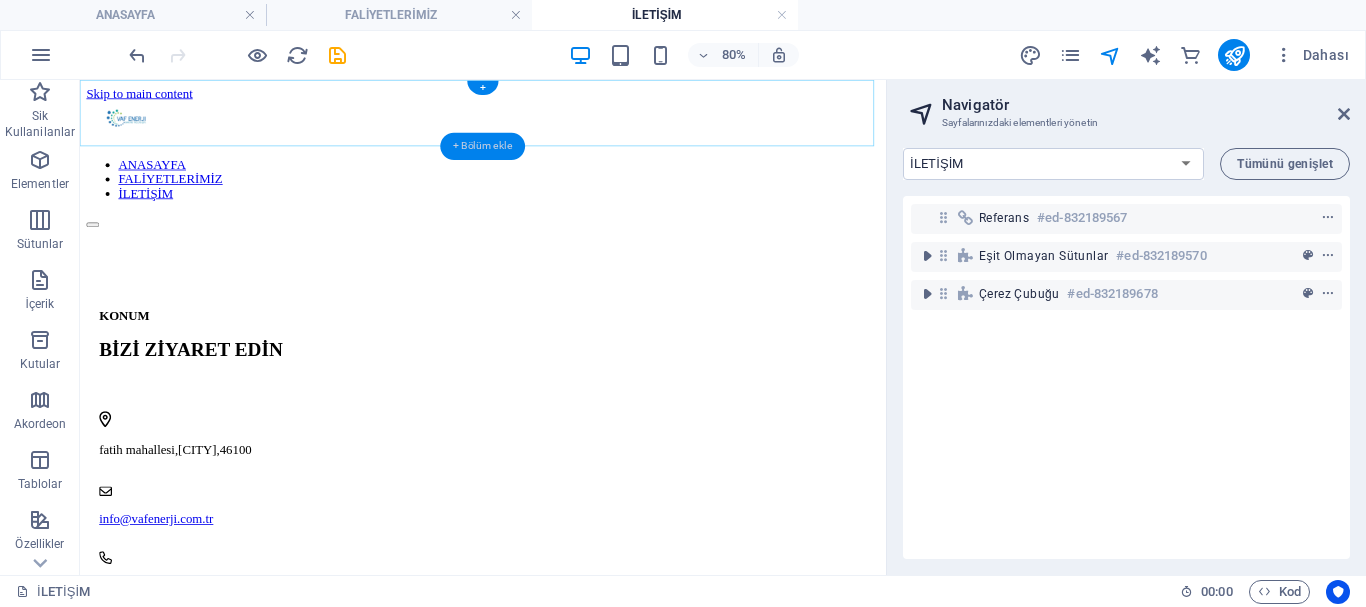 click on "+ Bölüm ekle" at bounding box center (482, 146) 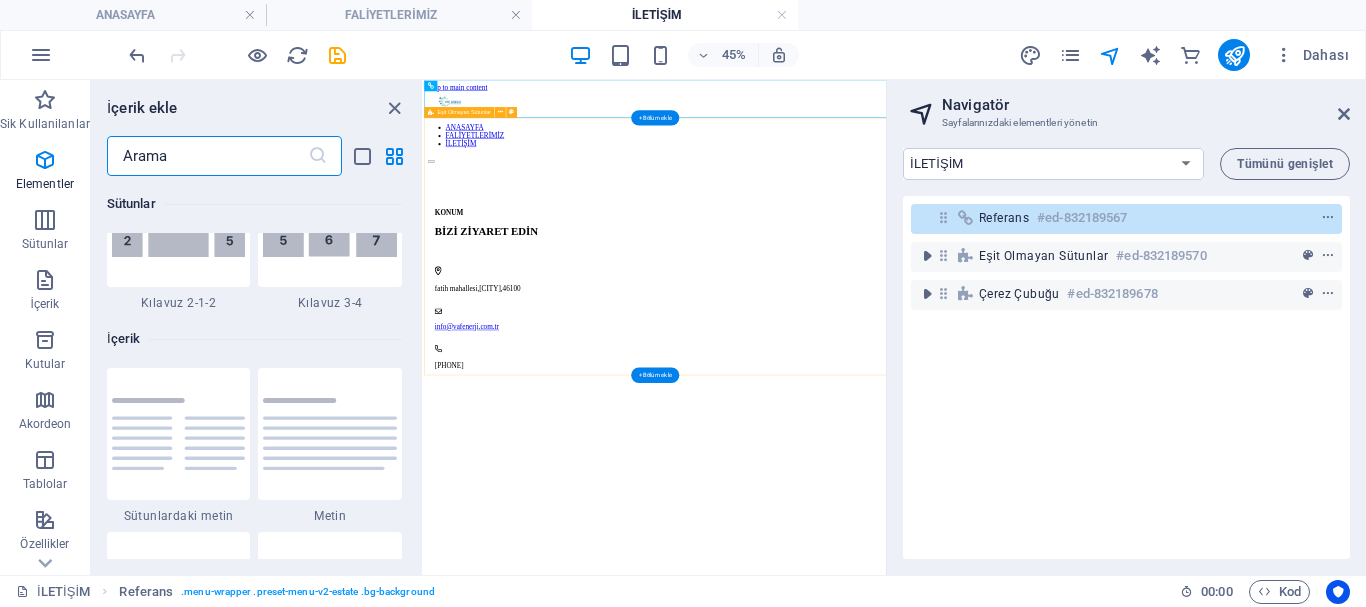 scroll, scrollTop: 3499, scrollLeft: 0, axis: vertical 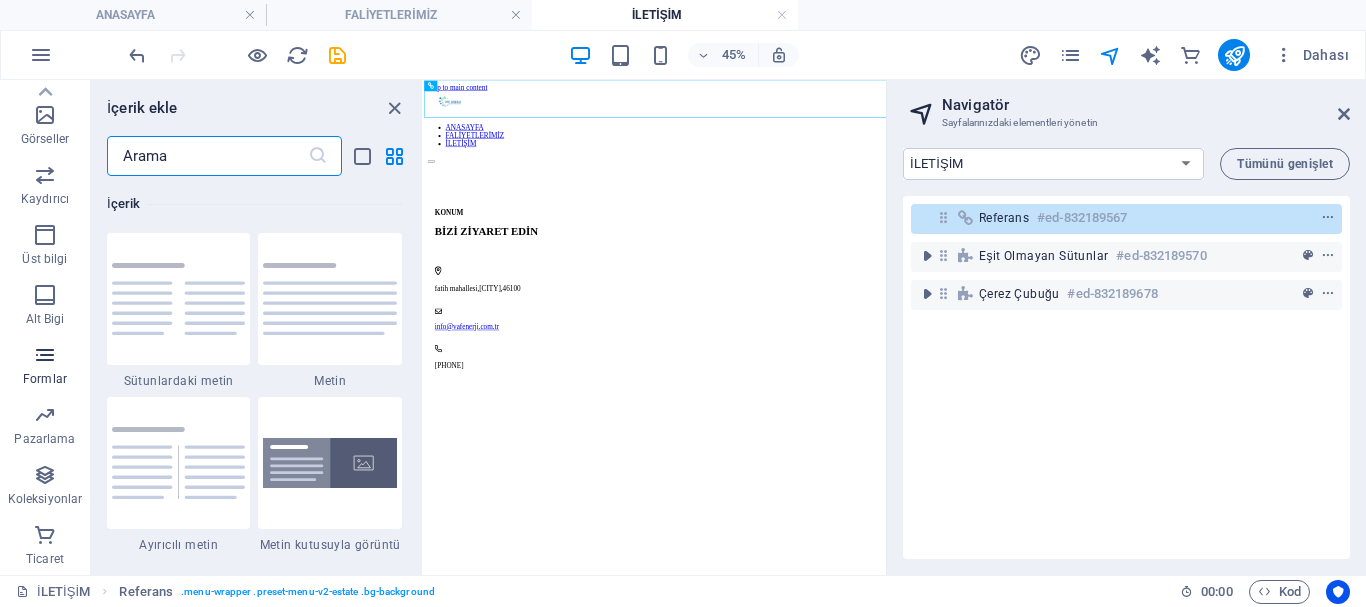 click at bounding box center (45, 355) 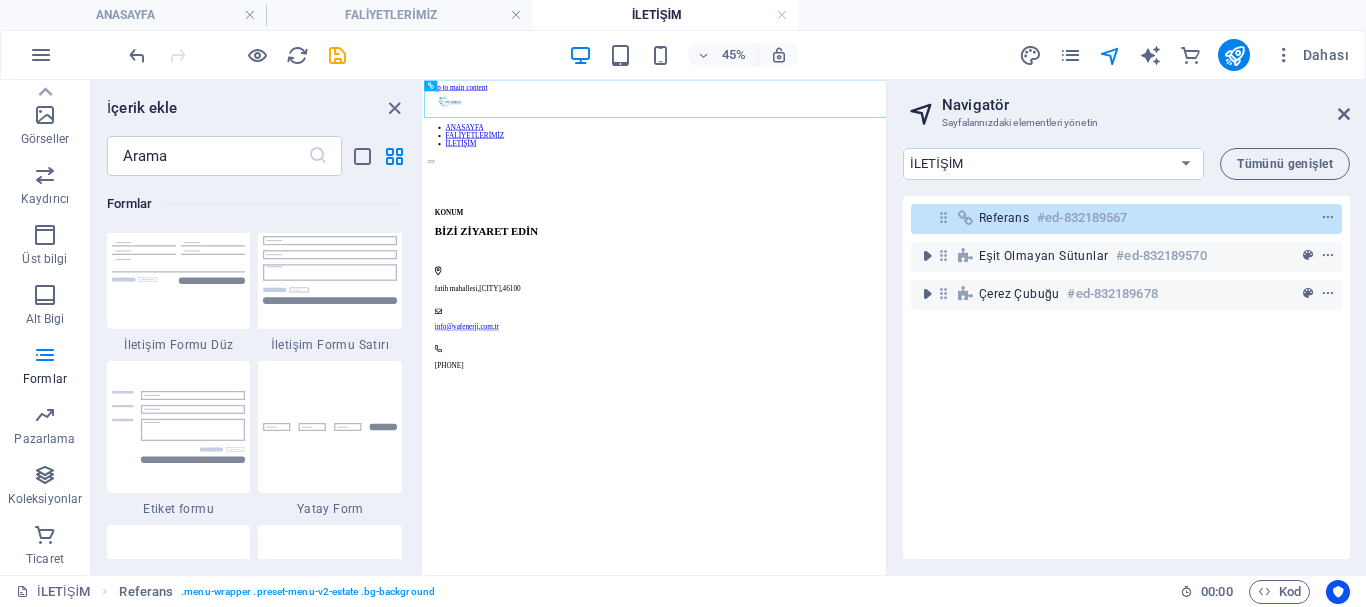 scroll, scrollTop: 14700, scrollLeft: 0, axis: vertical 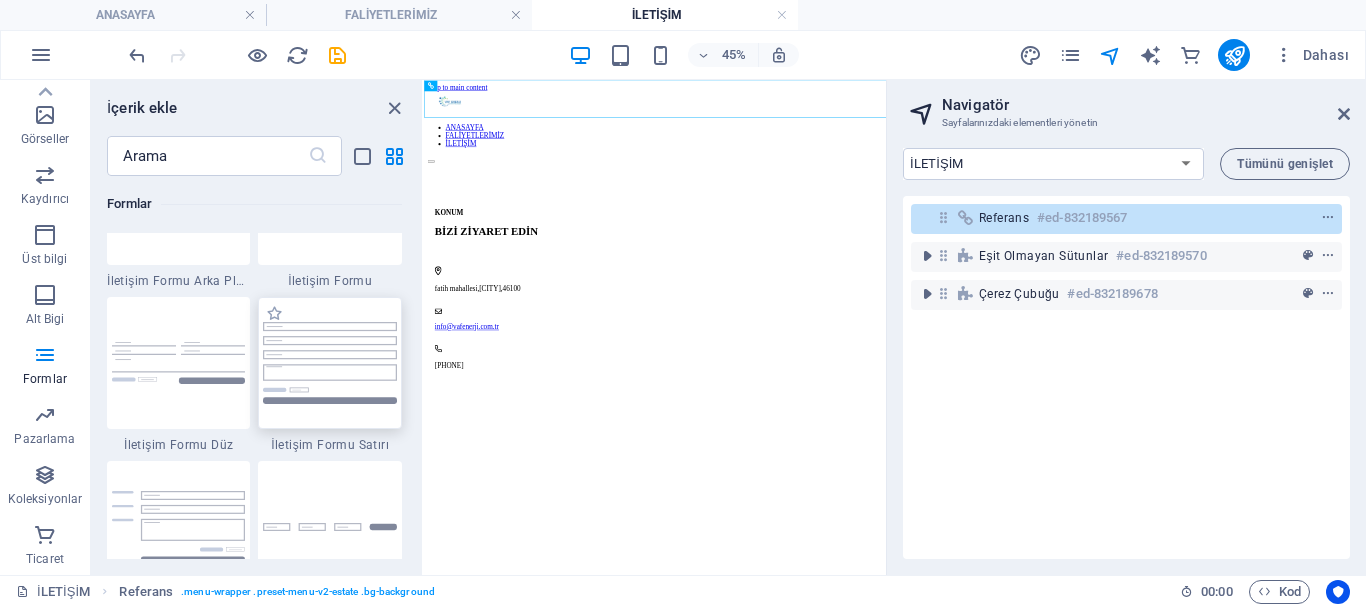 click at bounding box center [330, 363] 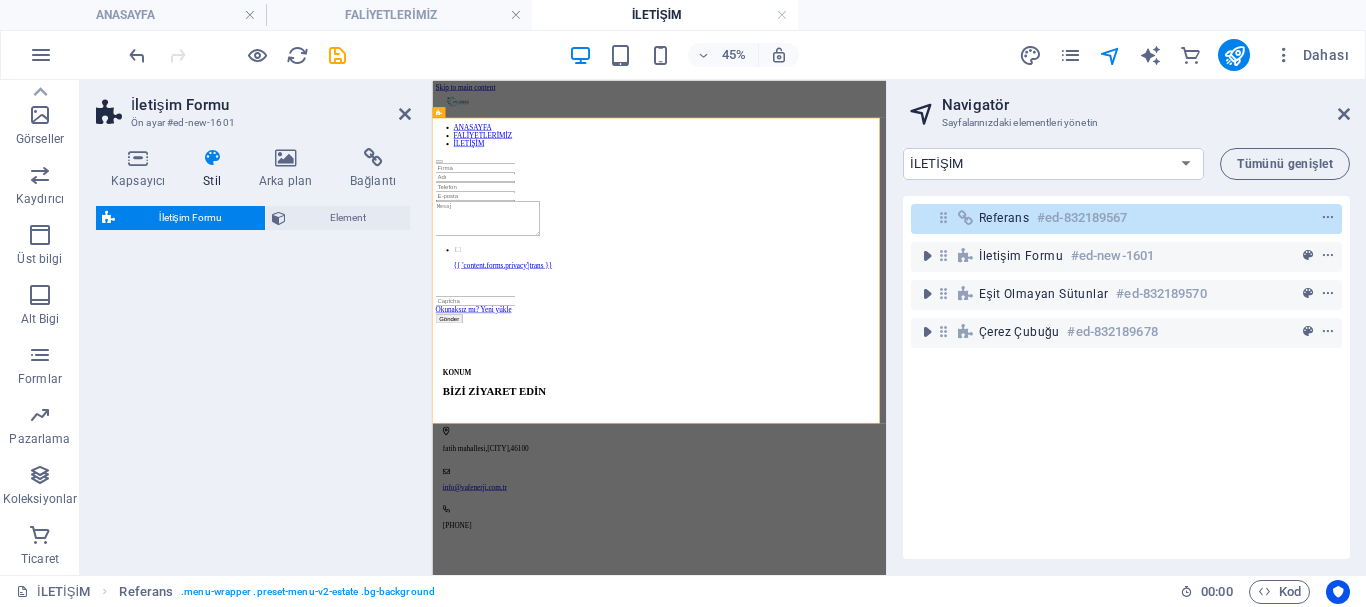 select on "rem" 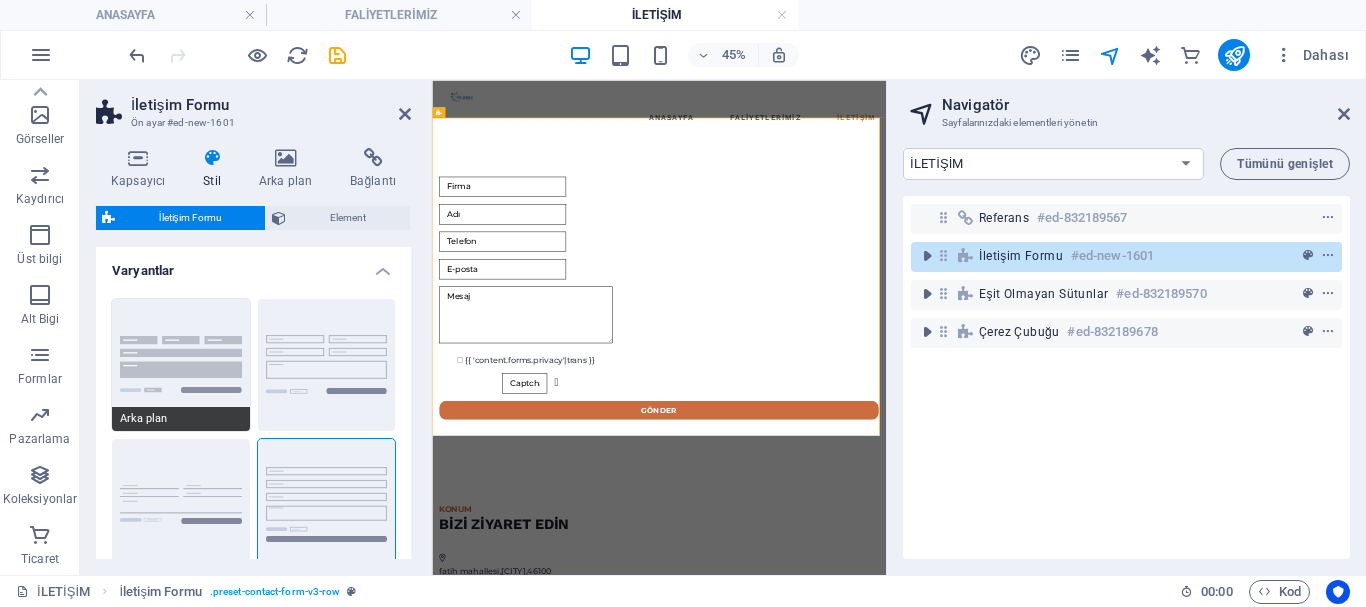 click on "Arka plan" at bounding box center [181, 365] 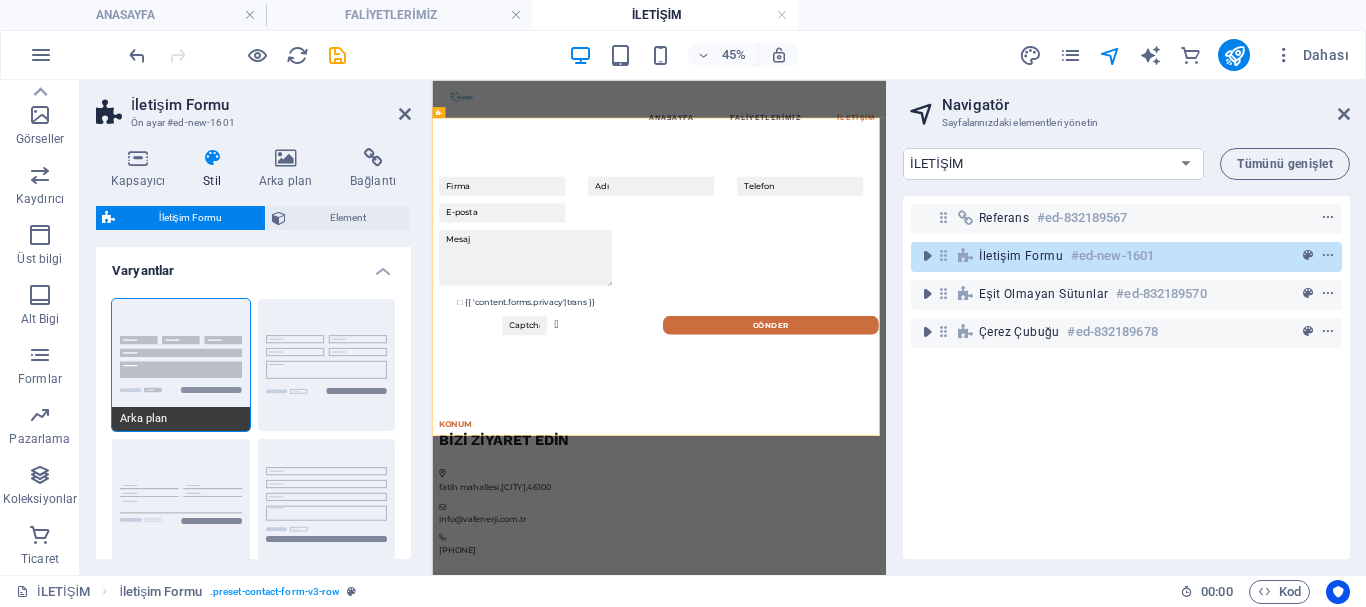 scroll, scrollTop: 100, scrollLeft: 0, axis: vertical 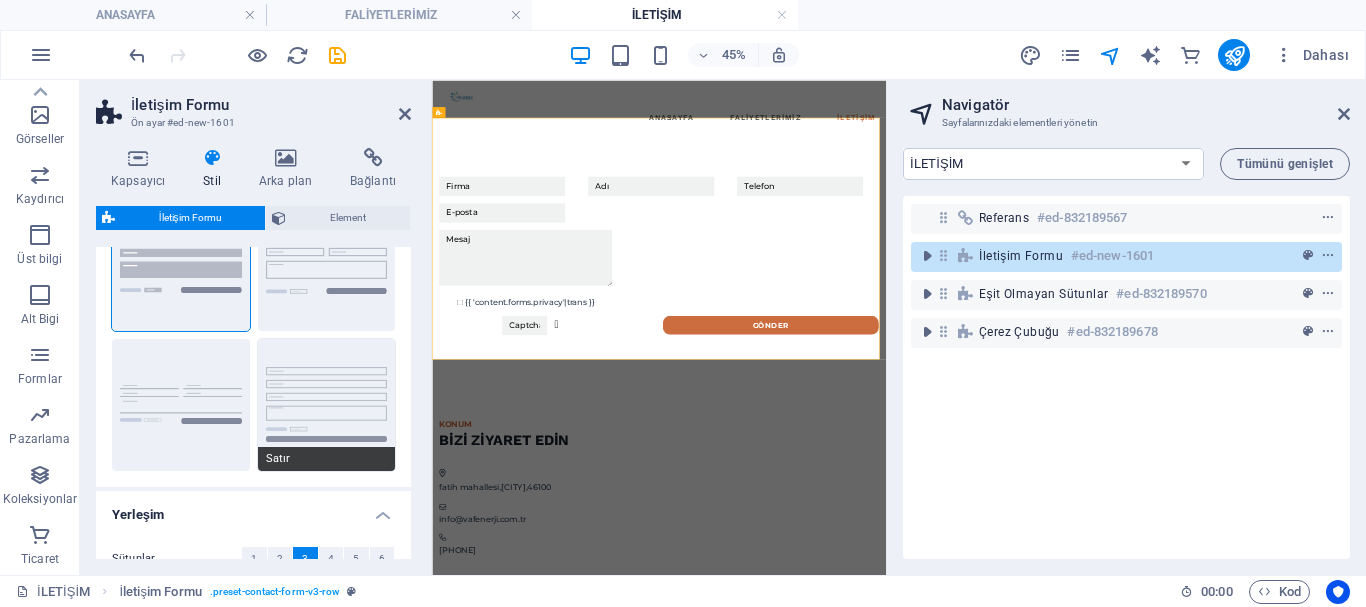 click on "Satır" at bounding box center [327, 405] 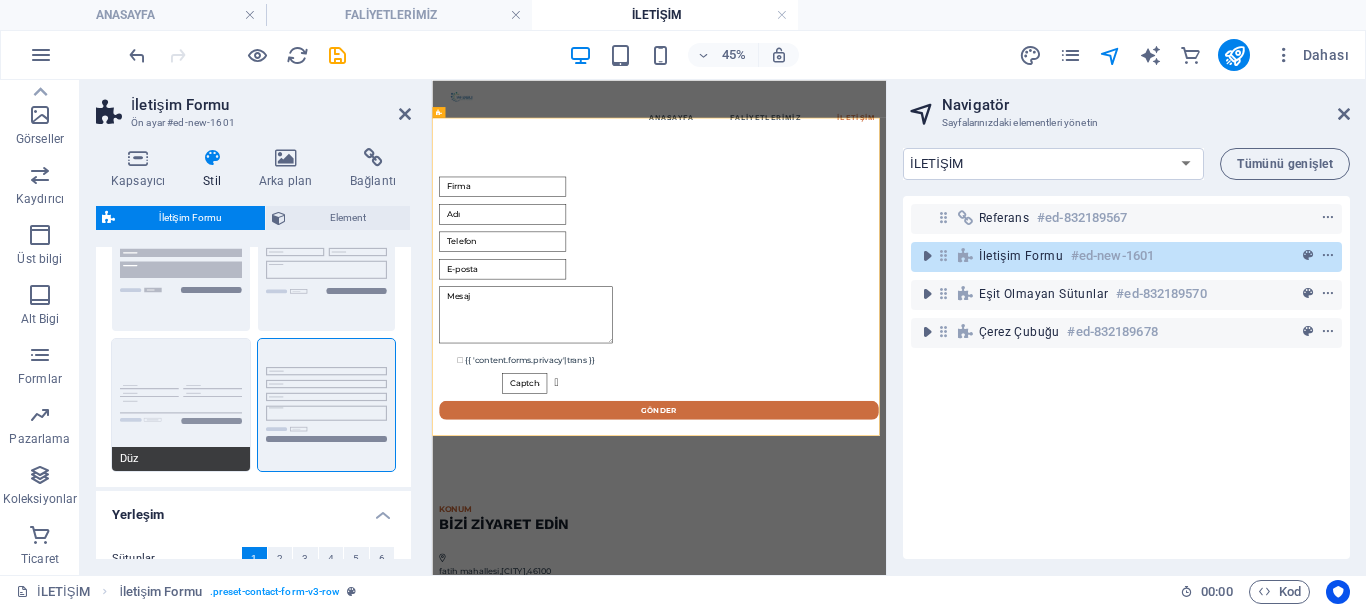 click on "Düz" at bounding box center (181, 405) 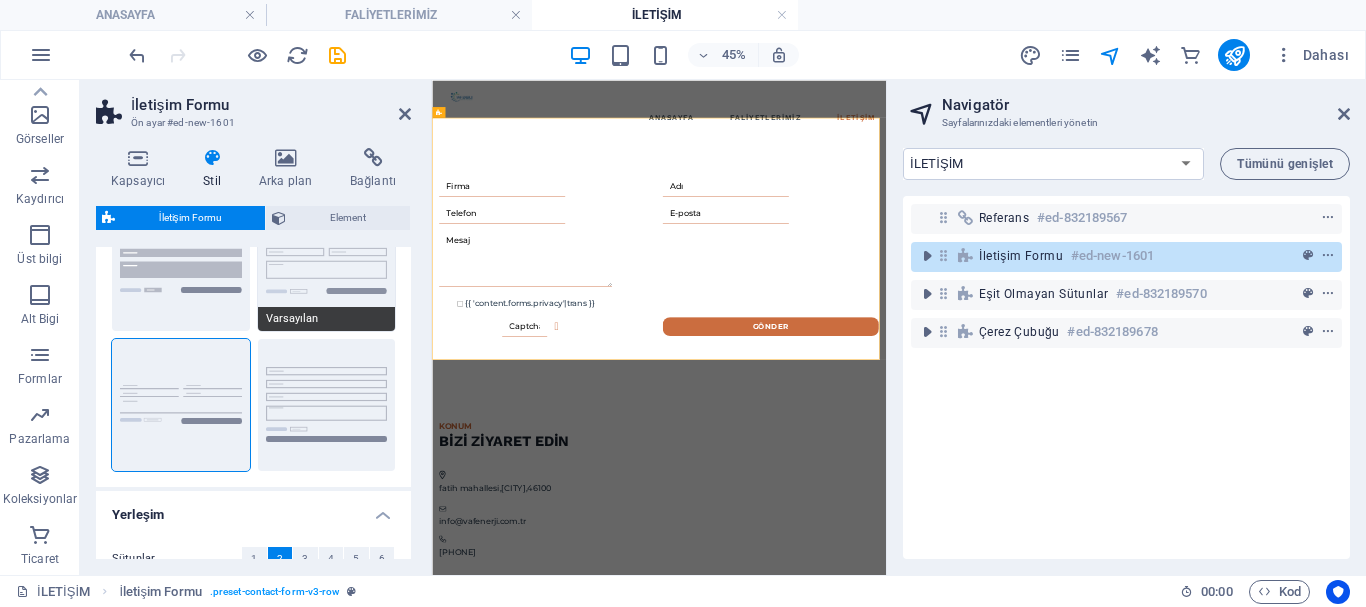 click on "Varsayılan" at bounding box center (327, 265) 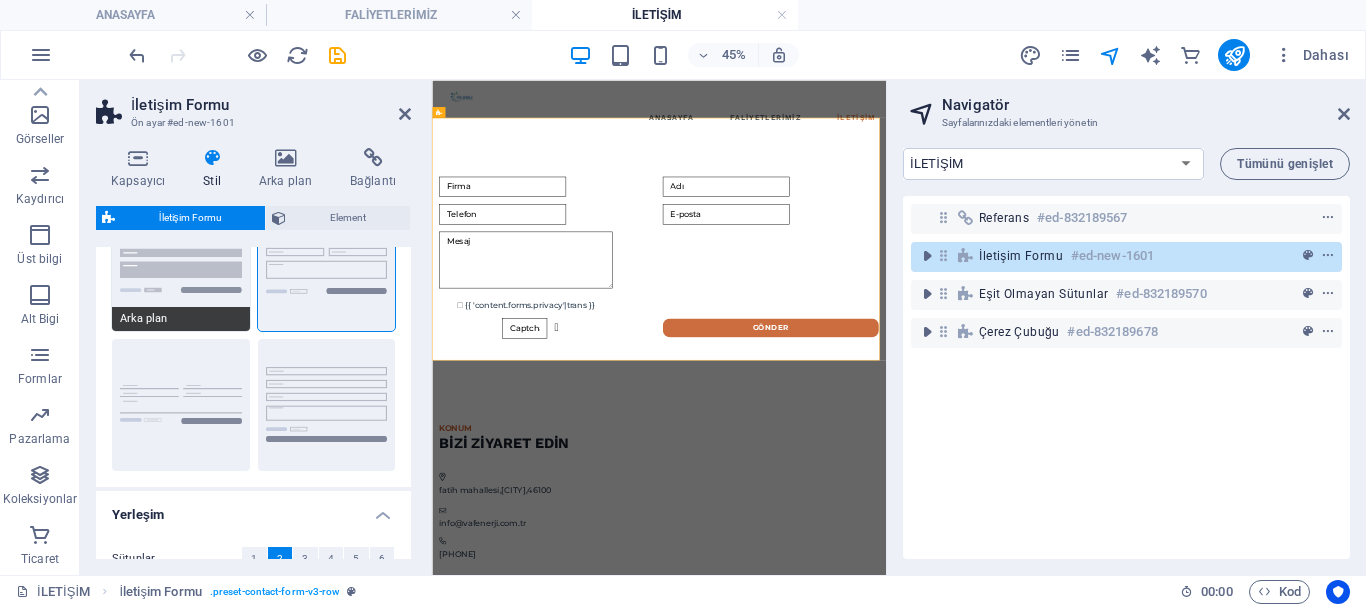 click on "Arka plan" at bounding box center [181, 265] 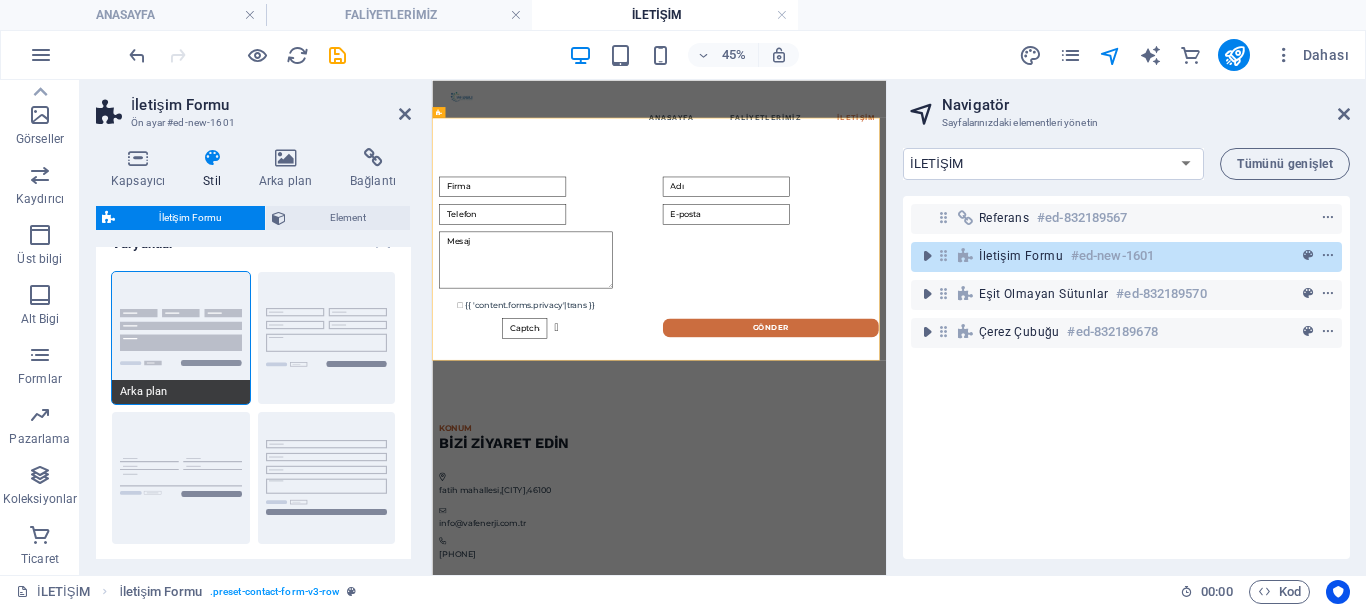 scroll, scrollTop: 0, scrollLeft: 0, axis: both 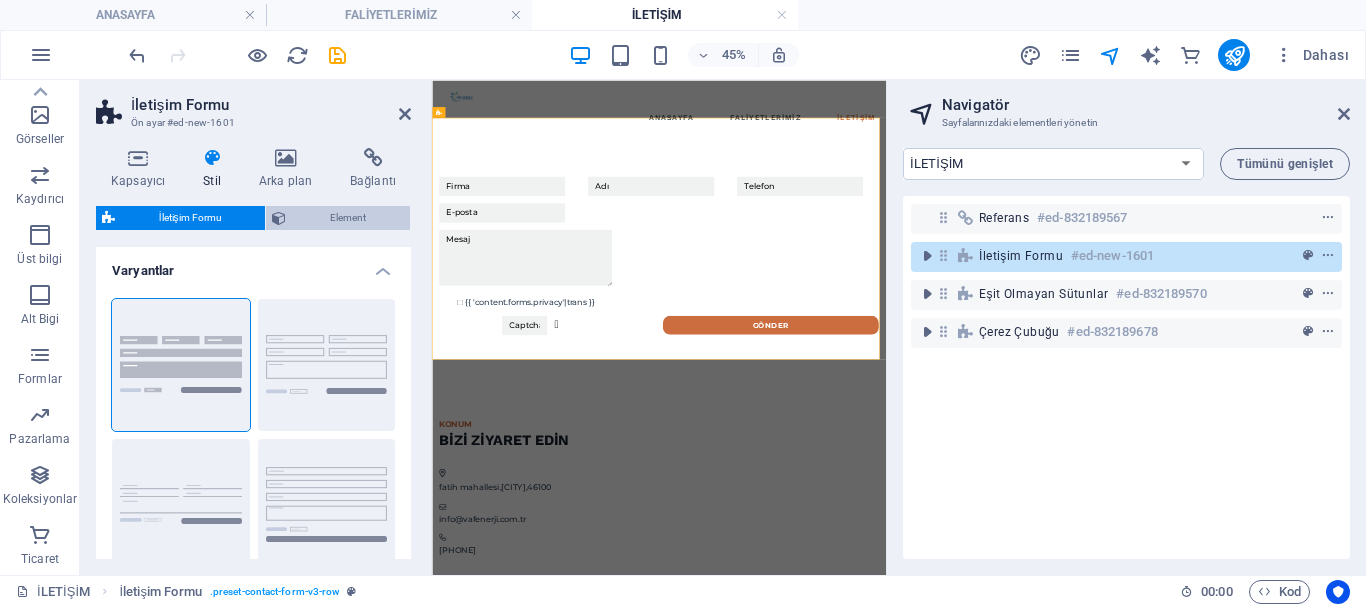 click on "Element" at bounding box center (348, 218) 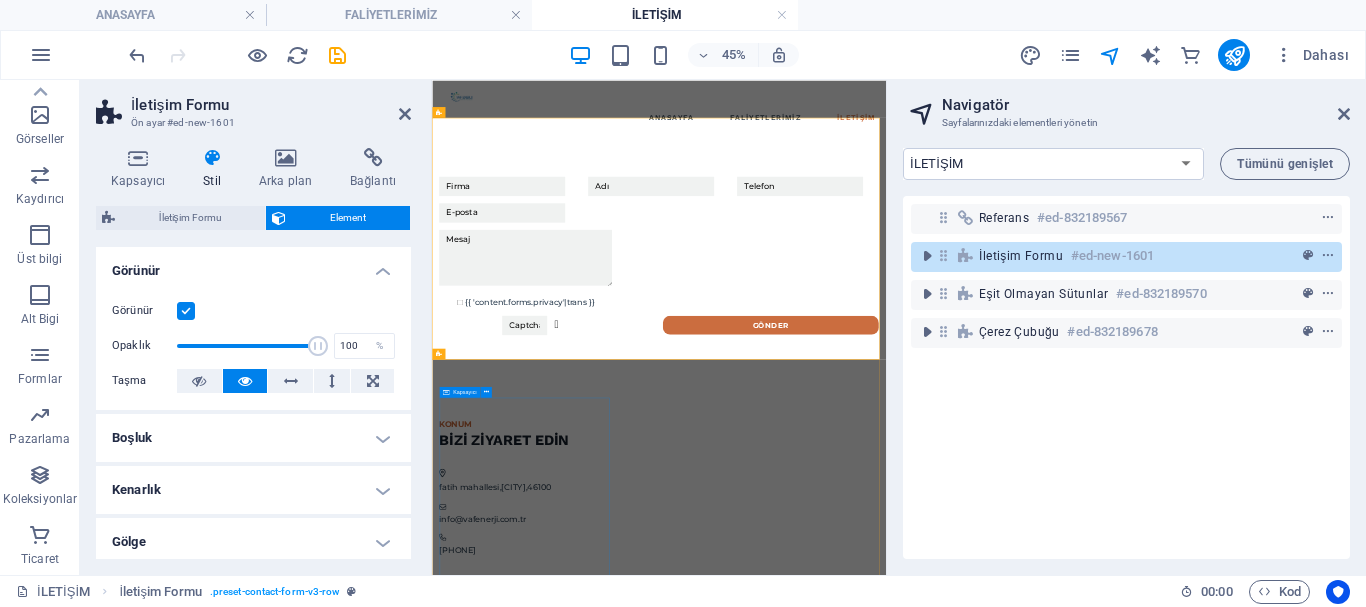 click on "KONUM BİZİ ZİYARET EDİN fatih mahallesi ,  Kahramanmaraş ,  46100 info@vafenerji.com.tr 05301089946" at bounding box center (936, 986) 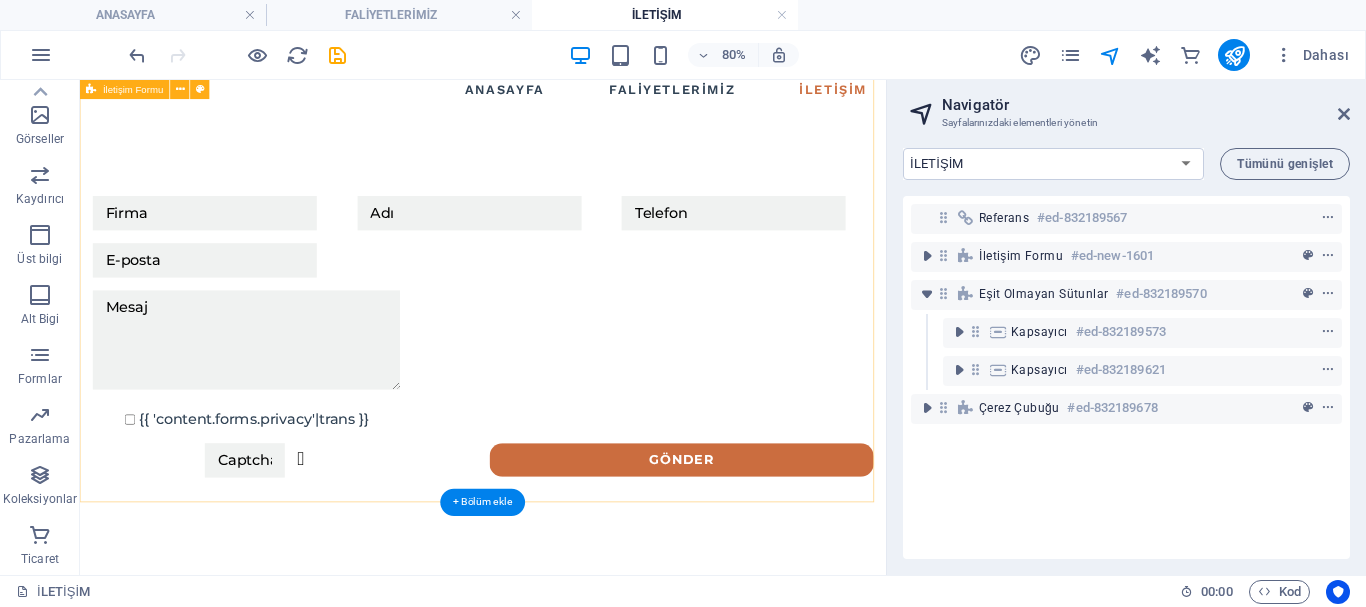 scroll, scrollTop: 100, scrollLeft: 0, axis: vertical 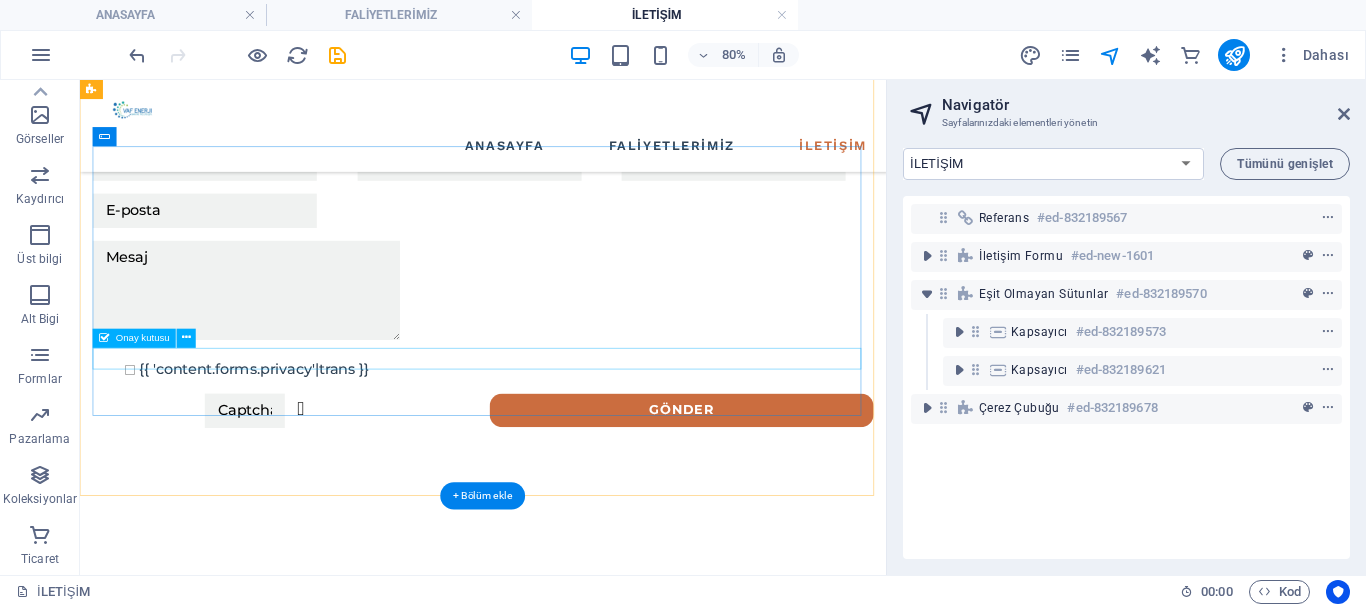 click on "{{ 'content.forms.privacy'|trans }}" at bounding box center [584, 442] 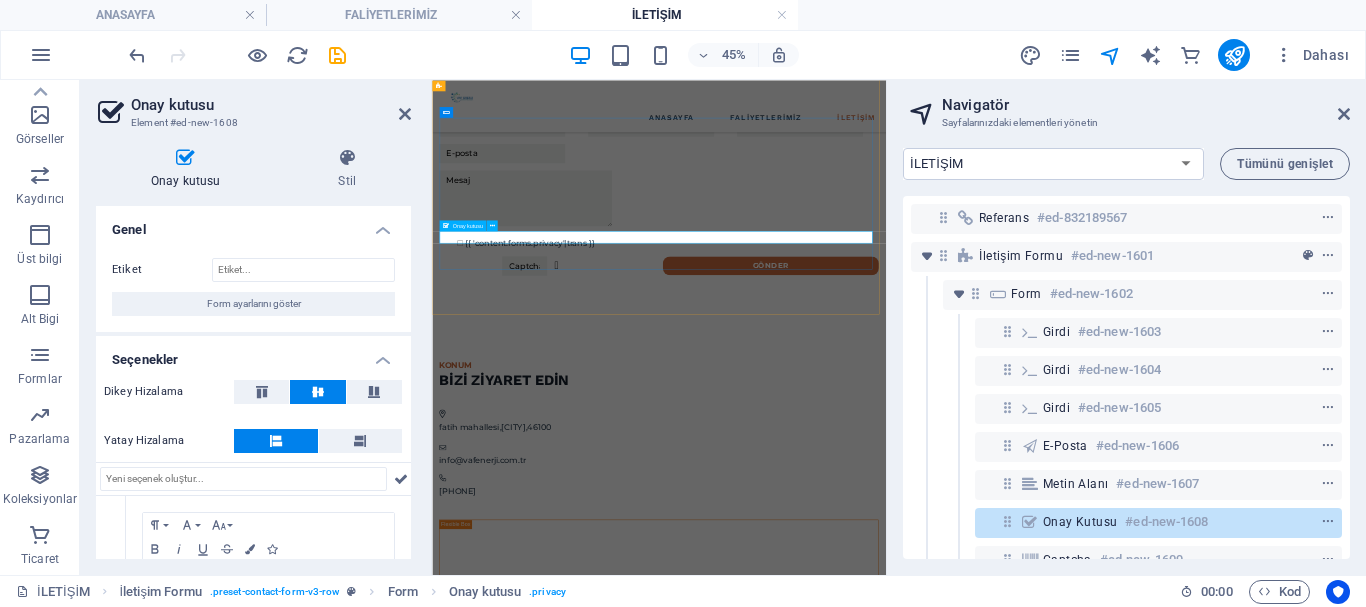 click on "{{ 'content.forms.privacy'|trans }}" at bounding box center [936, 442] 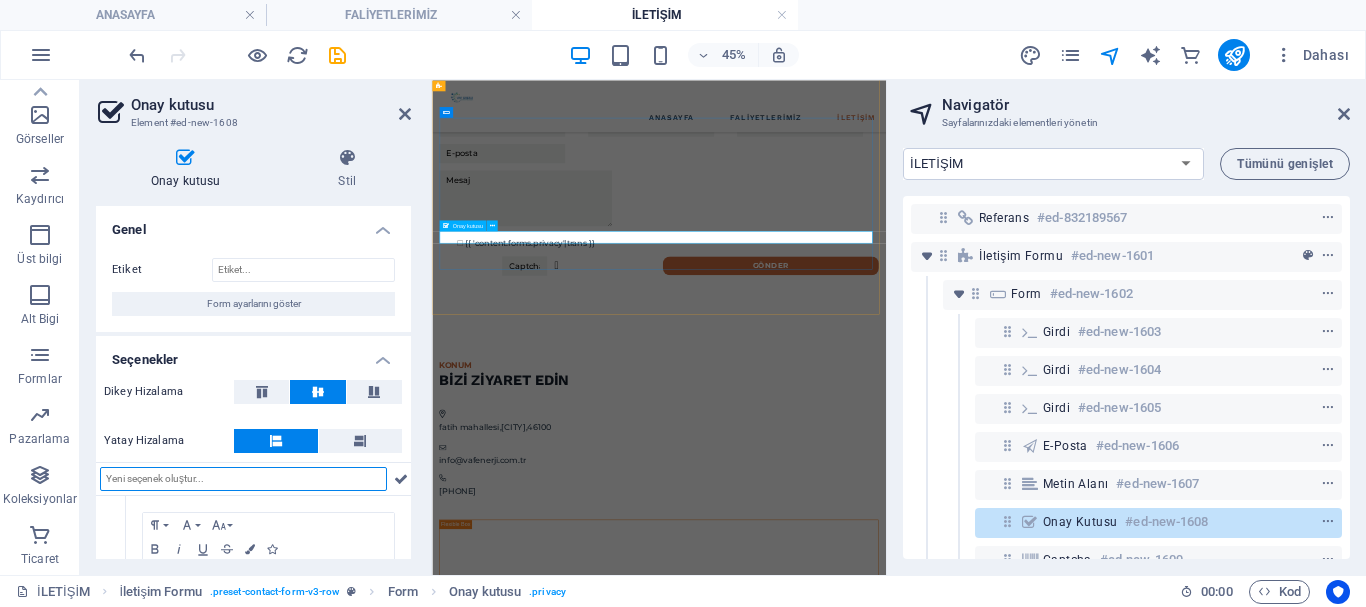 click on "{{ 'content.forms.privacy'|trans }}" at bounding box center [936, 442] 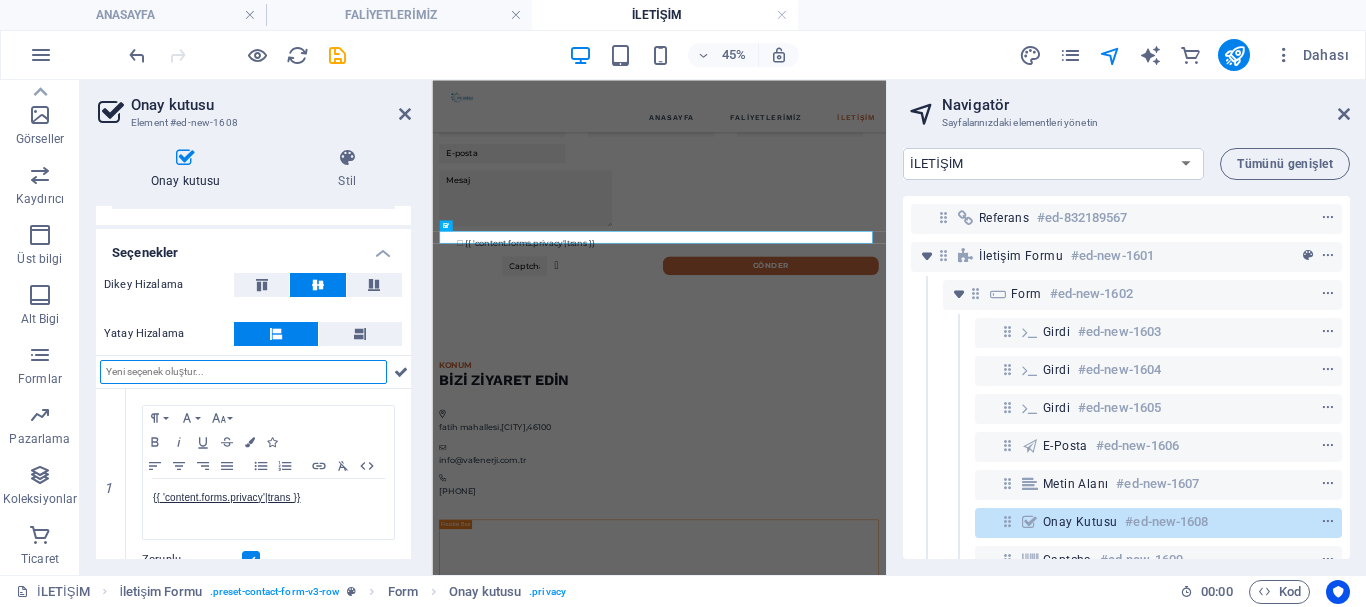 scroll, scrollTop: 136, scrollLeft: 0, axis: vertical 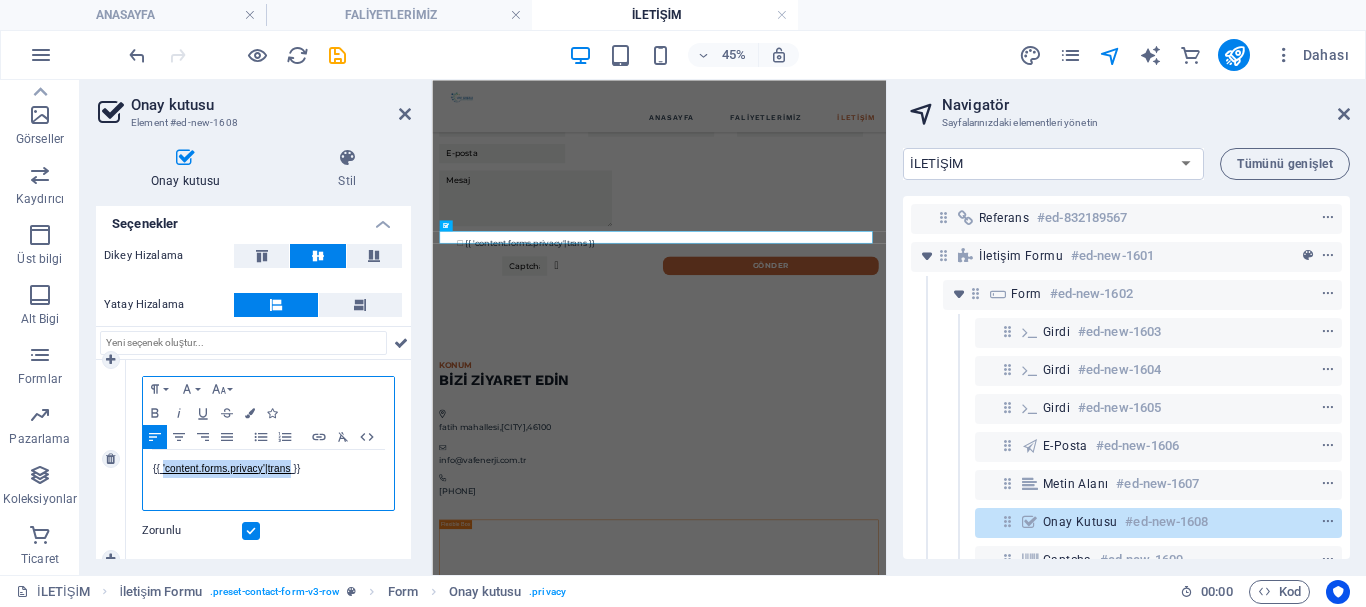 drag, startPoint x: 292, startPoint y: 471, endPoint x: 163, endPoint y: 478, distance: 129.18979 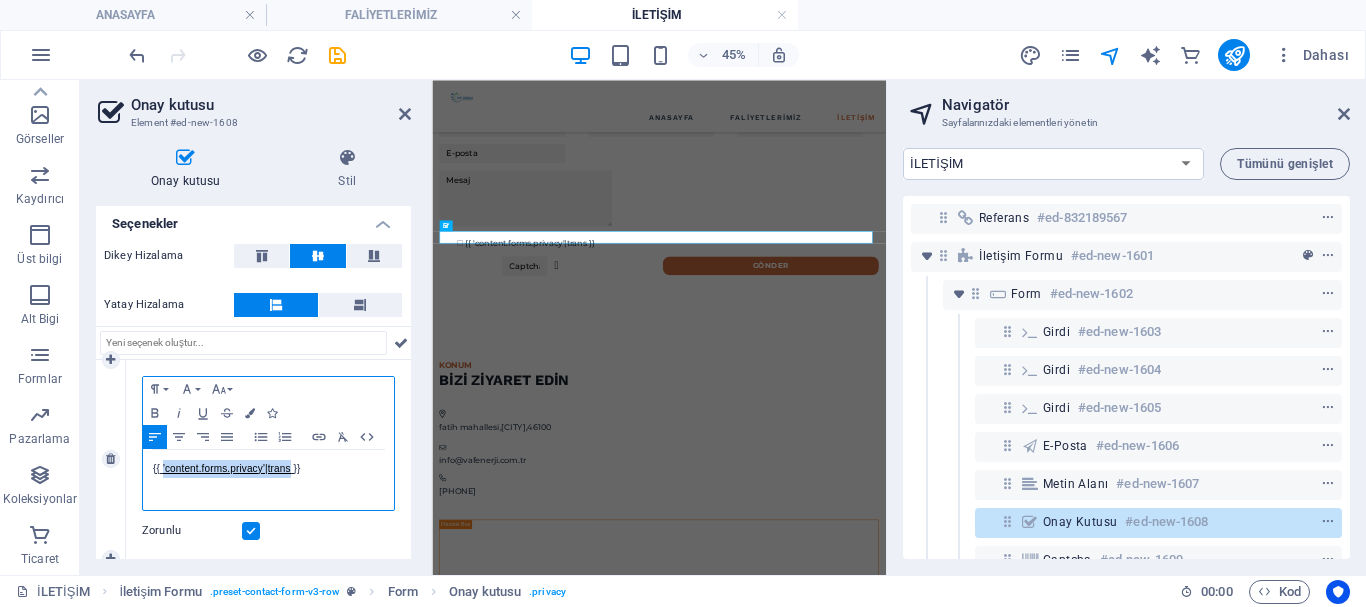 click on "{{ 'content.forms.privacy'|trans }}" at bounding box center [268, 480] 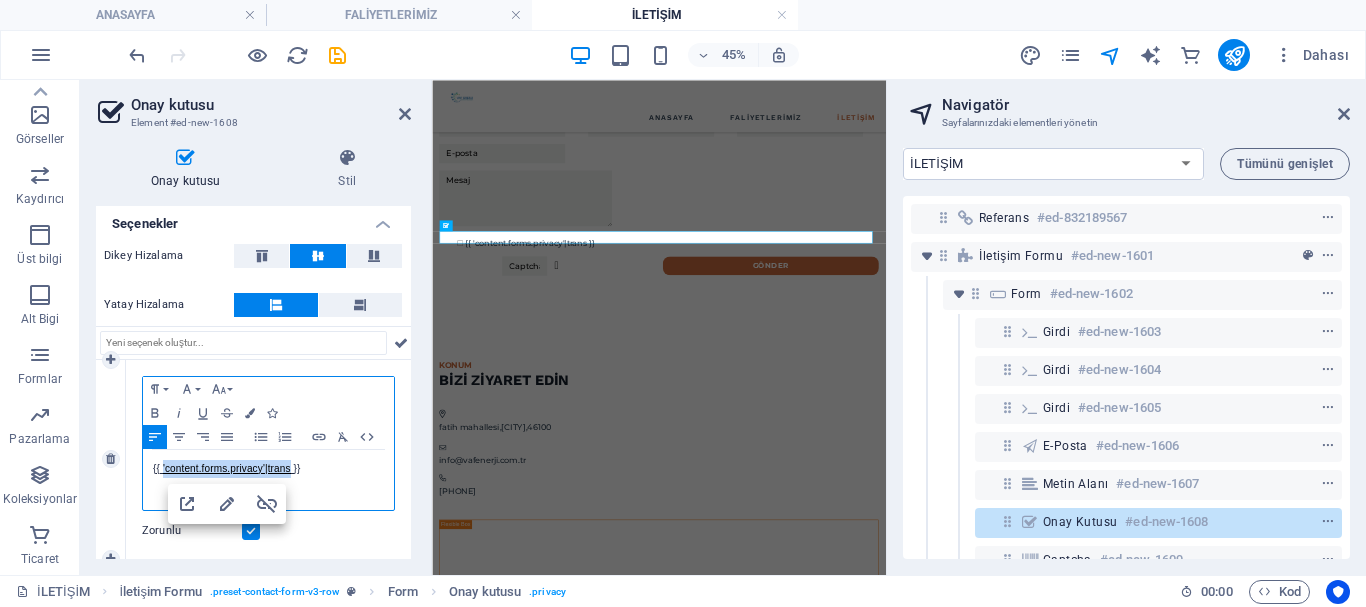 type 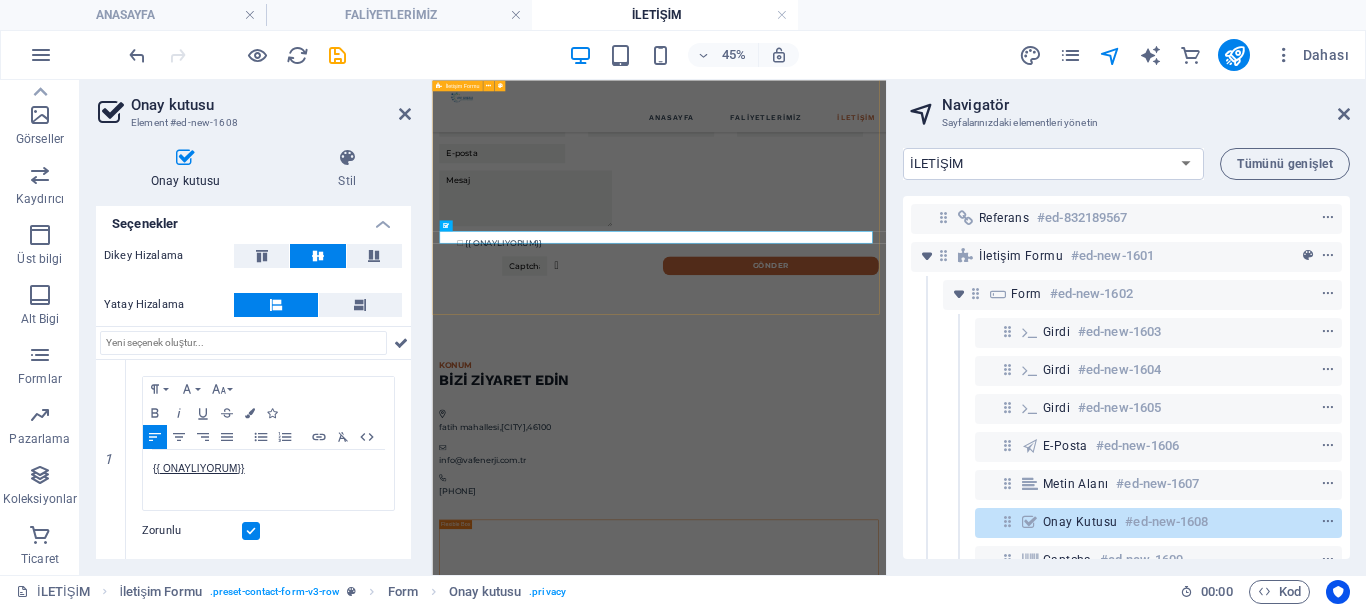 click on "{{ ONAYLIYORUM  }} Okunaksız mı? Yeni yükle Gönder" at bounding box center (936, 297) 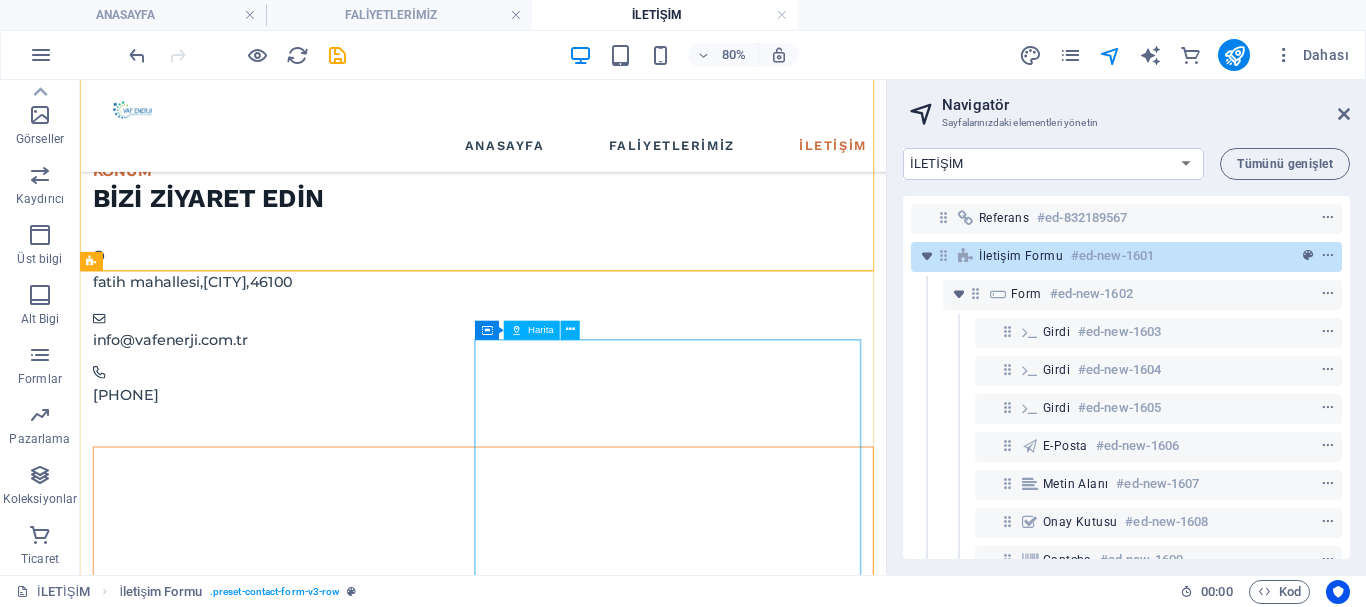 scroll, scrollTop: 632, scrollLeft: 0, axis: vertical 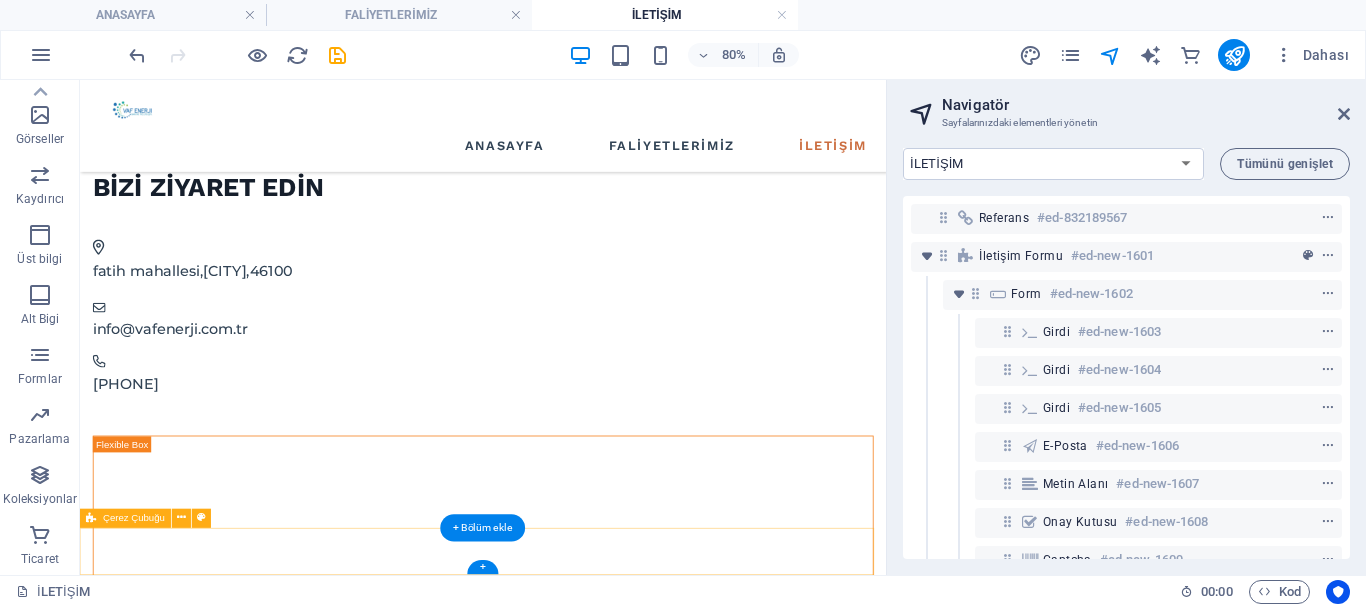 click on "Vaf Enerji 2025. Tüm Hakları Saklıdır." at bounding box center (584, 1041) 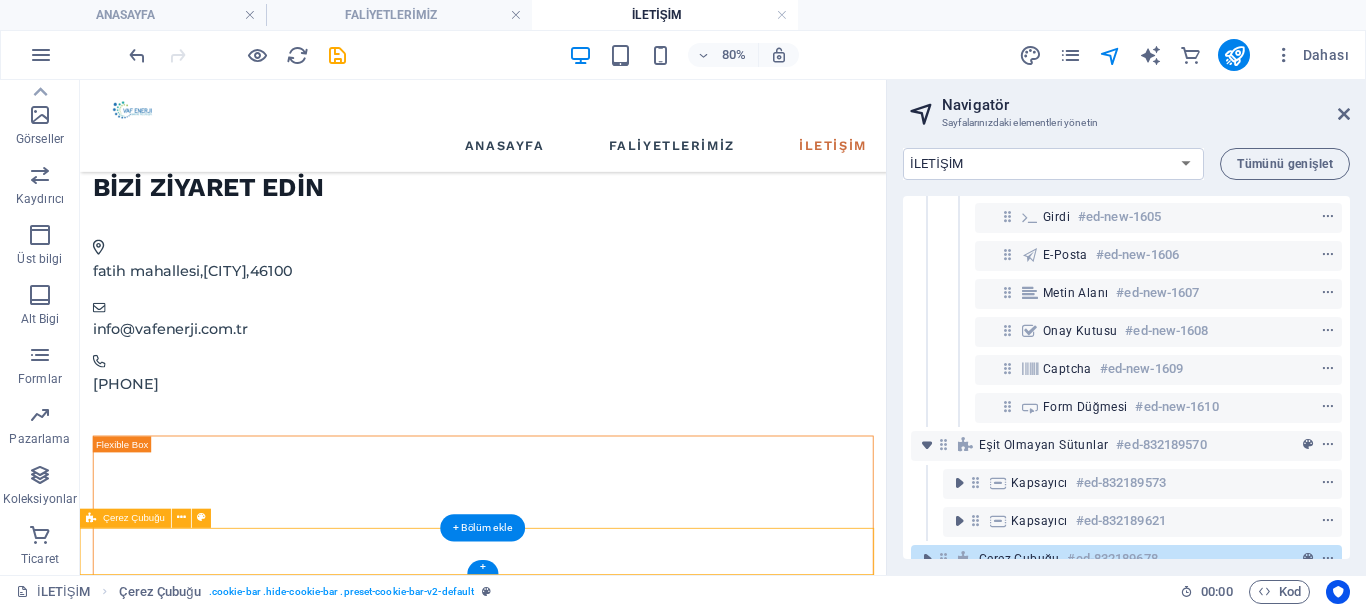 scroll, scrollTop: 230, scrollLeft: 0, axis: vertical 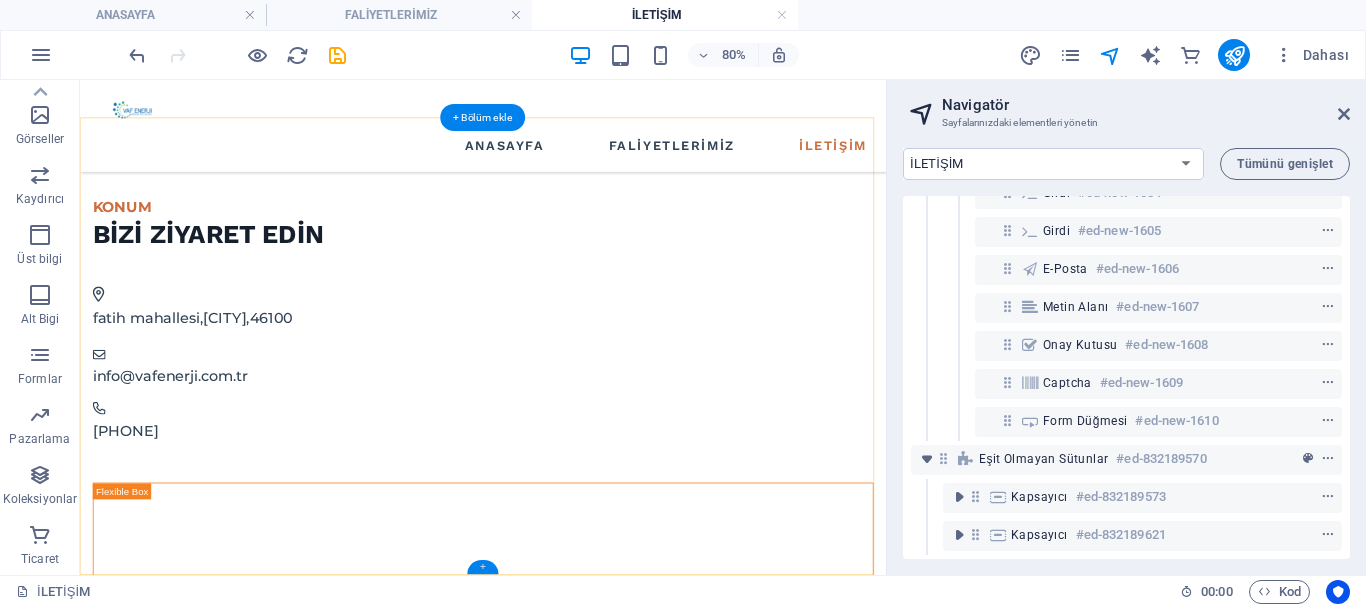 click on "+" at bounding box center (482, 567) 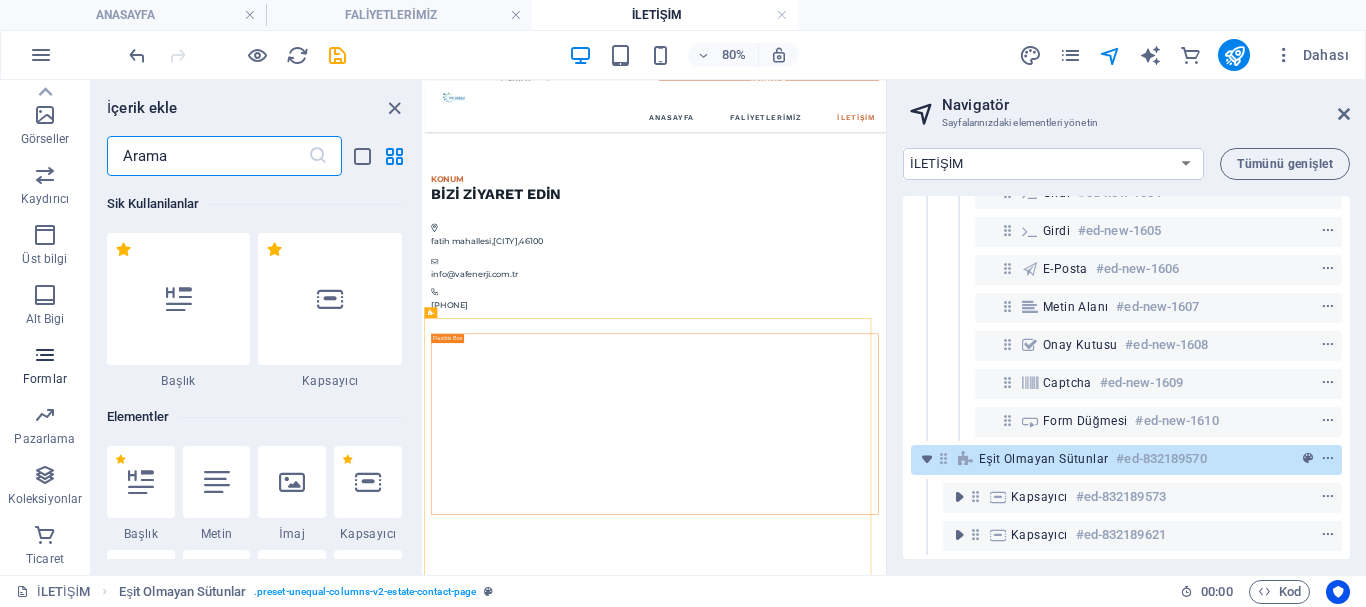 scroll, scrollTop: 92, scrollLeft: 0, axis: vertical 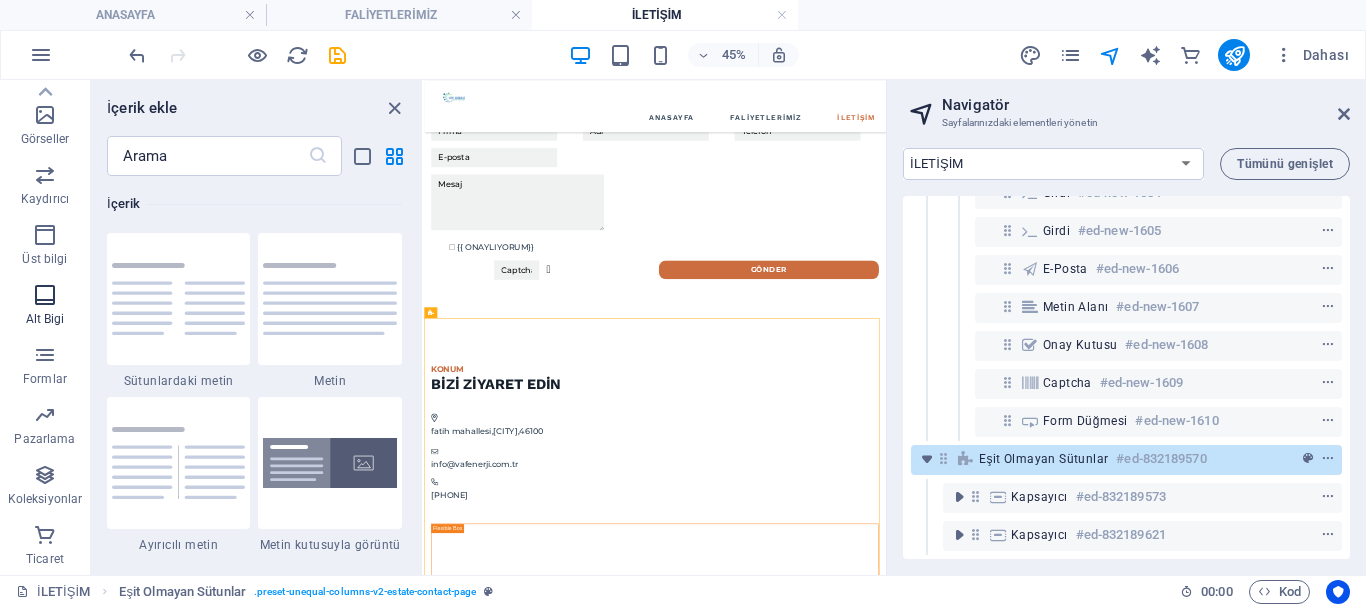 click on "Alt Bigi" at bounding box center (45, 319) 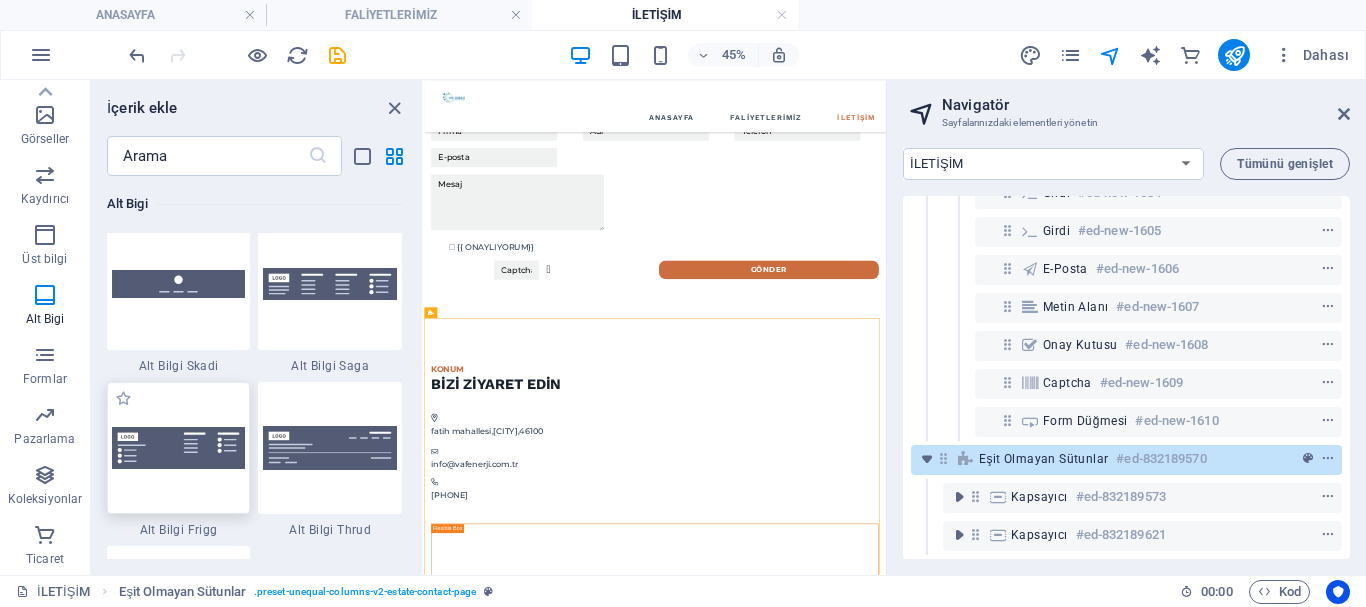 scroll, scrollTop: 14039, scrollLeft: 0, axis: vertical 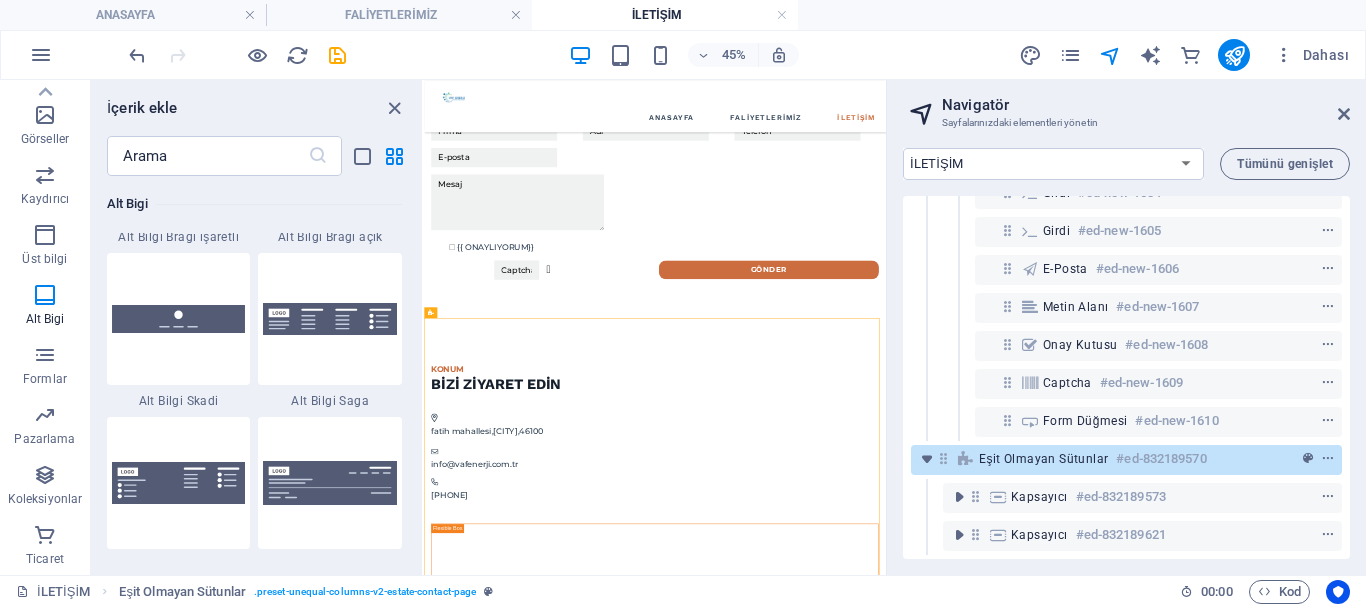 drag, startPoint x: 188, startPoint y: 363, endPoint x: 254, endPoint y: 398, distance: 74.70609 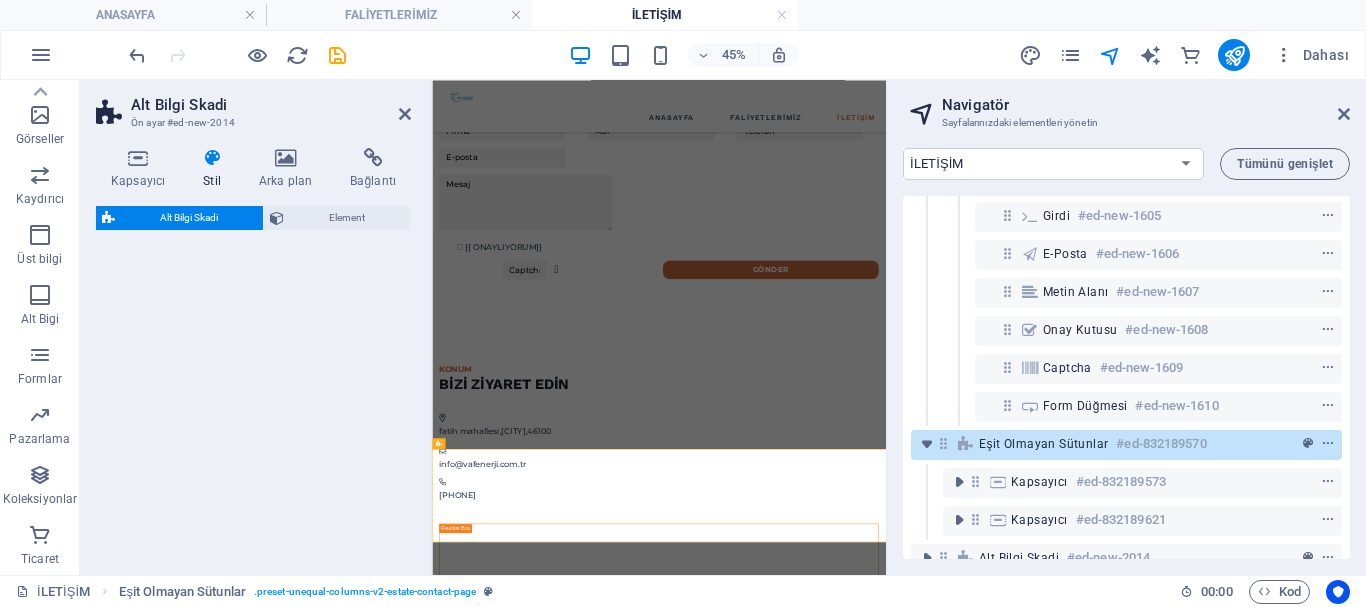 select on "rem" 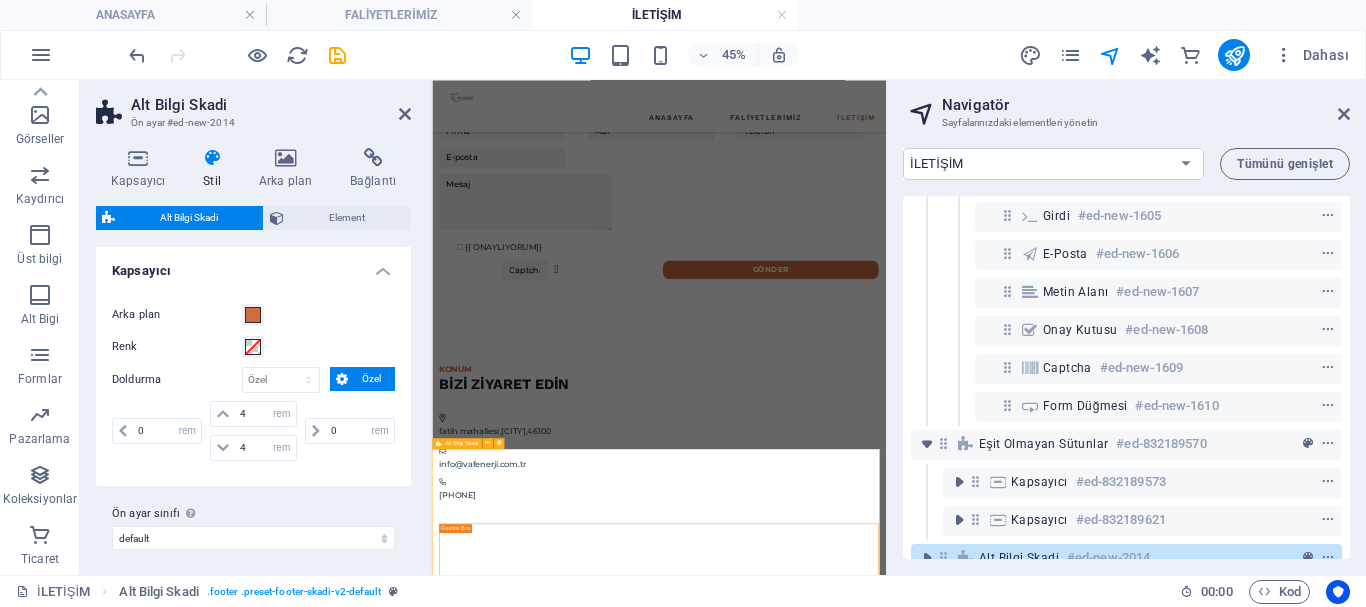 scroll, scrollTop: 373, scrollLeft: 0, axis: vertical 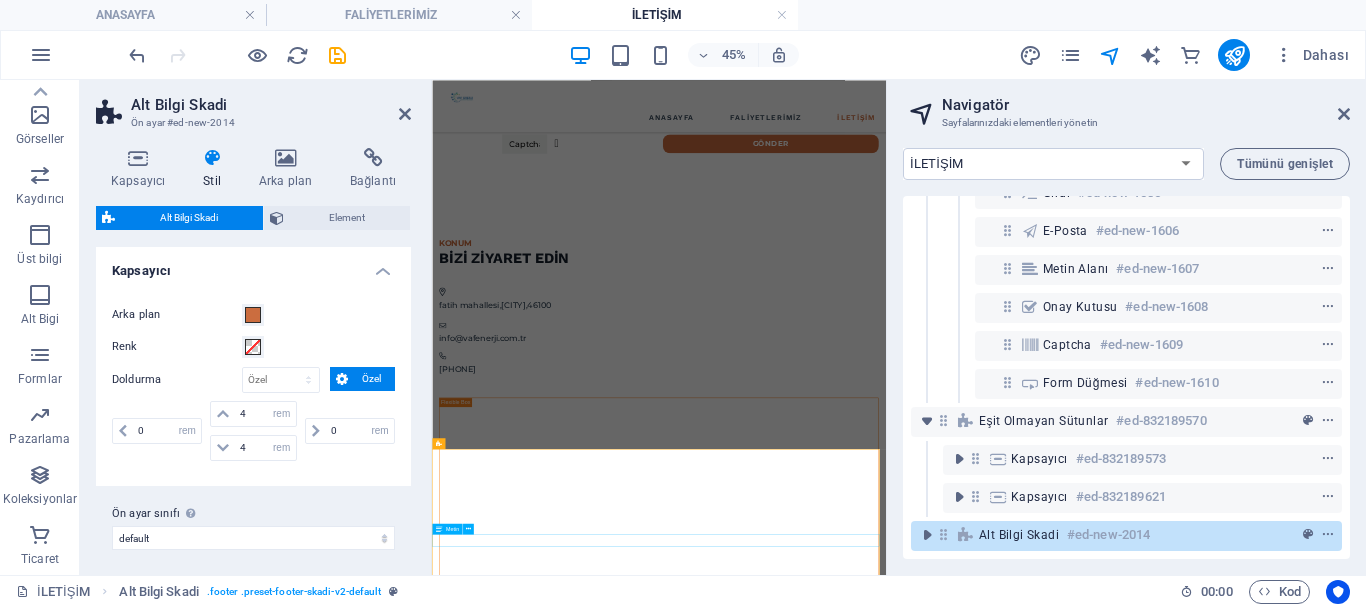 click on "info@vafenerji.com.tr  |  Yasal Uyarı  |  Gizlilik Politikası" at bounding box center (936, 1474) 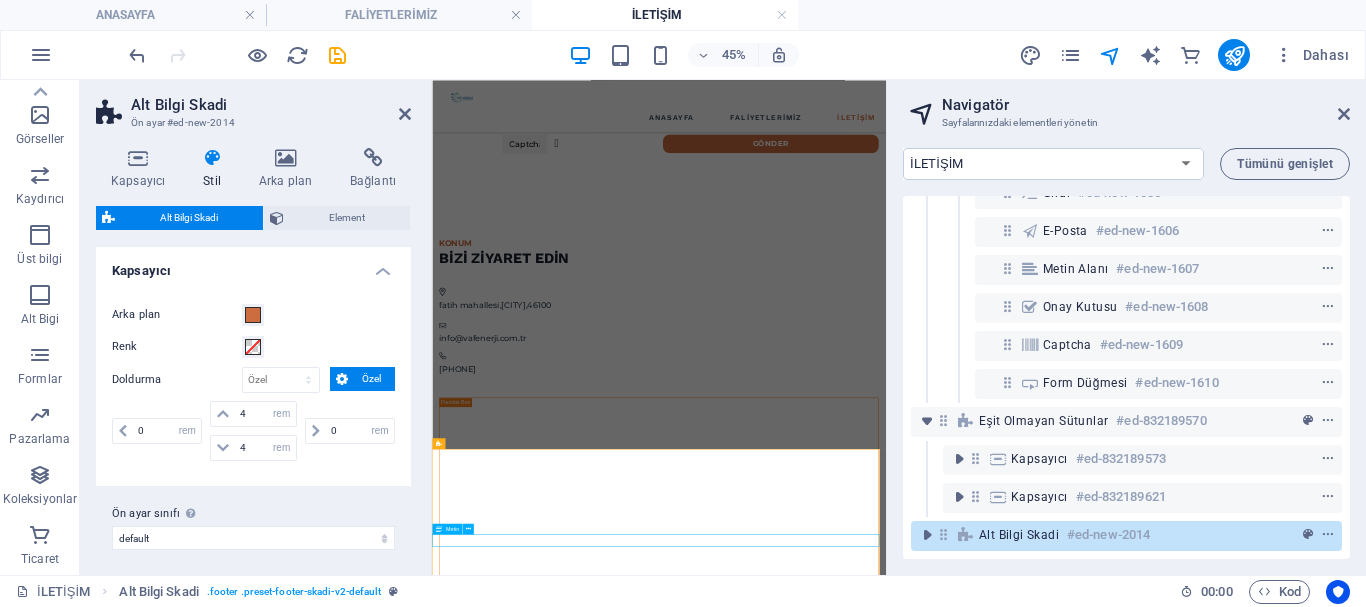 click on "info@vafenerji.com.tr  |  Yasal Uyarı  |  Gizlilik Politikası" at bounding box center (936, 1474) 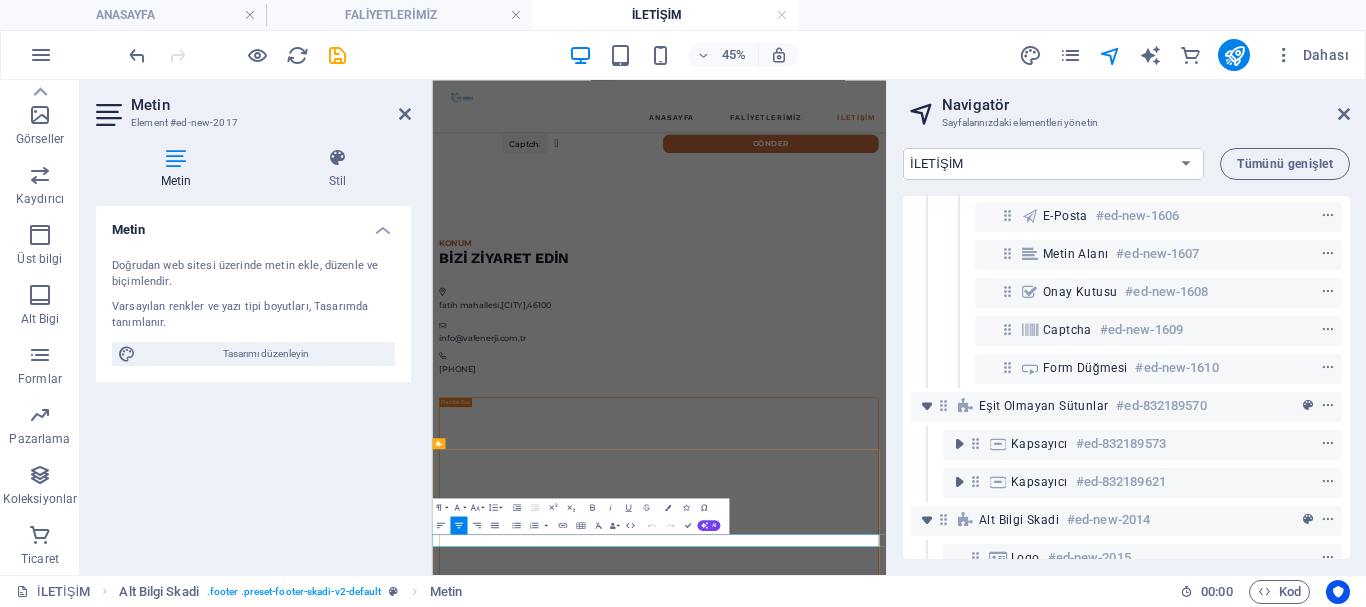 scroll, scrollTop: 344, scrollLeft: 0, axis: vertical 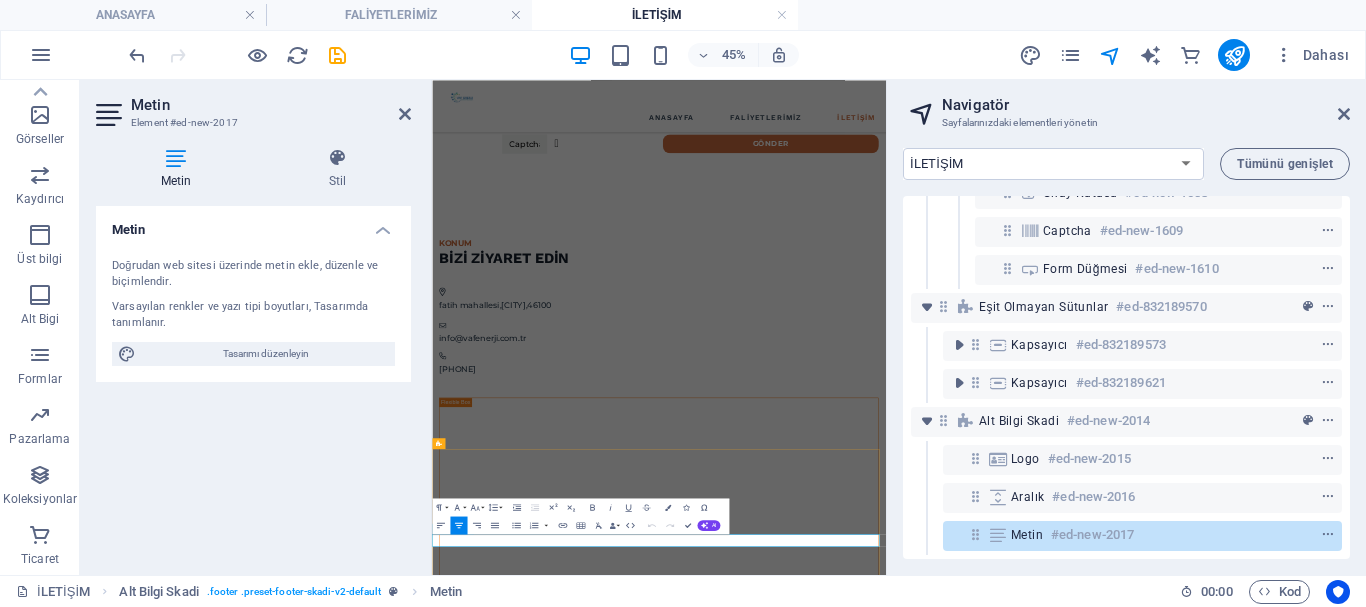 drag, startPoint x: 1176, startPoint y: 1102, endPoint x: 909, endPoint y: 1088, distance: 267.3668 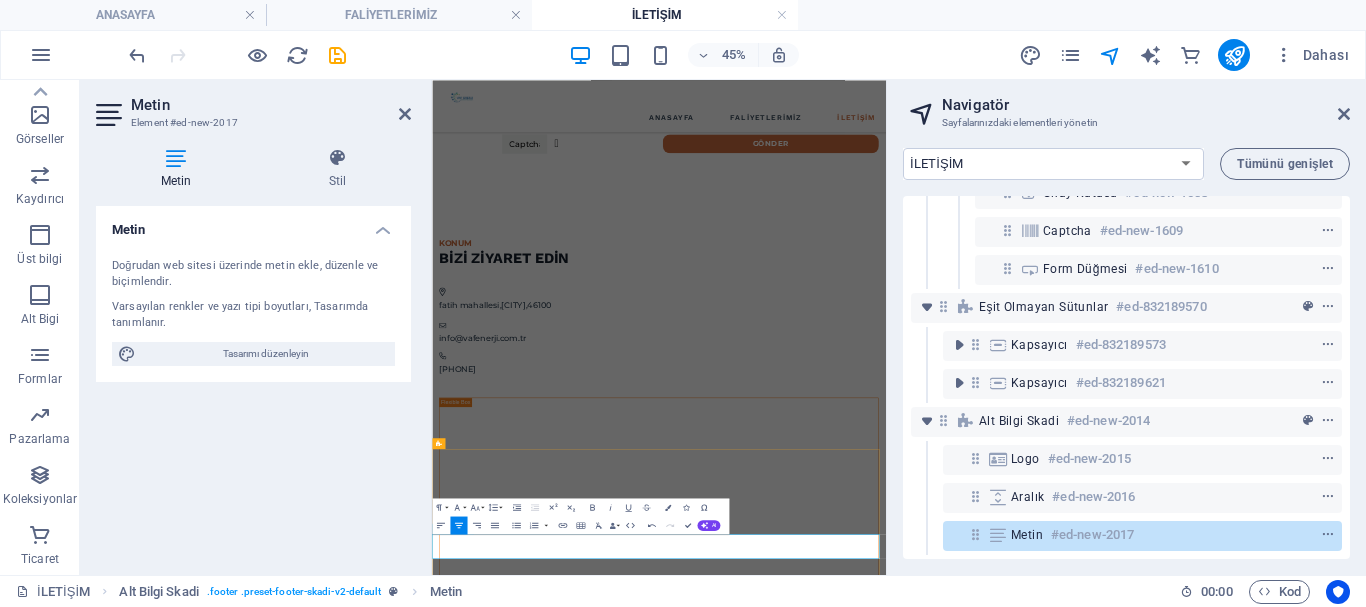click on "info@vafenerji.com.tr  |  ​" at bounding box center (936, 1474) 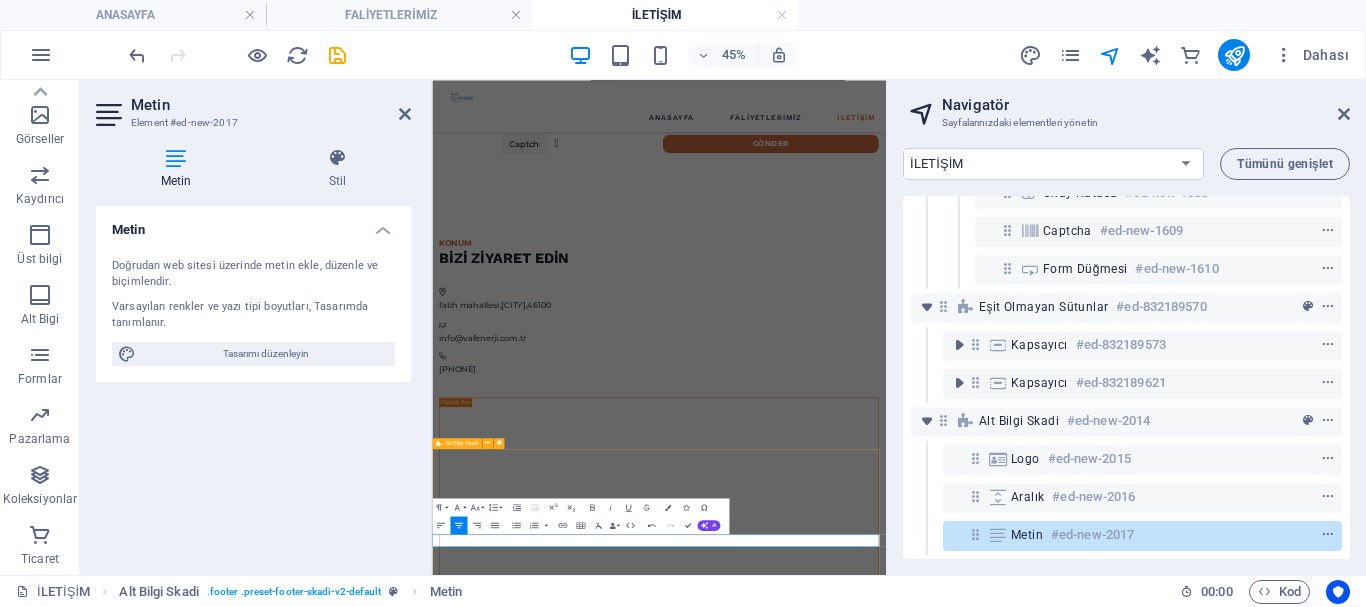 type 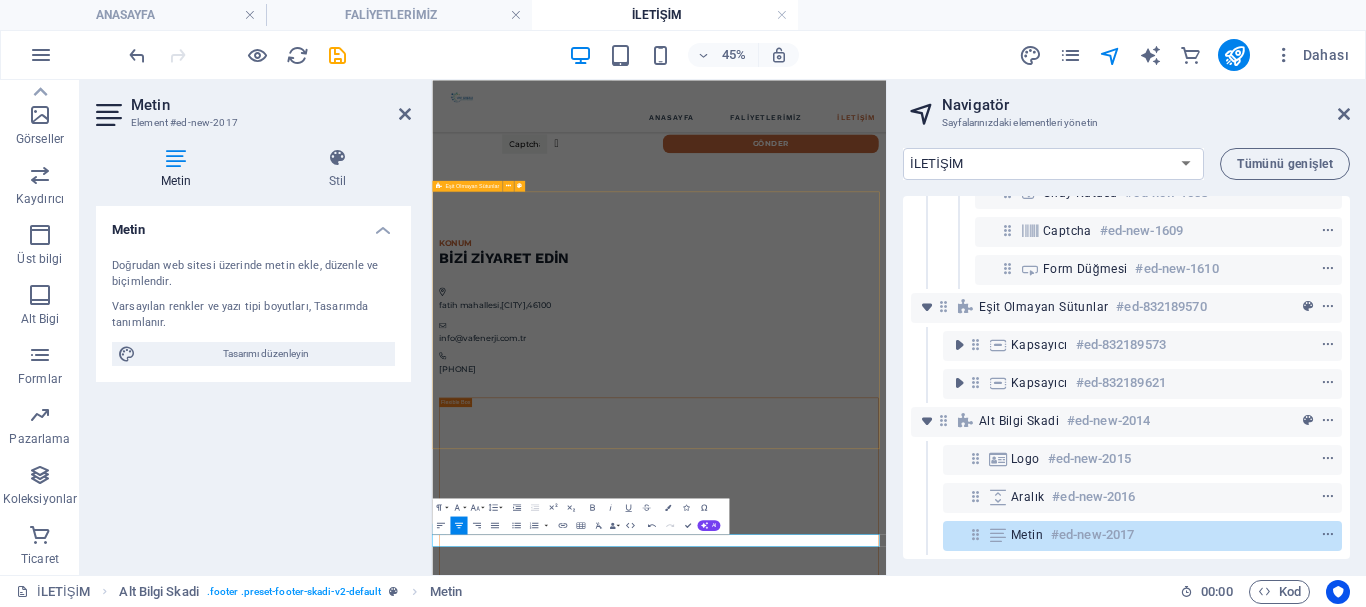 click on "KONUM BİZİ ZİYARET EDİN fatih mahallesi ,  Kahramanmaraş ,  46100 info@vafenerji.com.tr 05301089946" at bounding box center [936, 807] 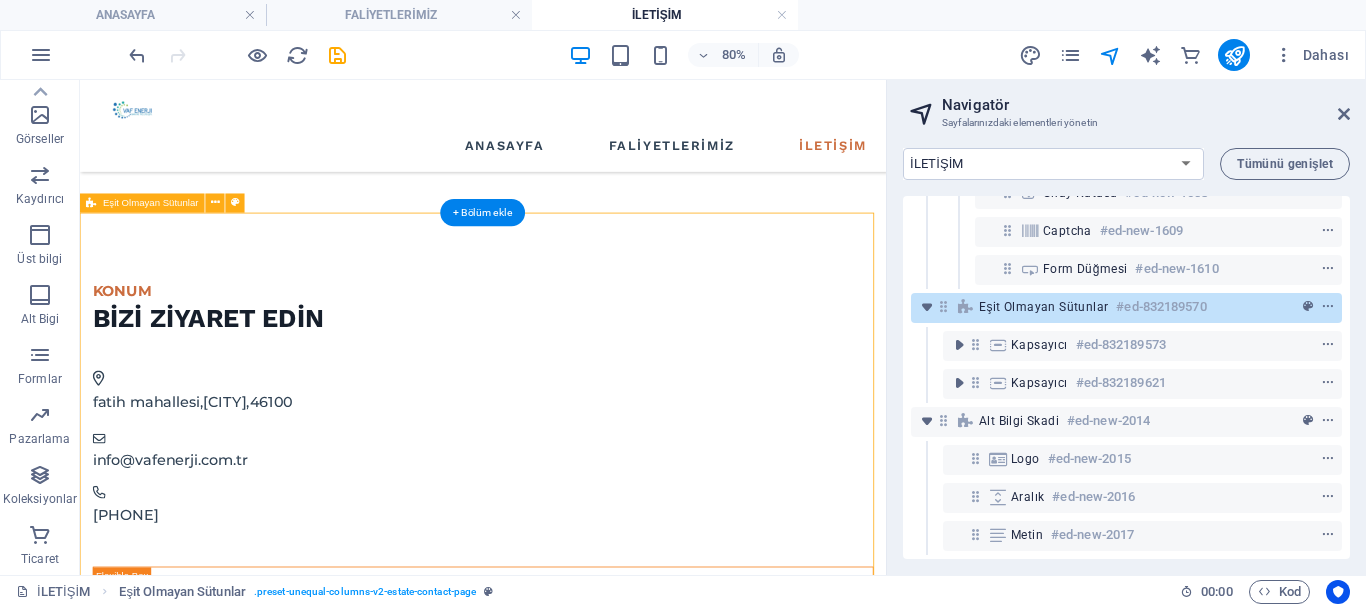 scroll, scrollTop: 454, scrollLeft: 0, axis: vertical 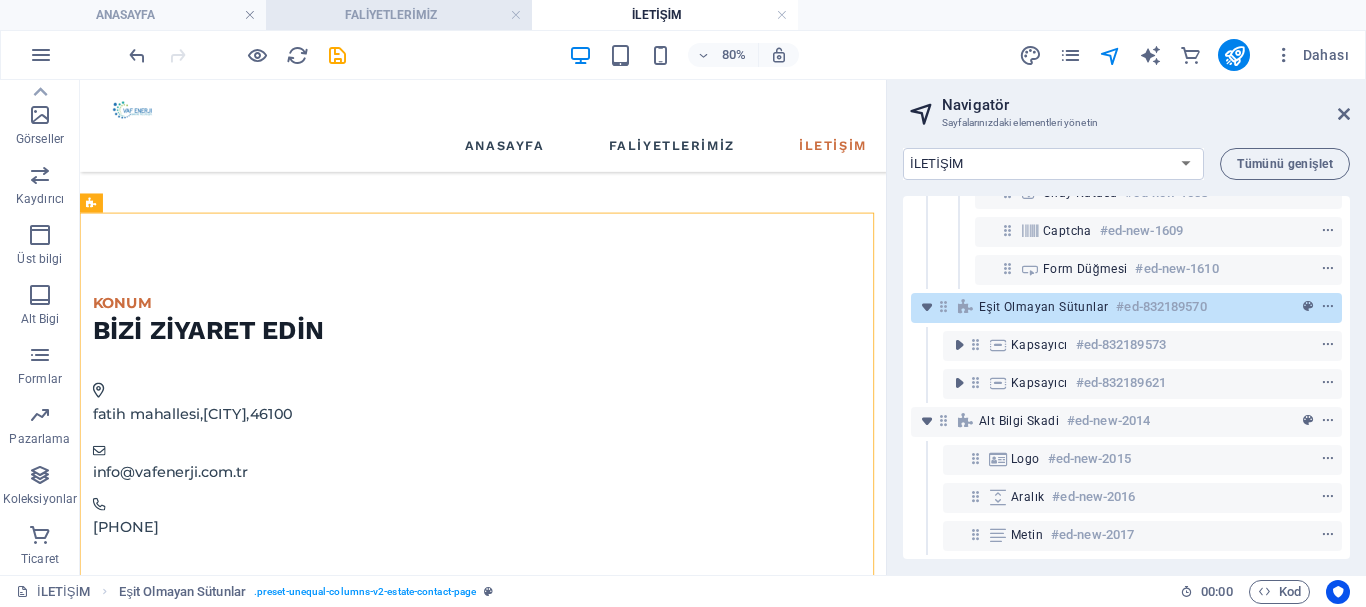 click on "FALİYETLERİMİZ" at bounding box center (399, 15) 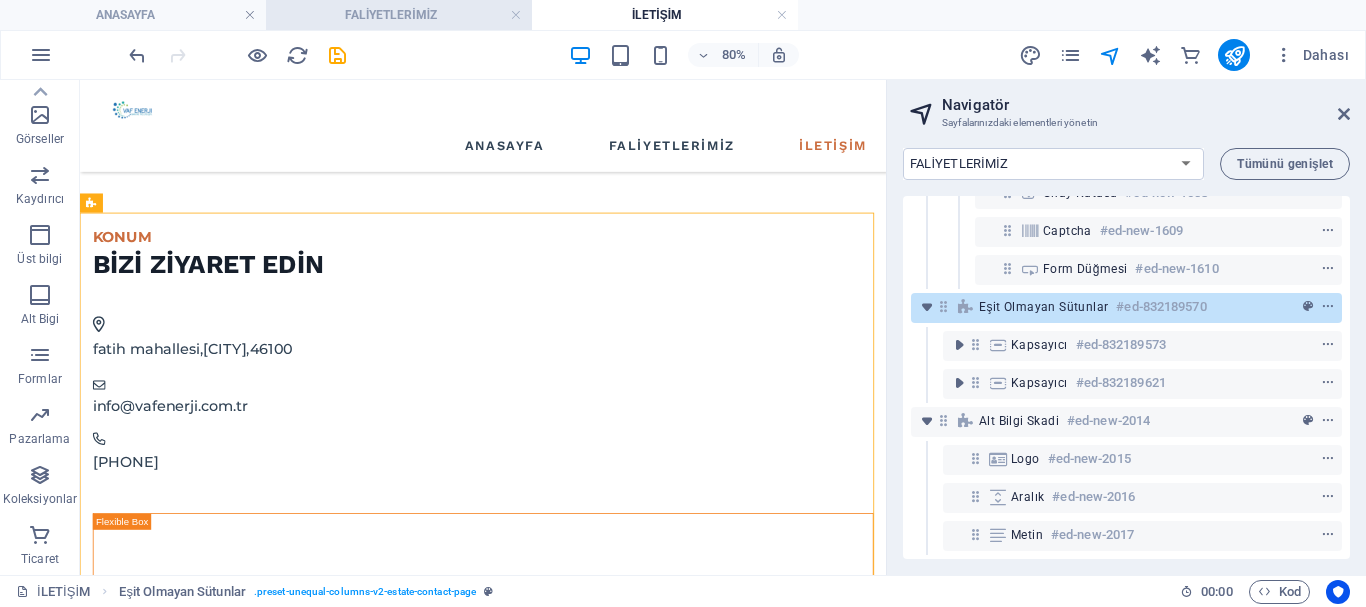 scroll, scrollTop: 1460, scrollLeft: 0, axis: vertical 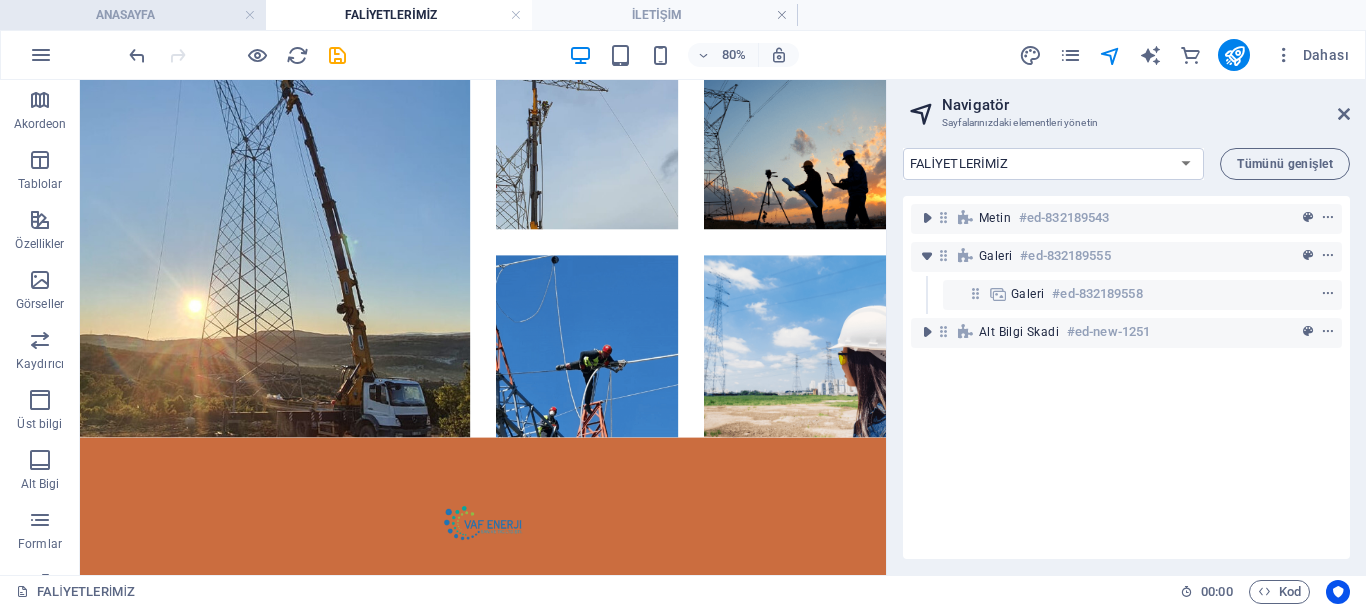 click on "ANASAYFA" at bounding box center [133, 15] 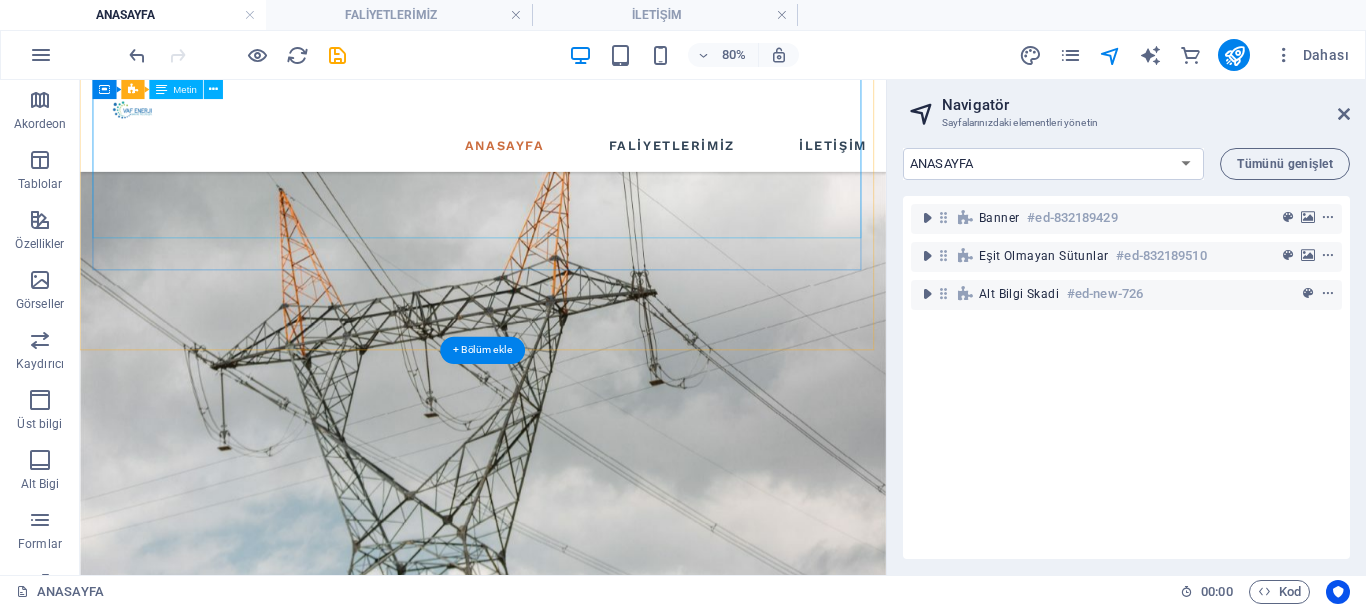 scroll, scrollTop: 869, scrollLeft: 0, axis: vertical 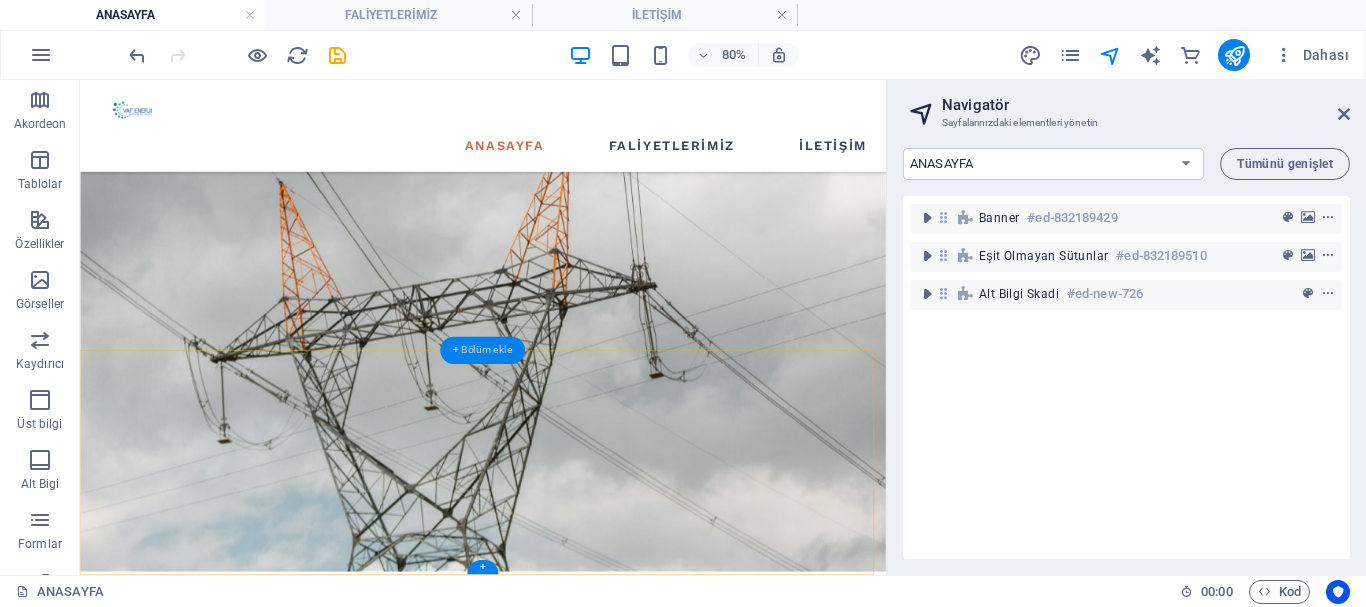 drag, startPoint x: 484, startPoint y: 350, endPoint x: 40, endPoint y: 337, distance: 444.19028 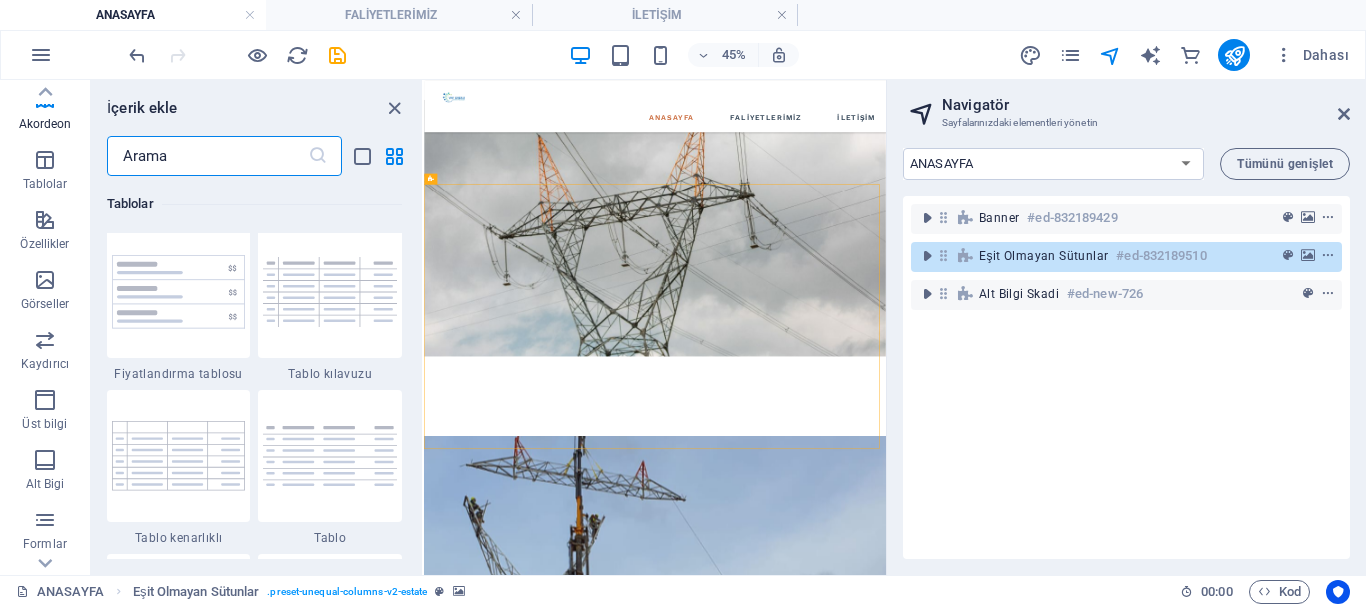 scroll, scrollTop: 7099, scrollLeft: 0, axis: vertical 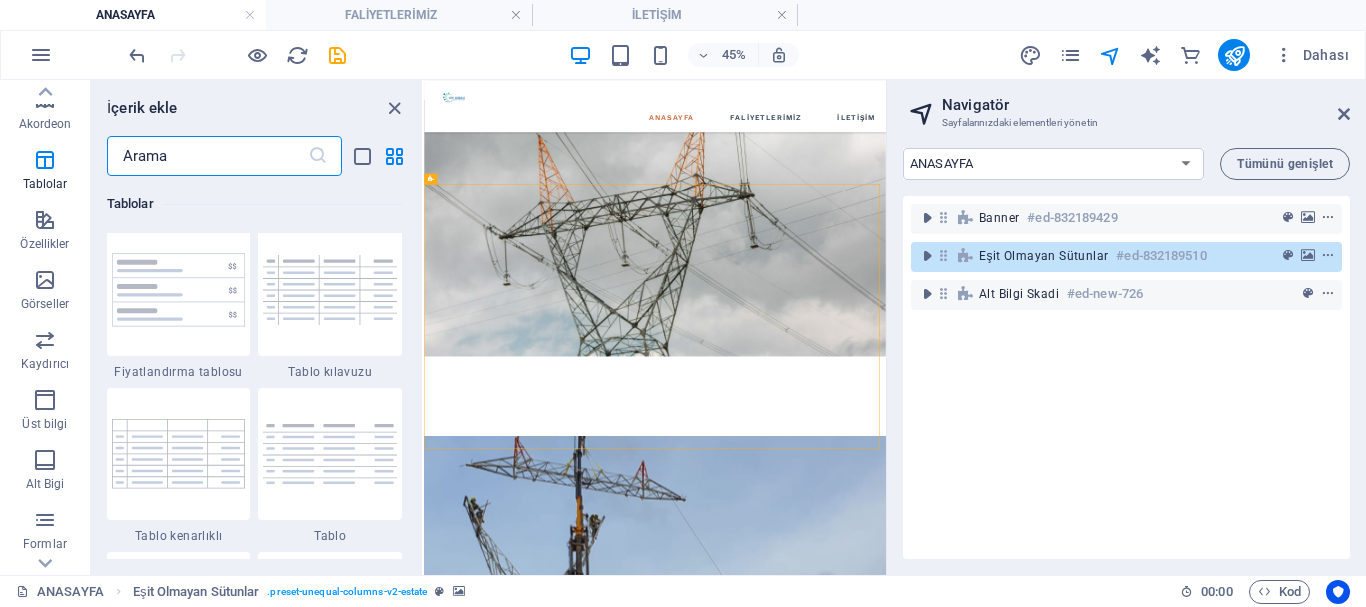 click at bounding box center [207, 156] 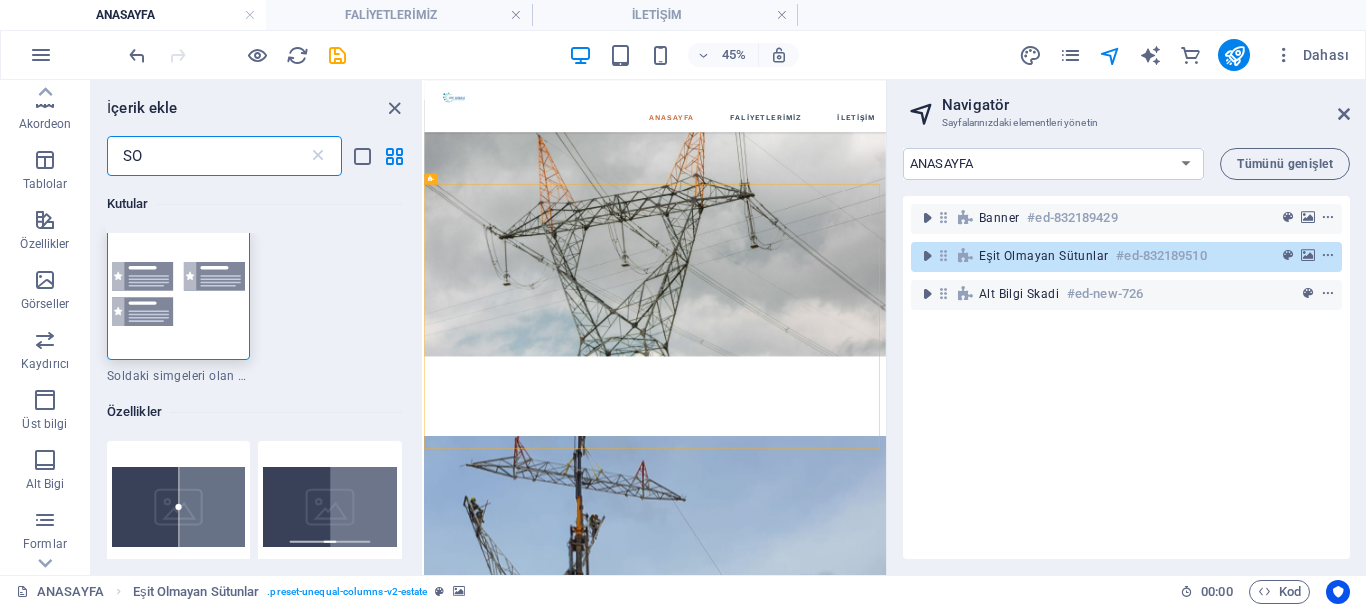 type on "SOS" 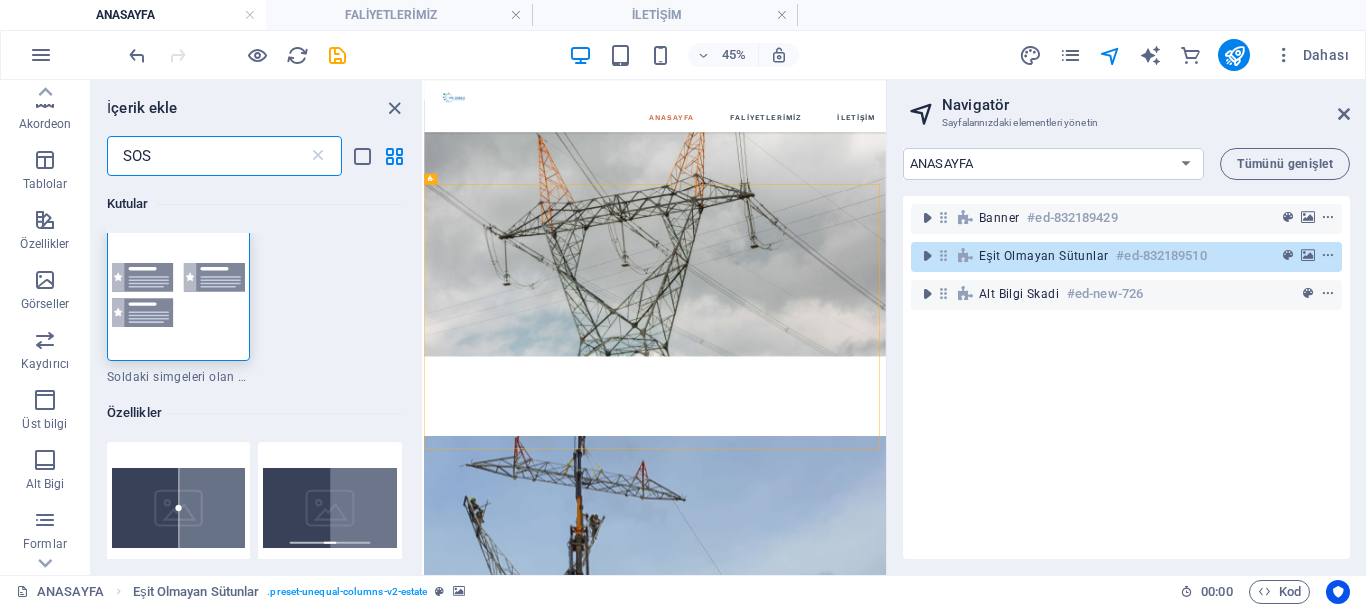 scroll, scrollTop: 0, scrollLeft: 0, axis: both 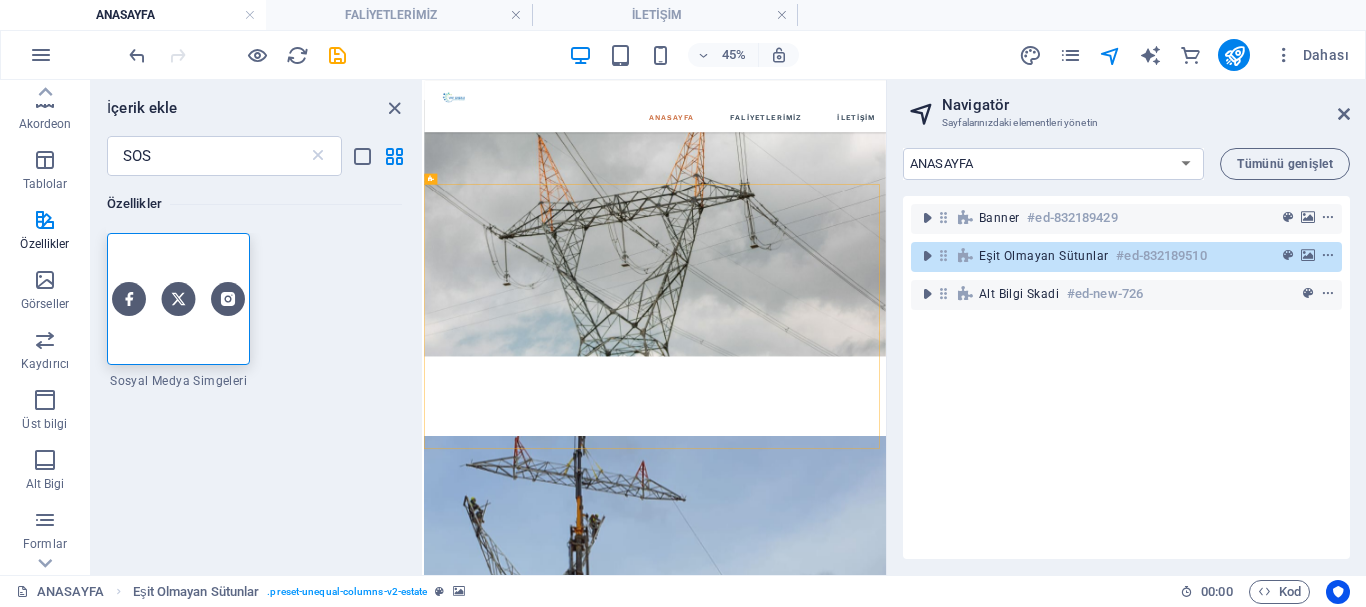 drag, startPoint x: 185, startPoint y: 319, endPoint x: 368, endPoint y: 373, distance: 190.80095 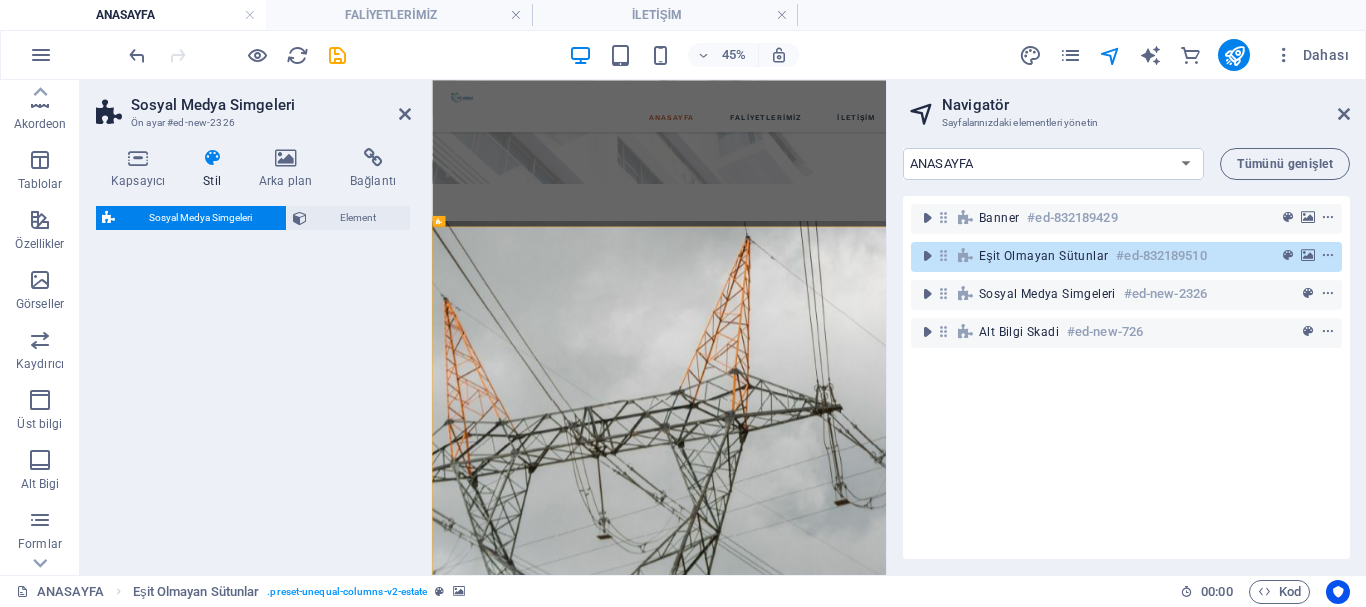 scroll, scrollTop: 1363, scrollLeft: 0, axis: vertical 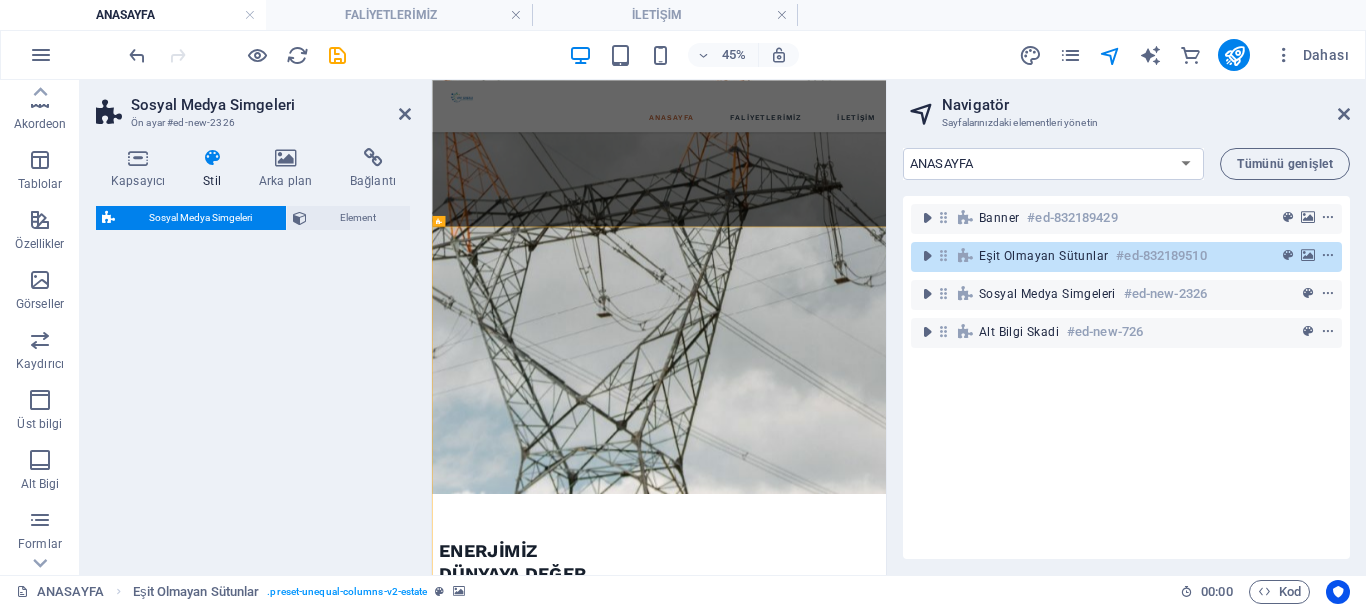 select on "rem" 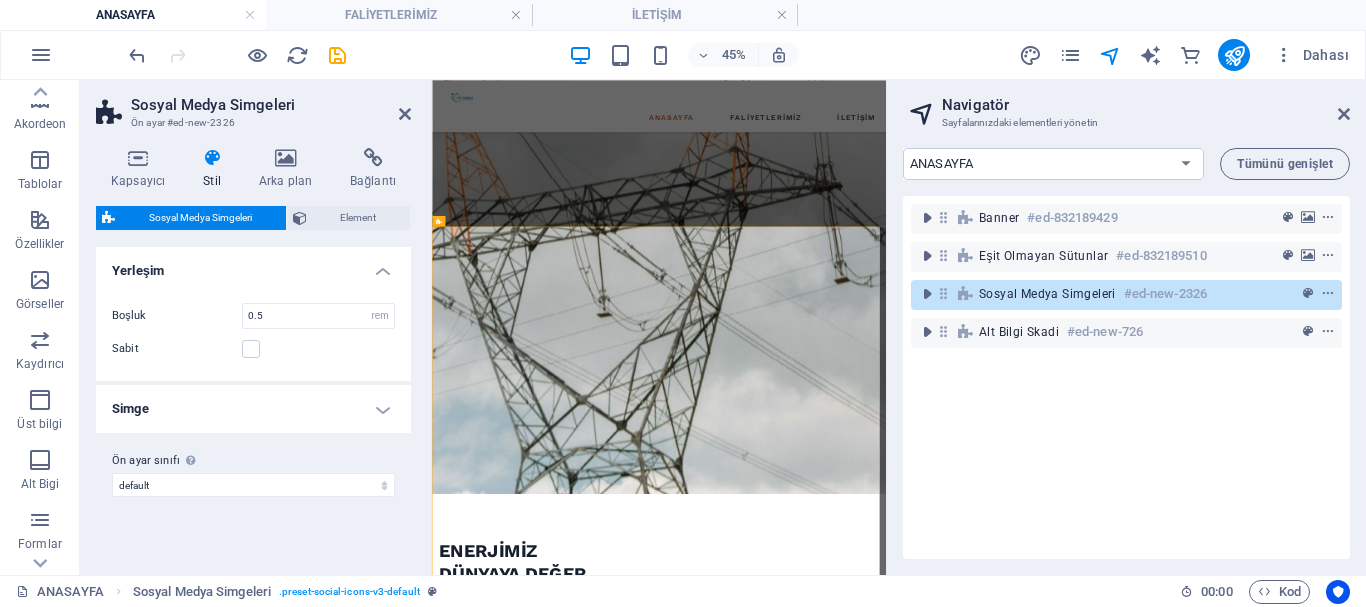 scroll, scrollTop: 885, scrollLeft: 0, axis: vertical 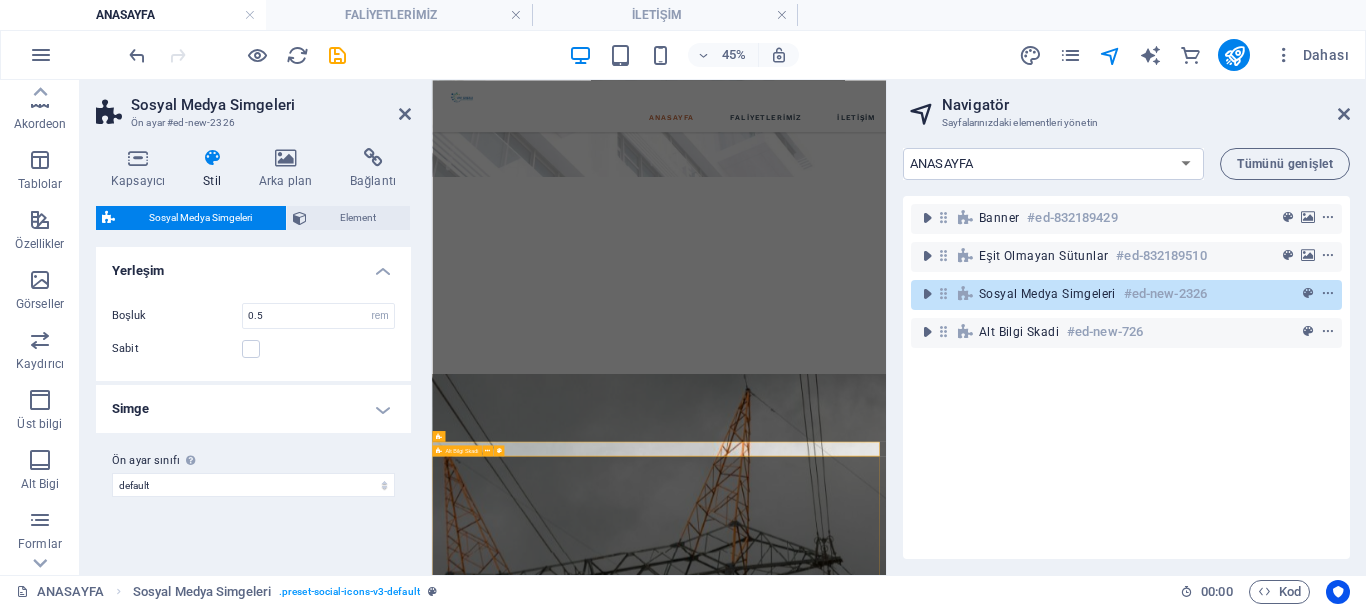 click on "info@example.com | © Vaf Enerji 2025. Tüm Hakları Saklıdır." at bounding box center (936, 3295) 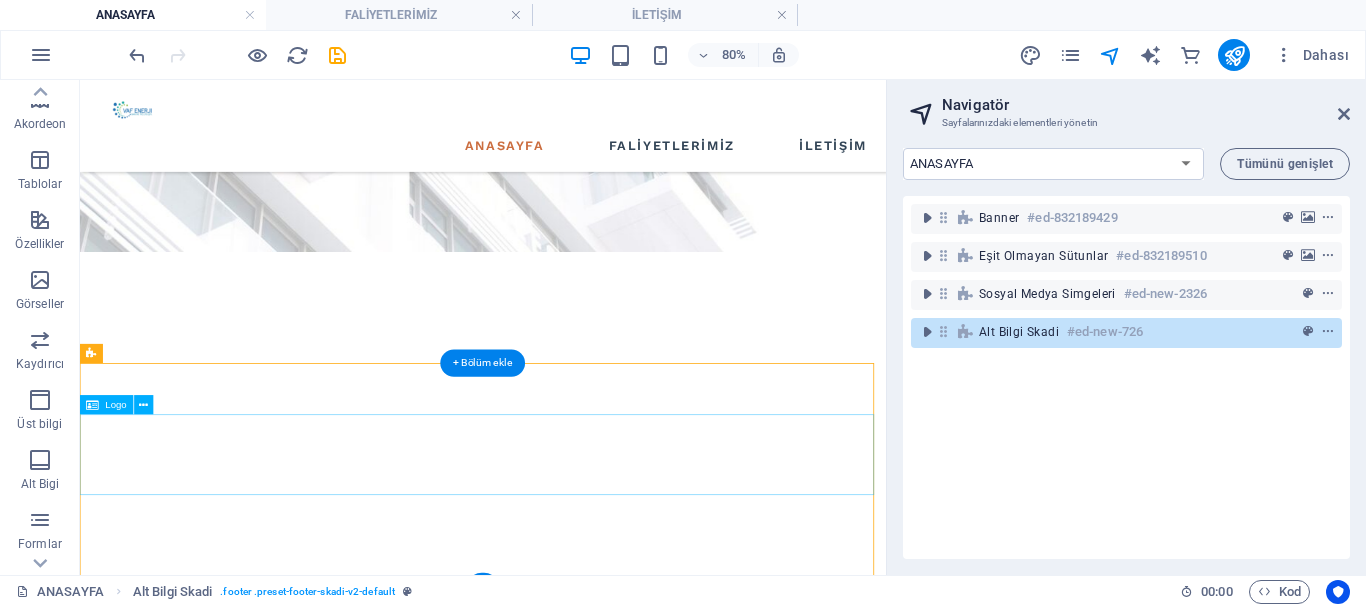 click at bounding box center (584, 3269) 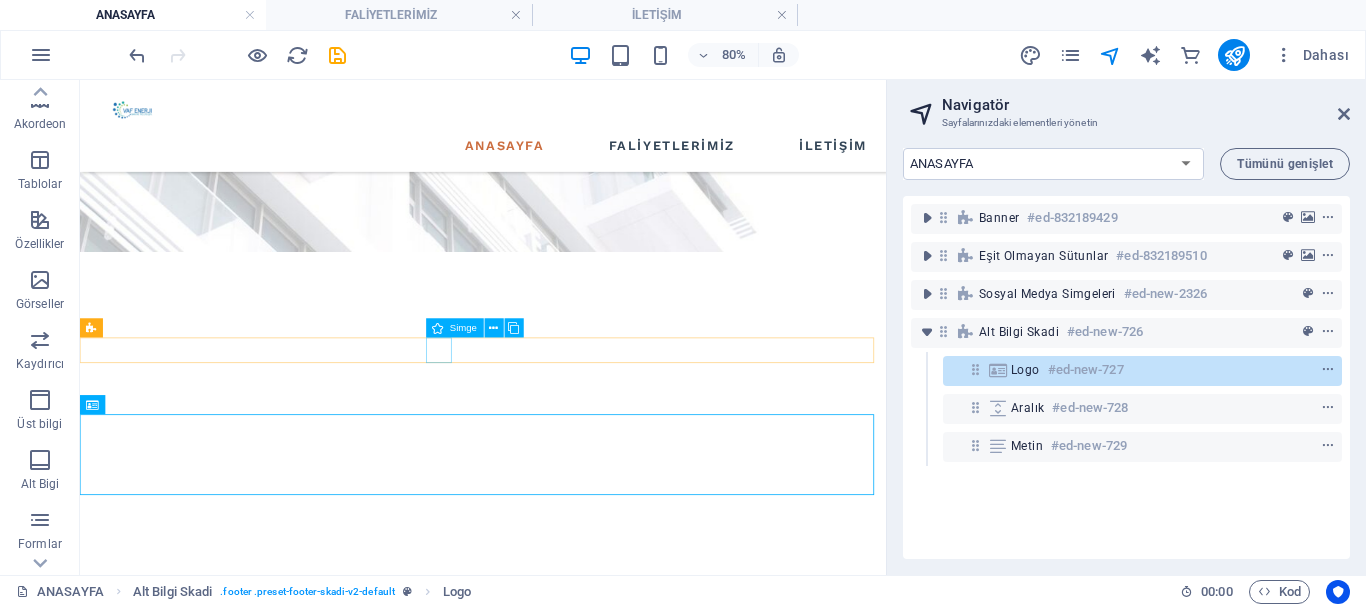 click at bounding box center (584, 3059) 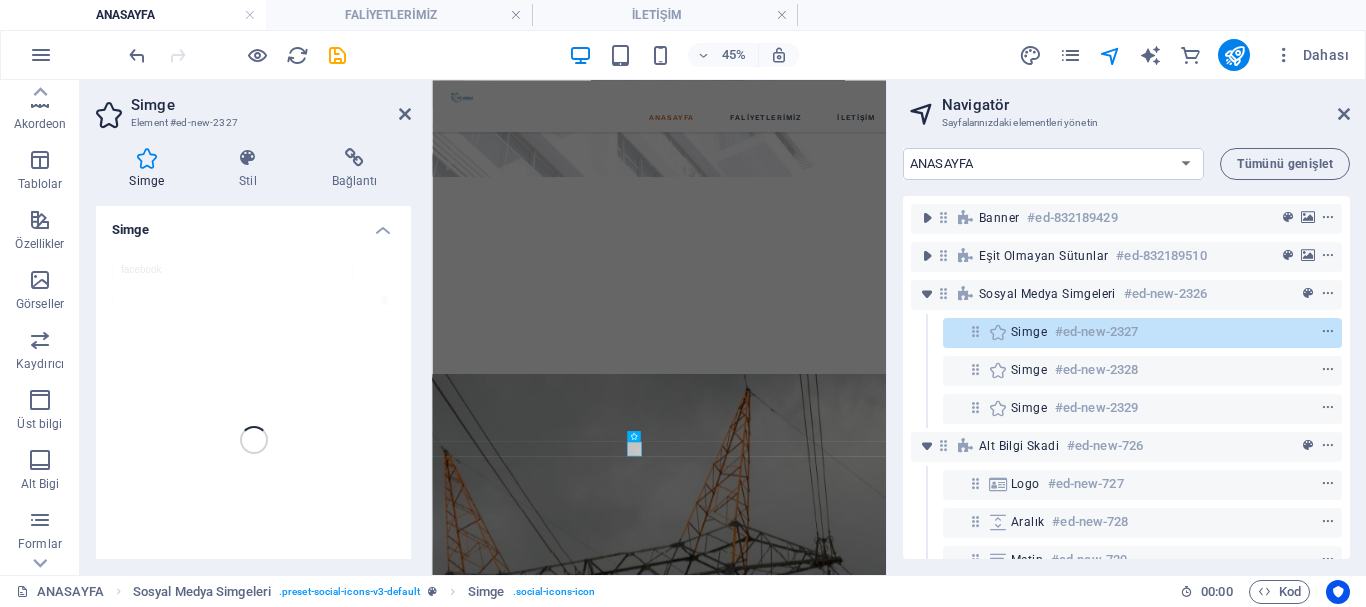 click on "facebook" at bounding box center [253, 440] 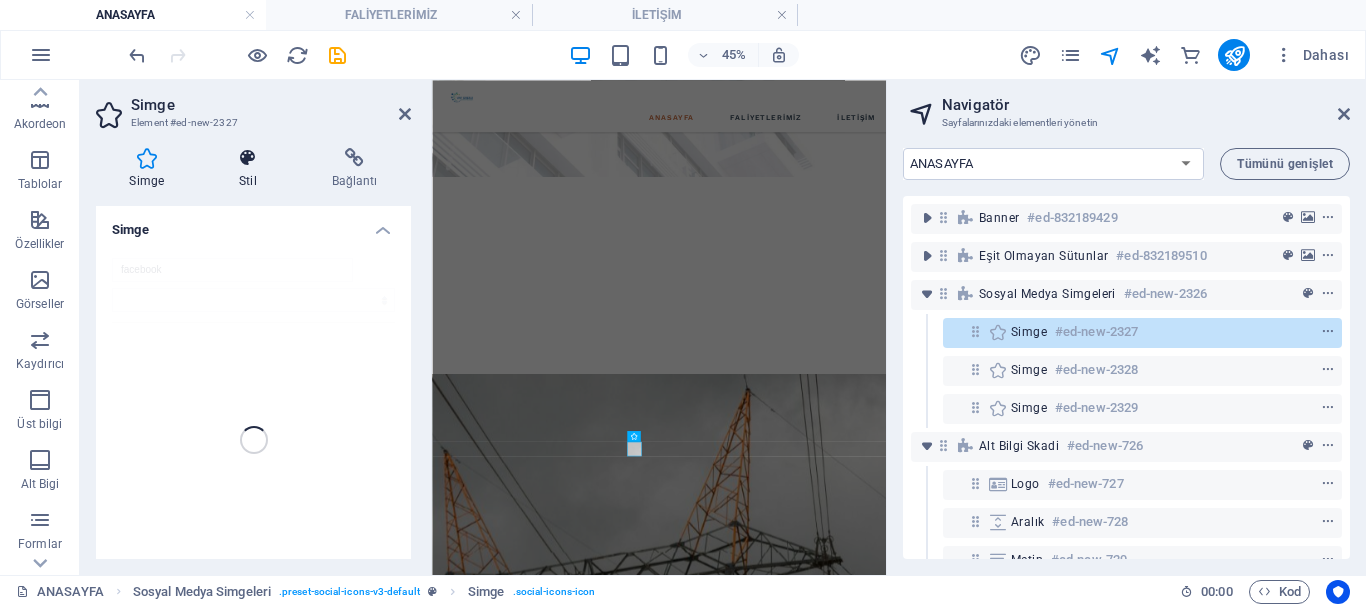 click at bounding box center (248, 158) 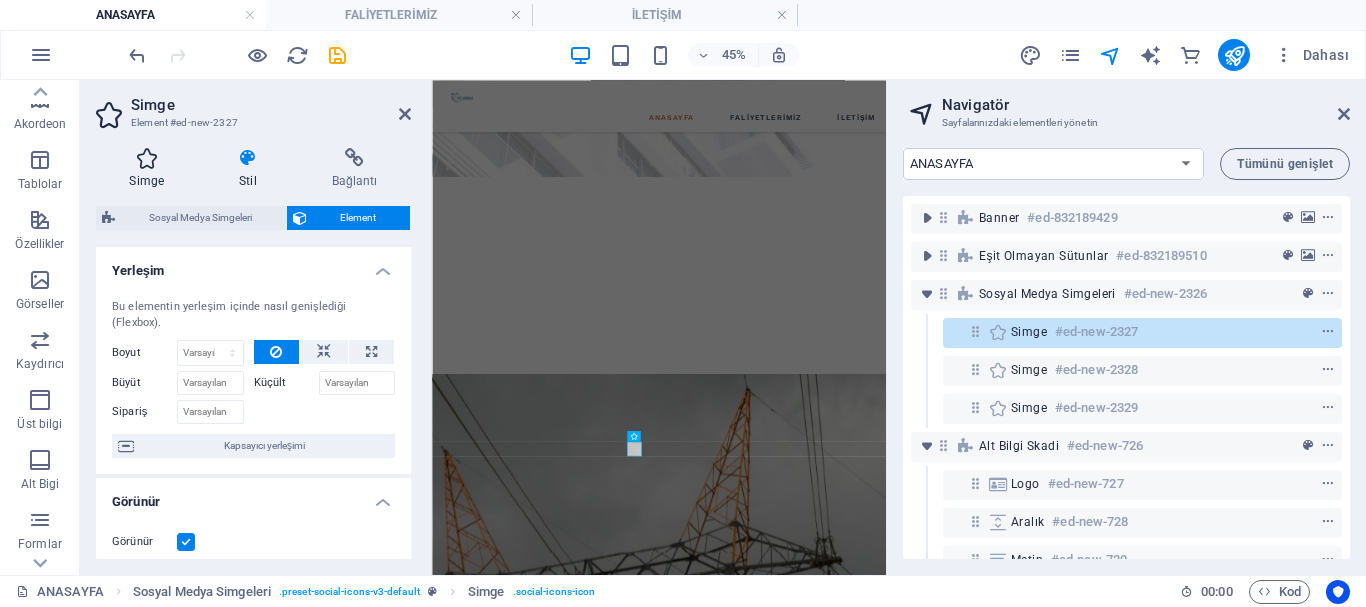 click at bounding box center [147, 158] 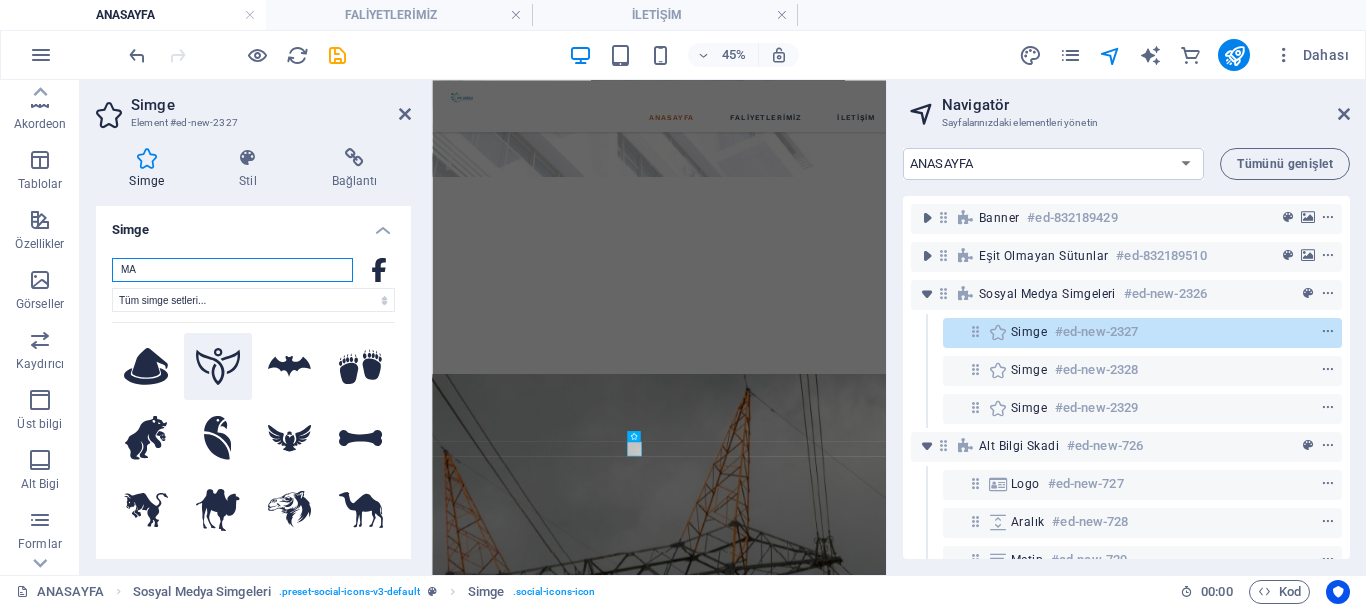 type on "M" 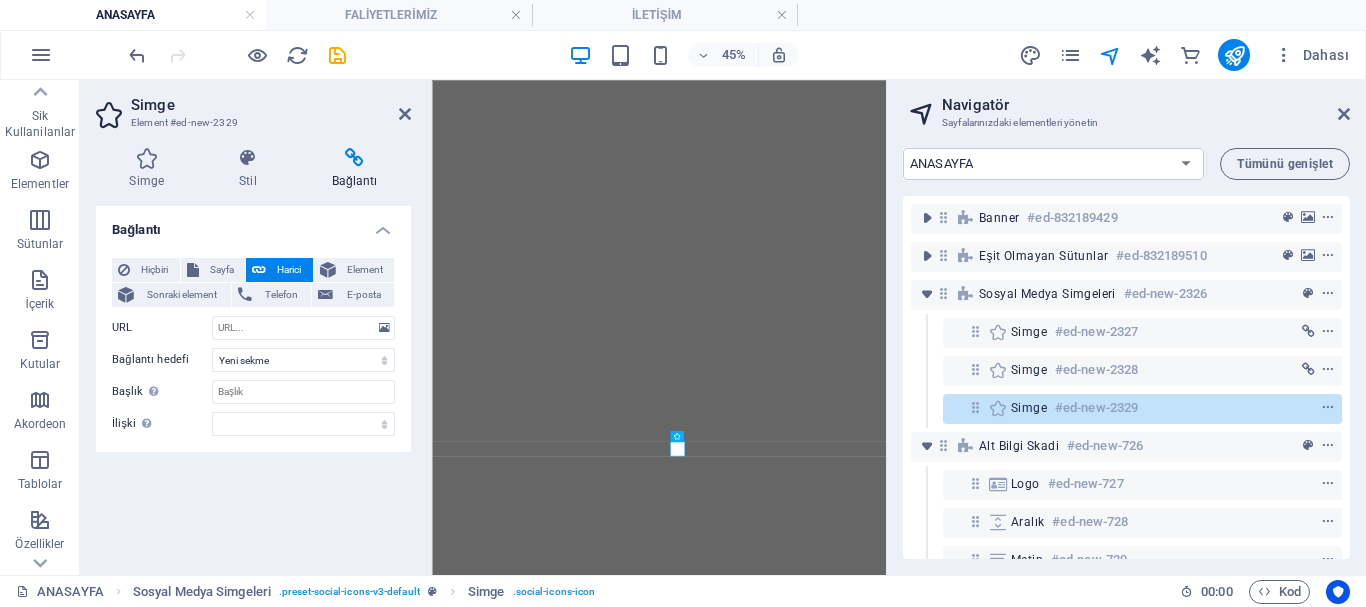 click on "URL" at bounding box center (303, 328) 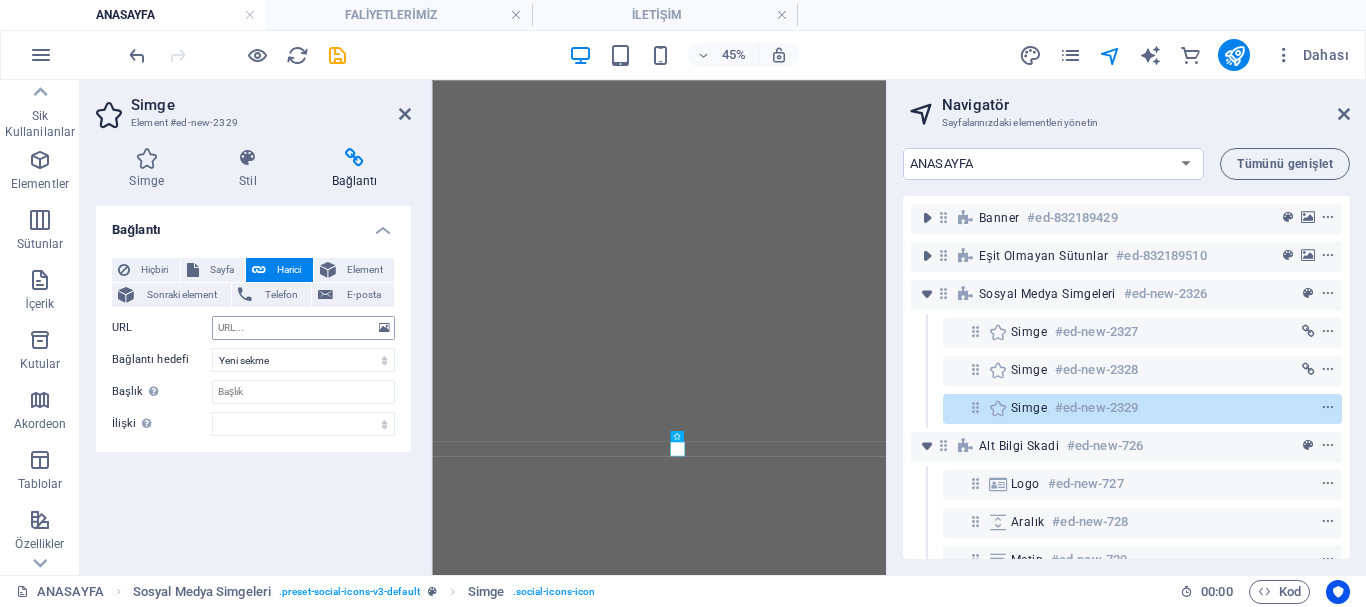click on "URL" at bounding box center (303, 328) 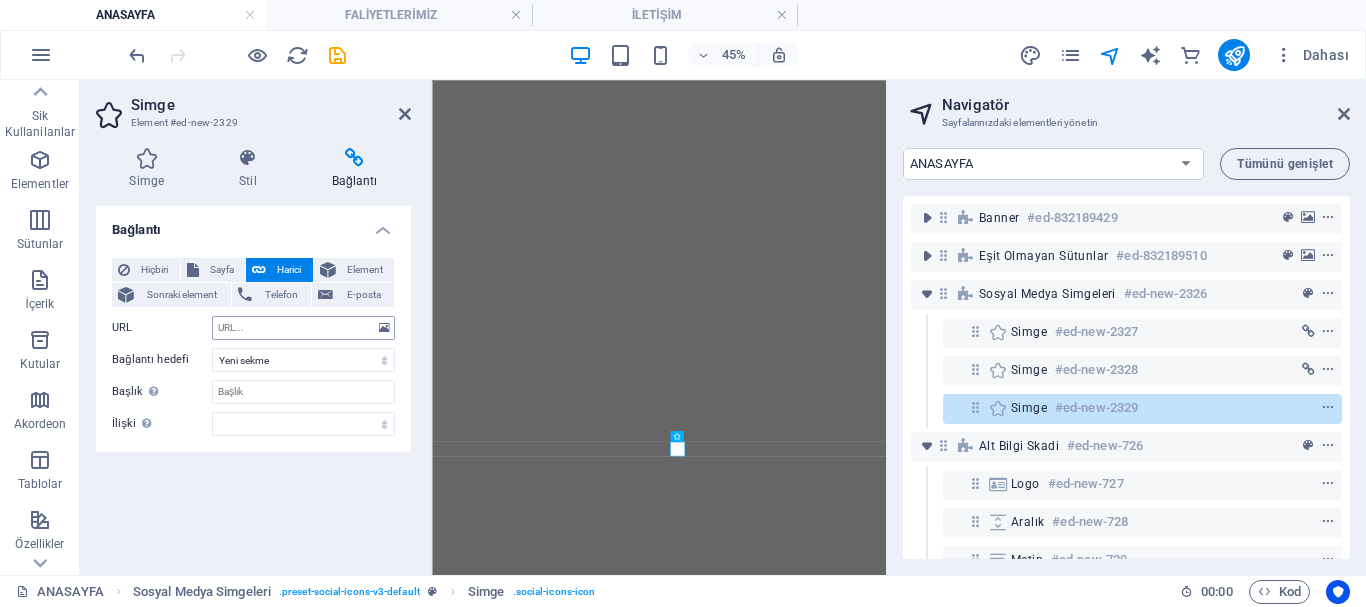 scroll, scrollTop: 0, scrollLeft: 0, axis: both 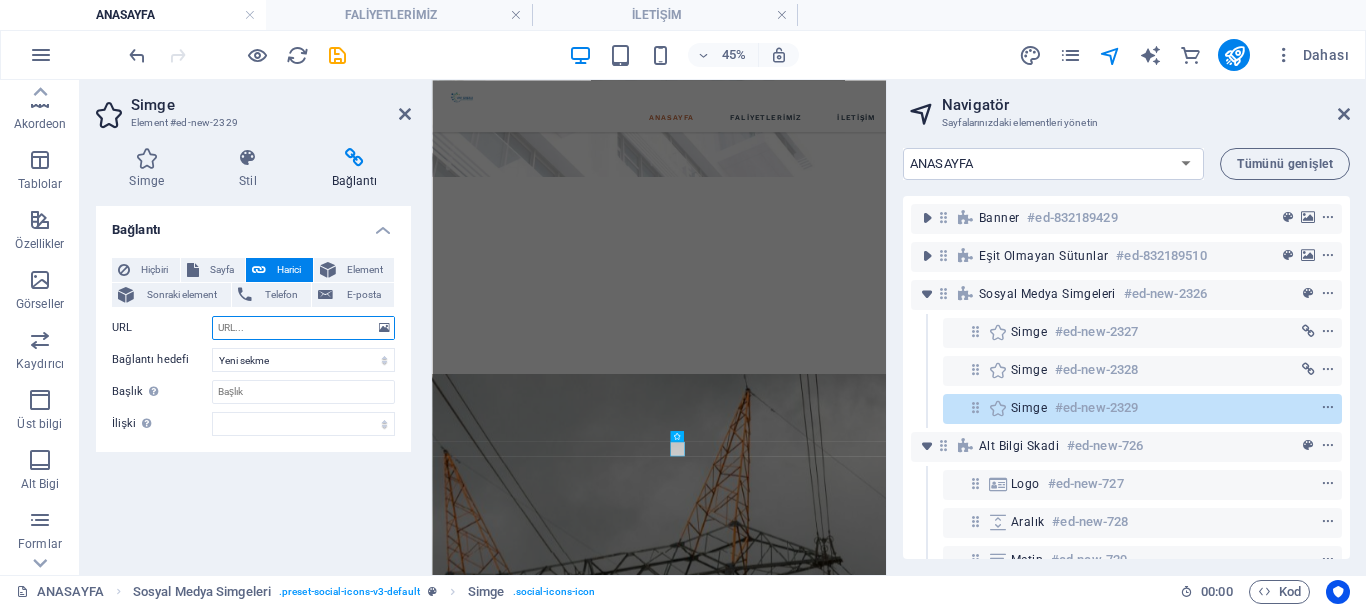 paste on "https://www.instagram.com/" 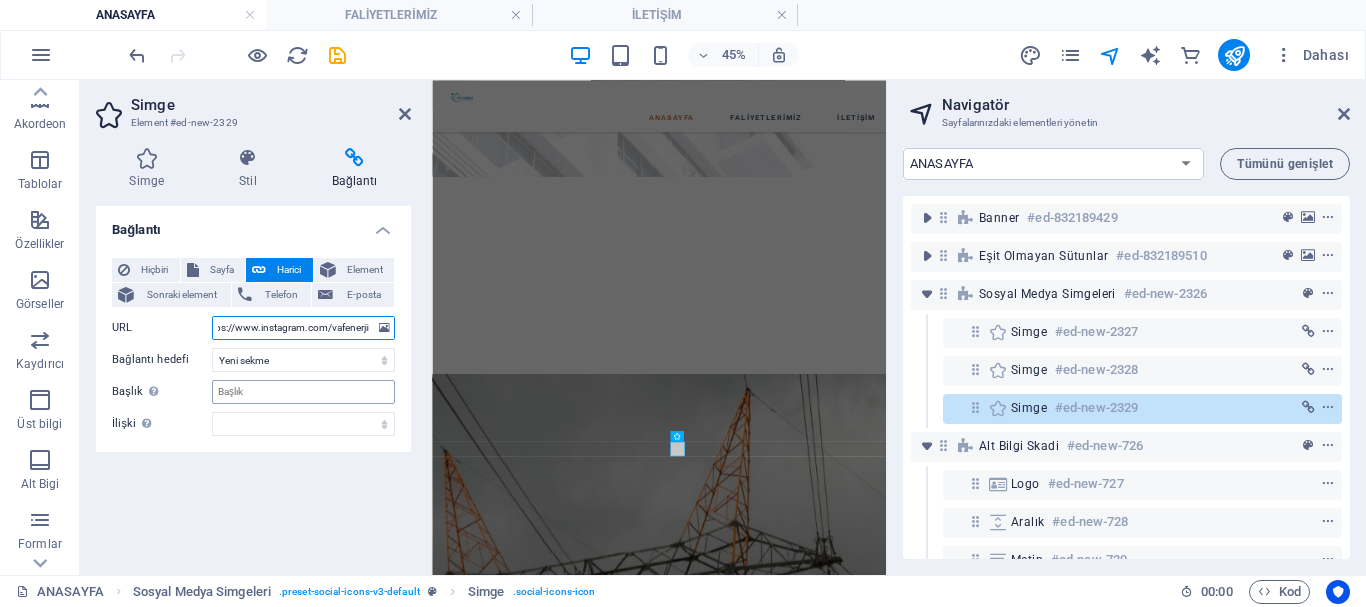 scroll, scrollTop: 0, scrollLeft: 17, axis: horizontal 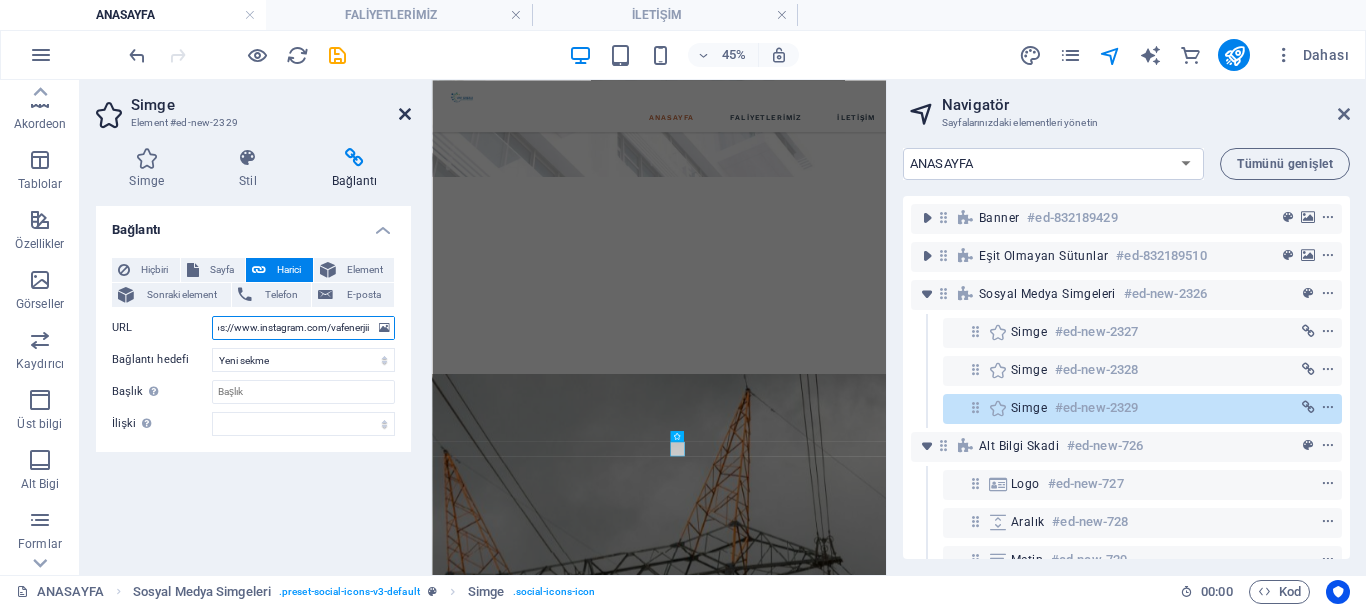 type on "https://www.instagram.com/vafenerjii" 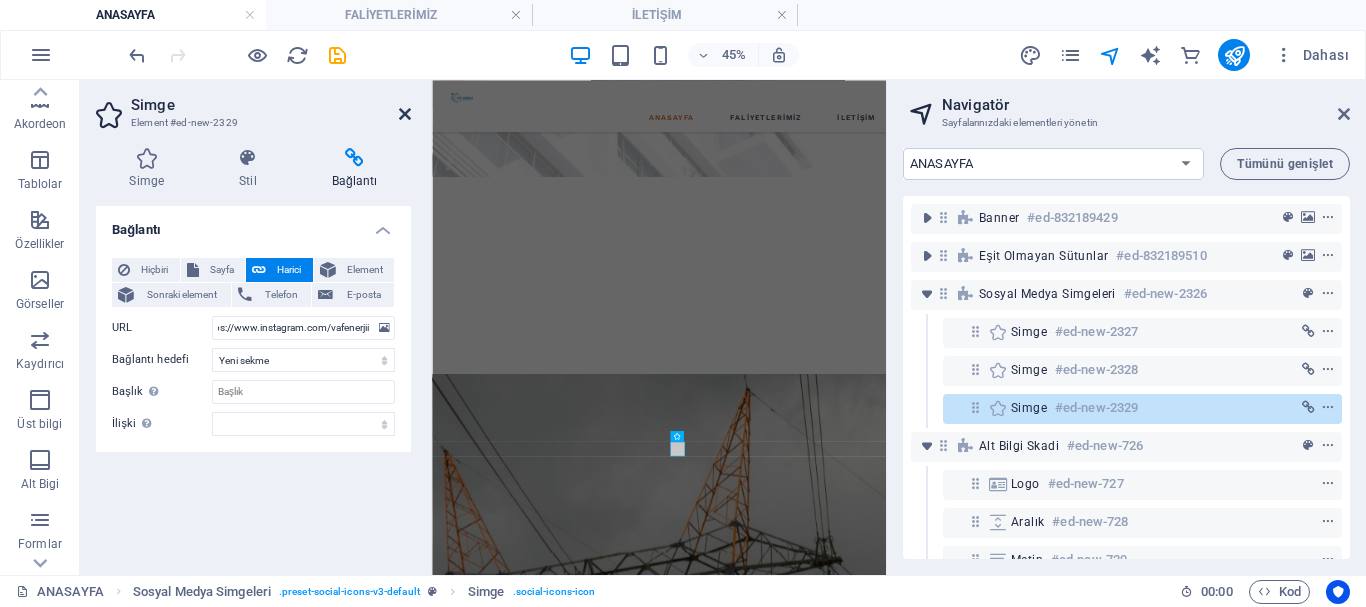 click at bounding box center (405, 114) 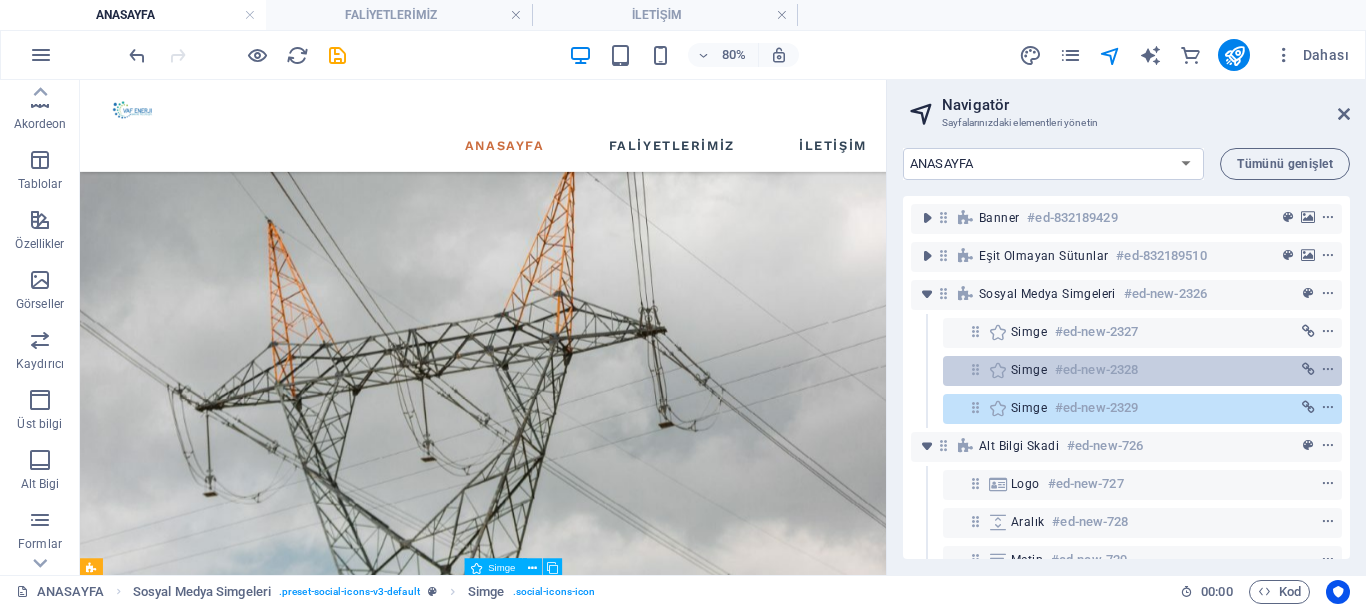 scroll, scrollTop: 585, scrollLeft: 0, axis: vertical 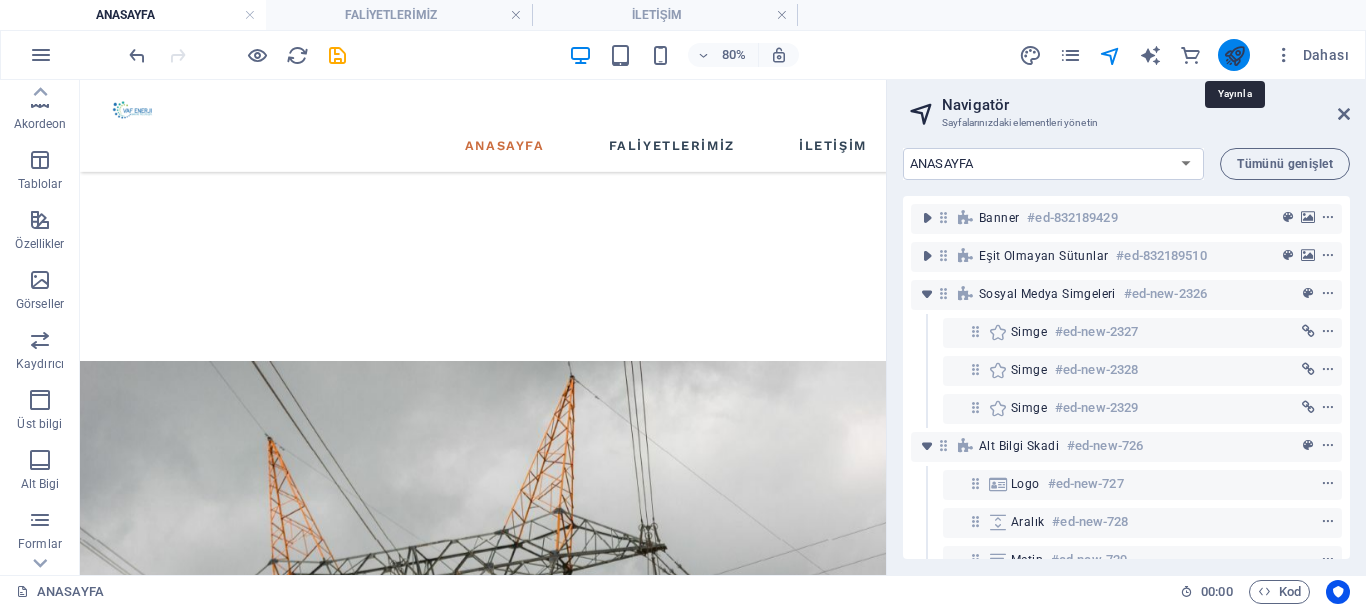 click at bounding box center (1234, 55) 